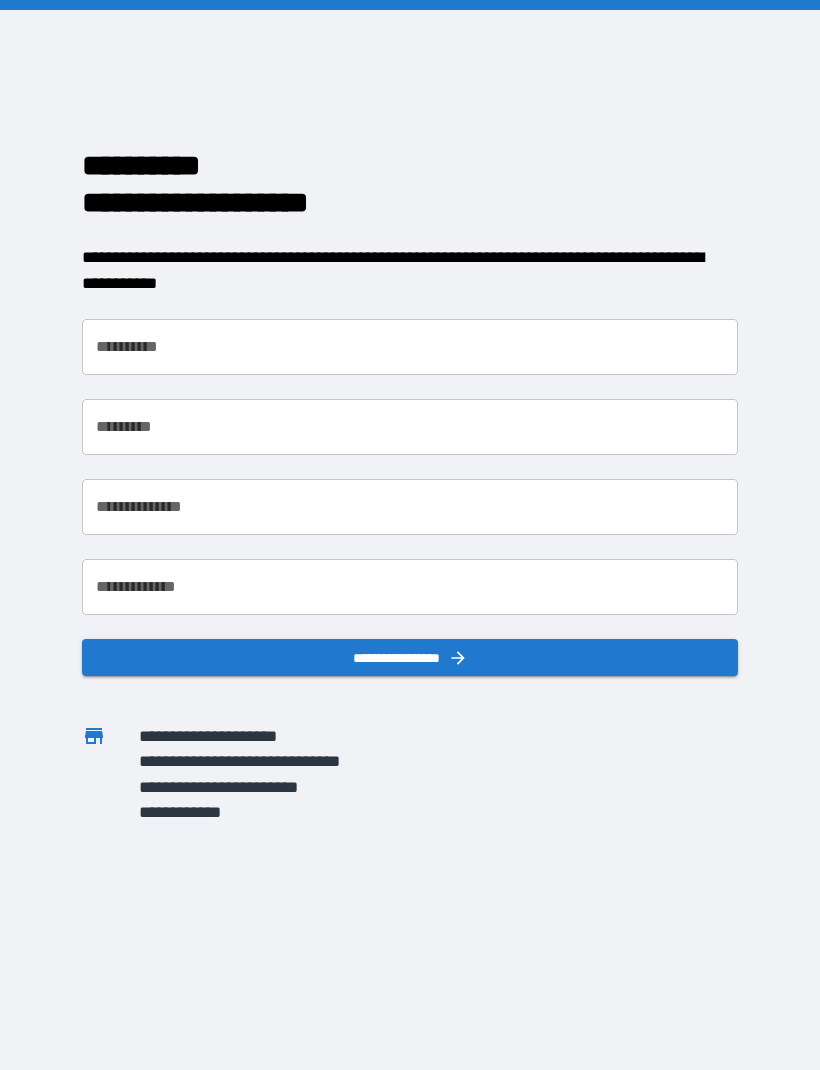 scroll, scrollTop: 0, scrollLeft: 0, axis: both 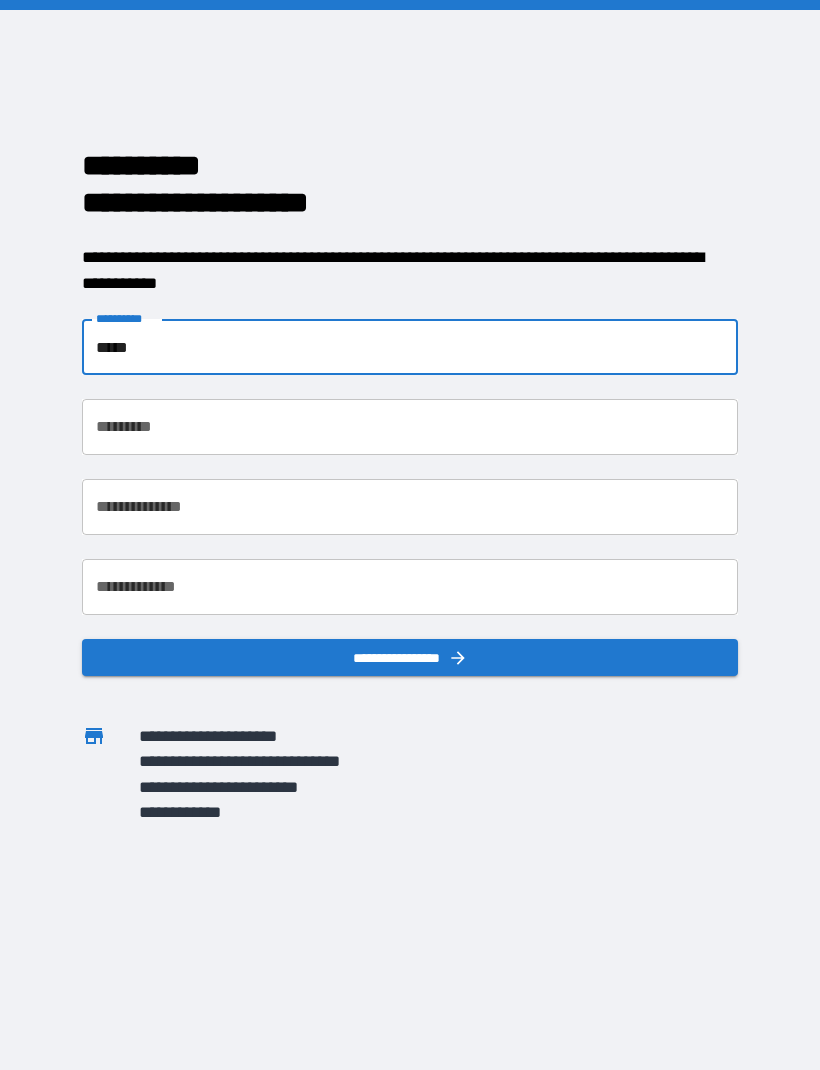 type on "*****" 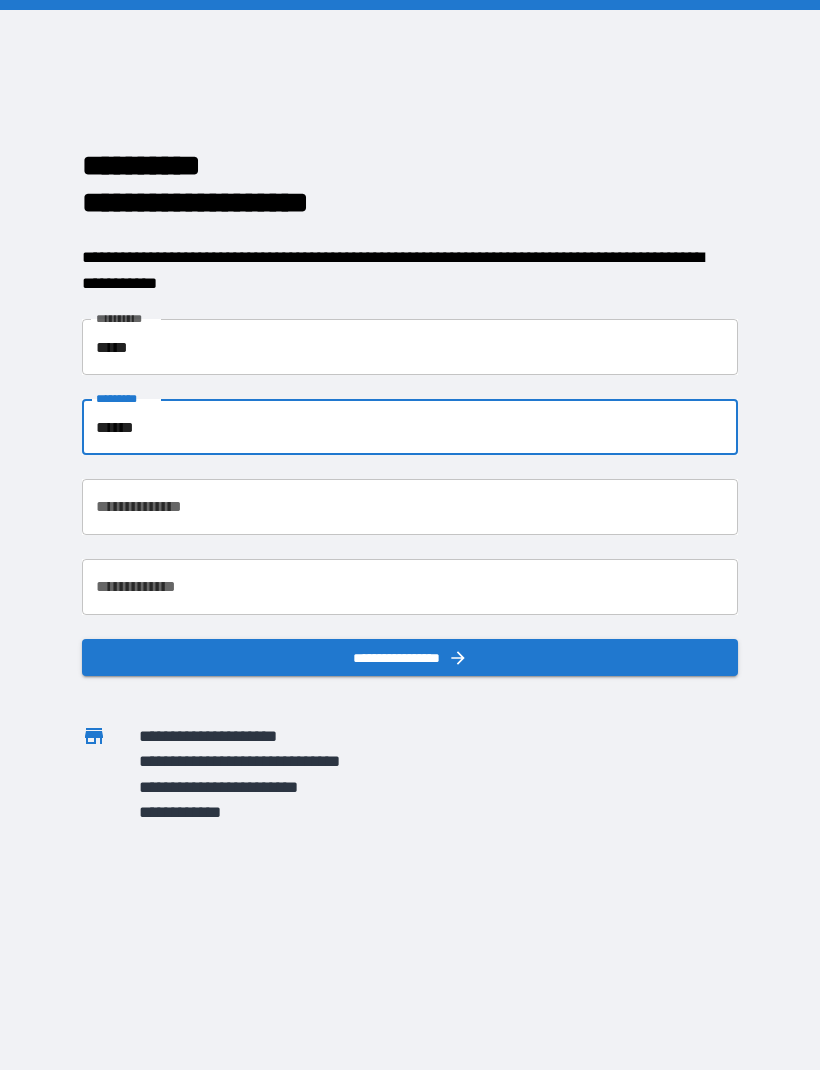 type on "******" 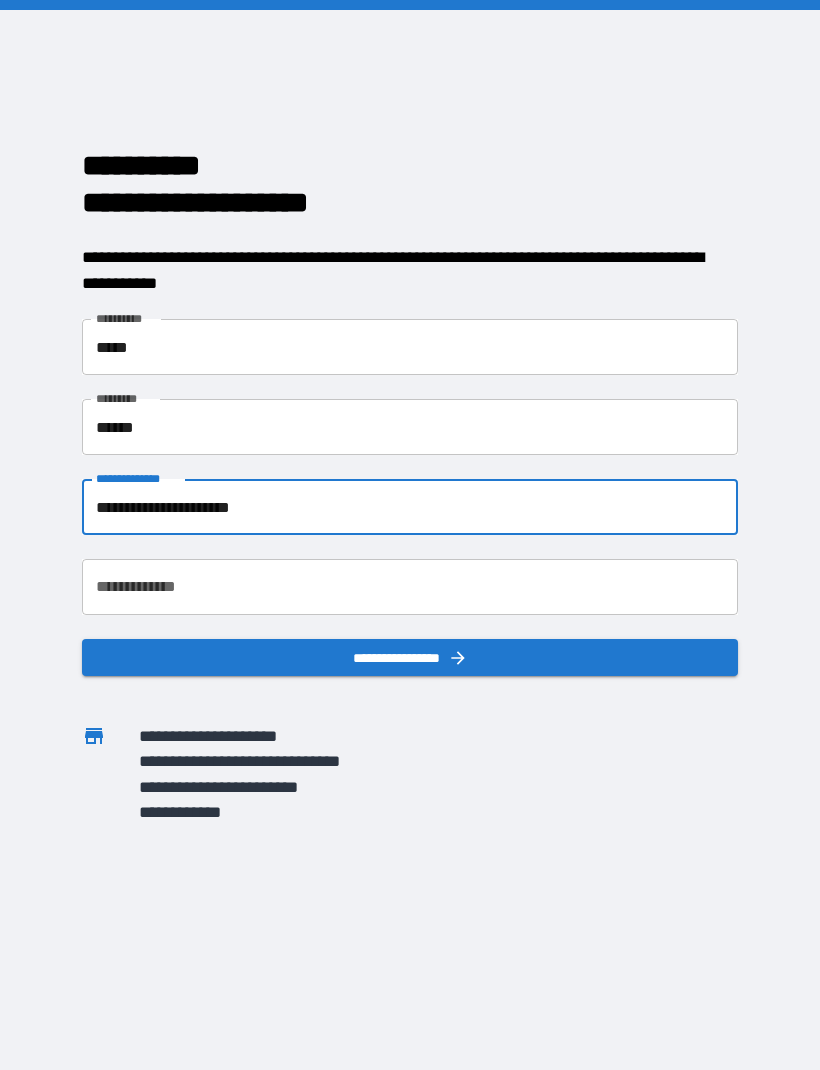 type on "**********" 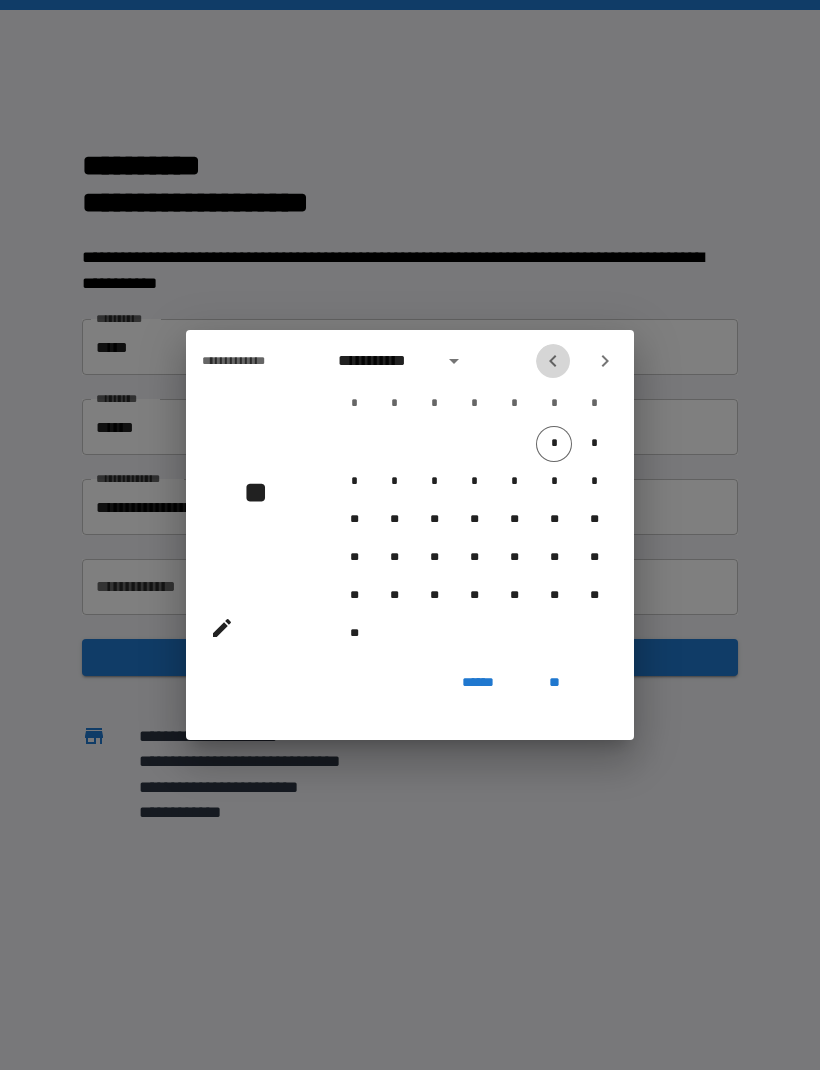 click 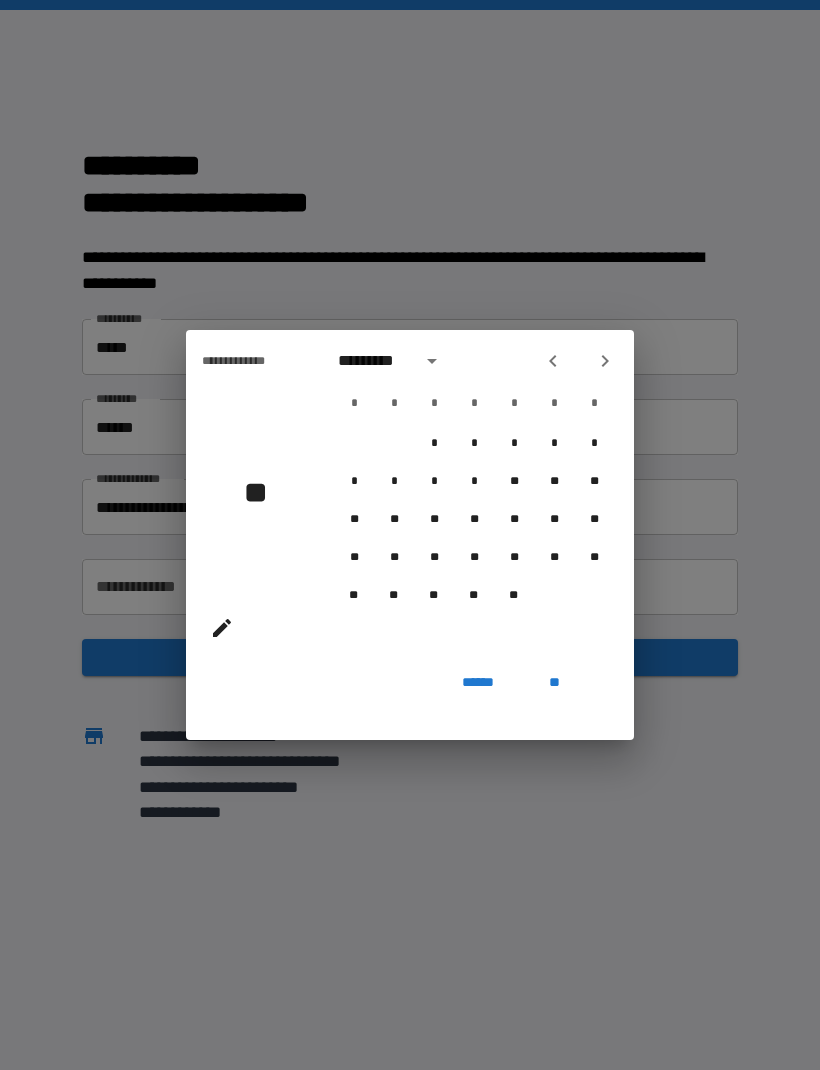 click 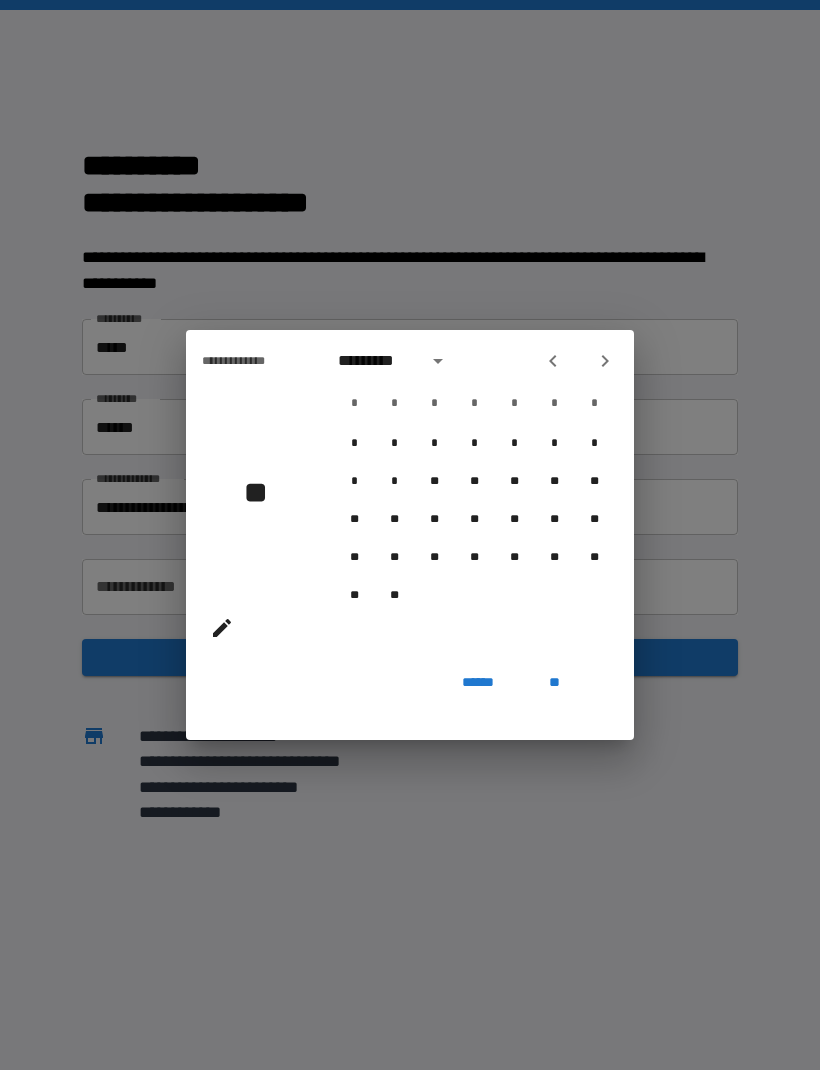 click 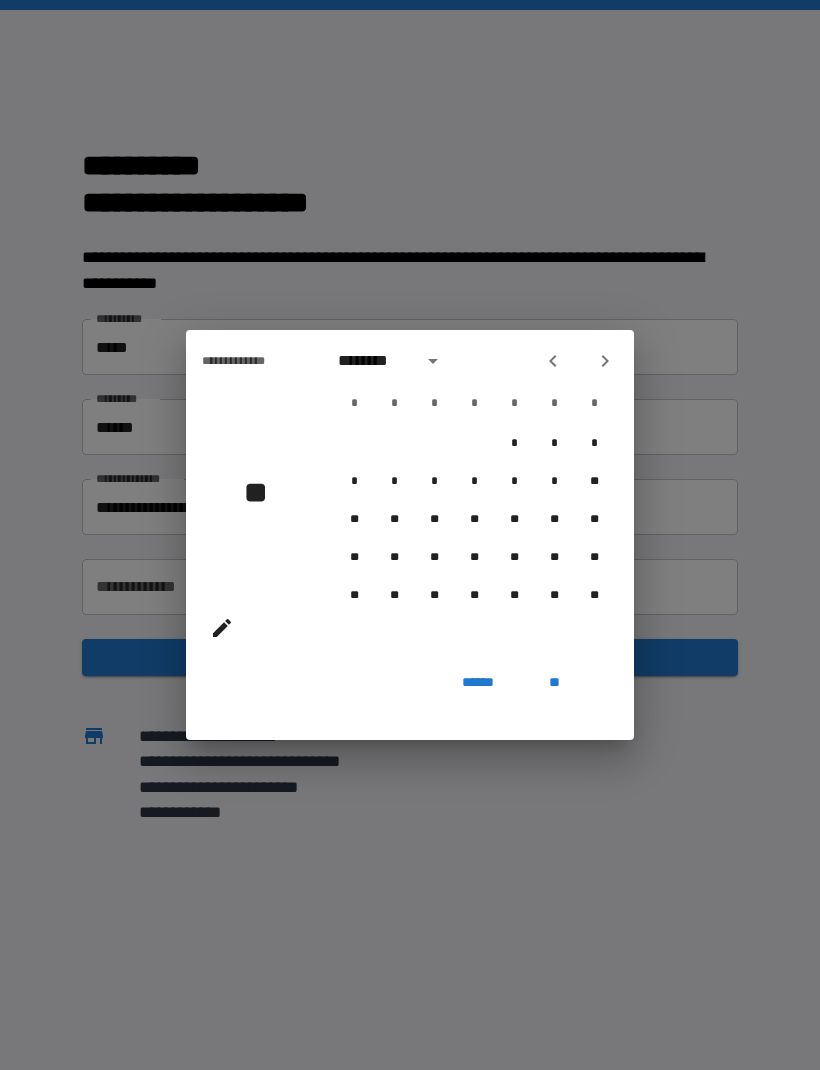 click 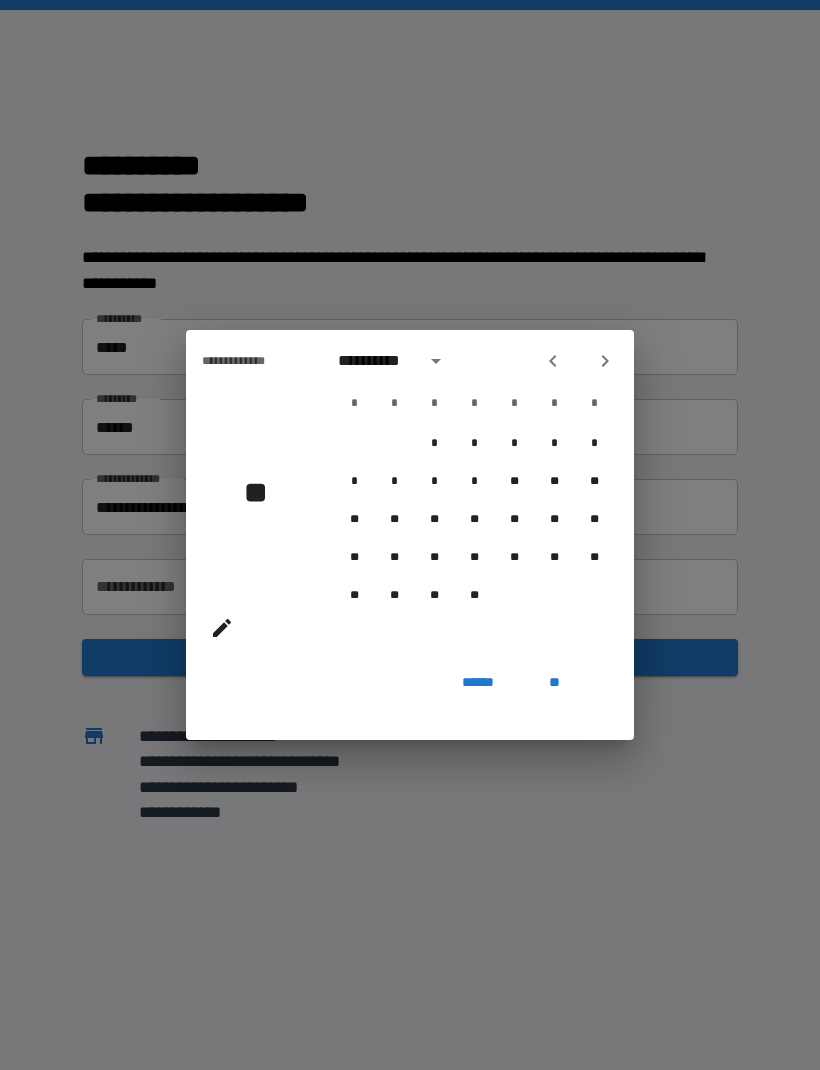 click 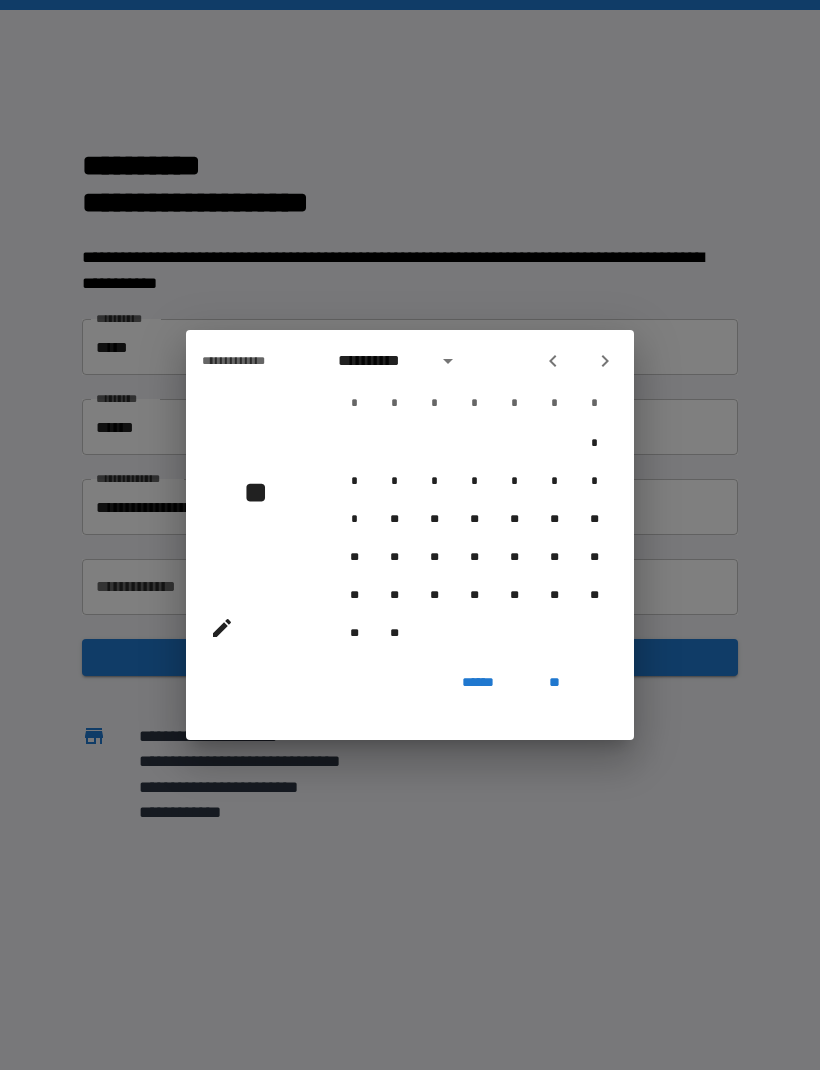 click 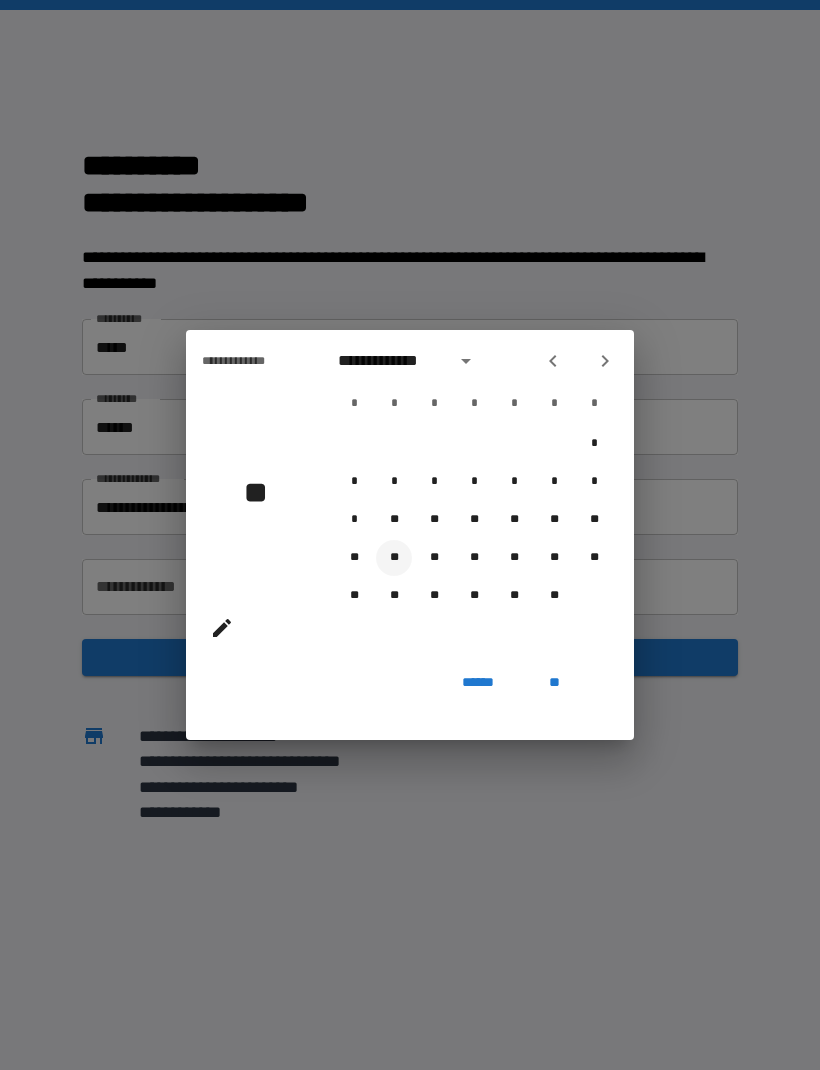 click on "**" at bounding box center (394, 558) 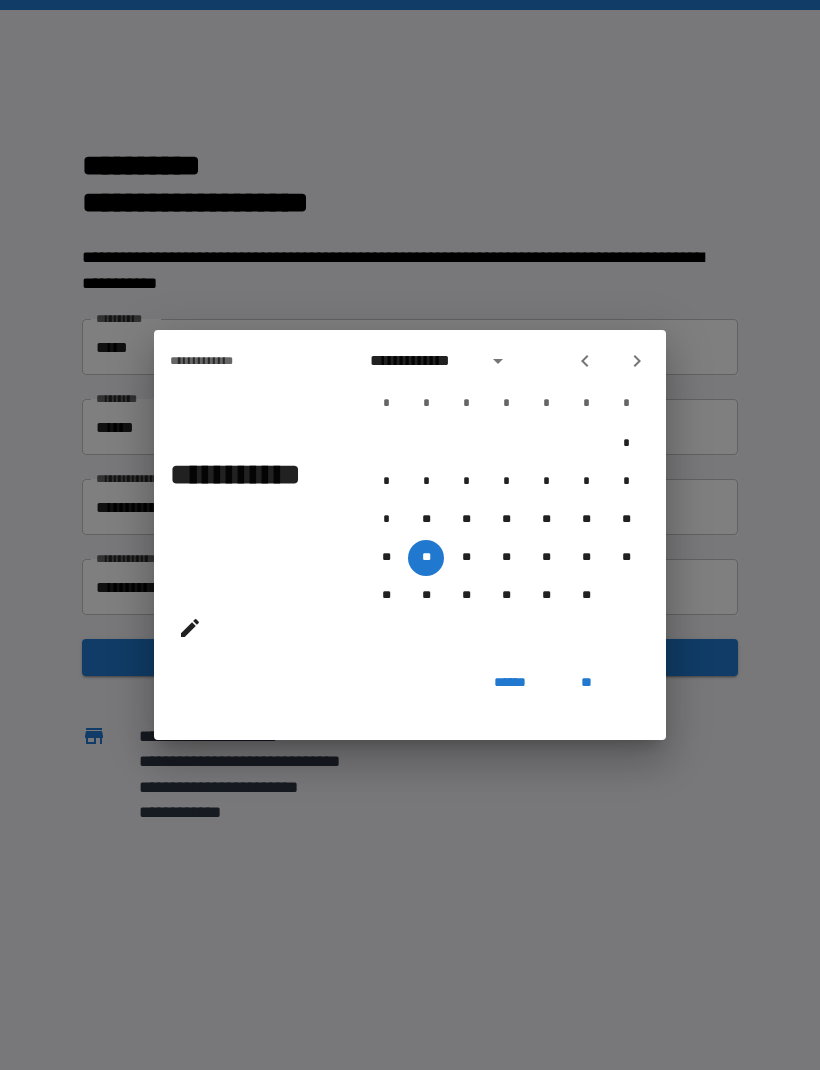 click 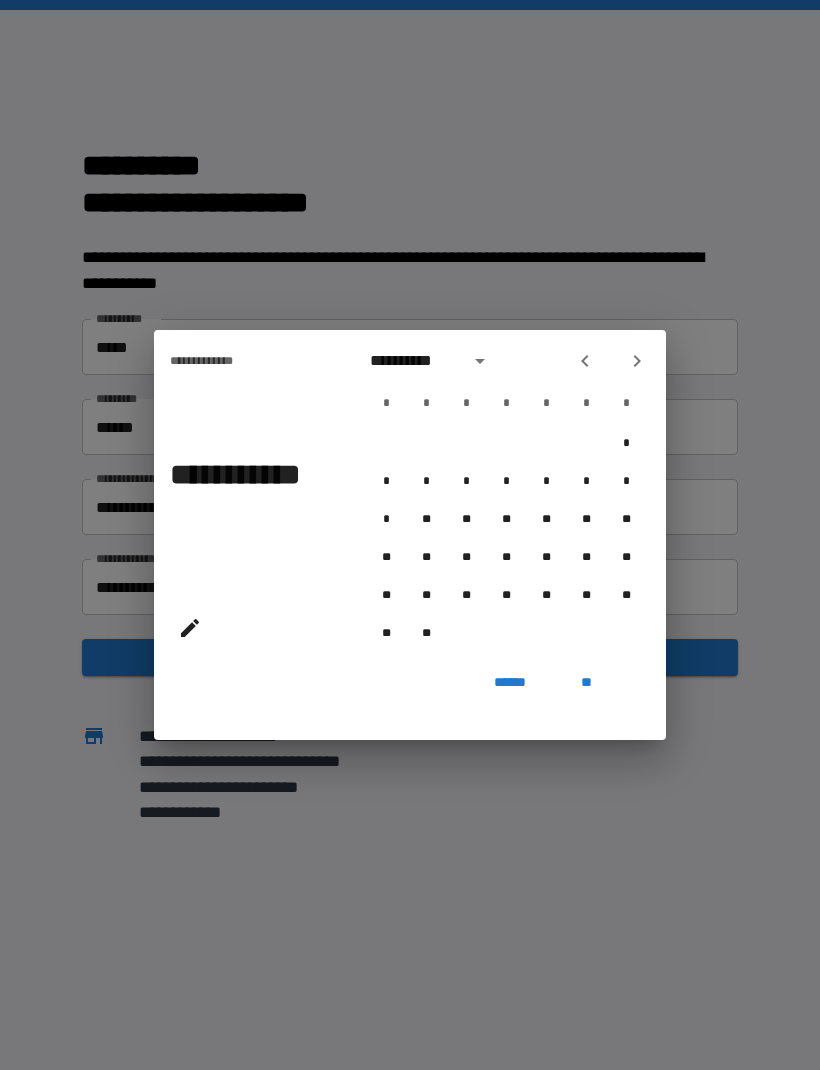 click 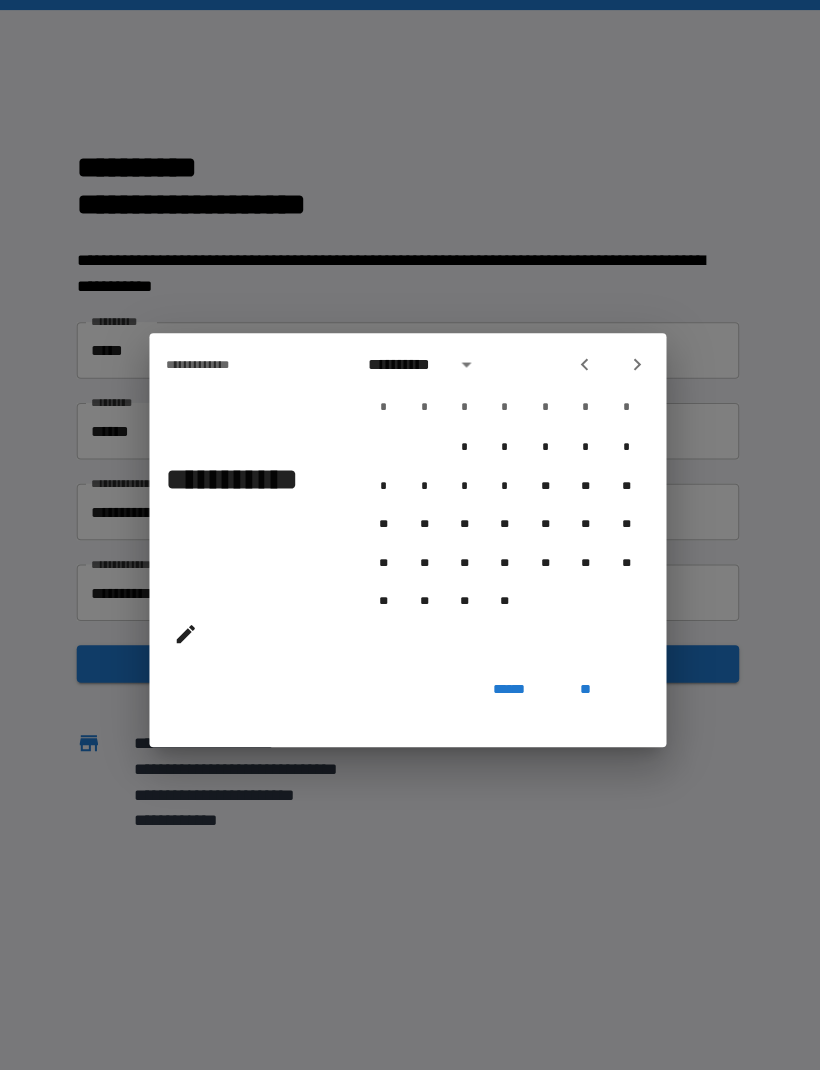 click 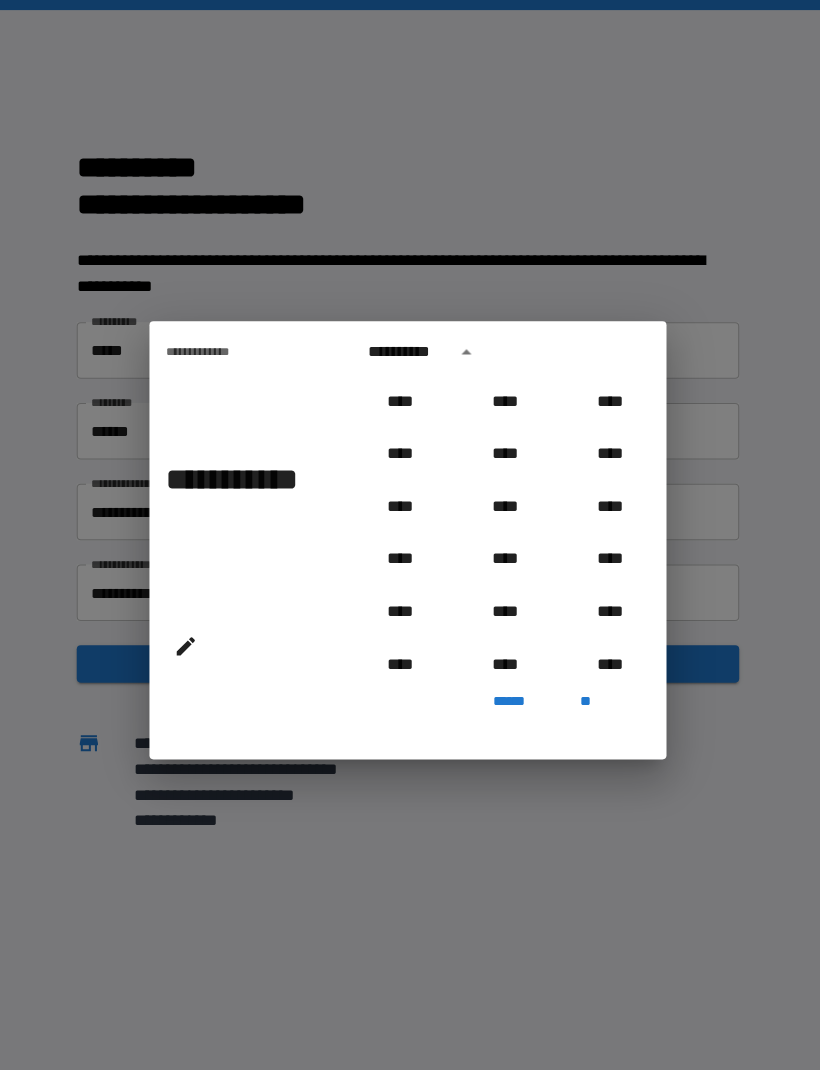 scroll, scrollTop: 2006, scrollLeft: 0, axis: vertical 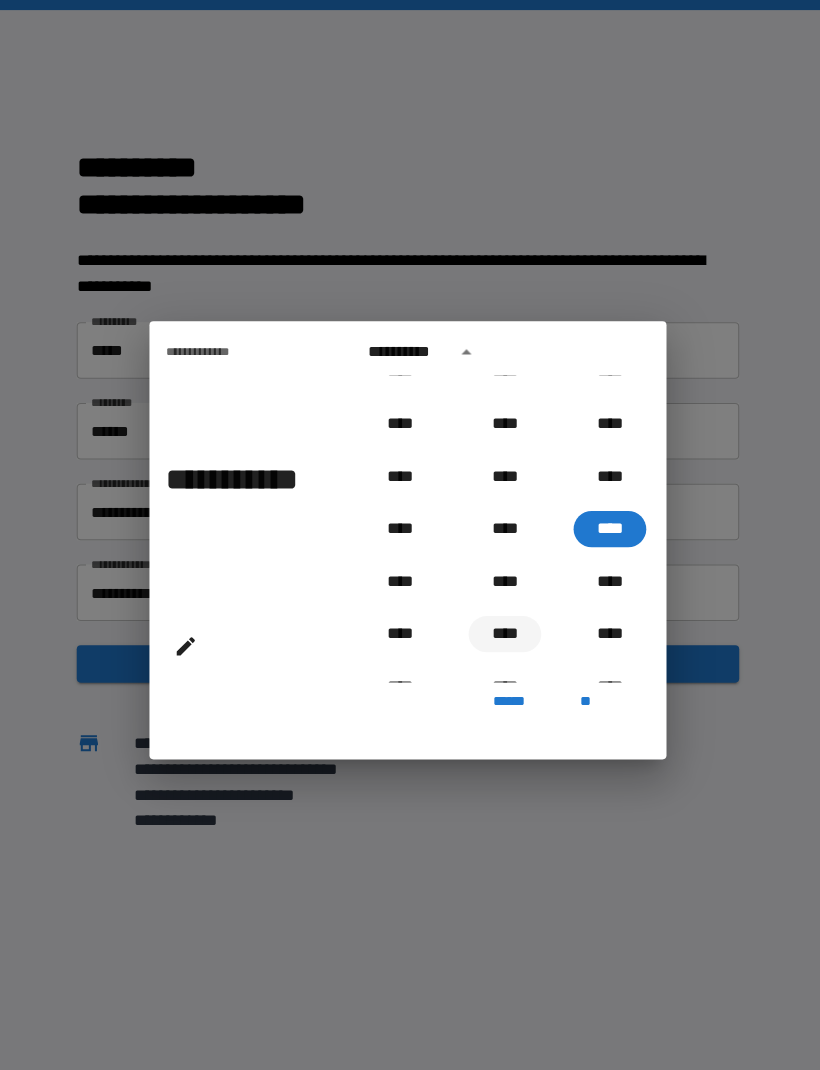 click on "****" at bounding box center [506, 628] 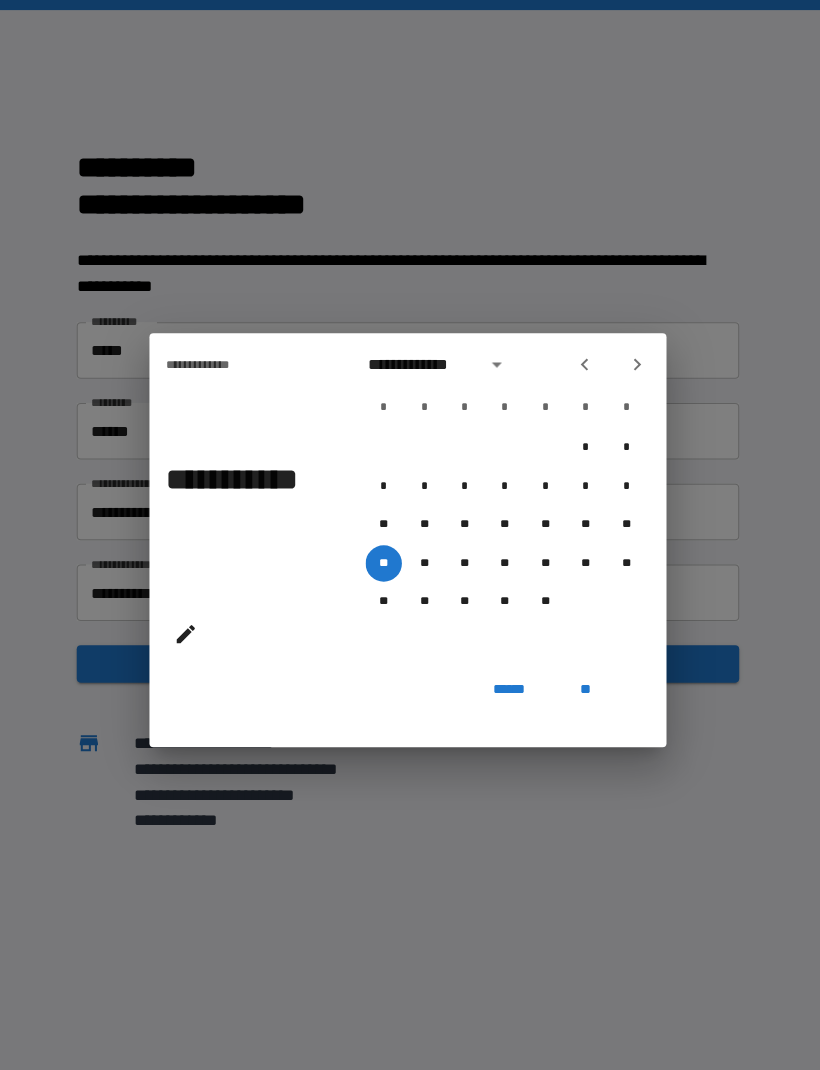 click 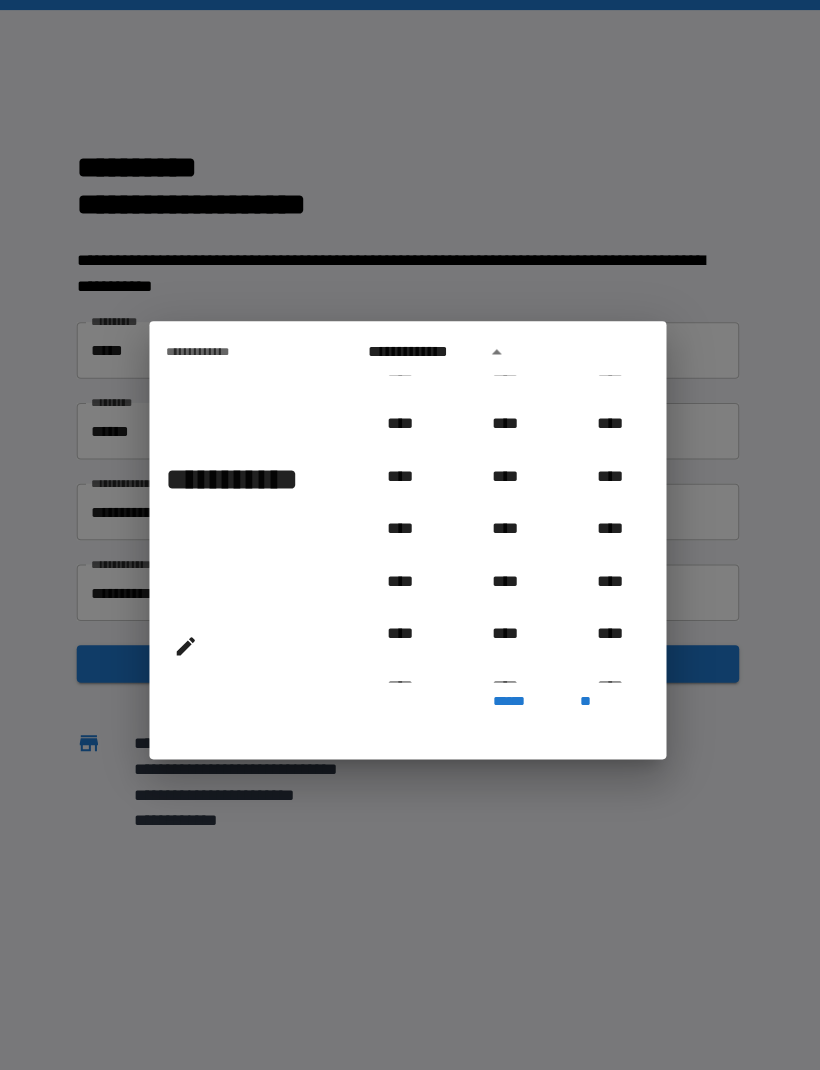 scroll, scrollTop: 808, scrollLeft: 0, axis: vertical 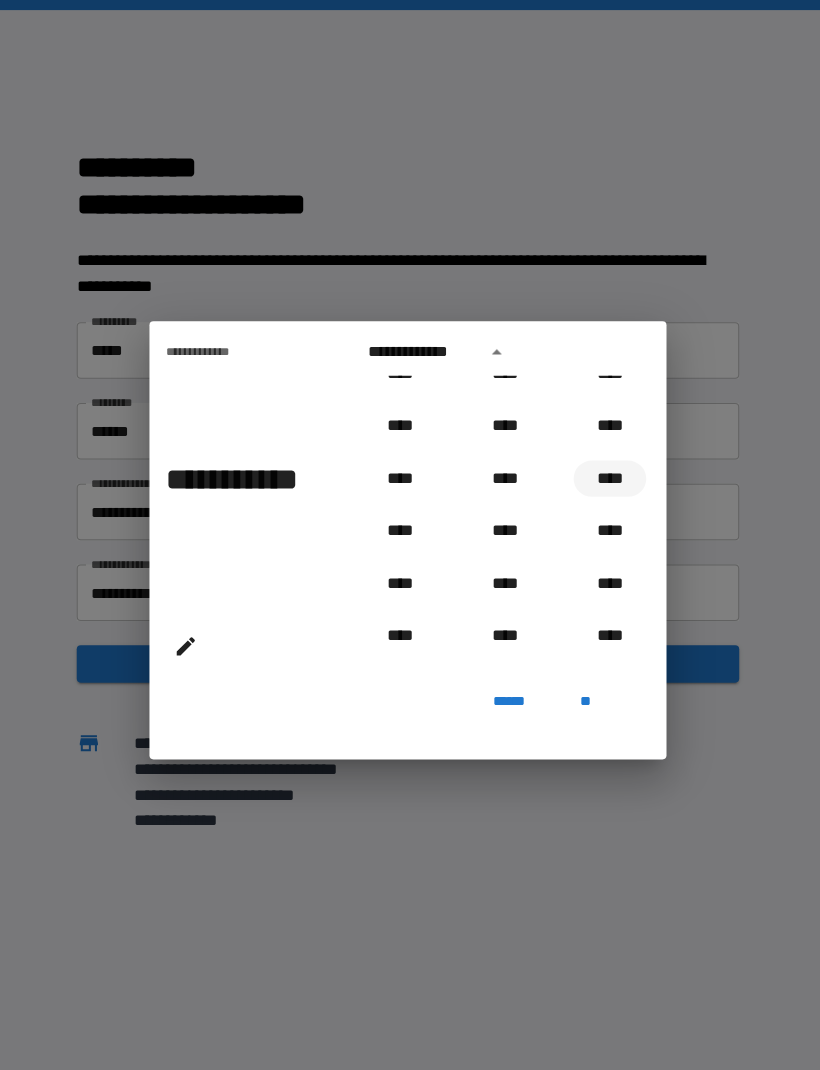 click on "****" at bounding box center [610, 474] 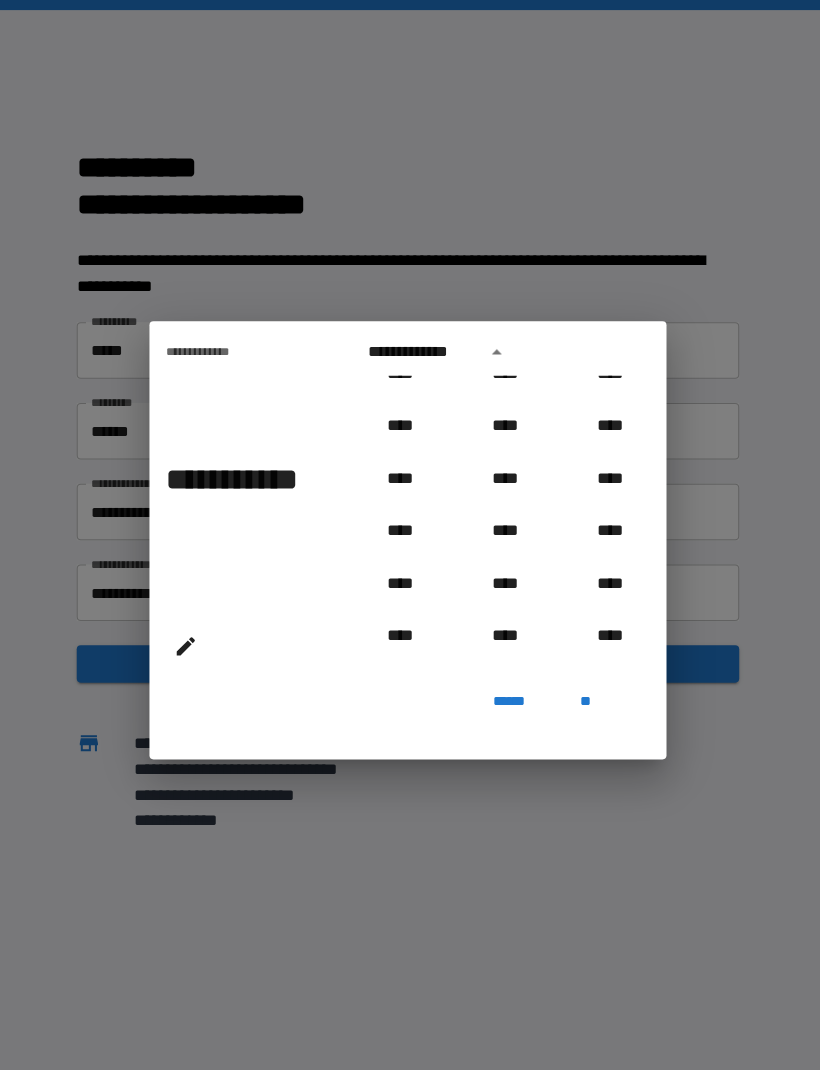 type on "**********" 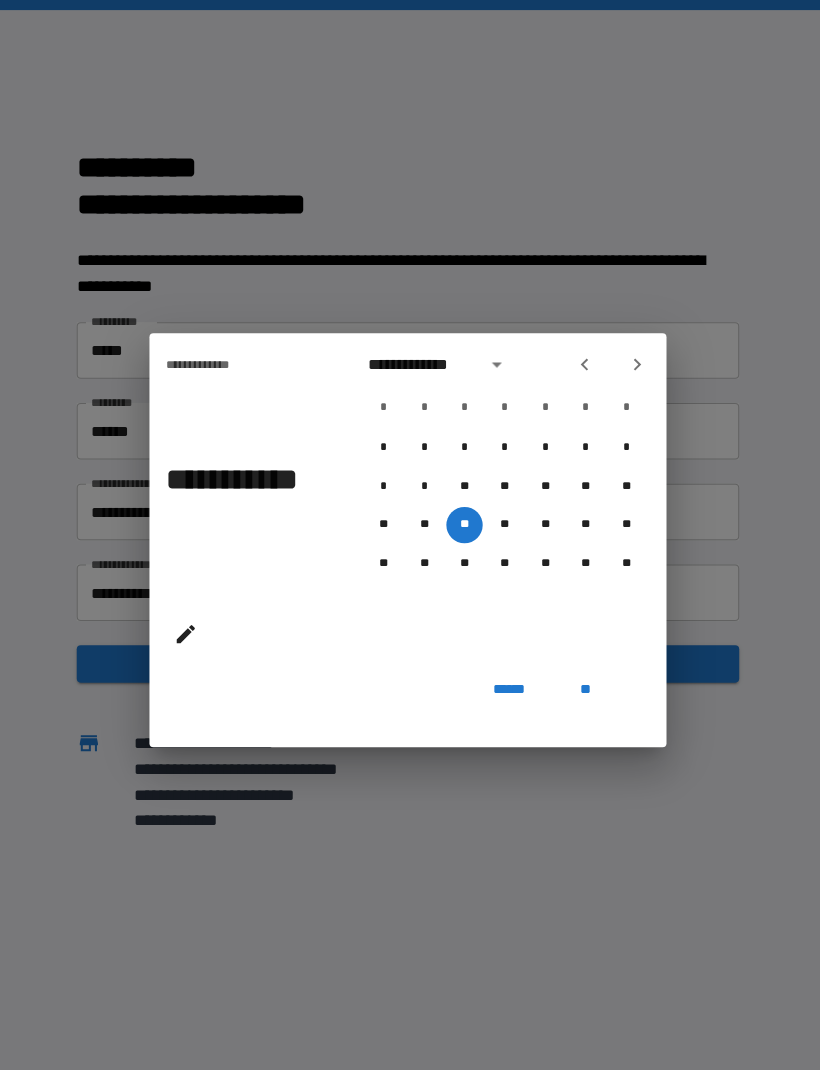 click on "**" at bounding box center (586, 682) 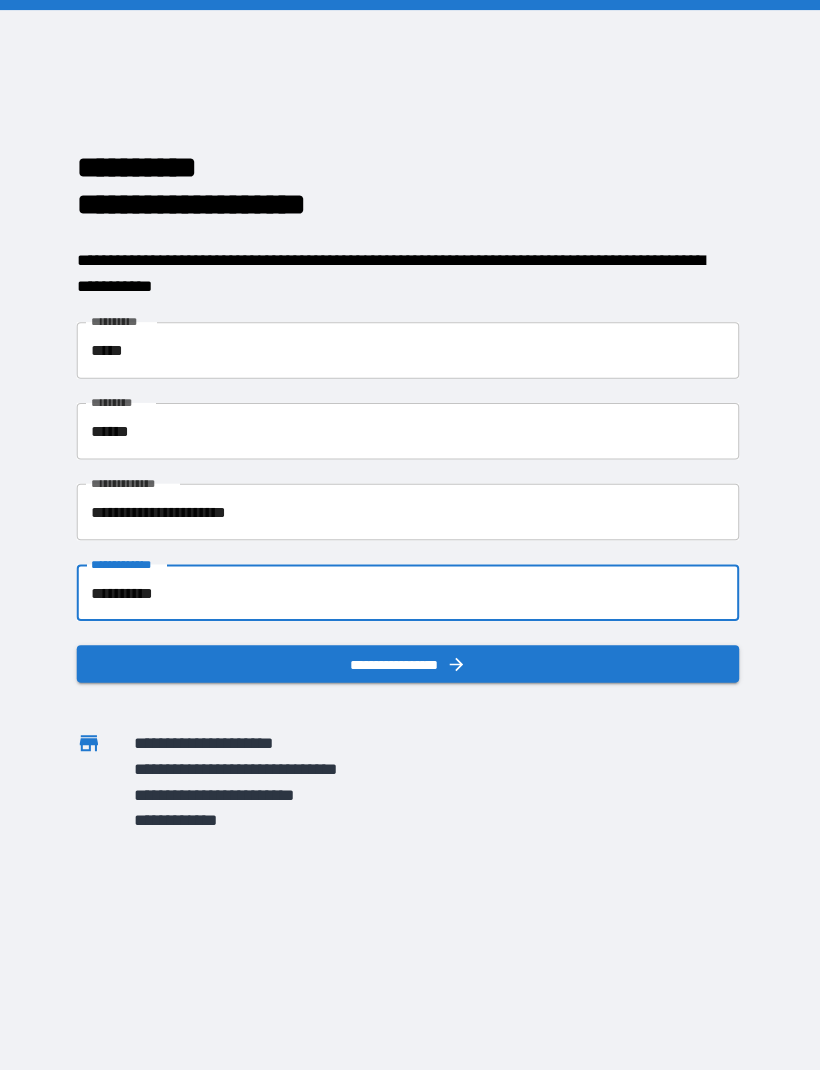click on "**********" at bounding box center [410, 657] 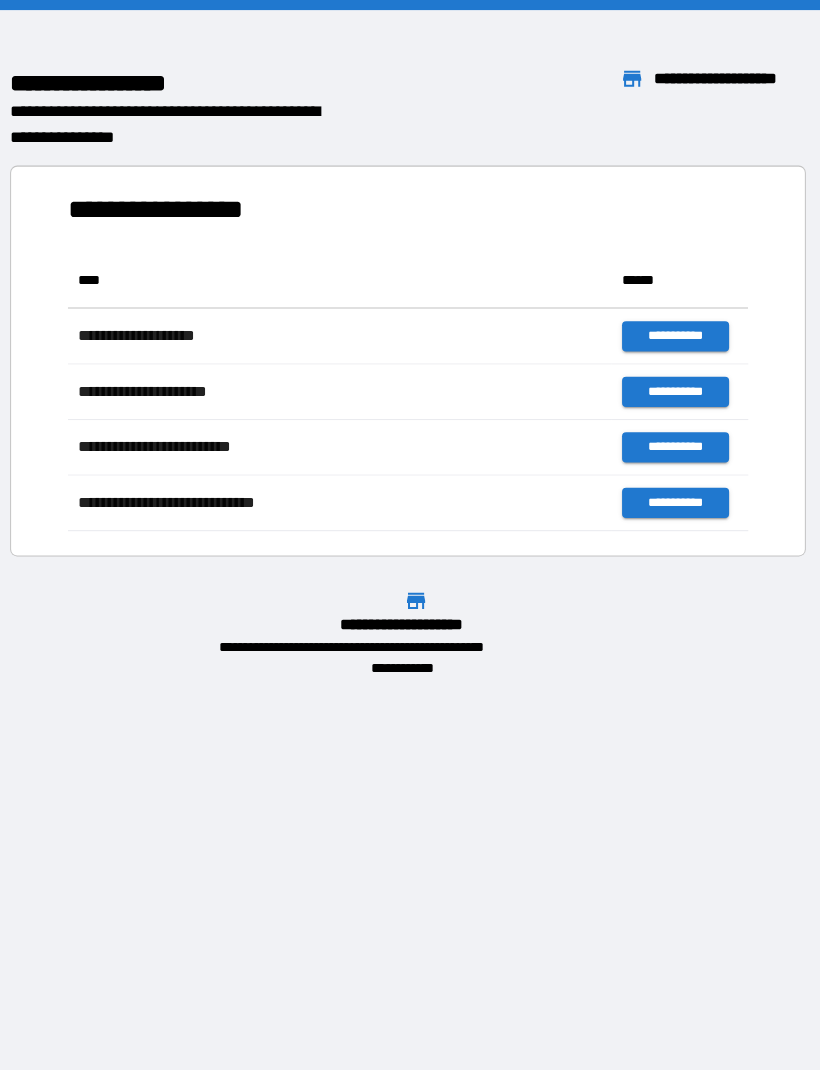 scroll, scrollTop: 276, scrollLeft: 674, axis: both 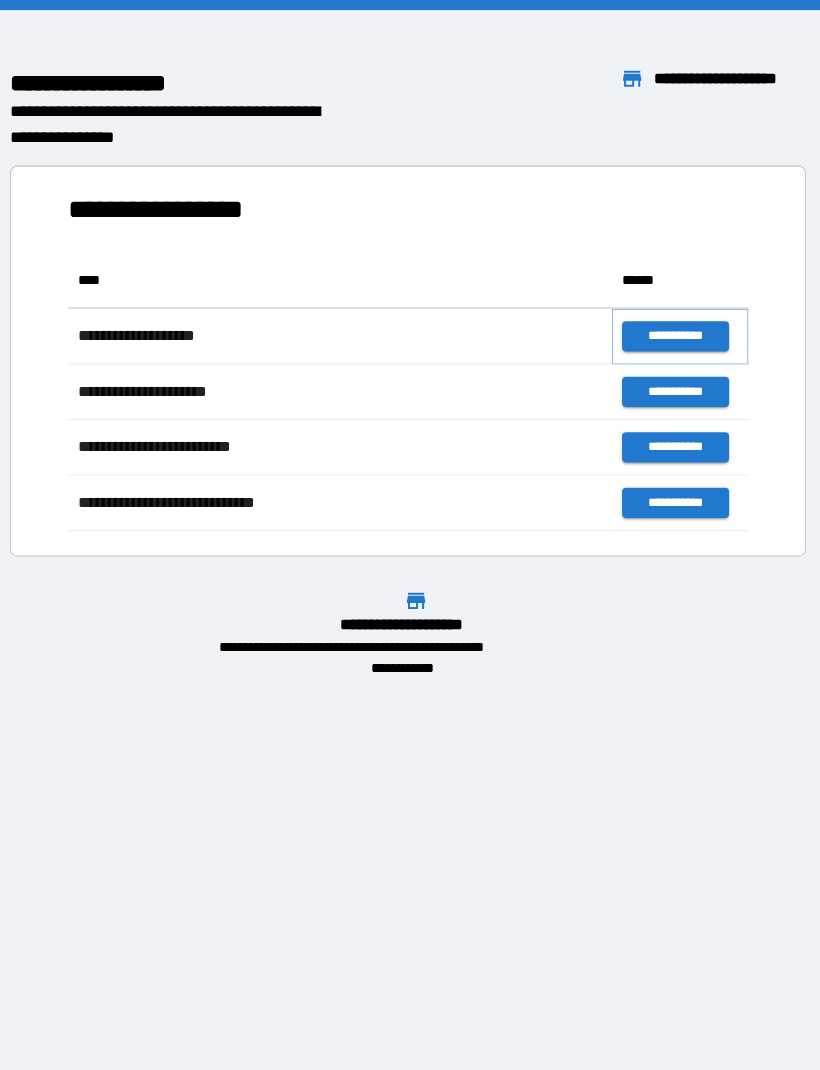 click on "**********" at bounding box center [674, 333] 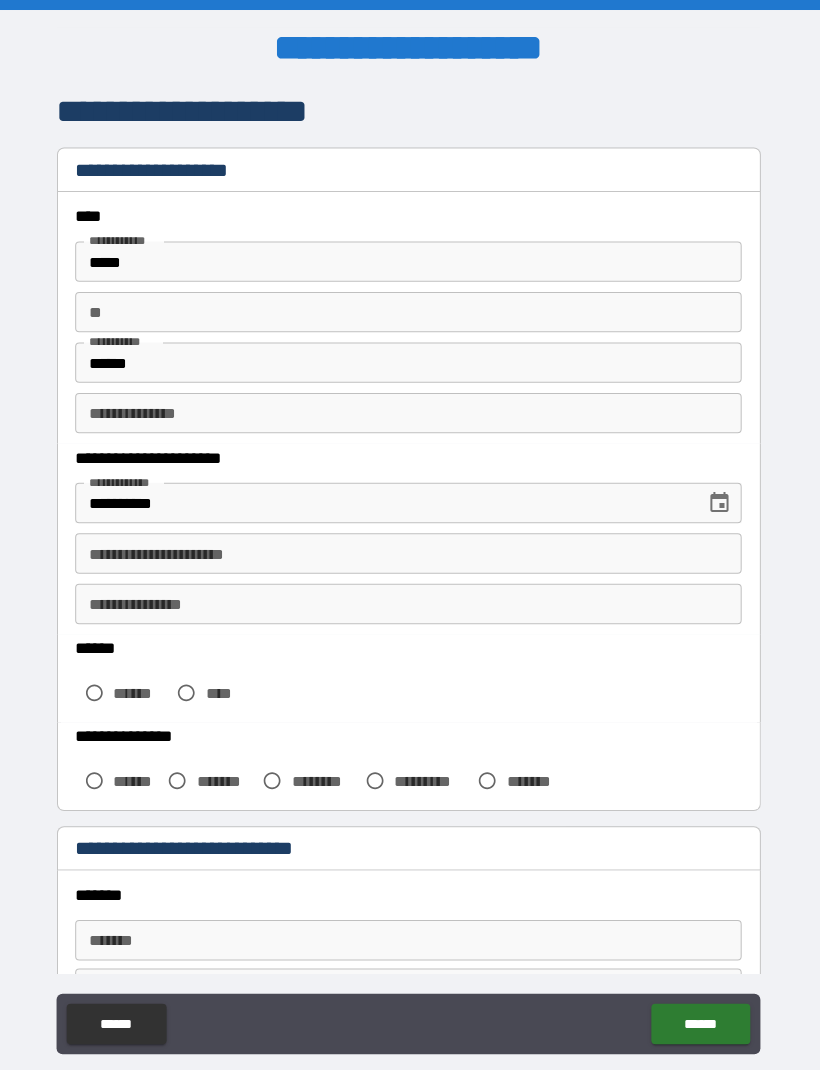 click on "**********" at bounding box center [410, 548] 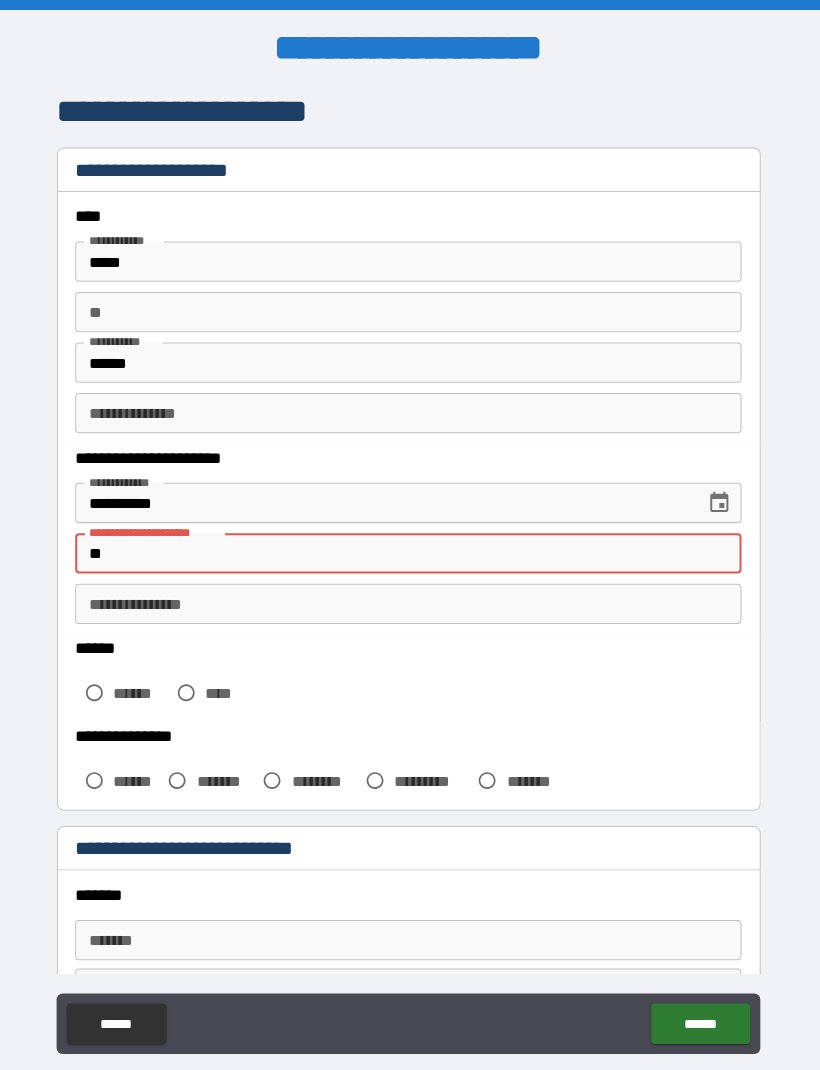 type on "*" 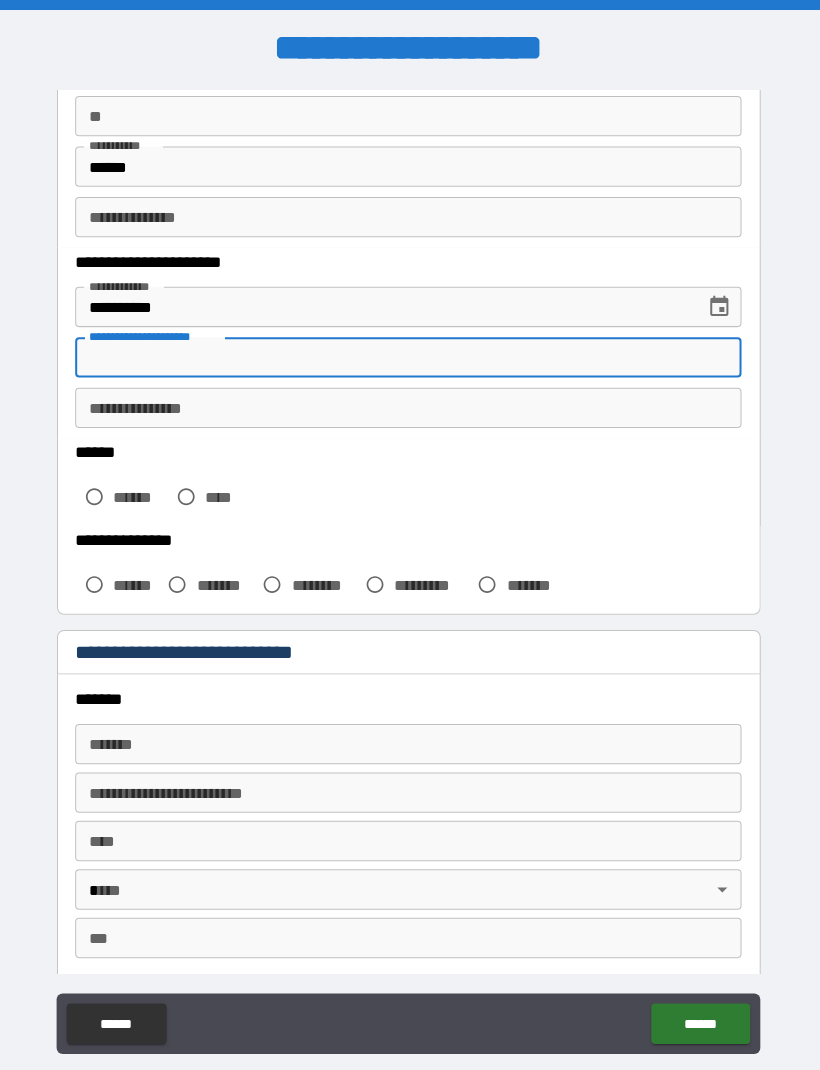 scroll, scrollTop: 198, scrollLeft: 0, axis: vertical 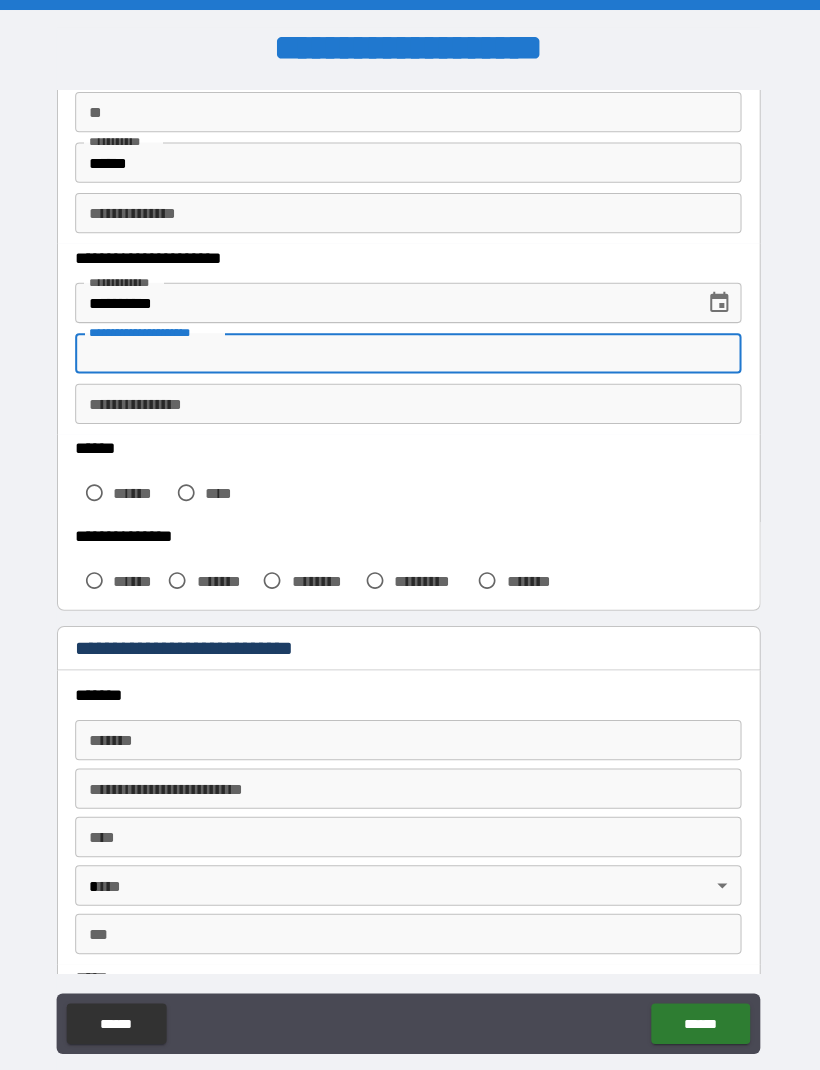 type 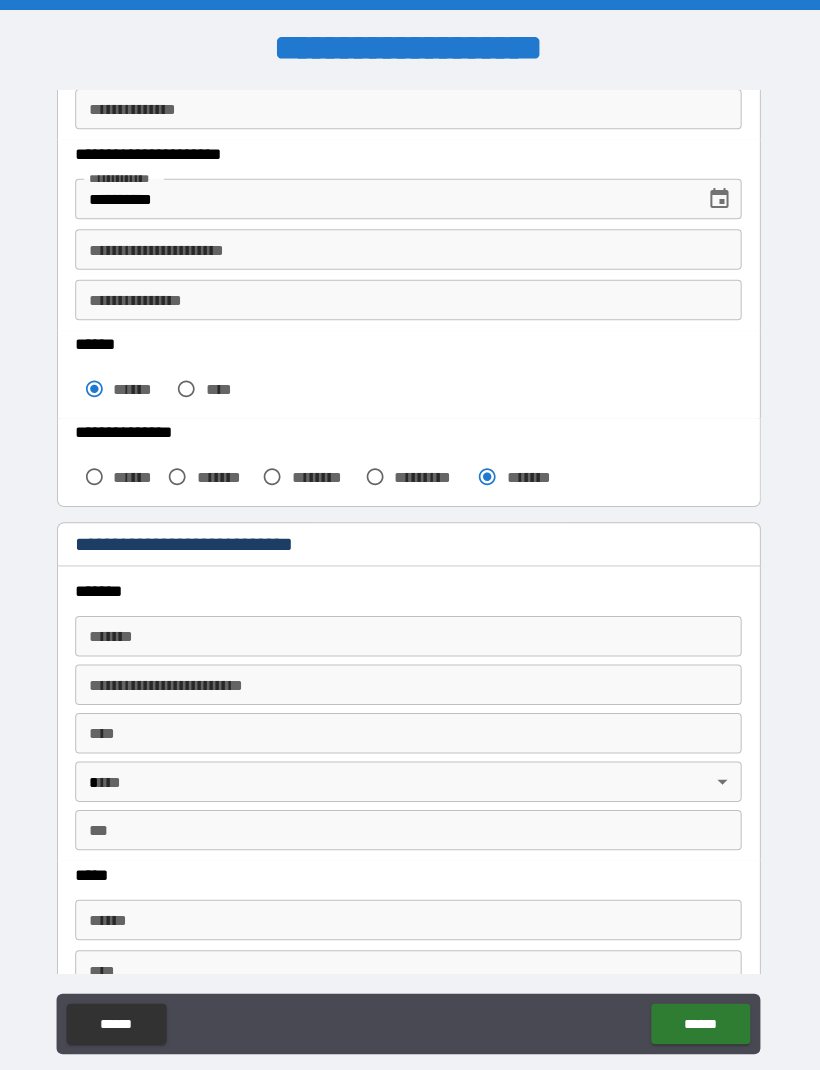 scroll, scrollTop: 302, scrollLeft: 0, axis: vertical 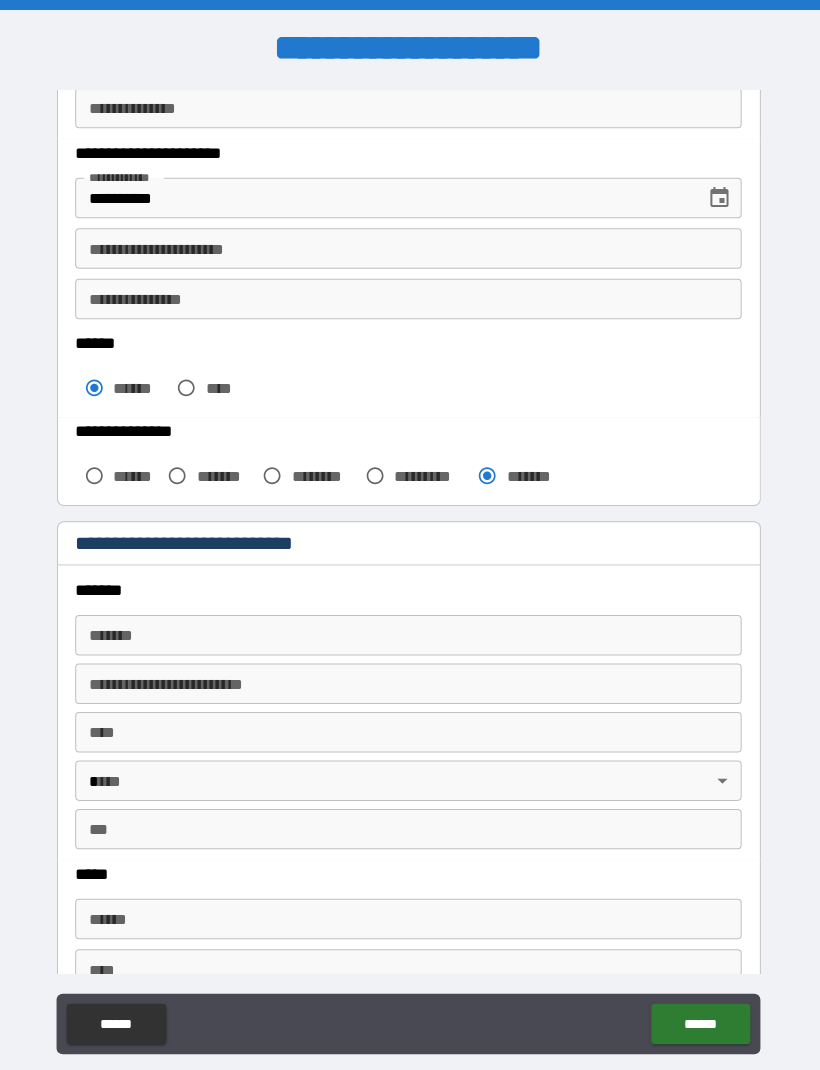 click on "*******" at bounding box center [410, 629] 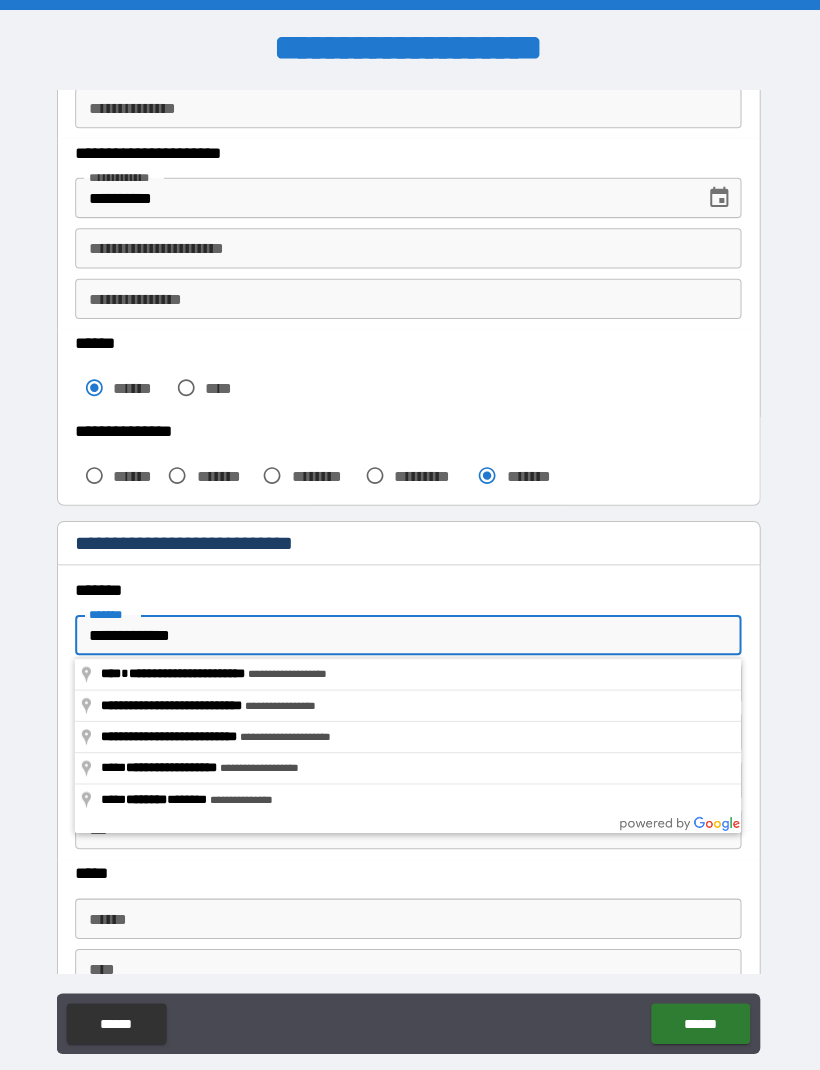type on "**********" 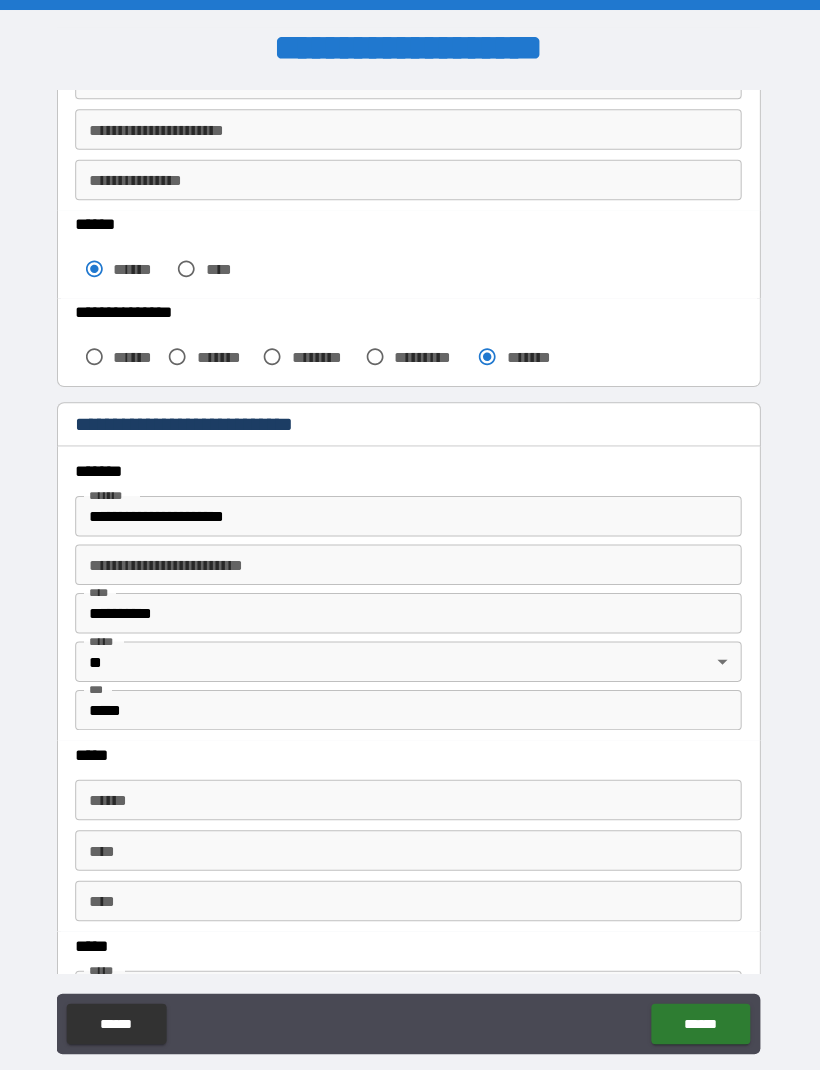 scroll, scrollTop: 410, scrollLeft: 0, axis: vertical 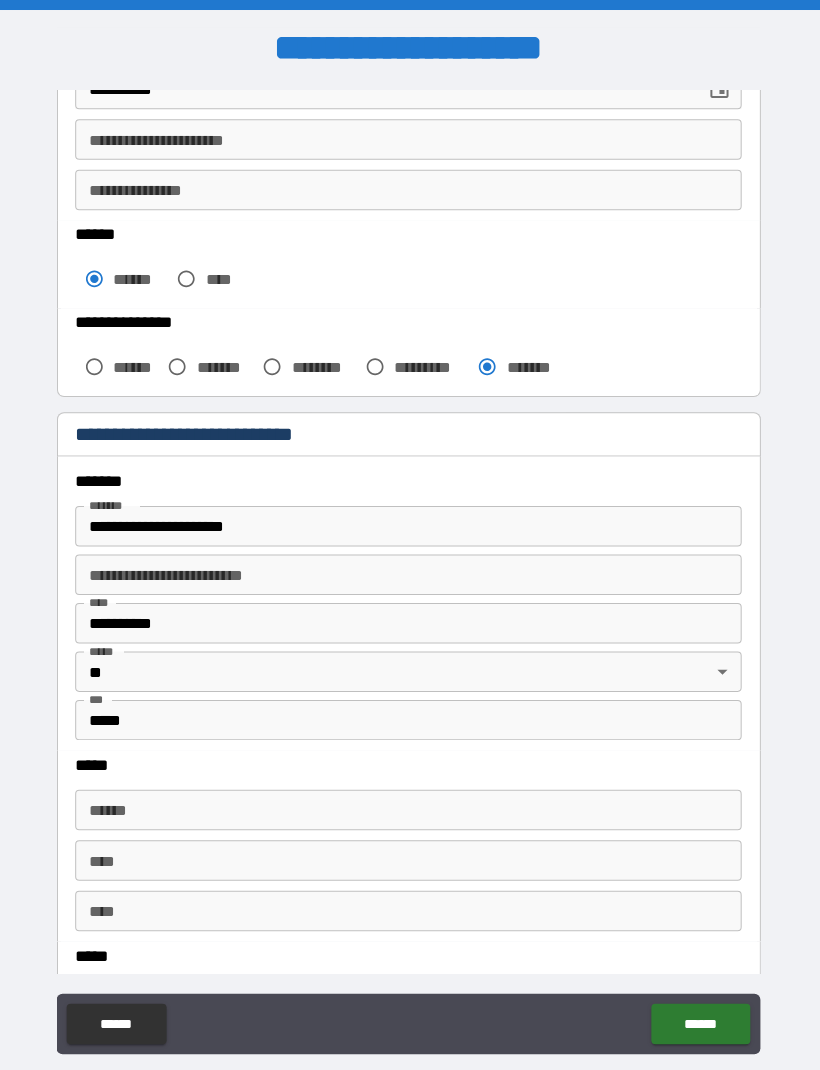 click on "******" at bounding box center [410, 802] 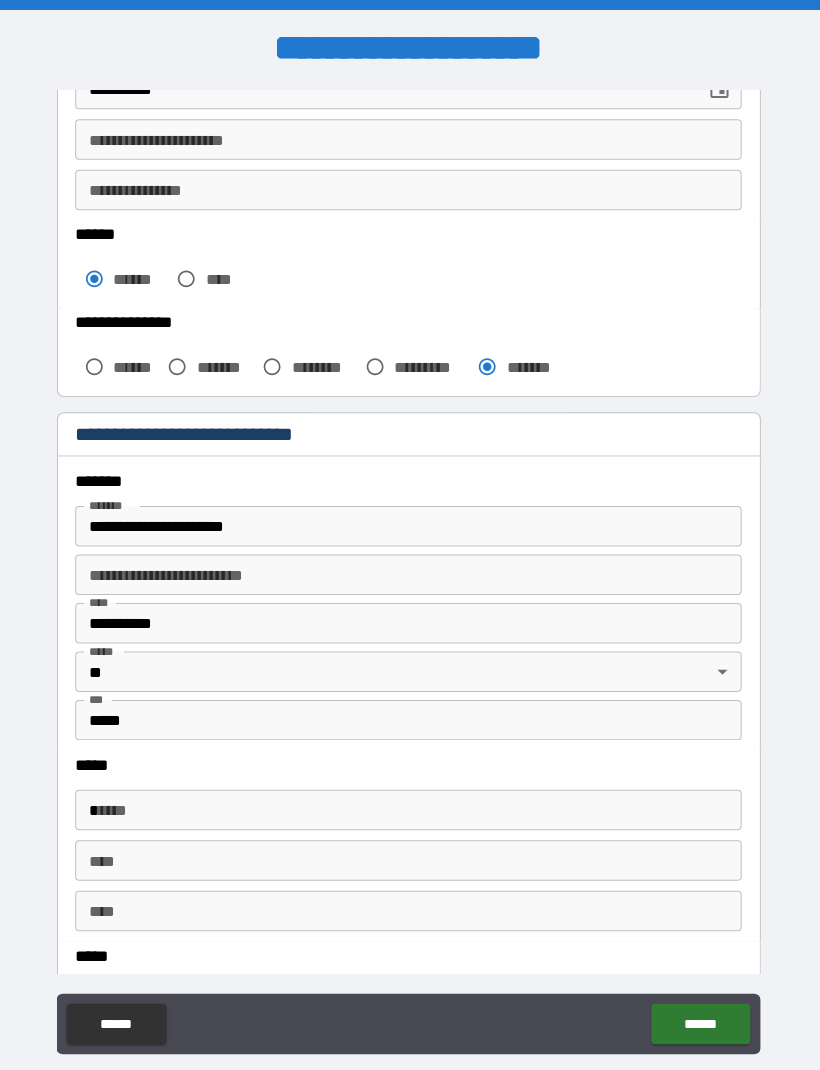 scroll, scrollTop: 65, scrollLeft: 0, axis: vertical 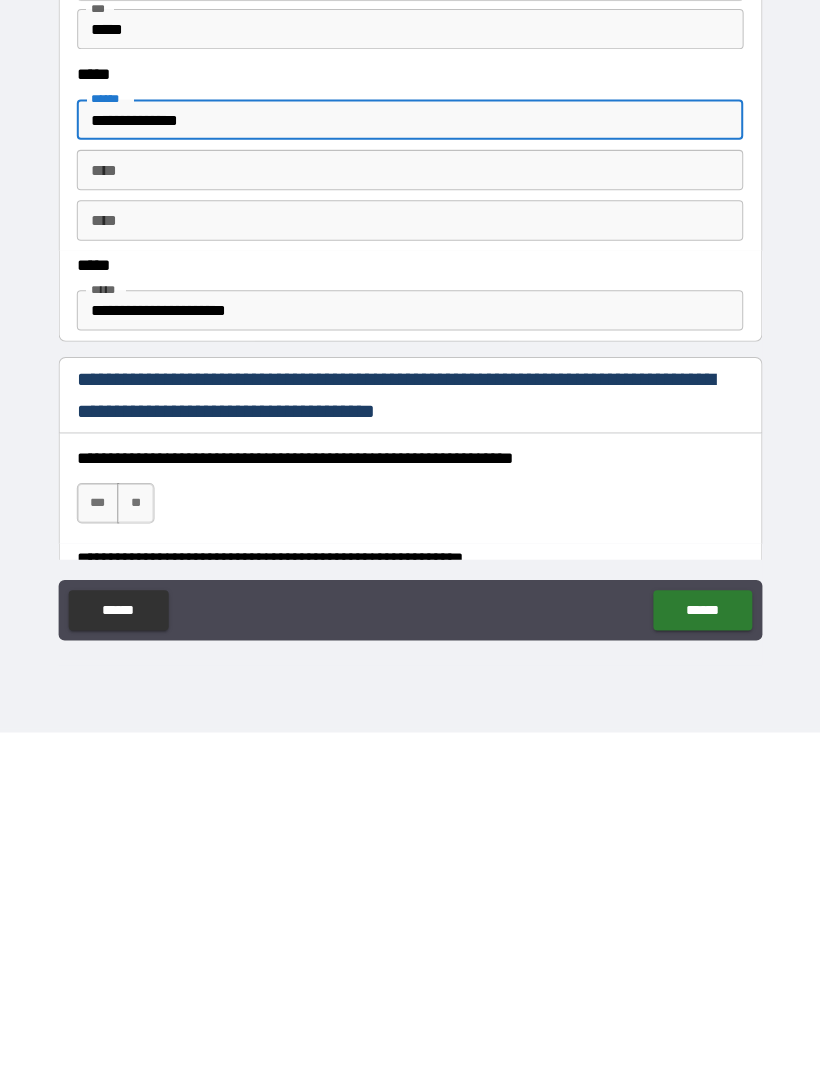 type on "**********" 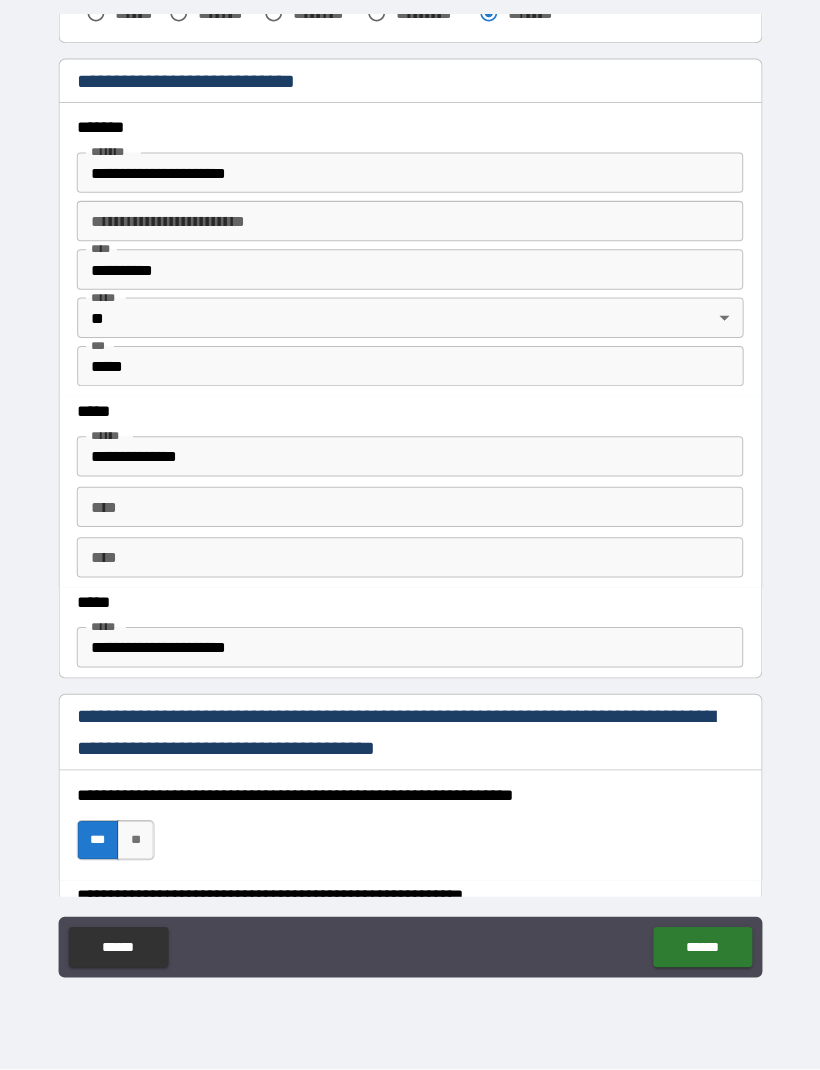 scroll, scrollTop: 66, scrollLeft: 0, axis: vertical 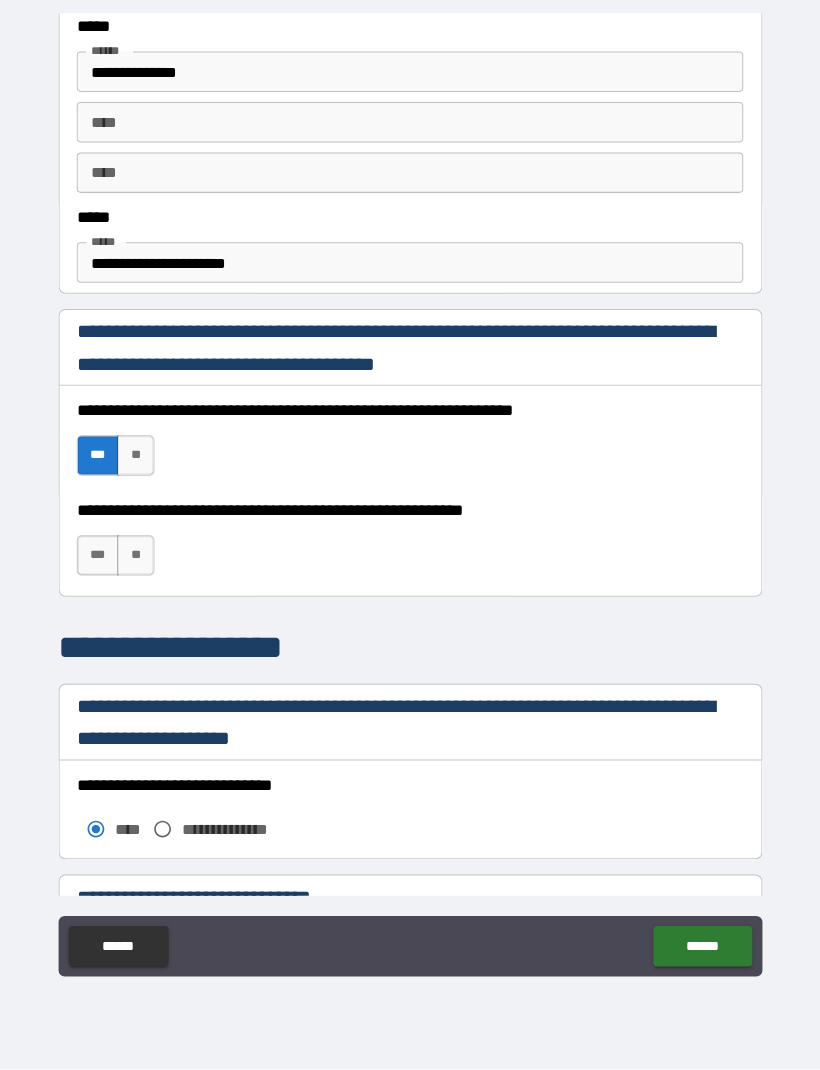 click on "***" at bounding box center (101, 561) 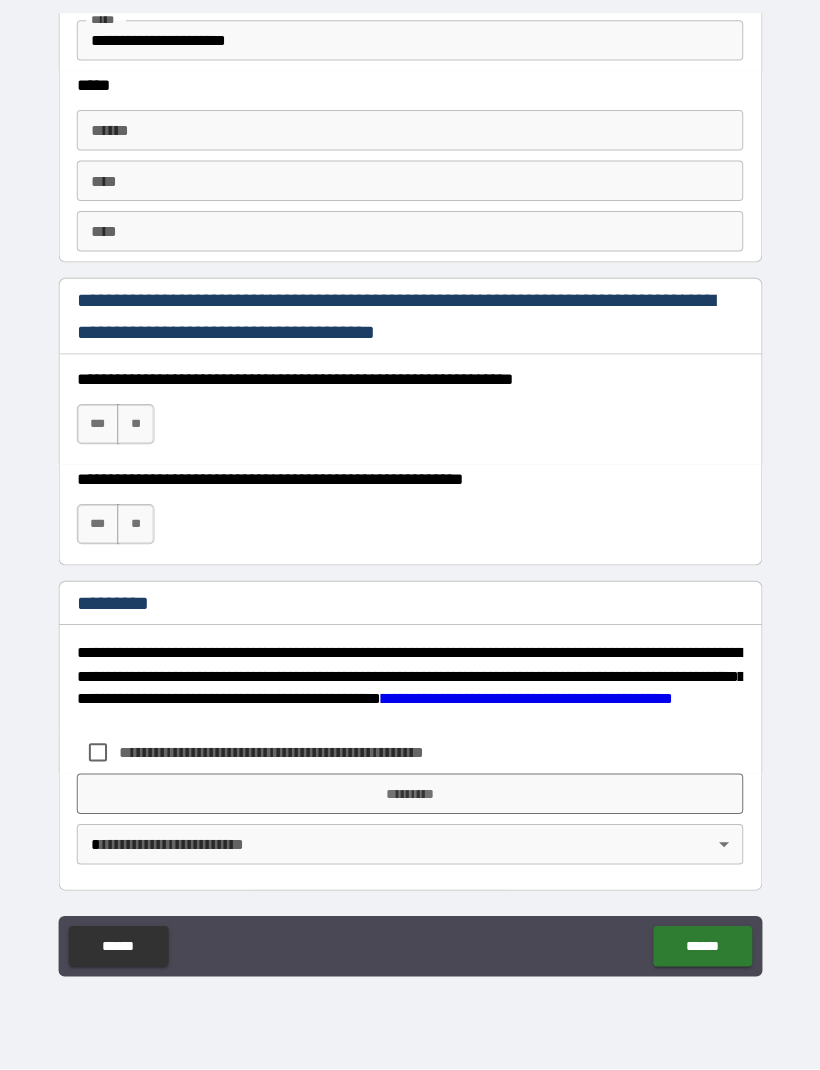 scroll, scrollTop: 2732, scrollLeft: 0, axis: vertical 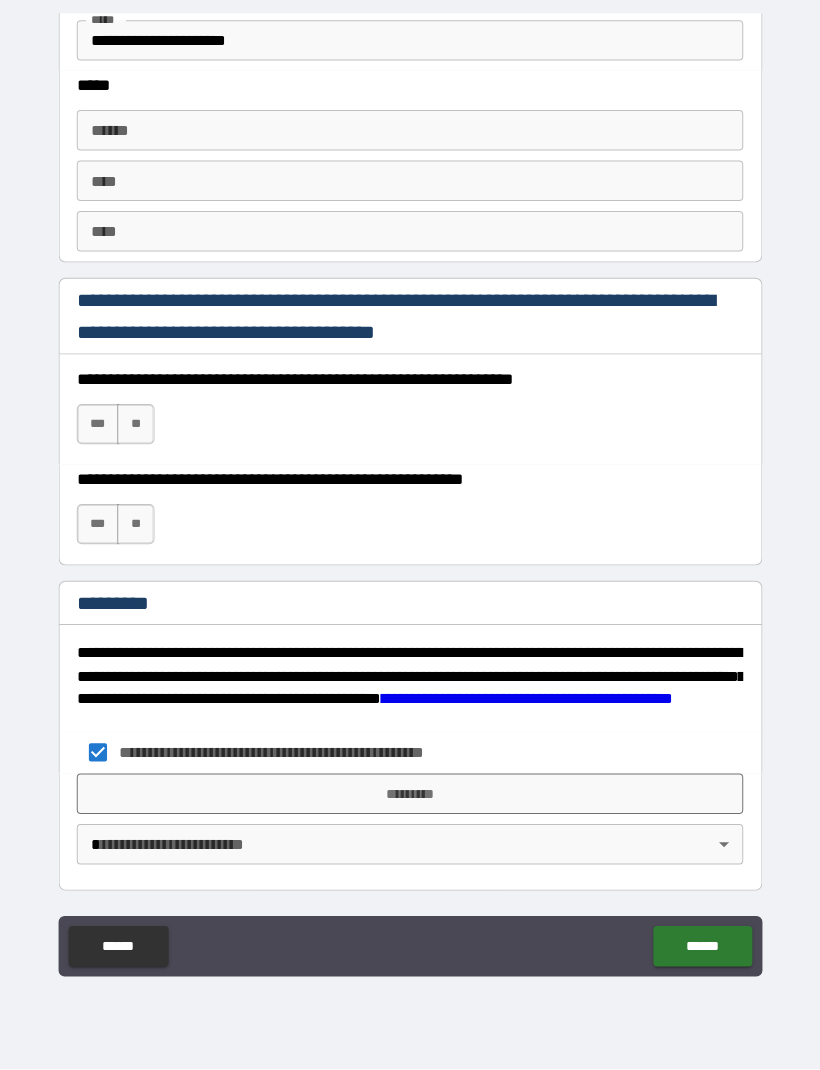 click on "*********" at bounding box center (410, 797) 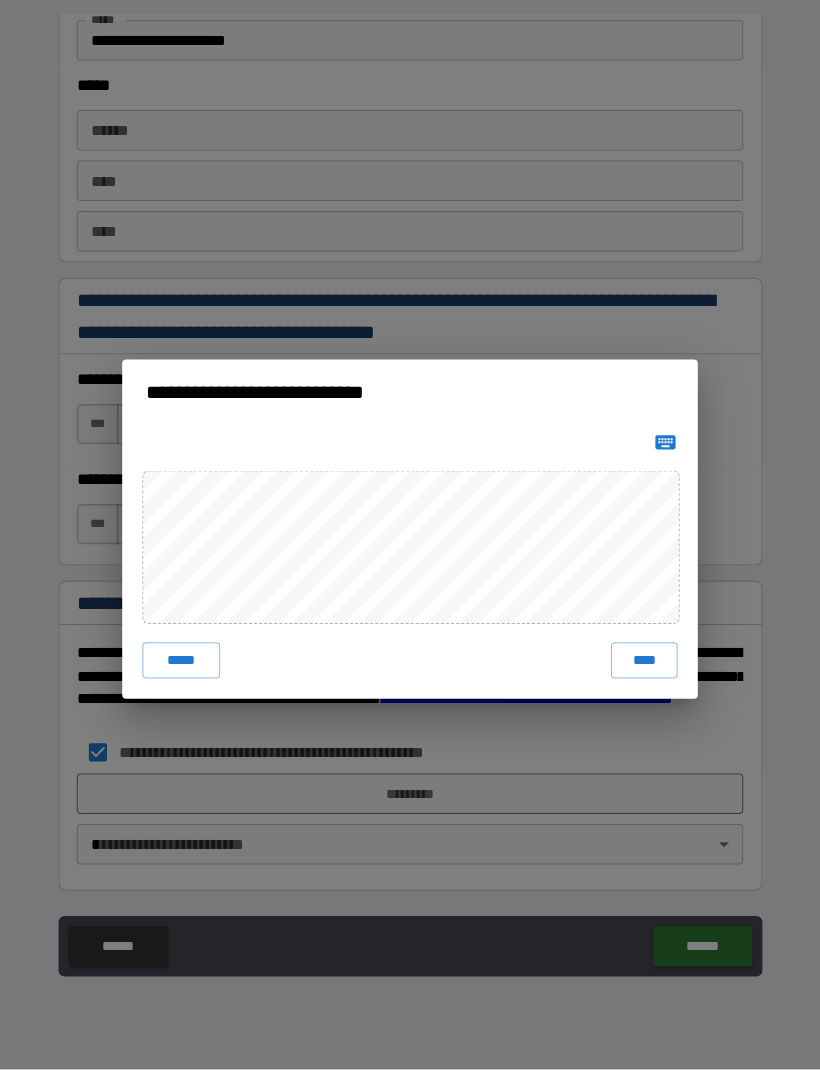 click on "****" at bounding box center (642, 665) 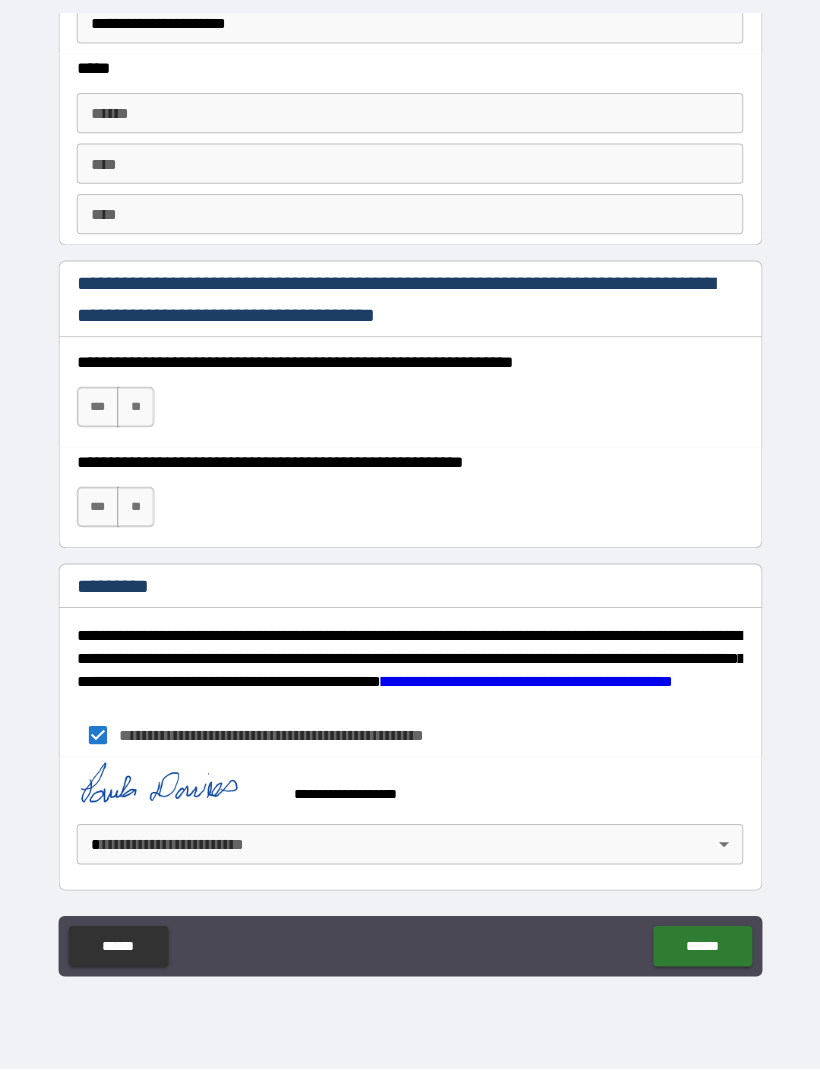 scroll, scrollTop: 2749, scrollLeft: 0, axis: vertical 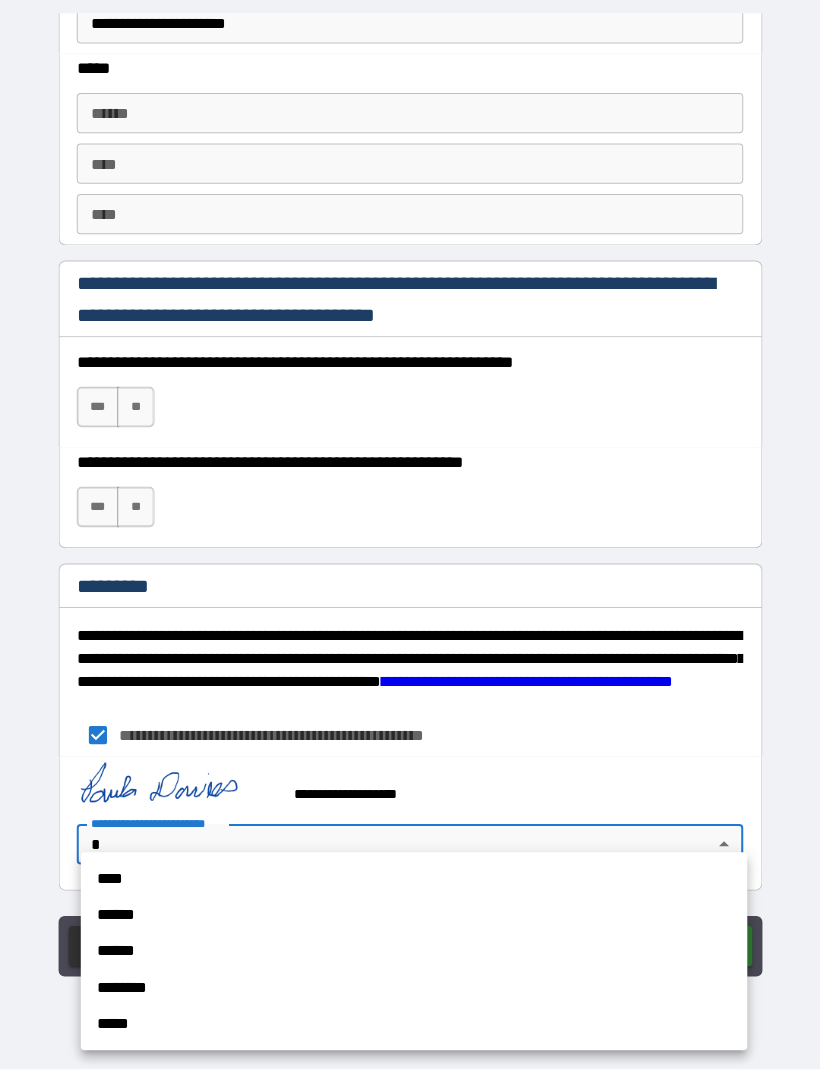 click on "****" at bounding box center (414, 881) 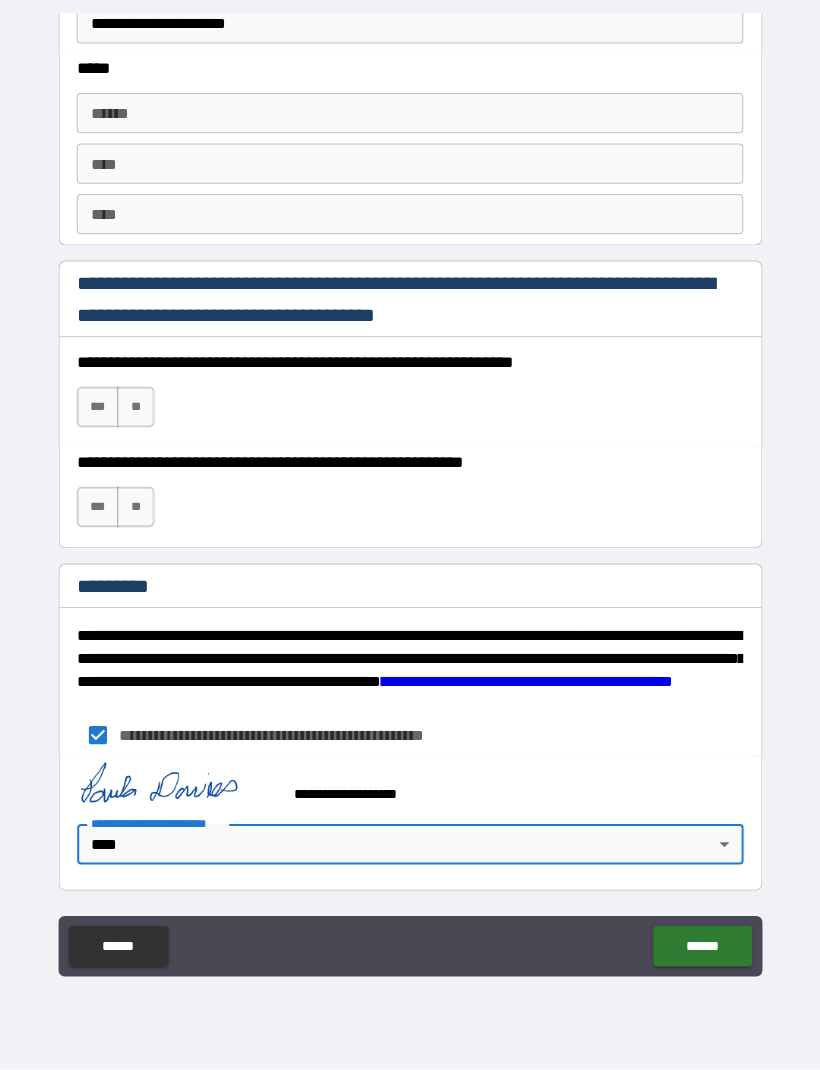 click on "******" at bounding box center [699, 948] 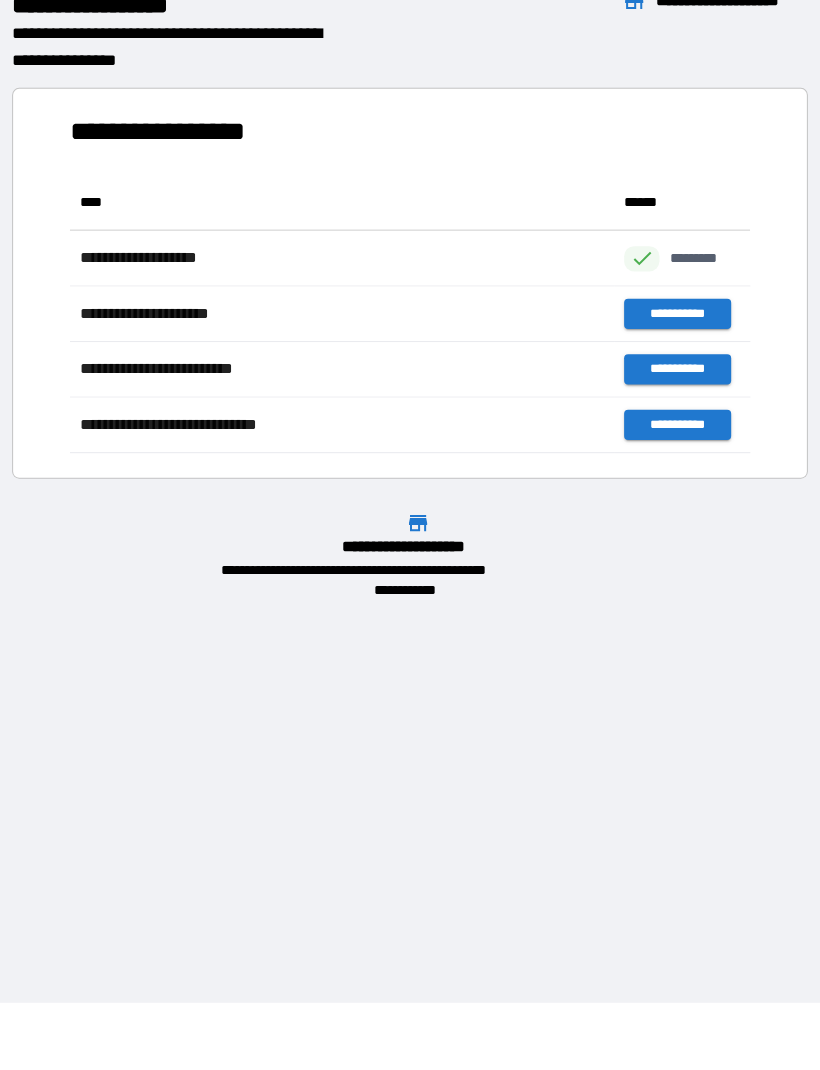 scroll, scrollTop: 276, scrollLeft: 674, axis: both 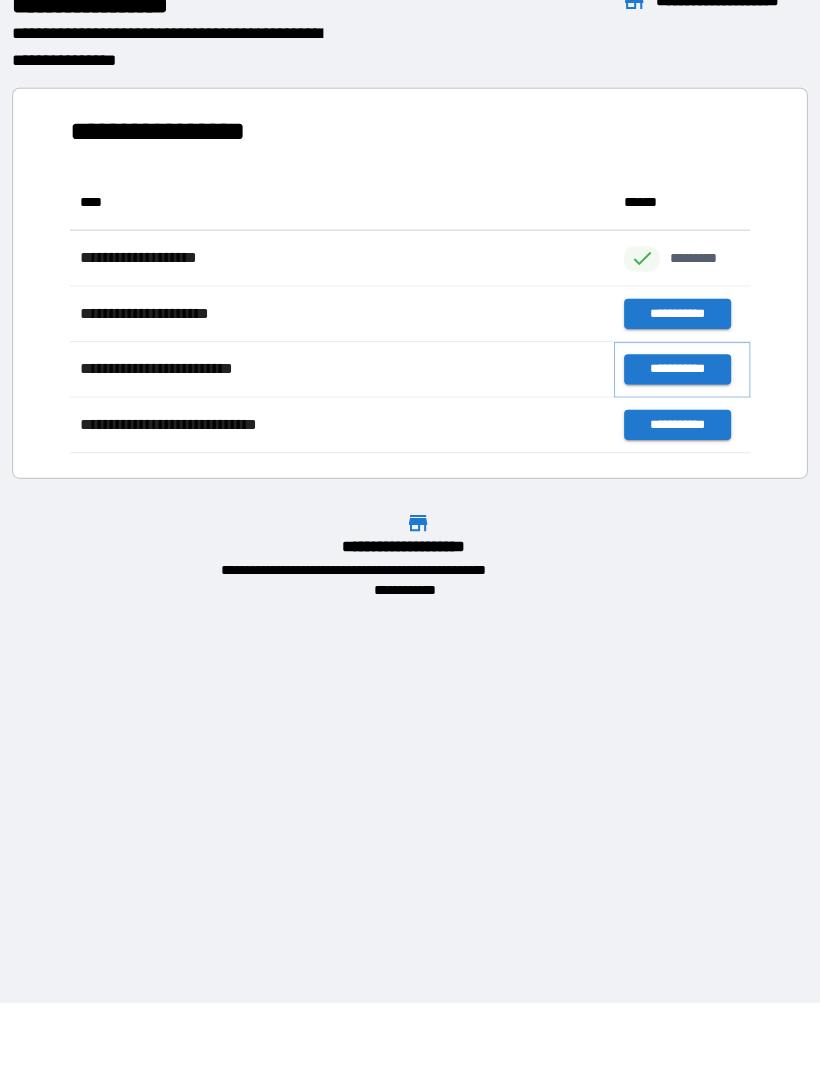 click on "**********" at bounding box center [674, 377] 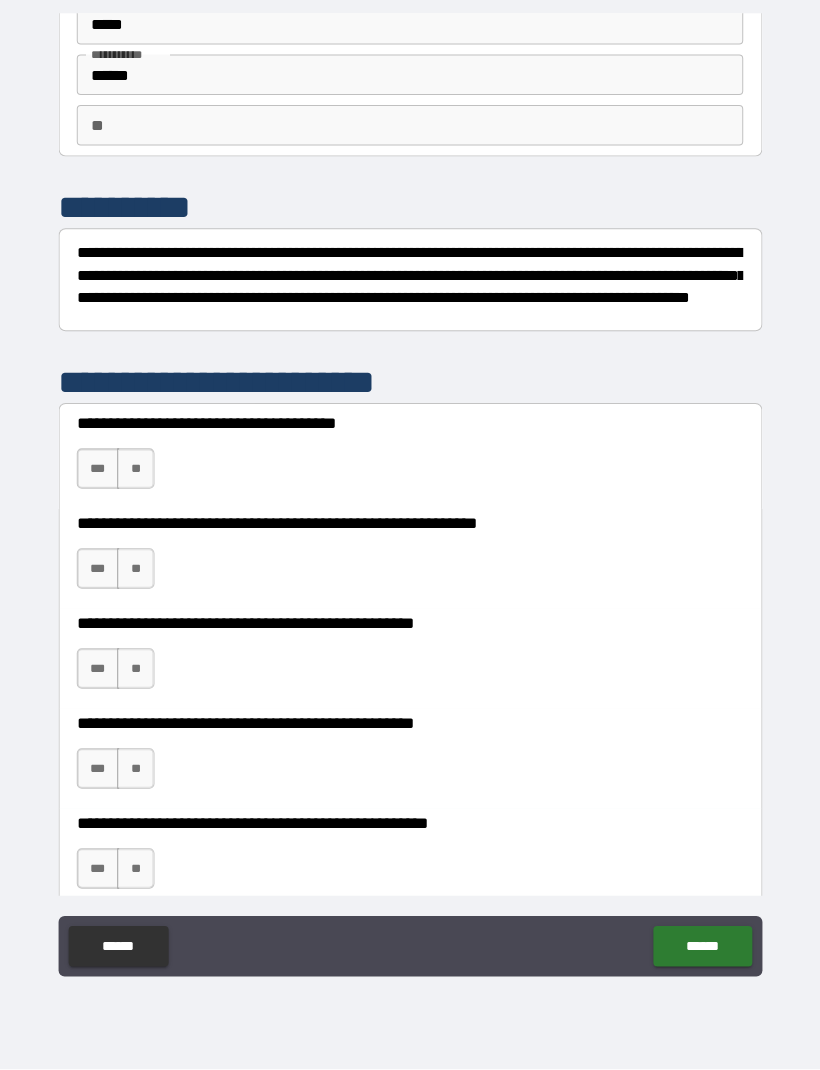 scroll, scrollTop: 104, scrollLeft: 0, axis: vertical 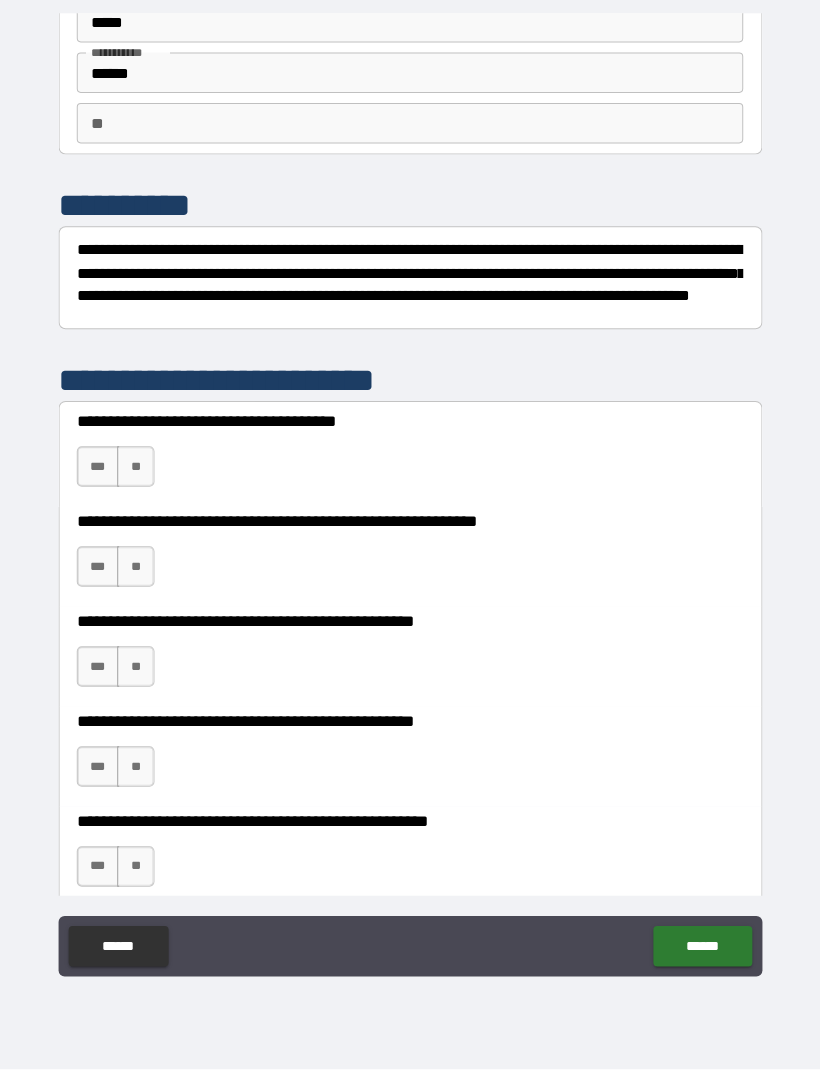 click on "***" at bounding box center [101, 473] 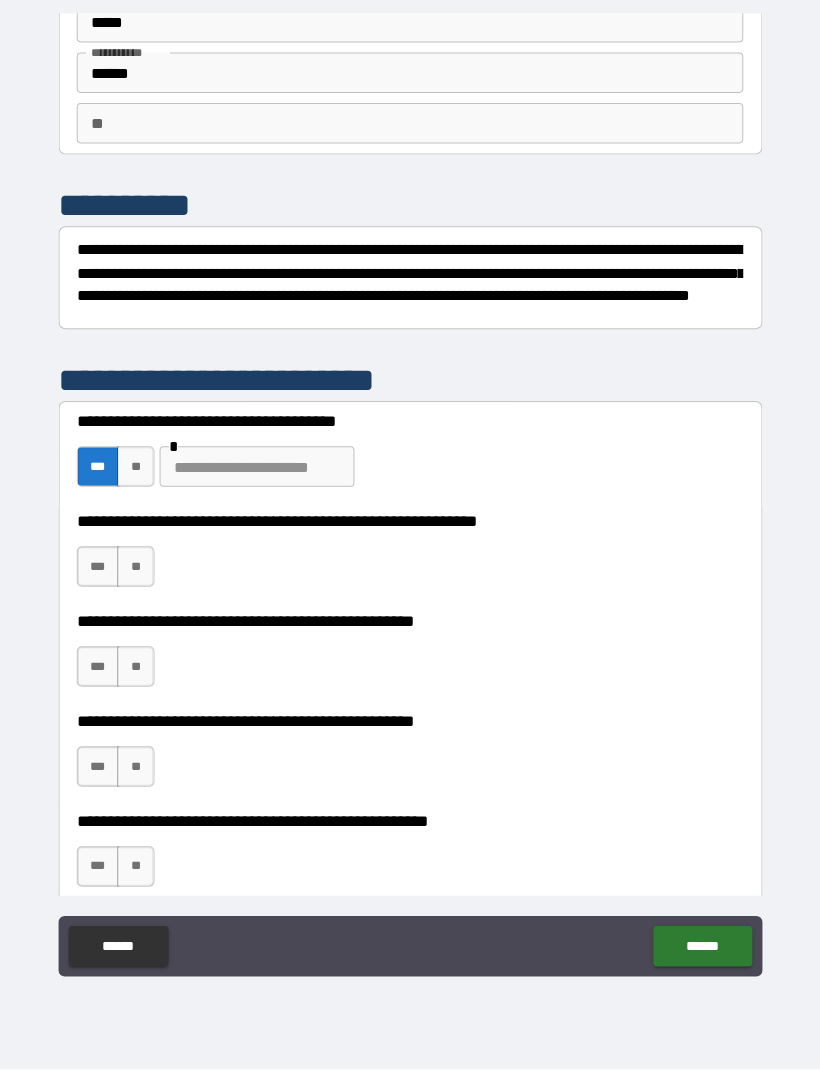 click on "***" at bounding box center [101, 572] 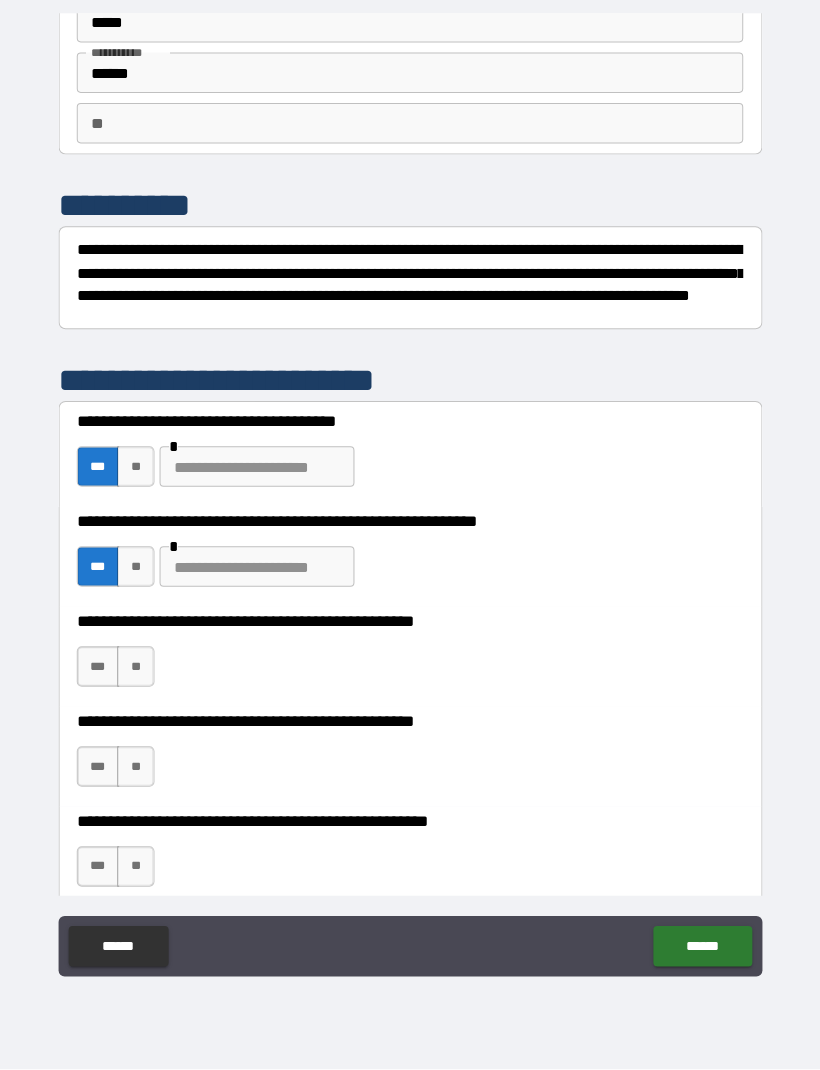 click at bounding box center (258, 572) 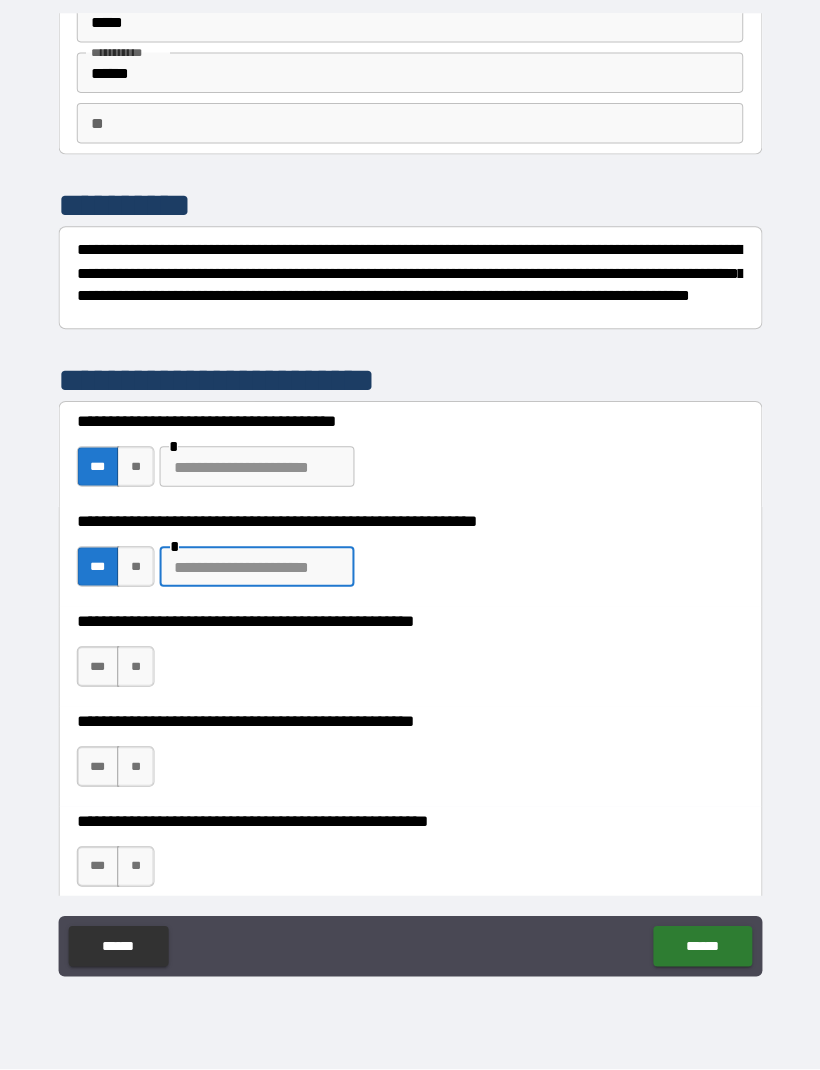 scroll, scrollTop: 65, scrollLeft: 0, axis: vertical 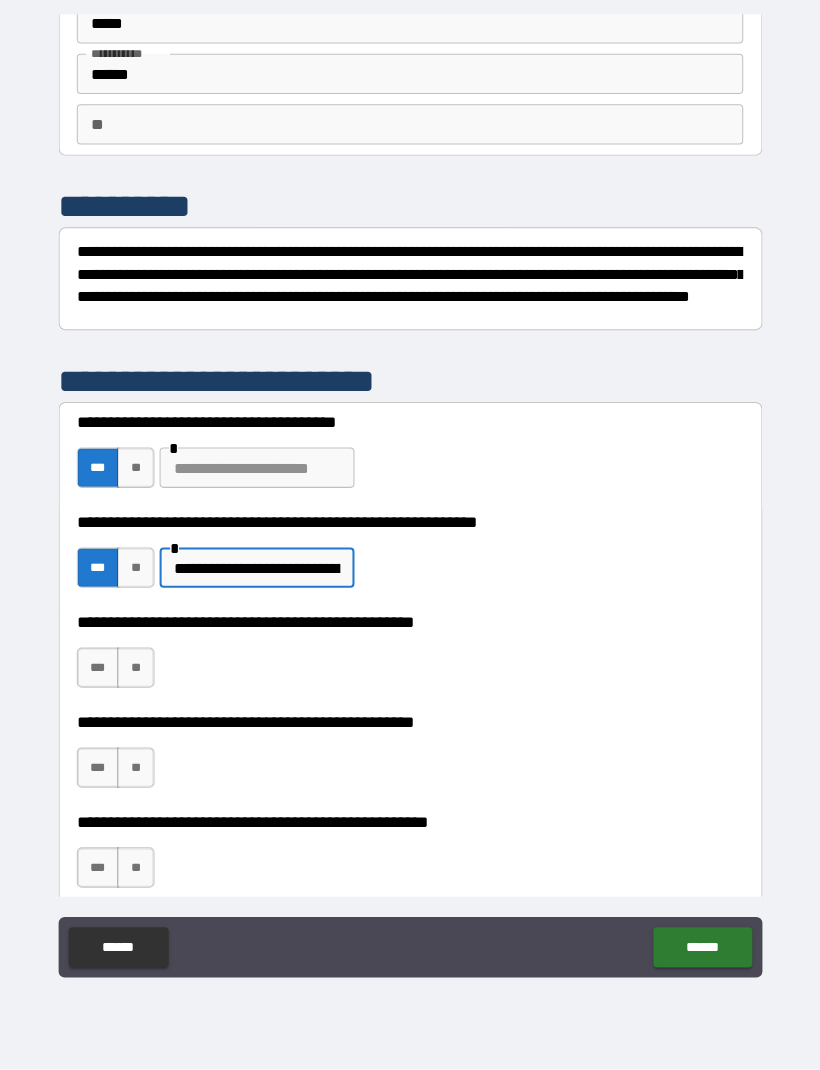 click on "**********" at bounding box center [258, 573] 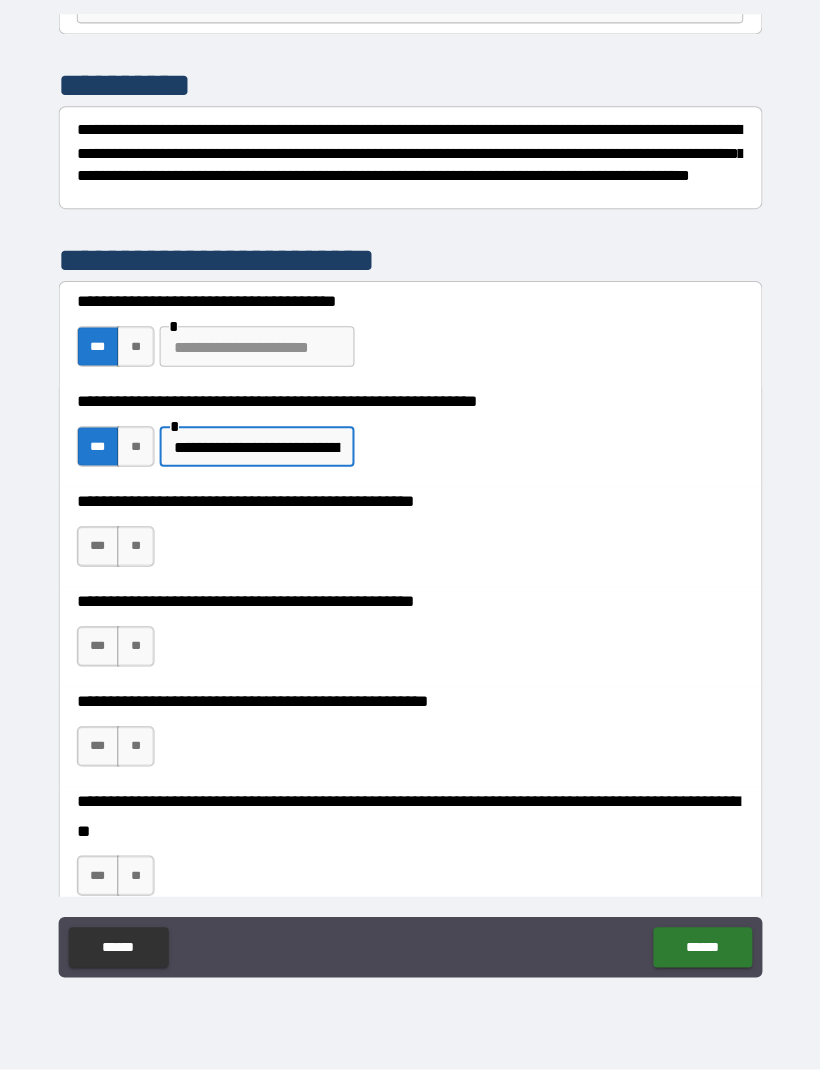 scroll, scrollTop: 223, scrollLeft: 0, axis: vertical 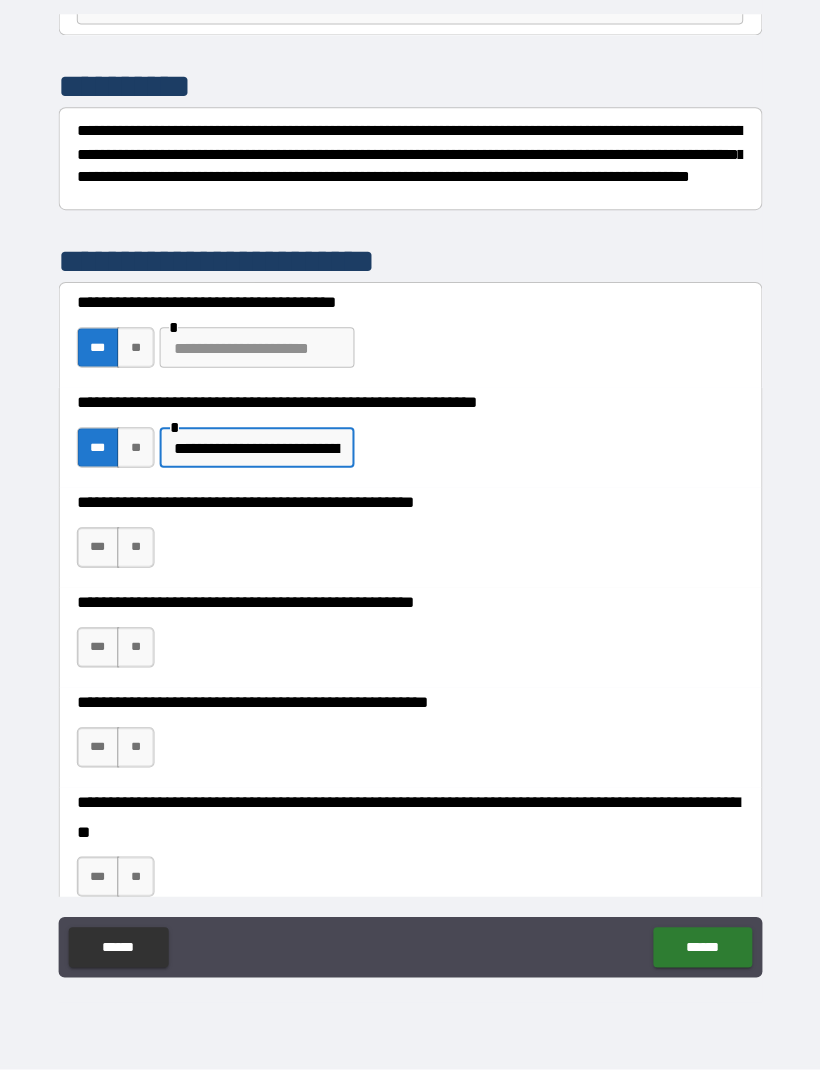 type on "**********" 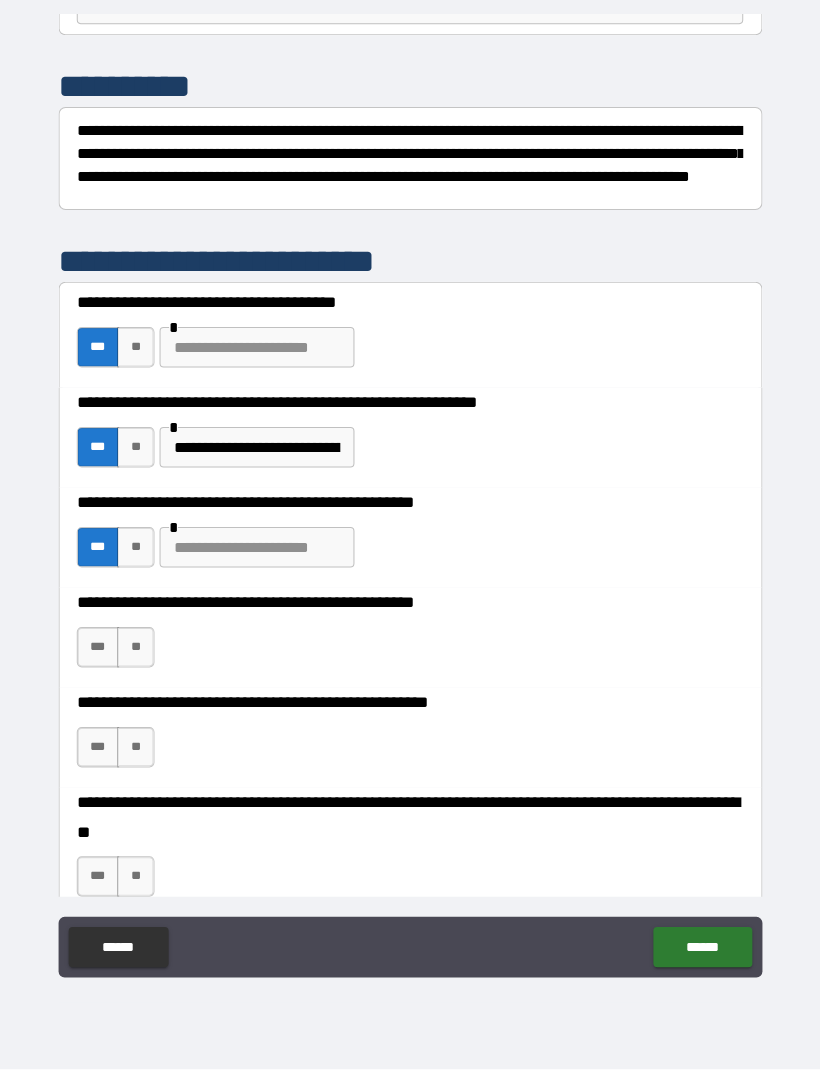 scroll, scrollTop: 66, scrollLeft: 0, axis: vertical 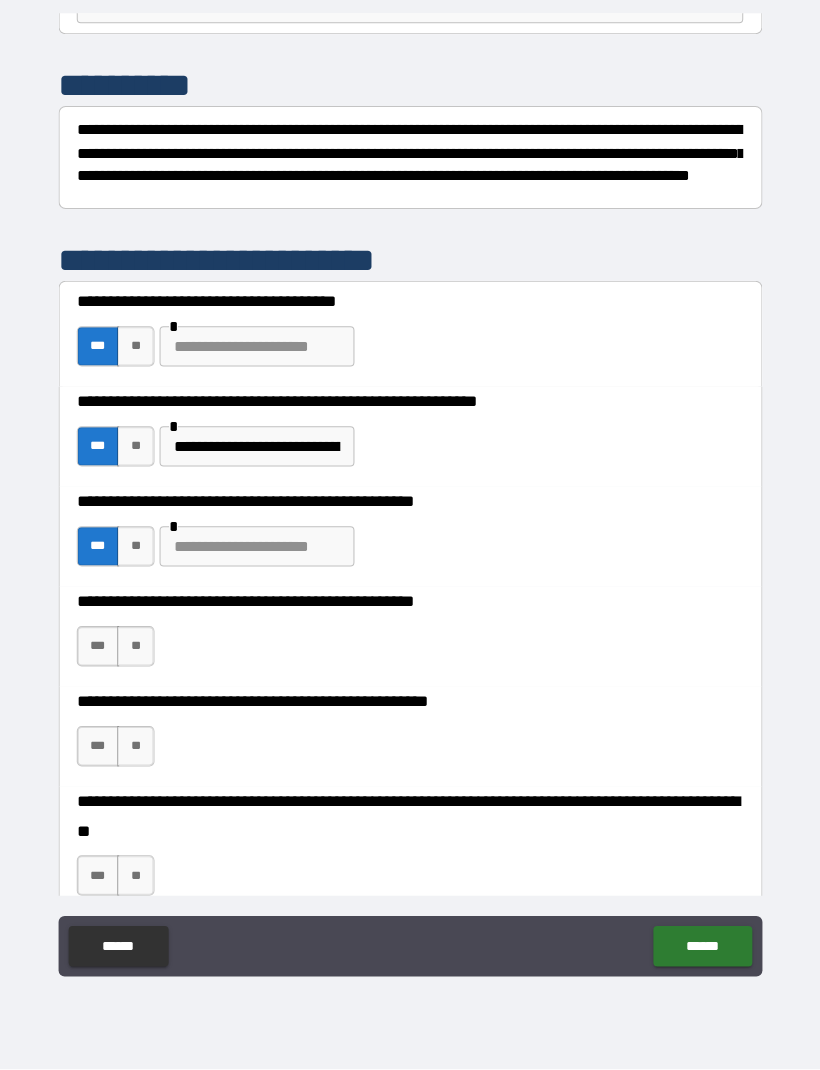click at bounding box center [258, 552] 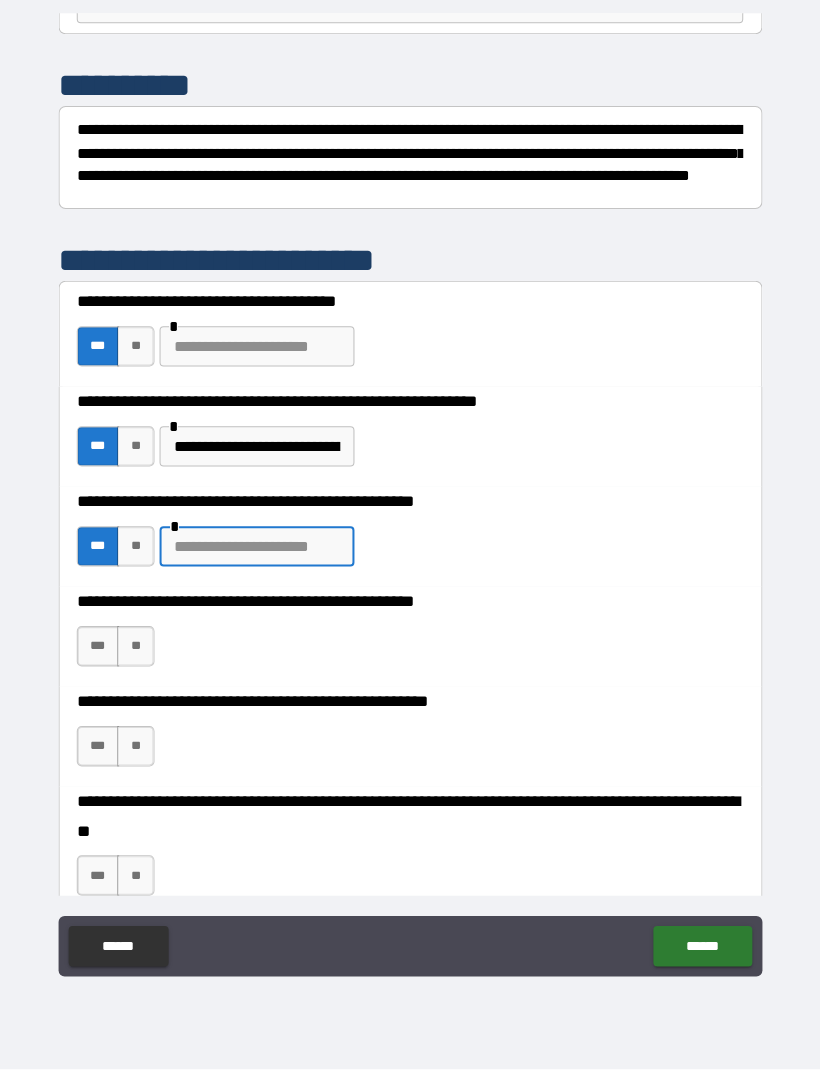 scroll, scrollTop: 65, scrollLeft: 0, axis: vertical 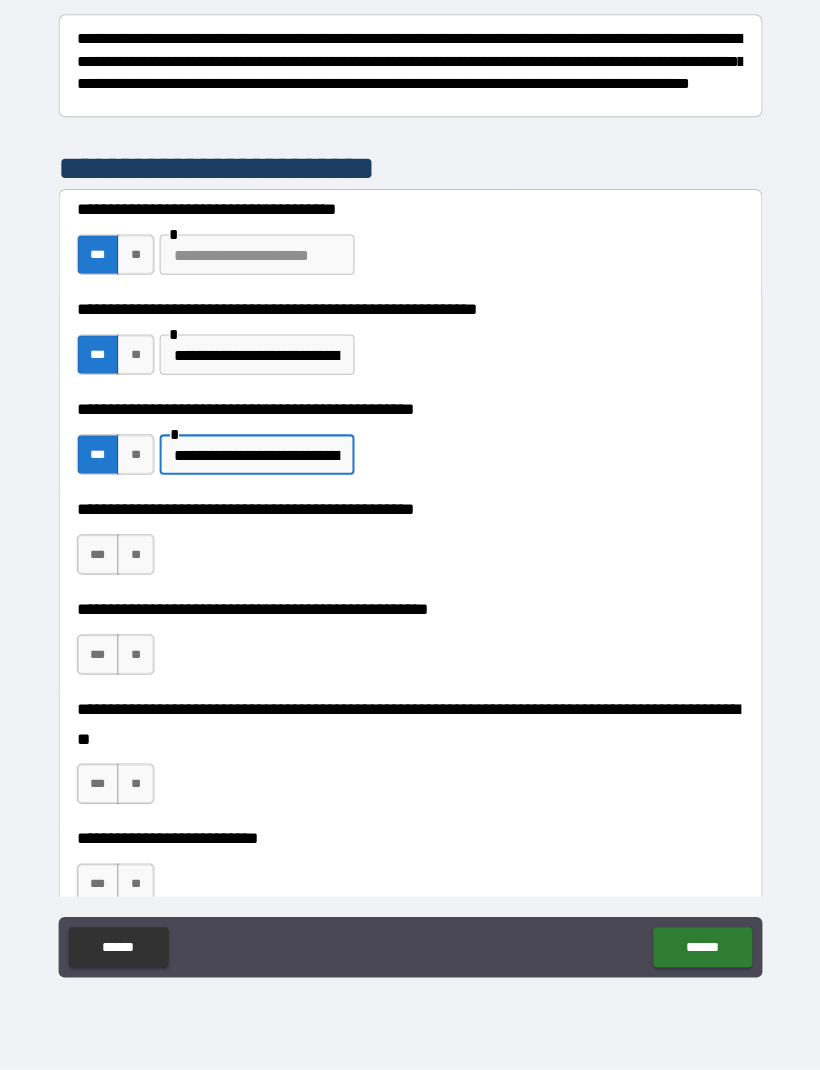 type on "**********" 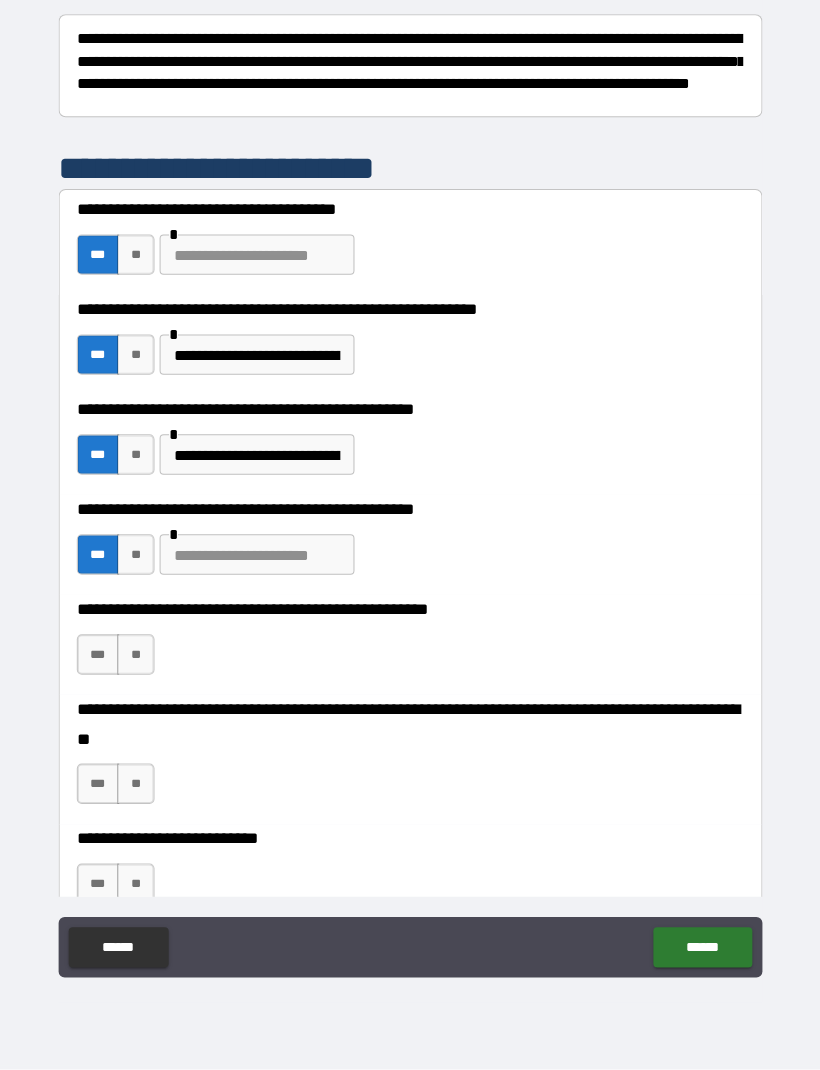 scroll, scrollTop: 66, scrollLeft: 0, axis: vertical 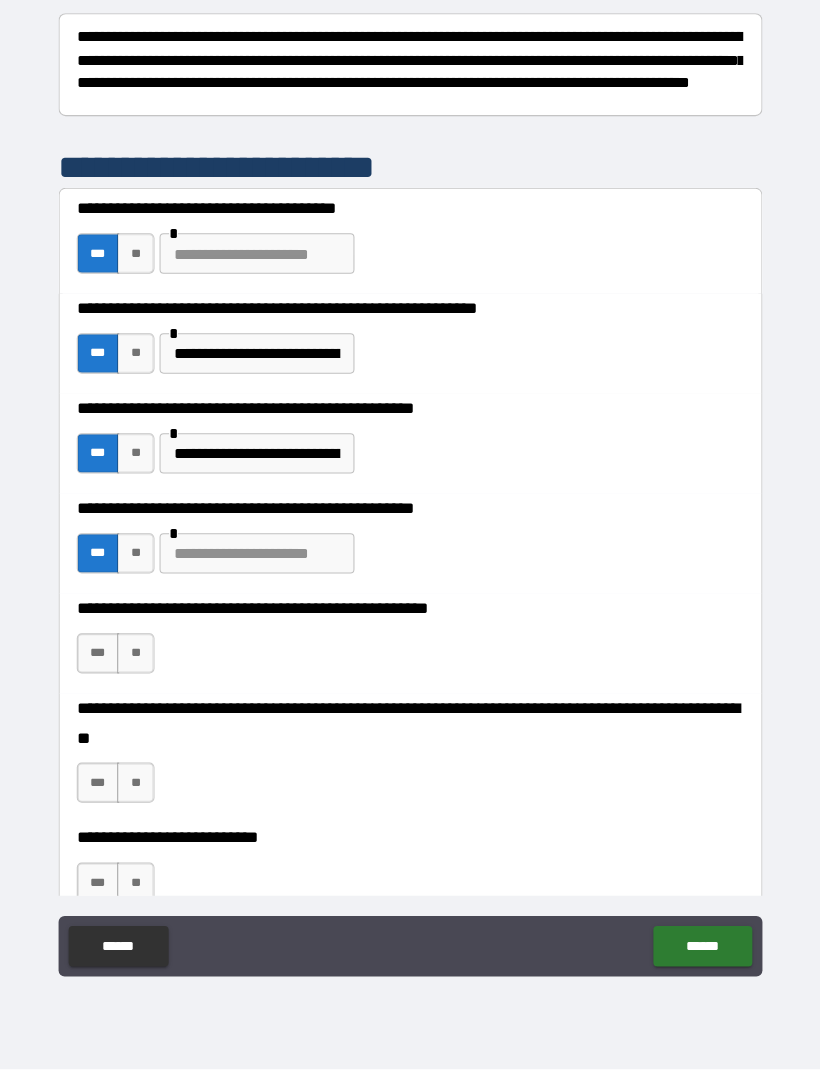 click at bounding box center (258, 559) 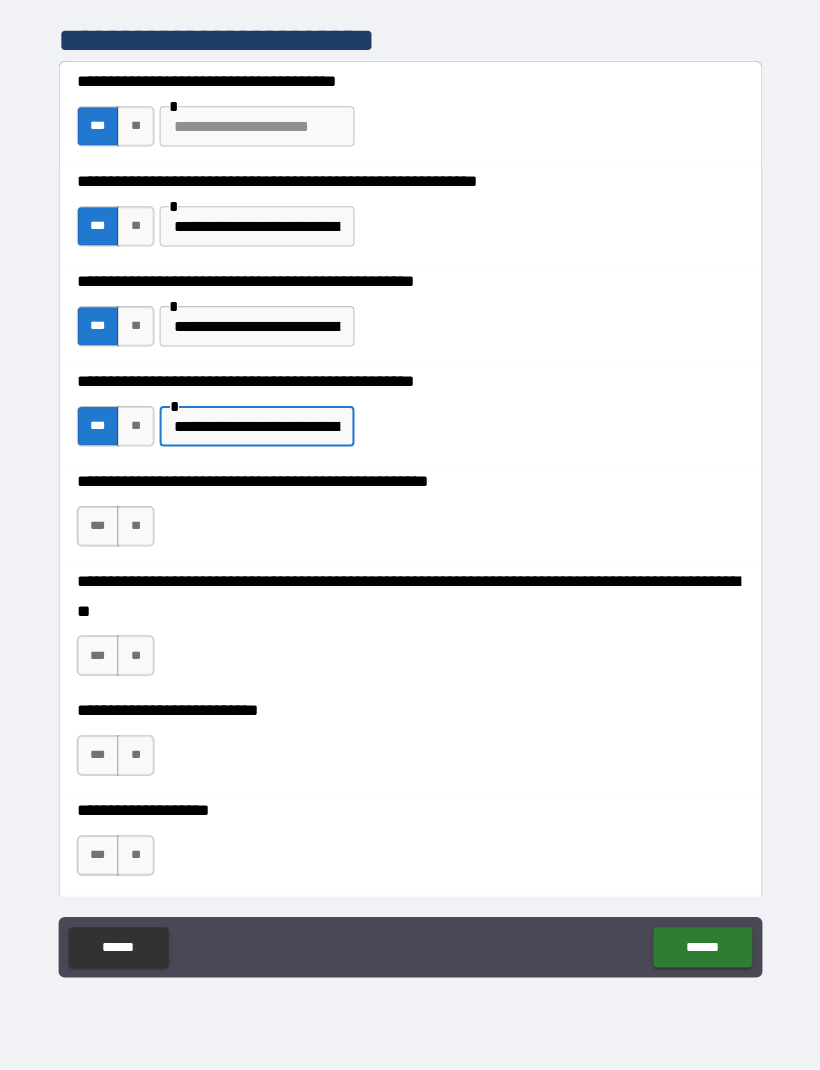 scroll, scrollTop: 446, scrollLeft: 0, axis: vertical 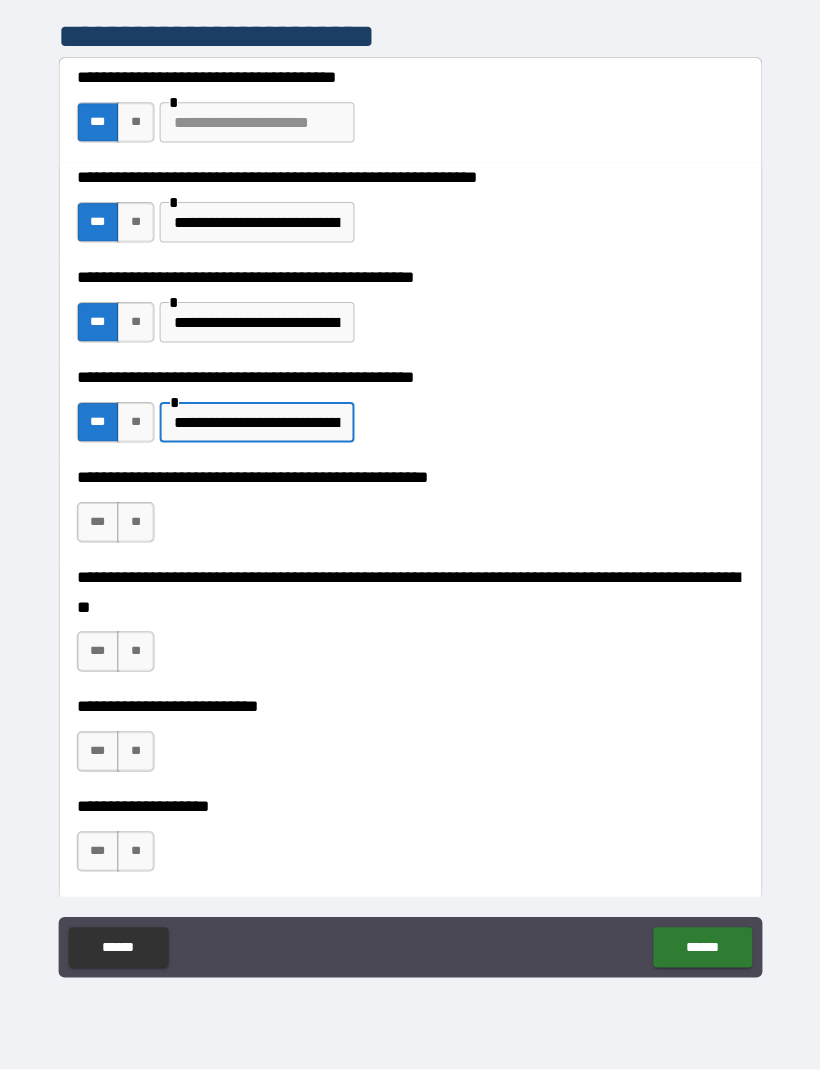 type on "**********" 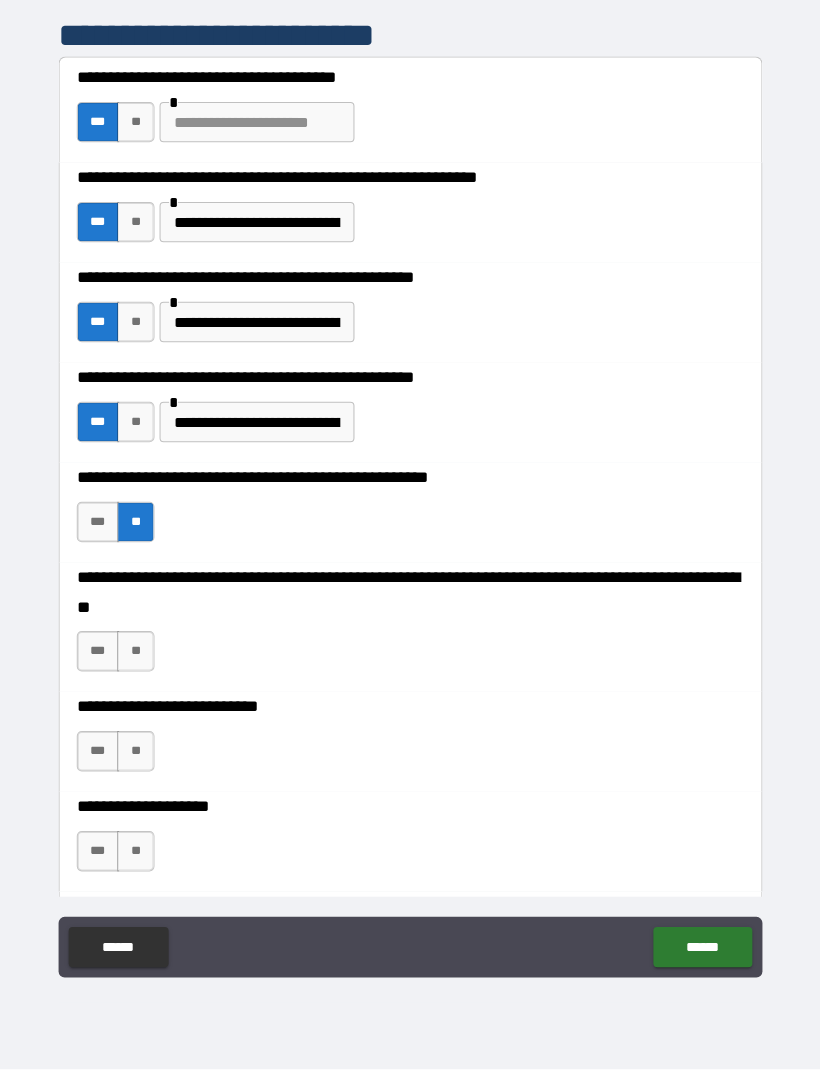 scroll, scrollTop: 66, scrollLeft: 0, axis: vertical 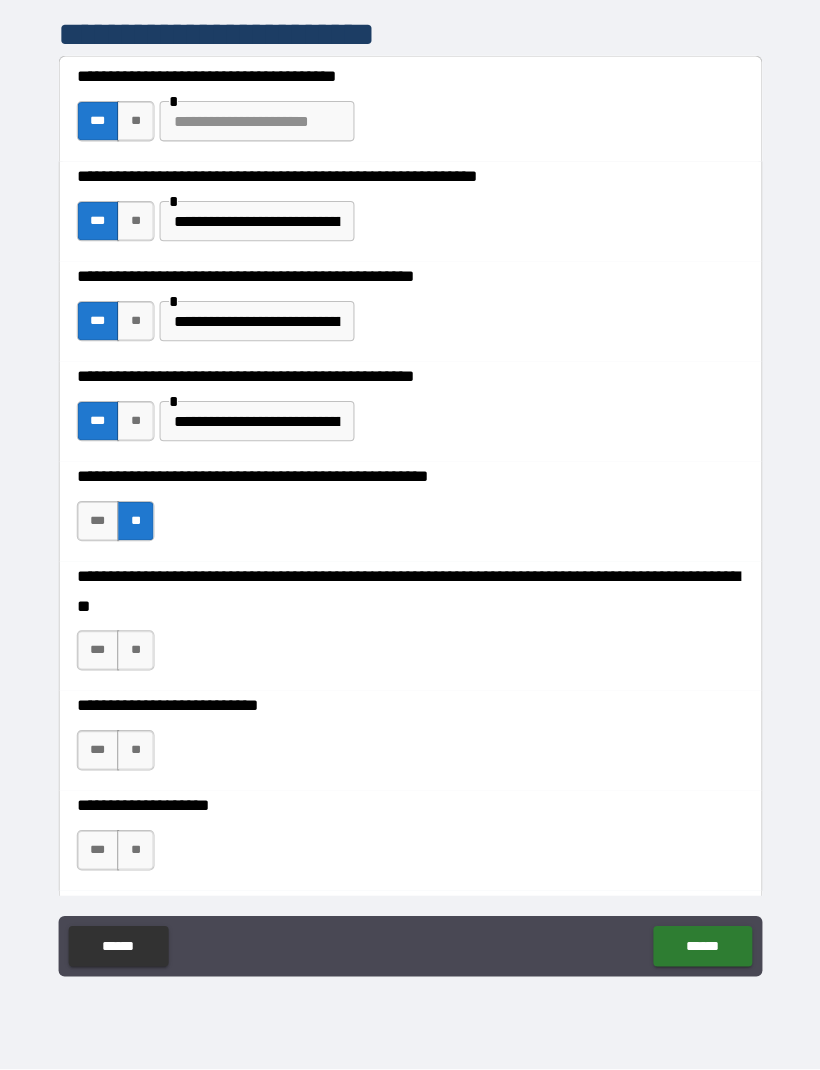 click on "***" at bounding box center [101, 655] 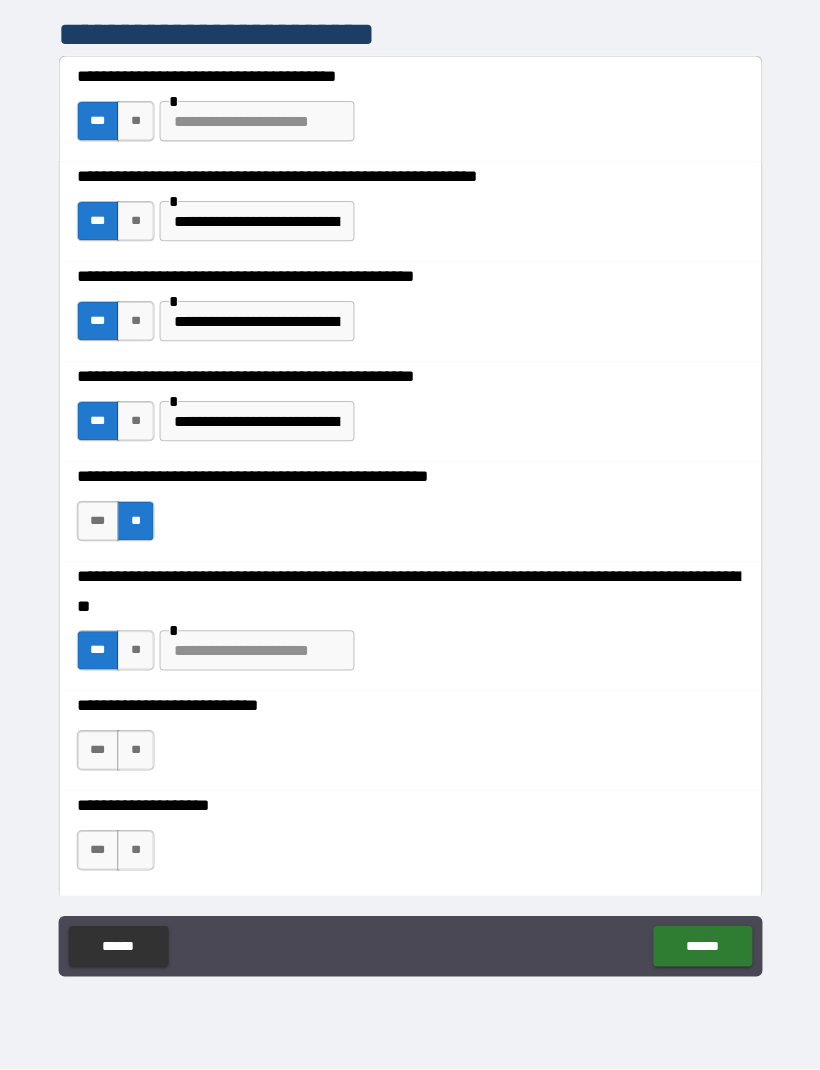 click at bounding box center (258, 655) 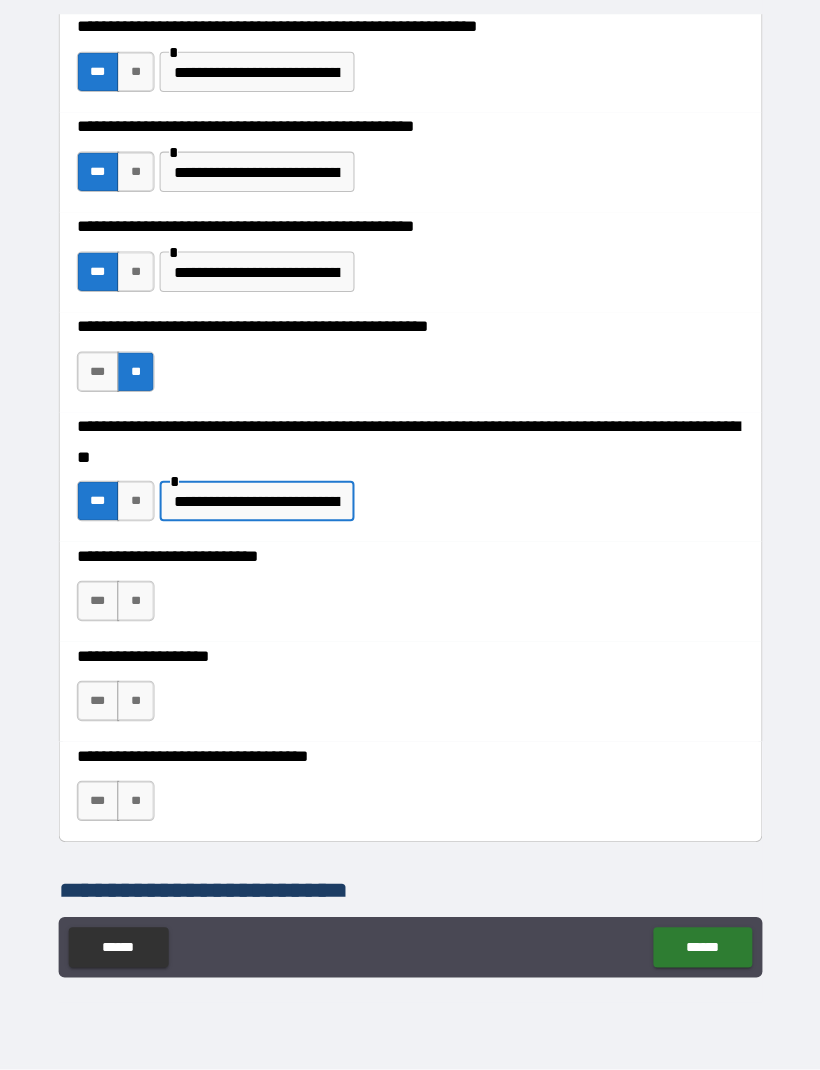 scroll, scrollTop: 598, scrollLeft: 0, axis: vertical 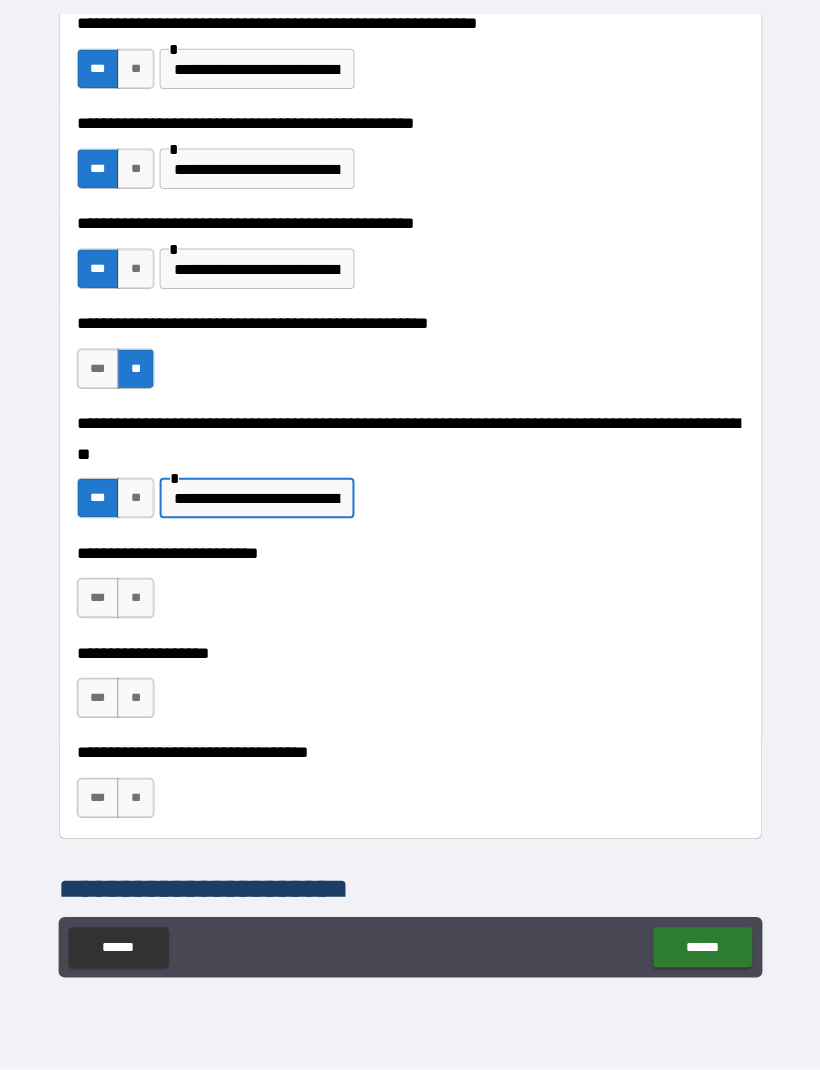type on "**********" 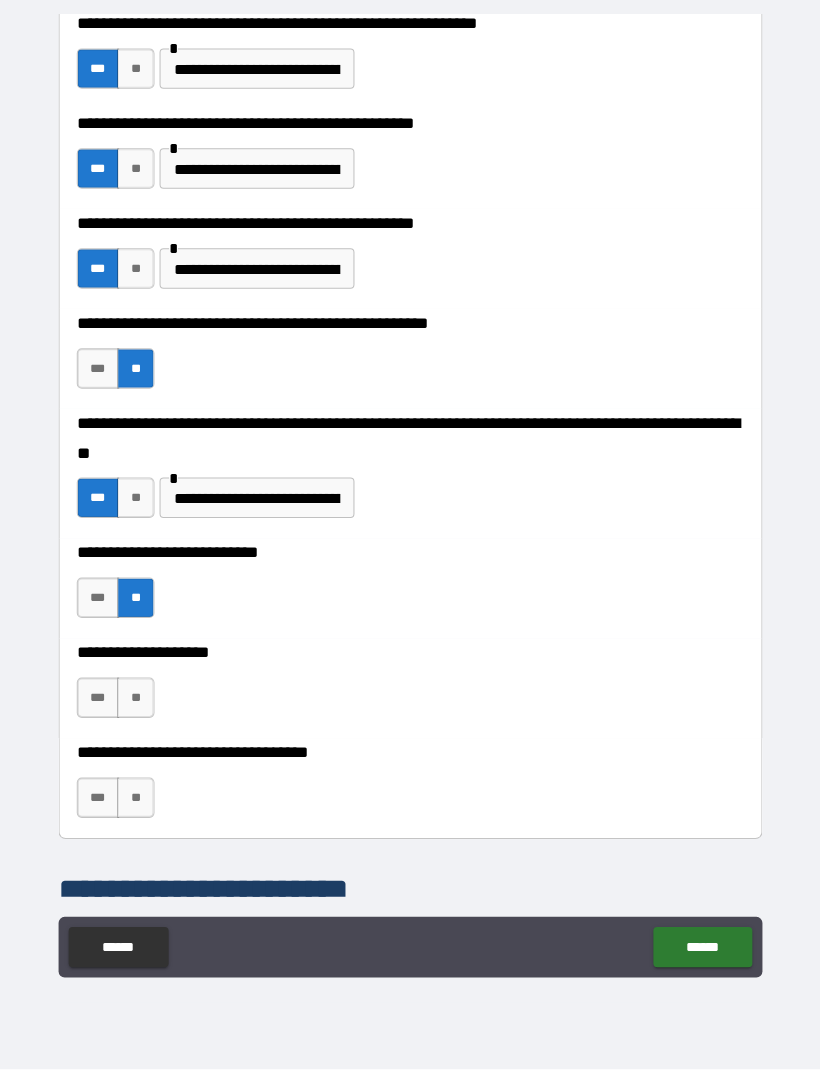 scroll, scrollTop: 66, scrollLeft: 0, axis: vertical 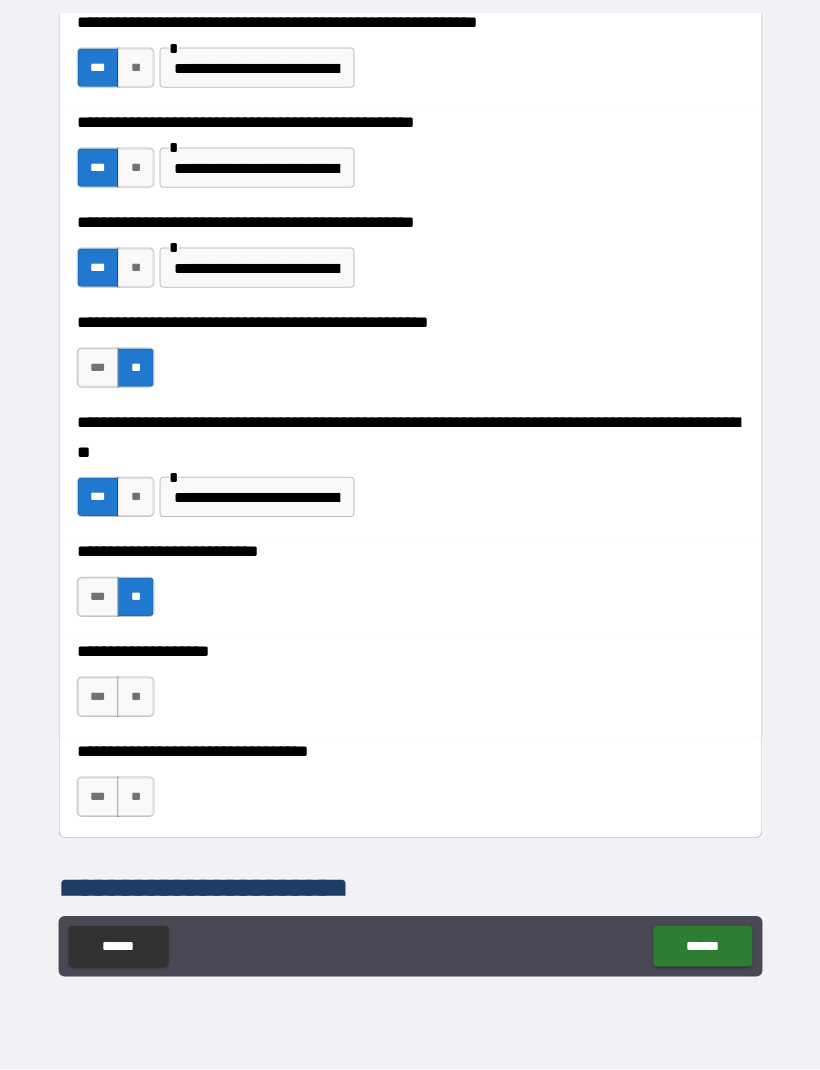 click on "**" at bounding box center [138, 701] 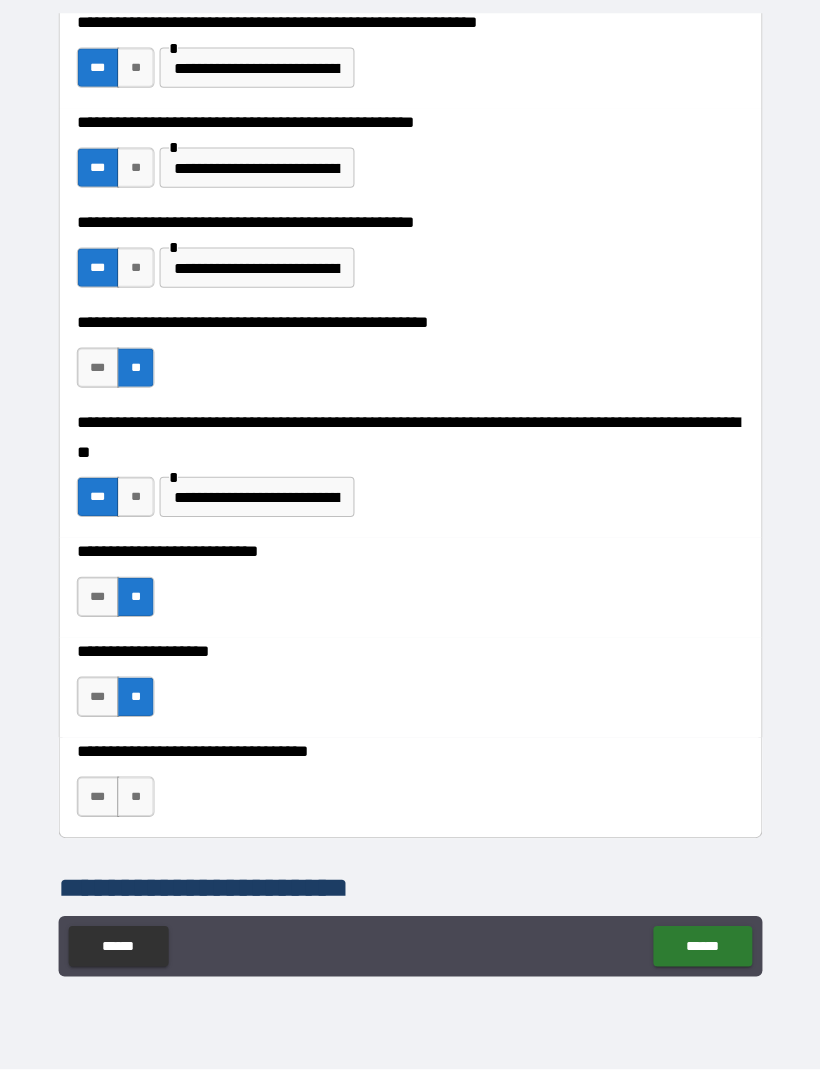 click on "**" at bounding box center (138, 800) 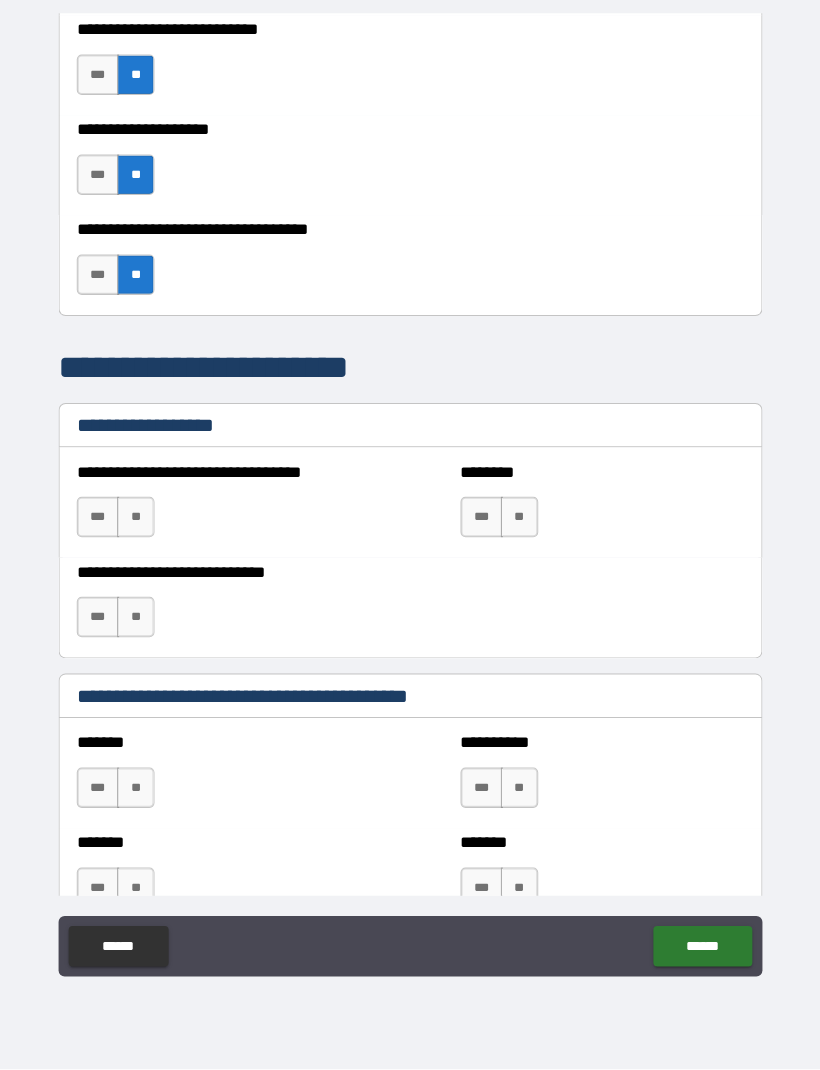 scroll, scrollTop: 1116, scrollLeft: 0, axis: vertical 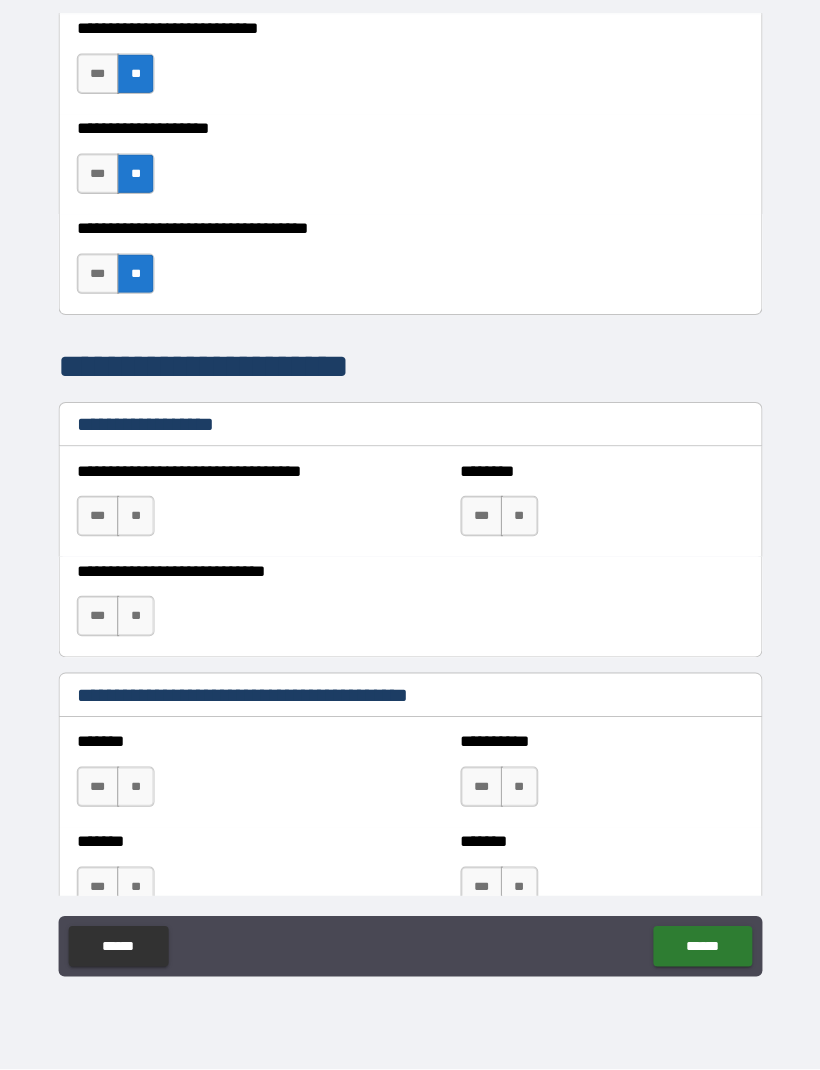 click on "**" at bounding box center (138, 522) 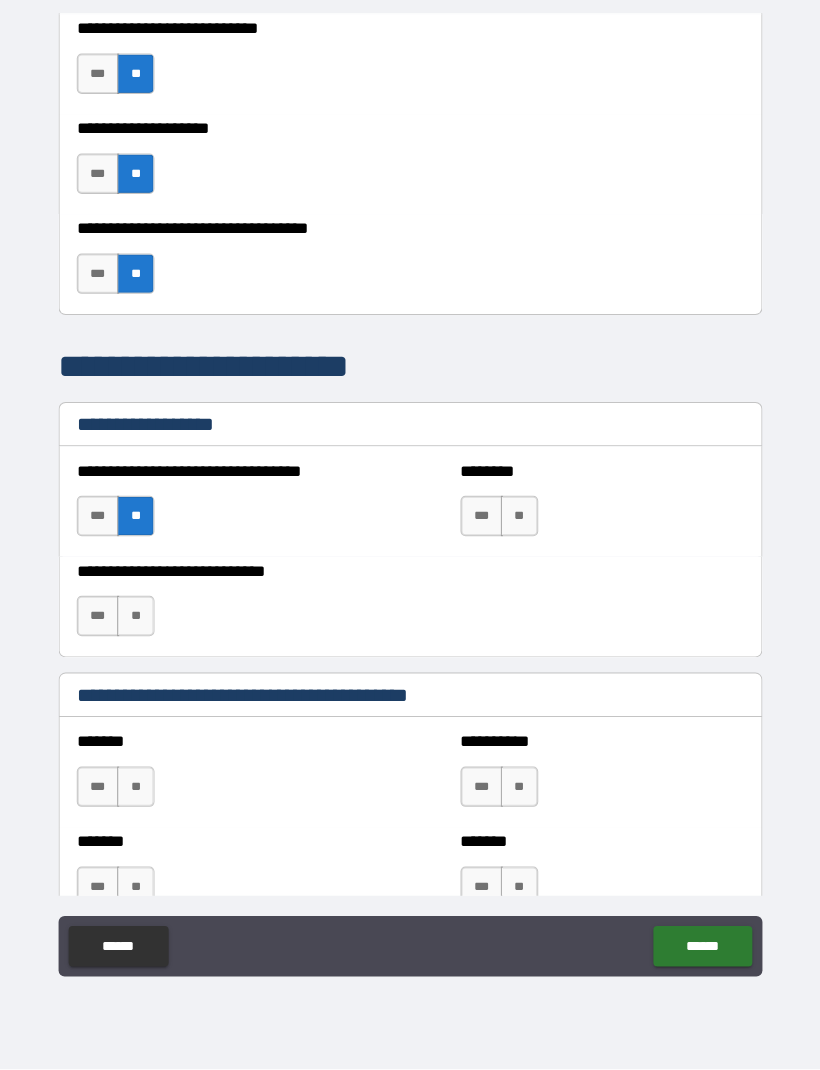 click on "**" at bounding box center [138, 621] 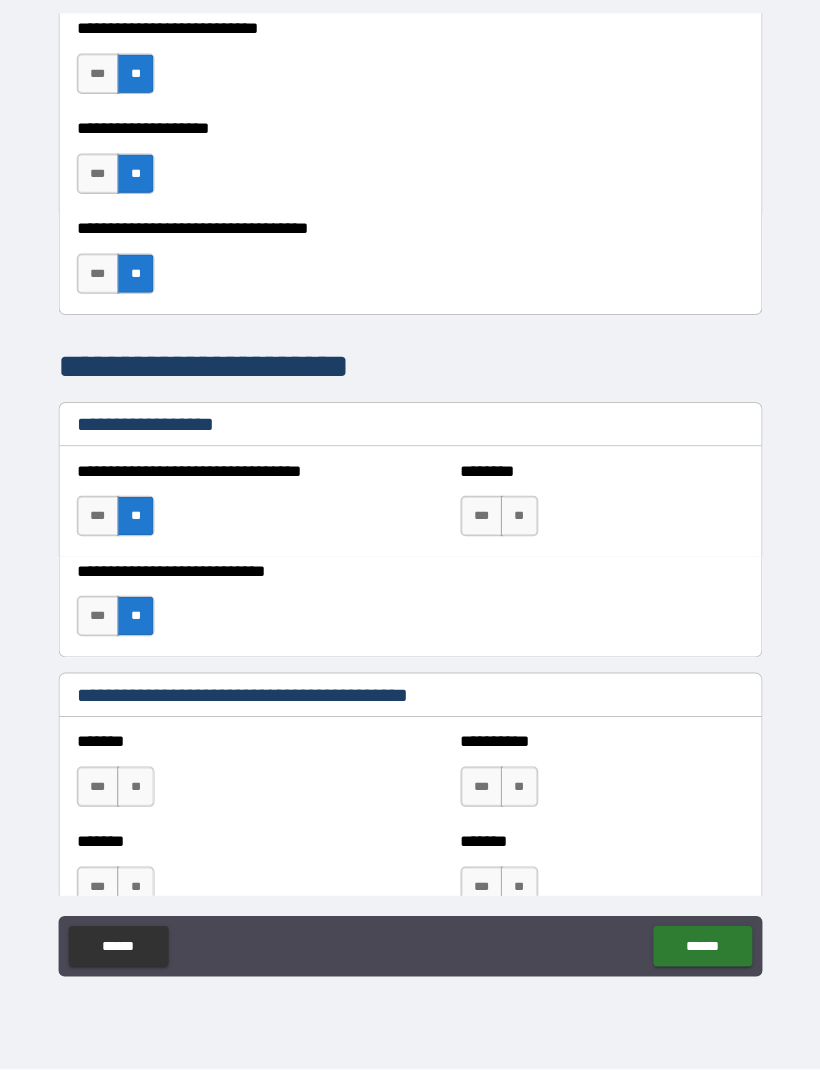 click on "**" at bounding box center (518, 522) 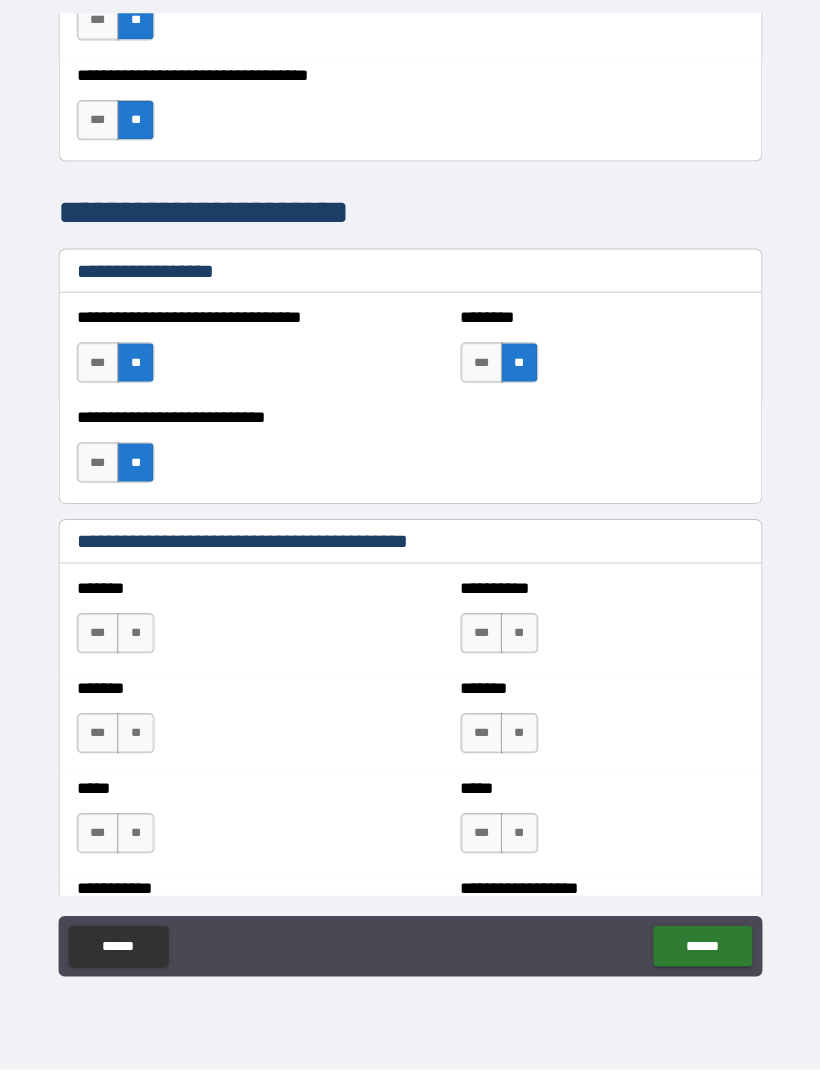 scroll, scrollTop: 1295, scrollLeft: 0, axis: vertical 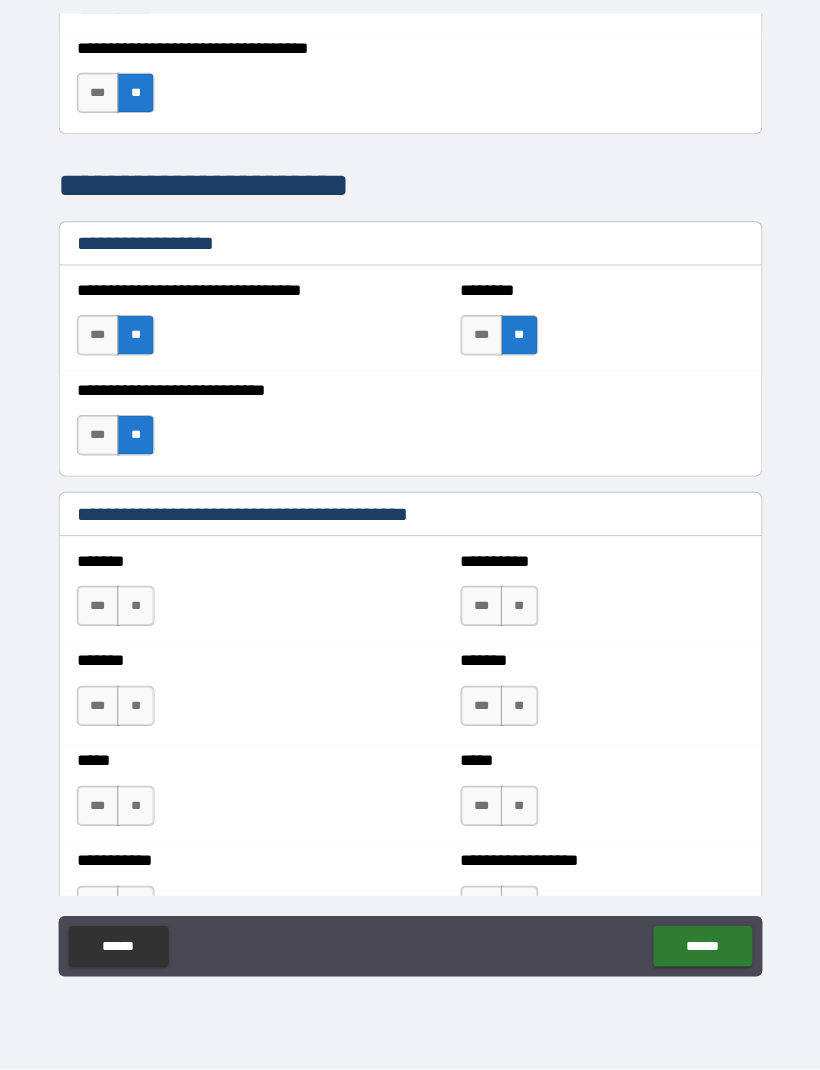 click on "**" at bounding box center [138, 611] 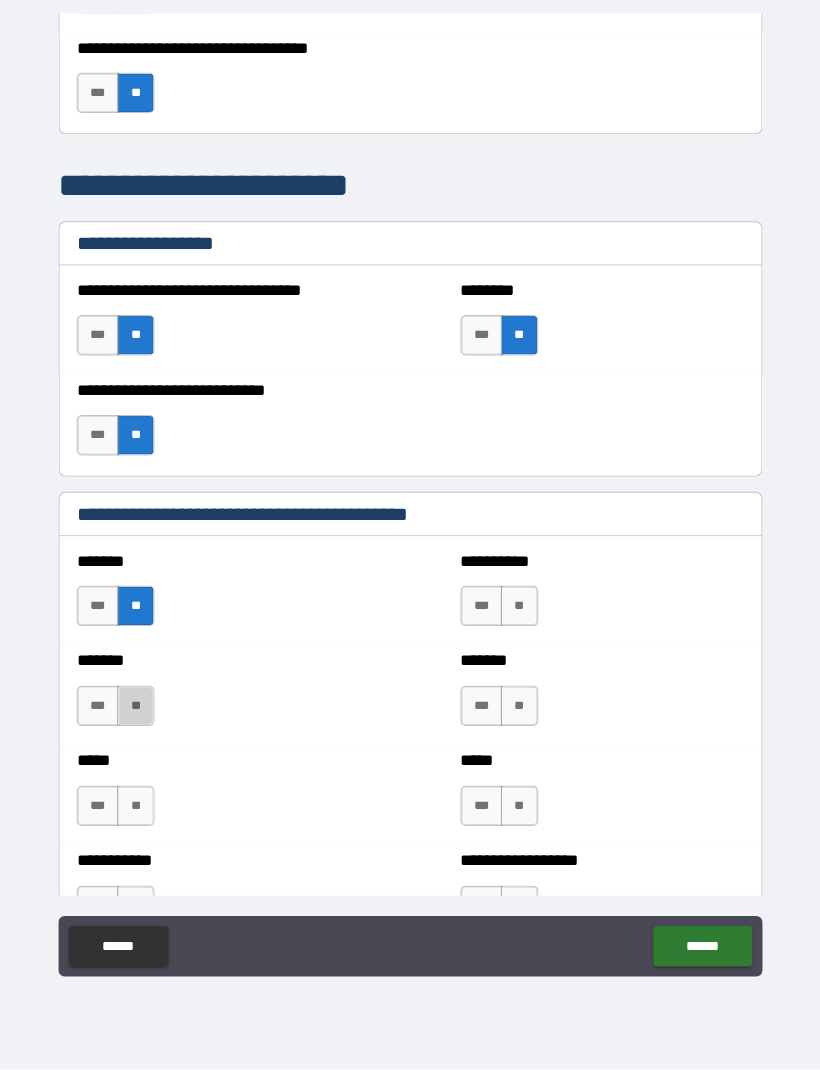 click on "**" at bounding box center [138, 710] 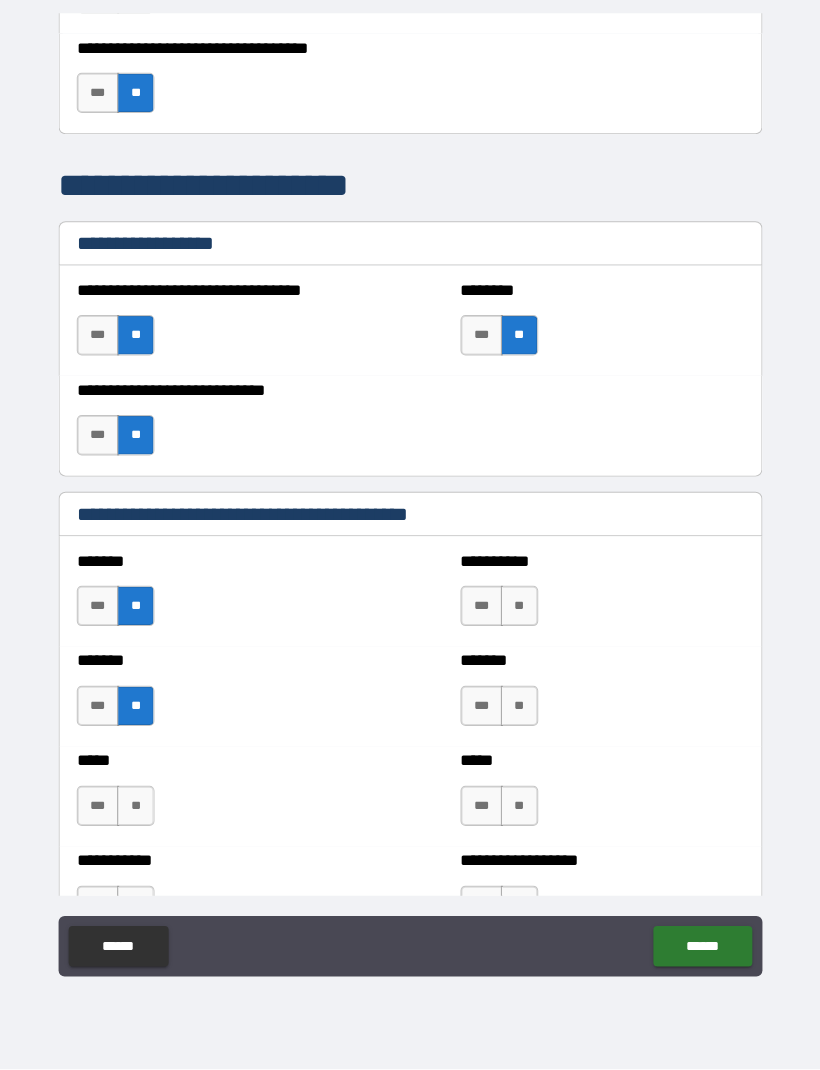click on "**" at bounding box center [138, 809] 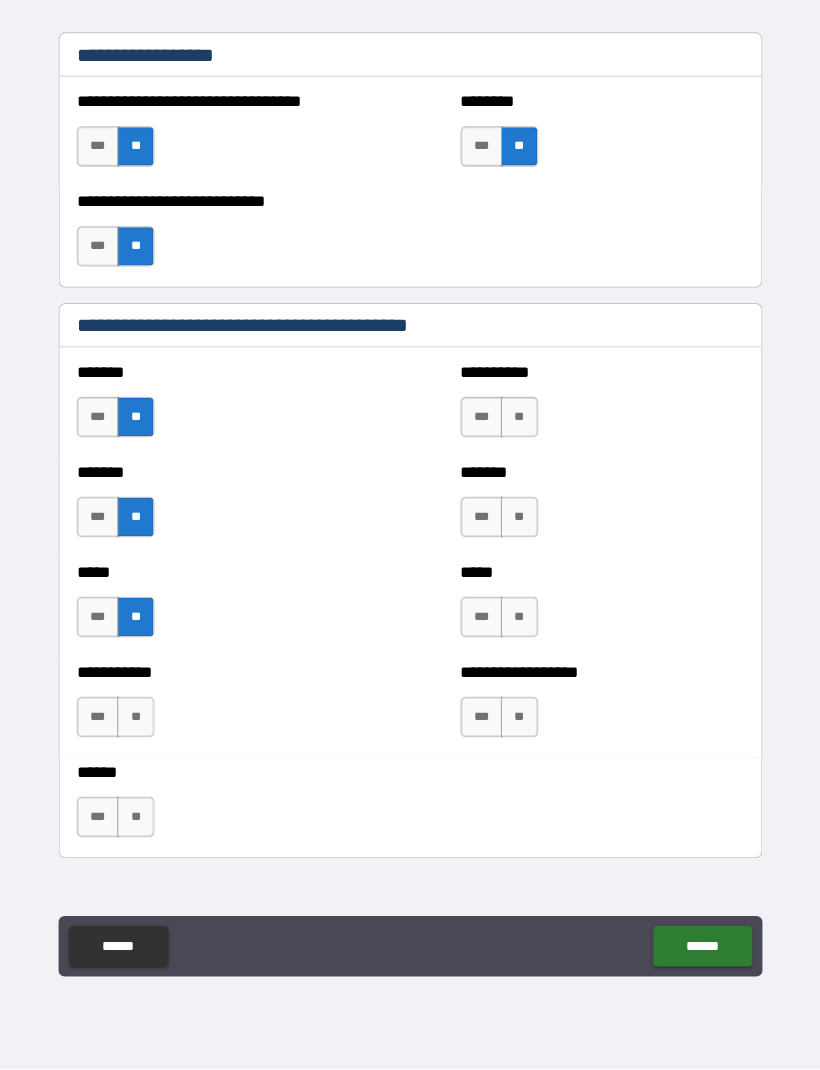 scroll, scrollTop: 1479, scrollLeft: 0, axis: vertical 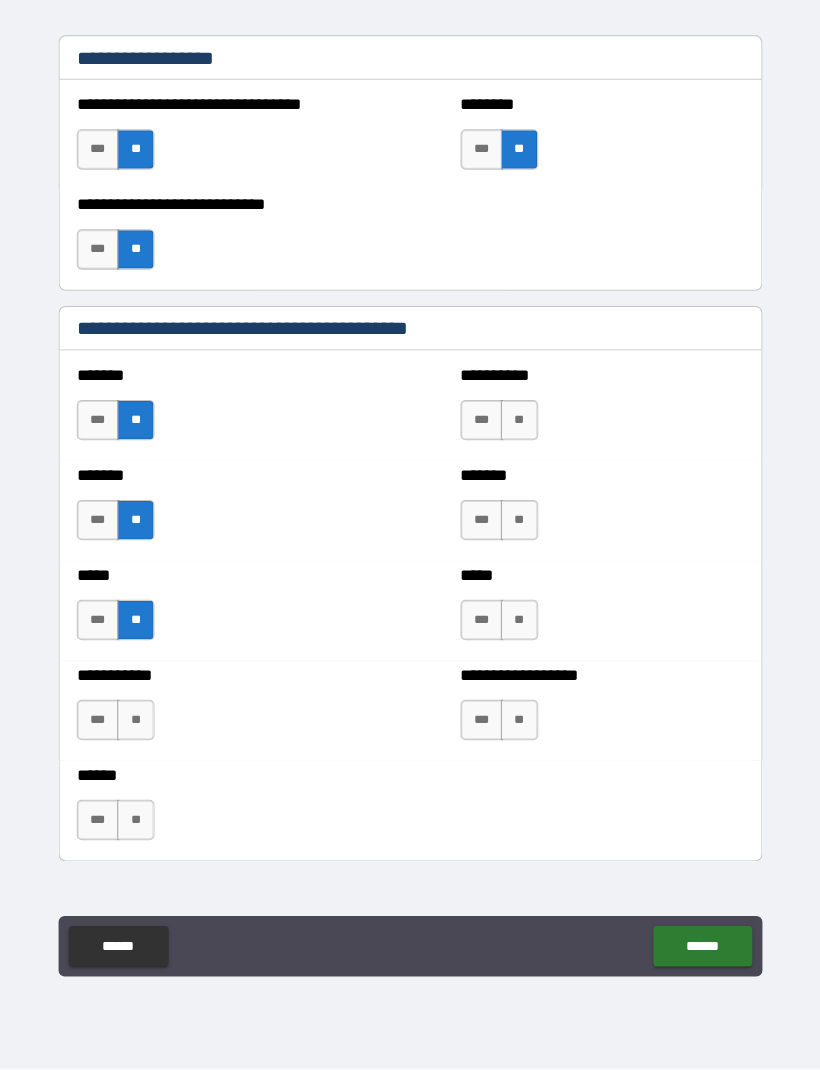 click on "**" at bounding box center (138, 724) 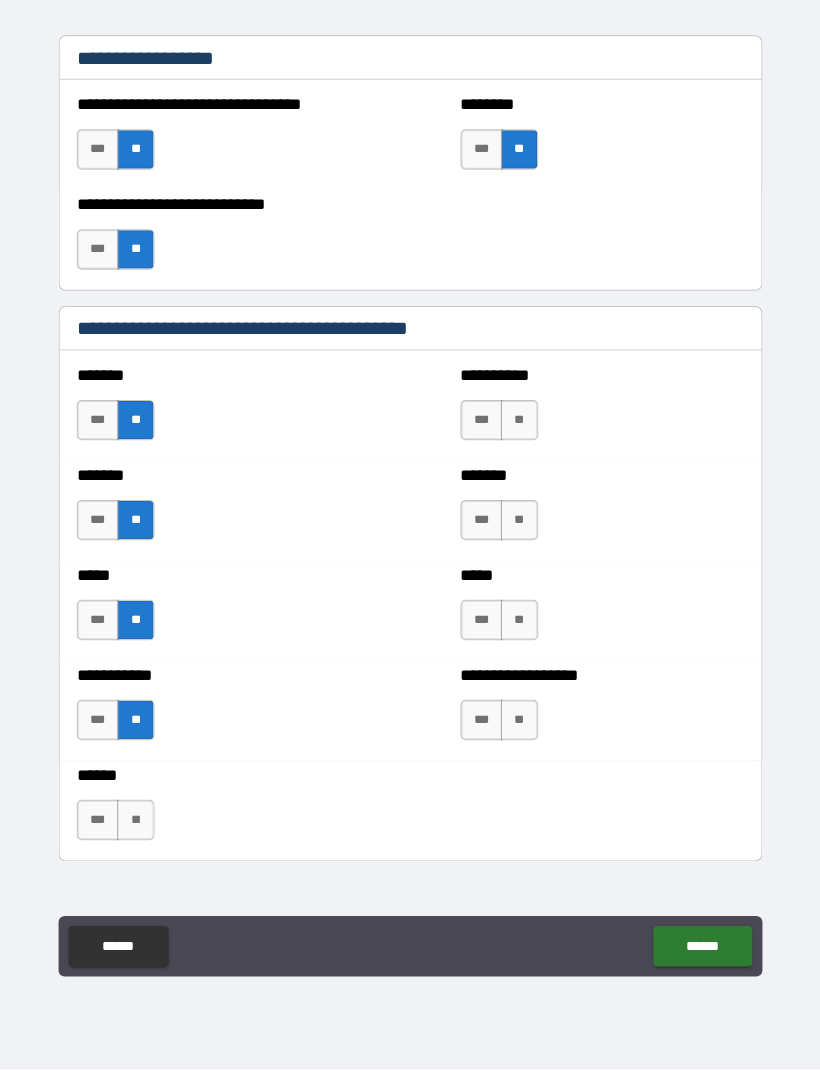 click on "**" at bounding box center [518, 427] 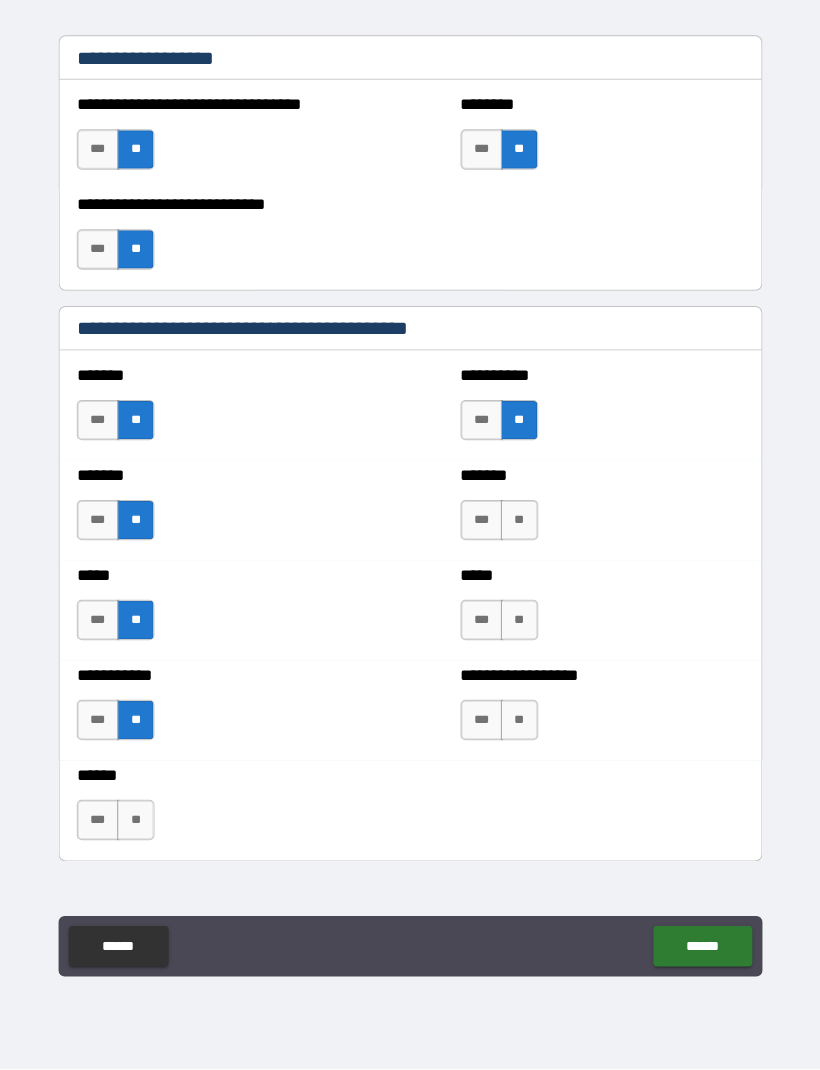 click on "**" at bounding box center (518, 526) 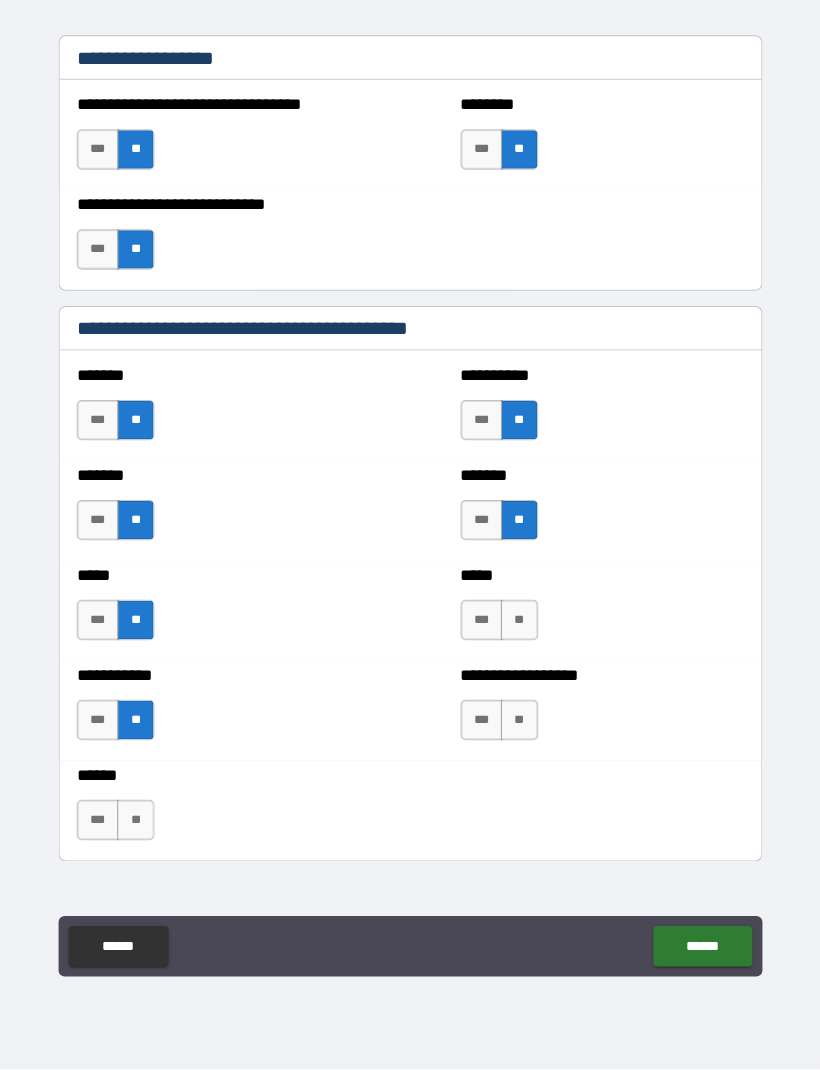 click on "**" at bounding box center [518, 625] 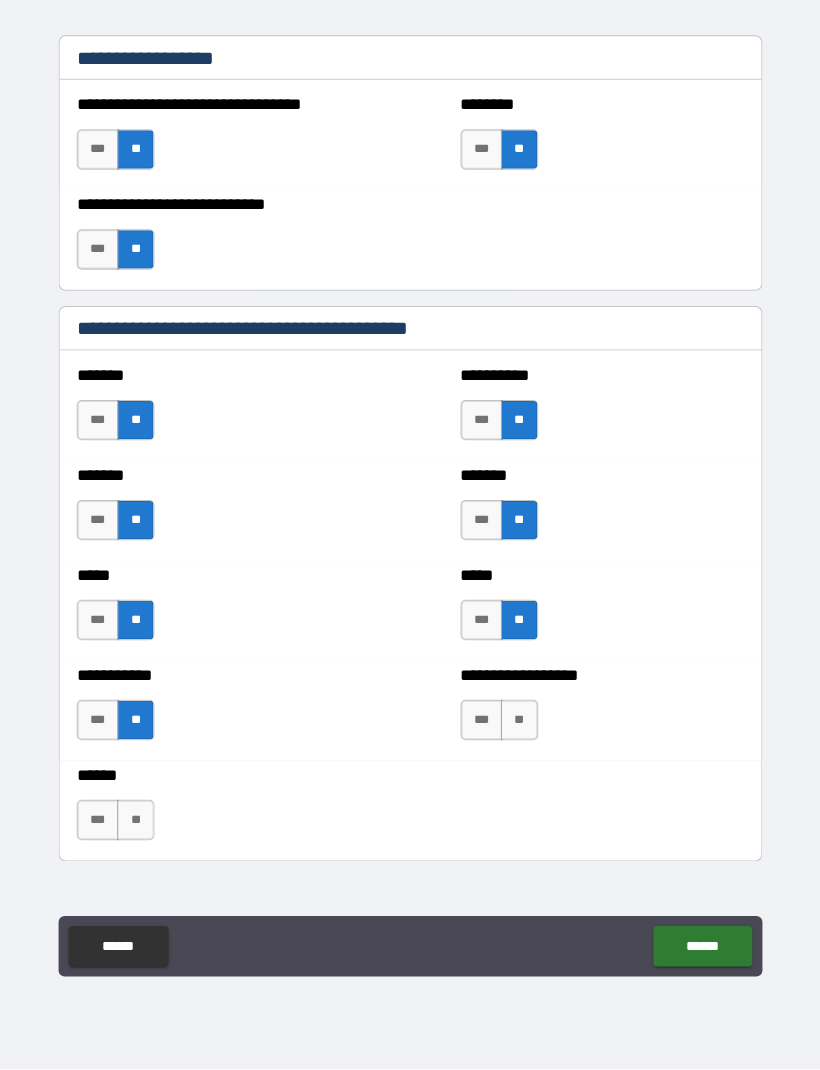 click on "**" at bounding box center [518, 724] 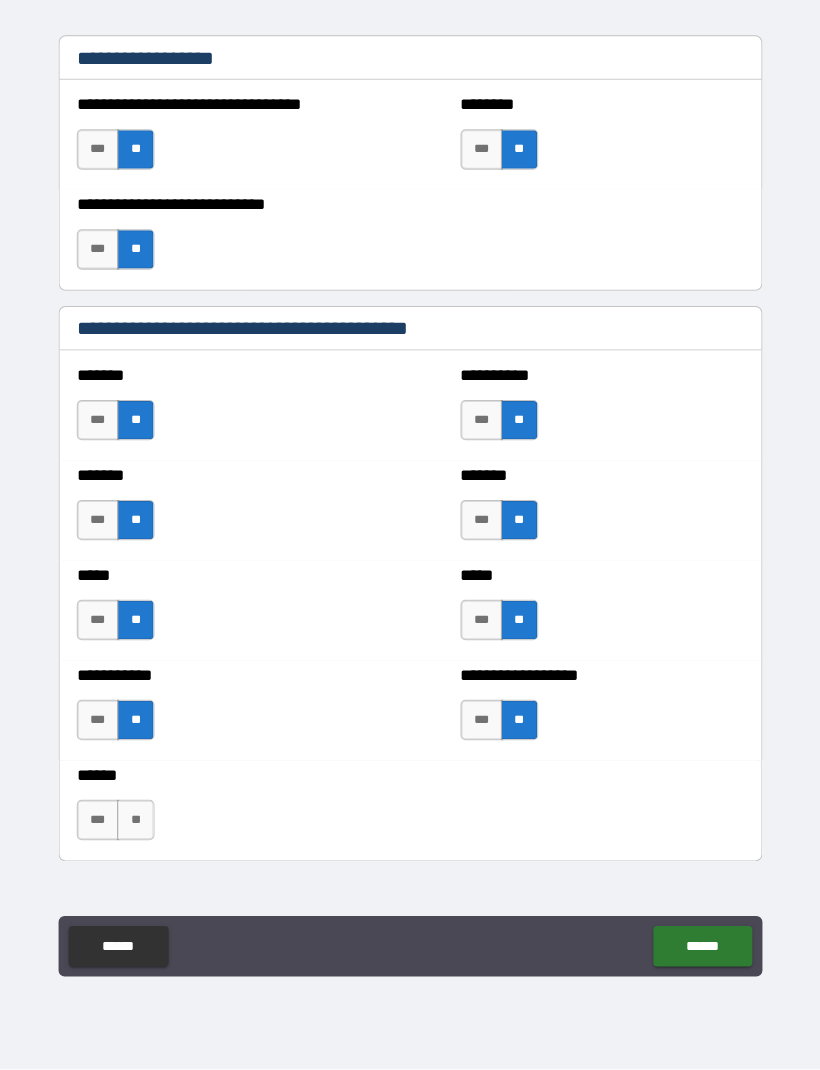 click on "***" at bounding box center [101, 823] 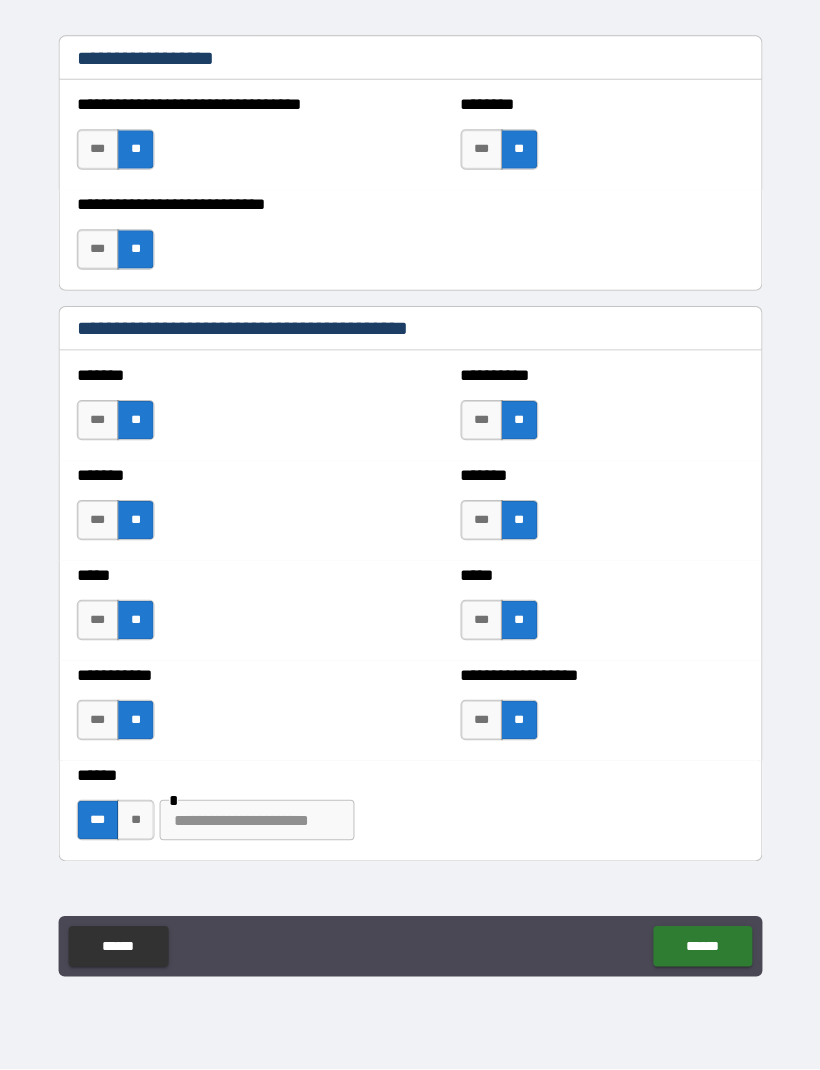 click at bounding box center (258, 823) 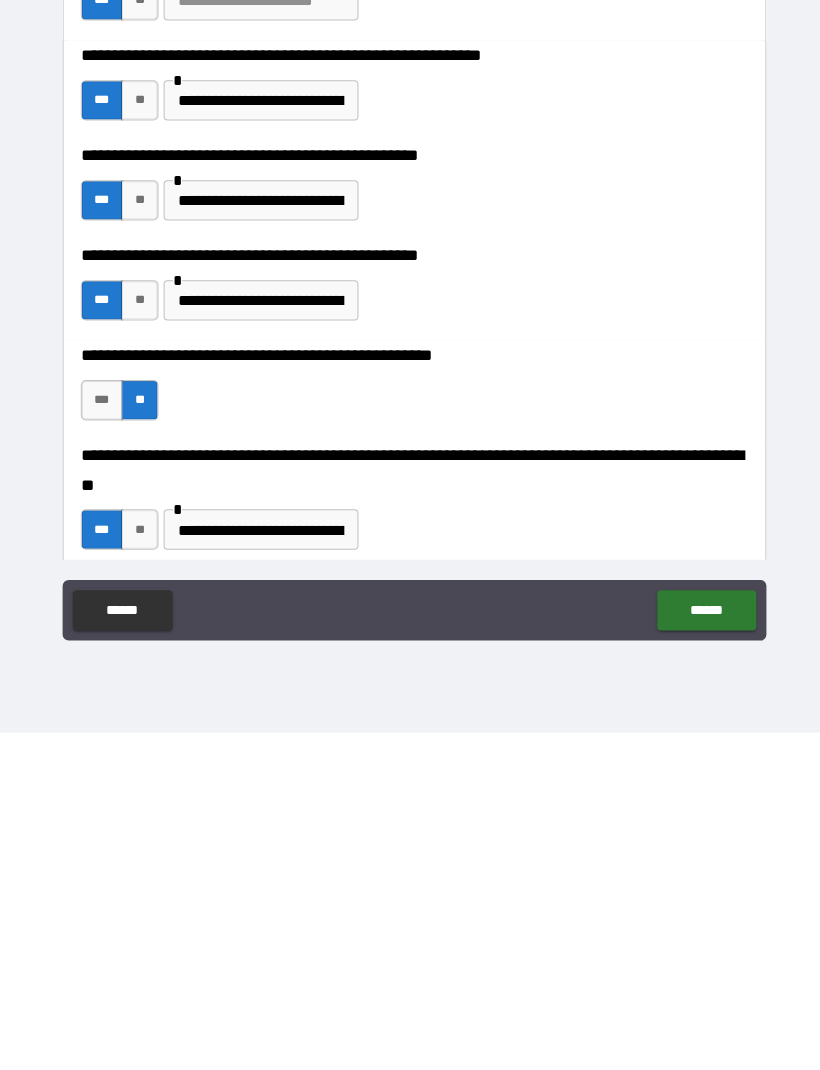 scroll, scrollTop: 232, scrollLeft: 0, axis: vertical 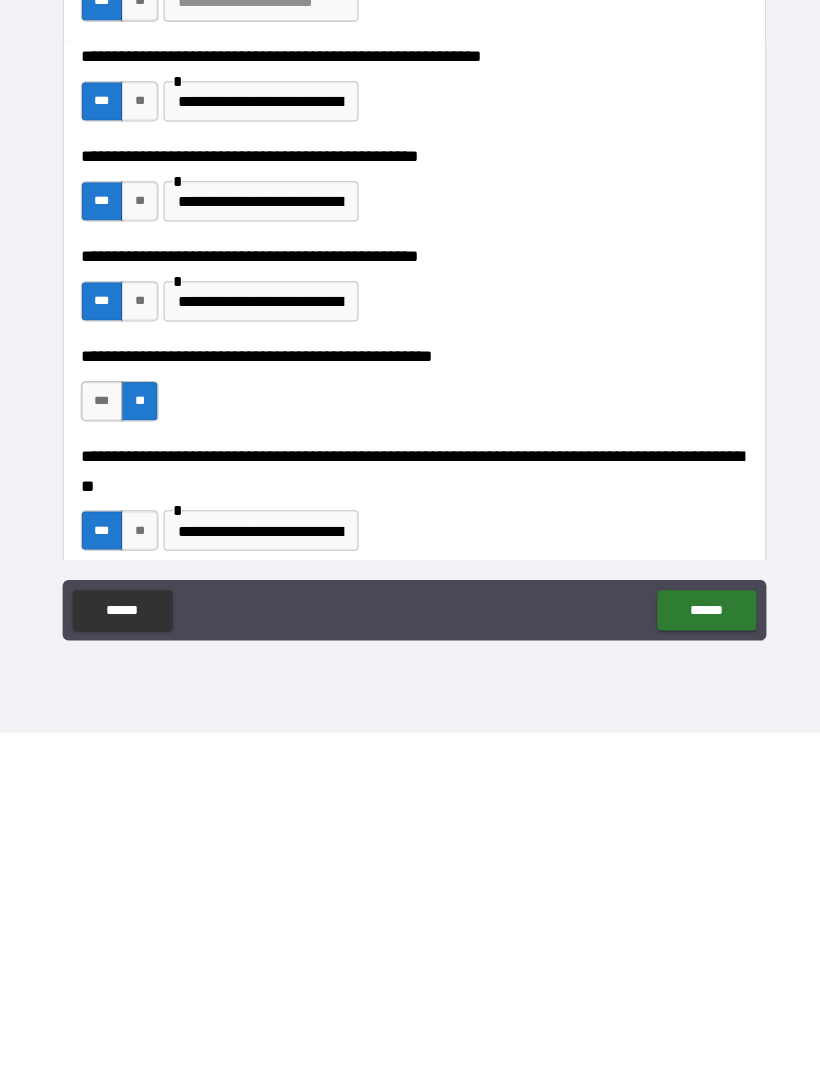 type on "**********" 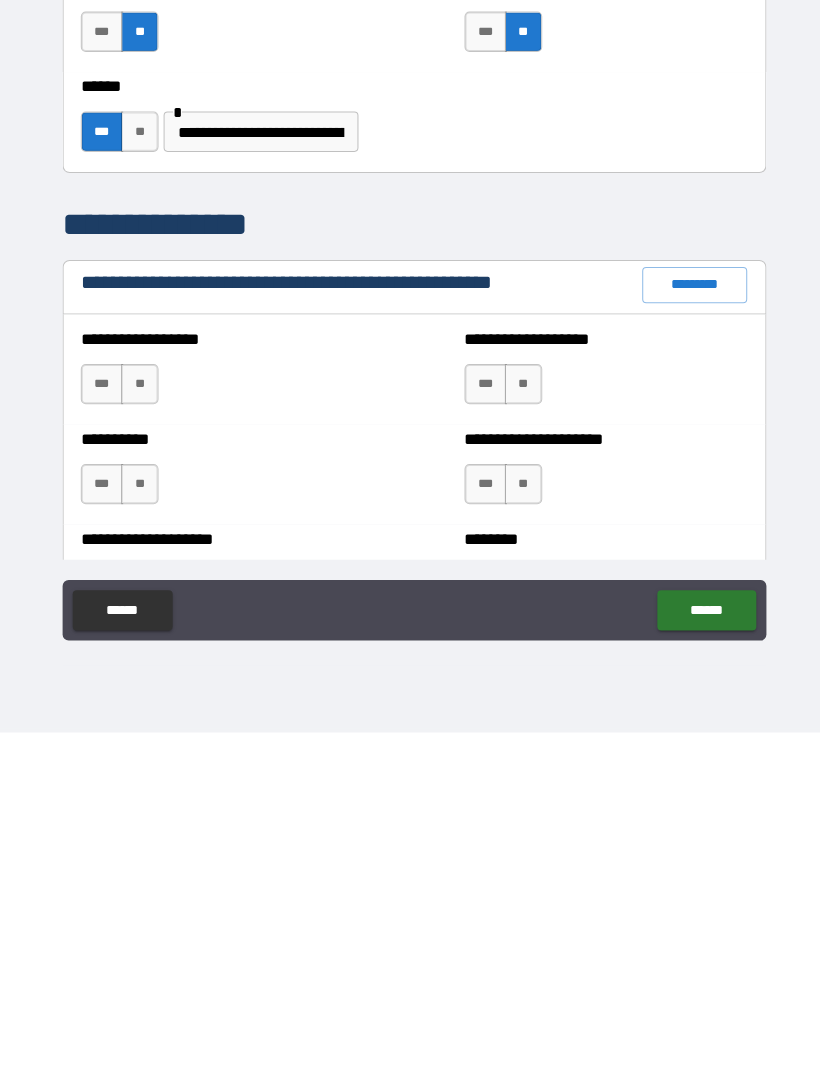 scroll, scrollTop: 1836, scrollLeft: 0, axis: vertical 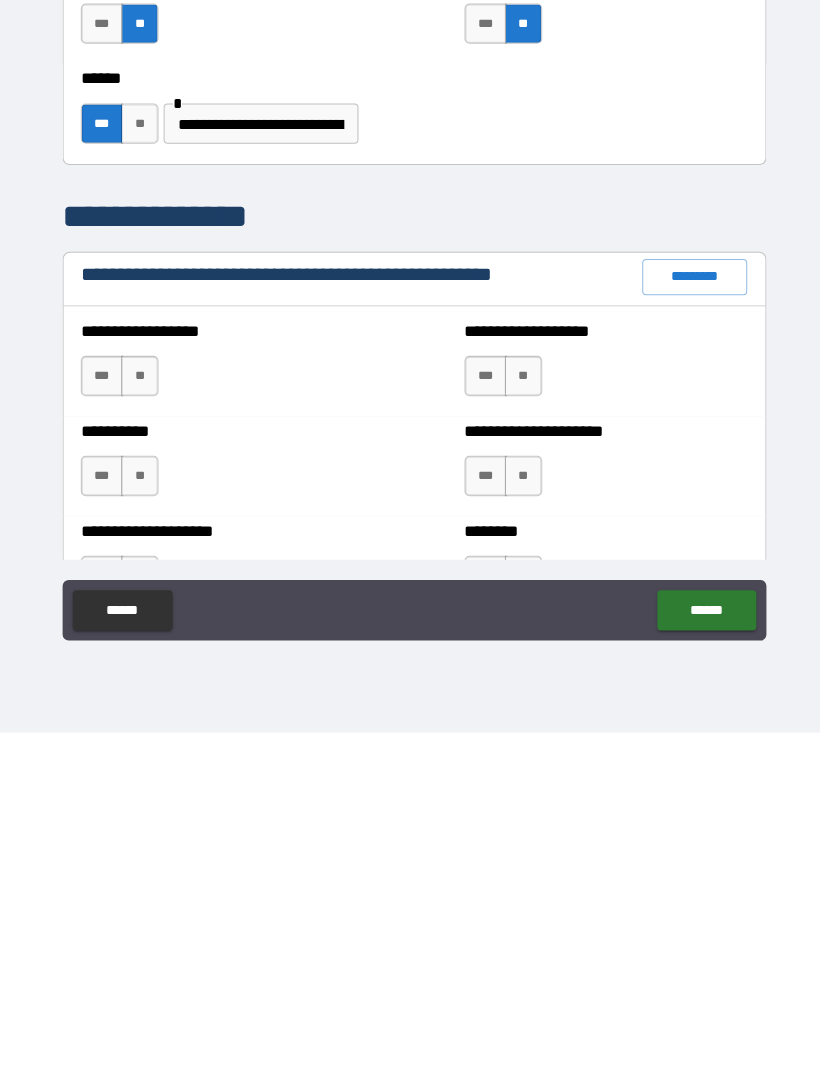 type on "**********" 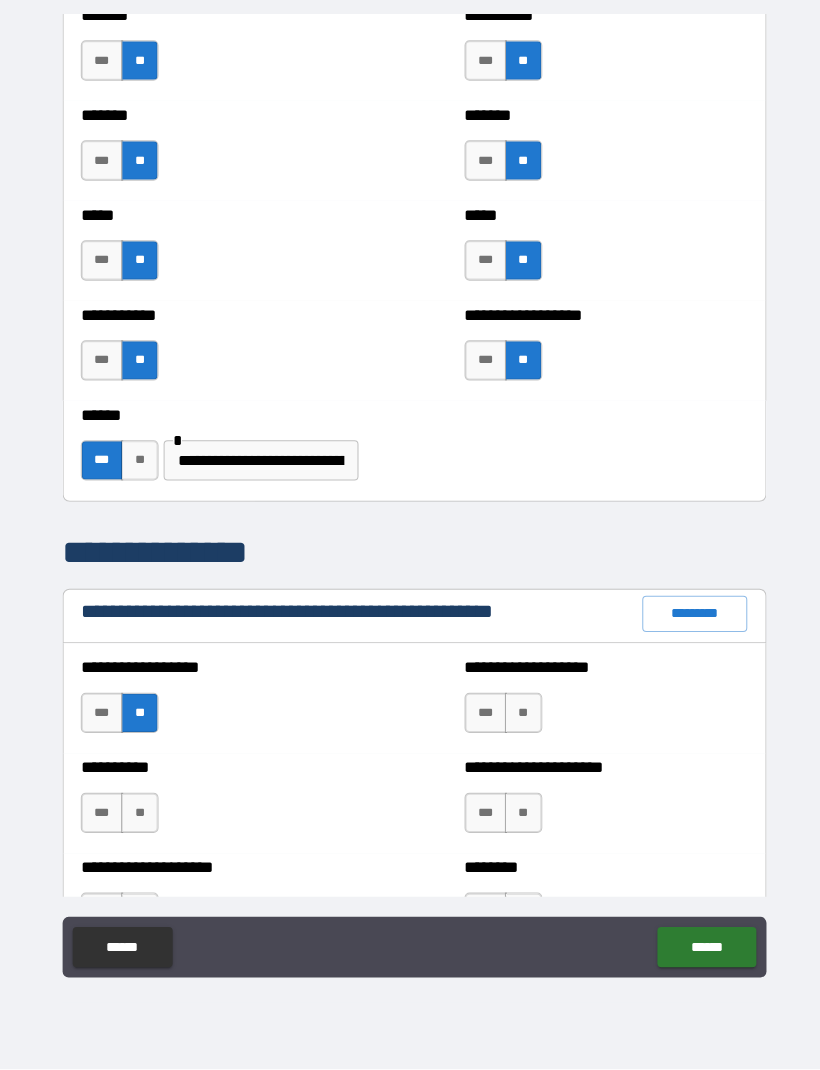 scroll, scrollTop: 66, scrollLeft: 0, axis: vertical 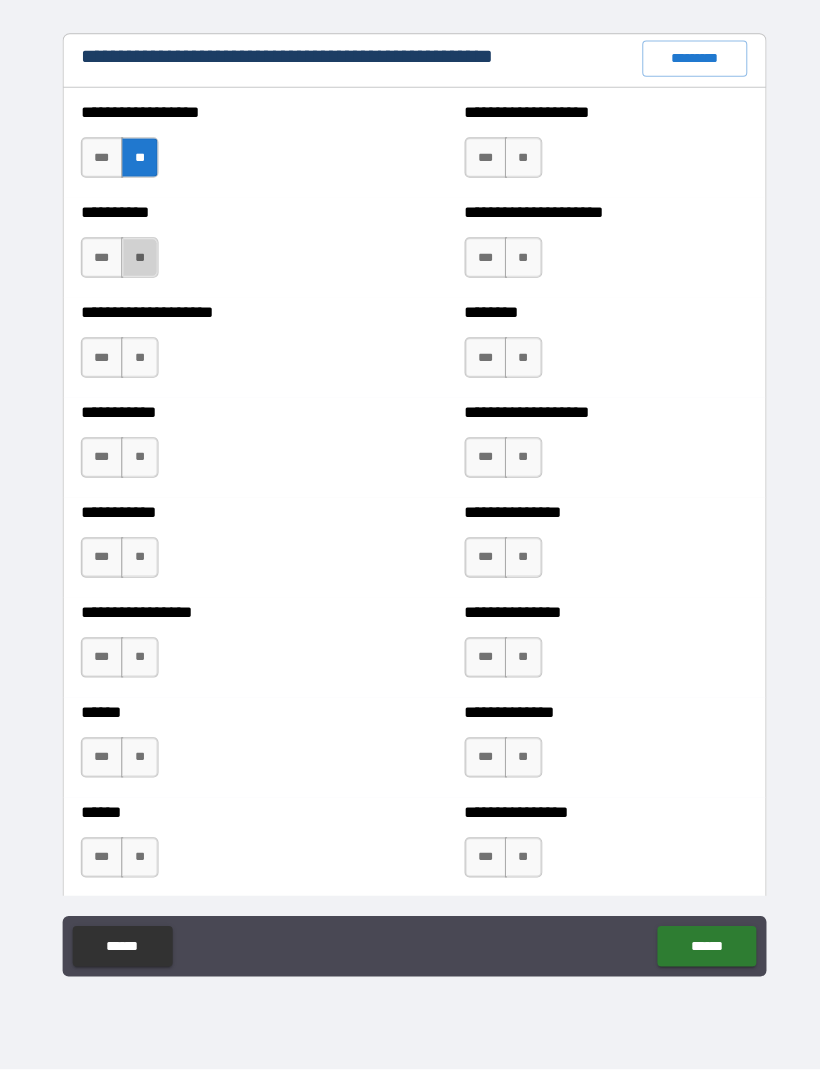 click on "**" at bounding box center [138, 266] 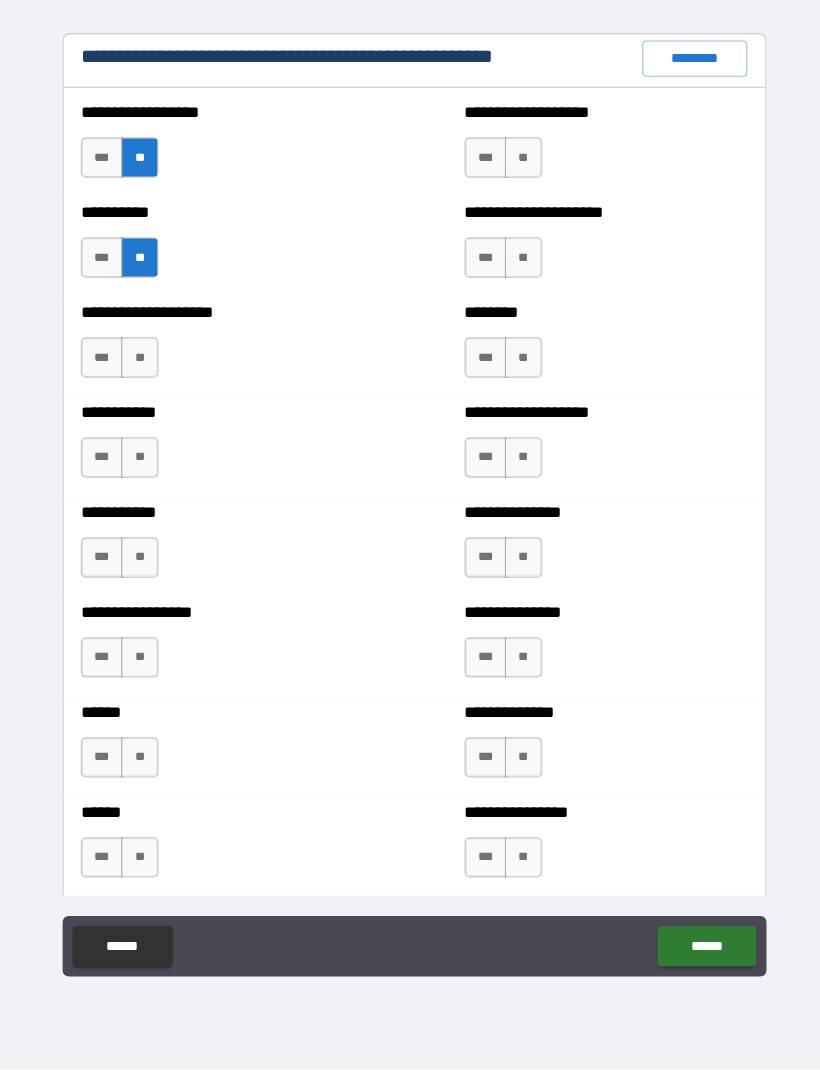 click on "**" at bounding box center (138, 365) 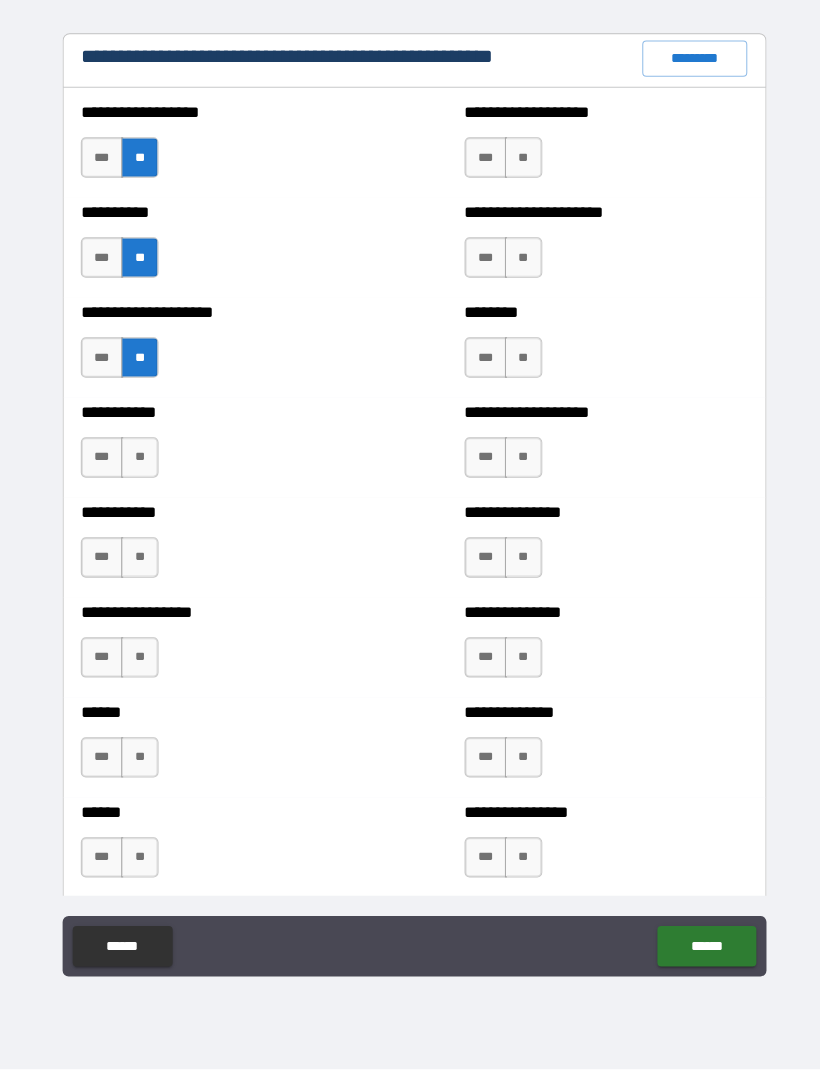 click on "**" at bounding box center [138, 464] 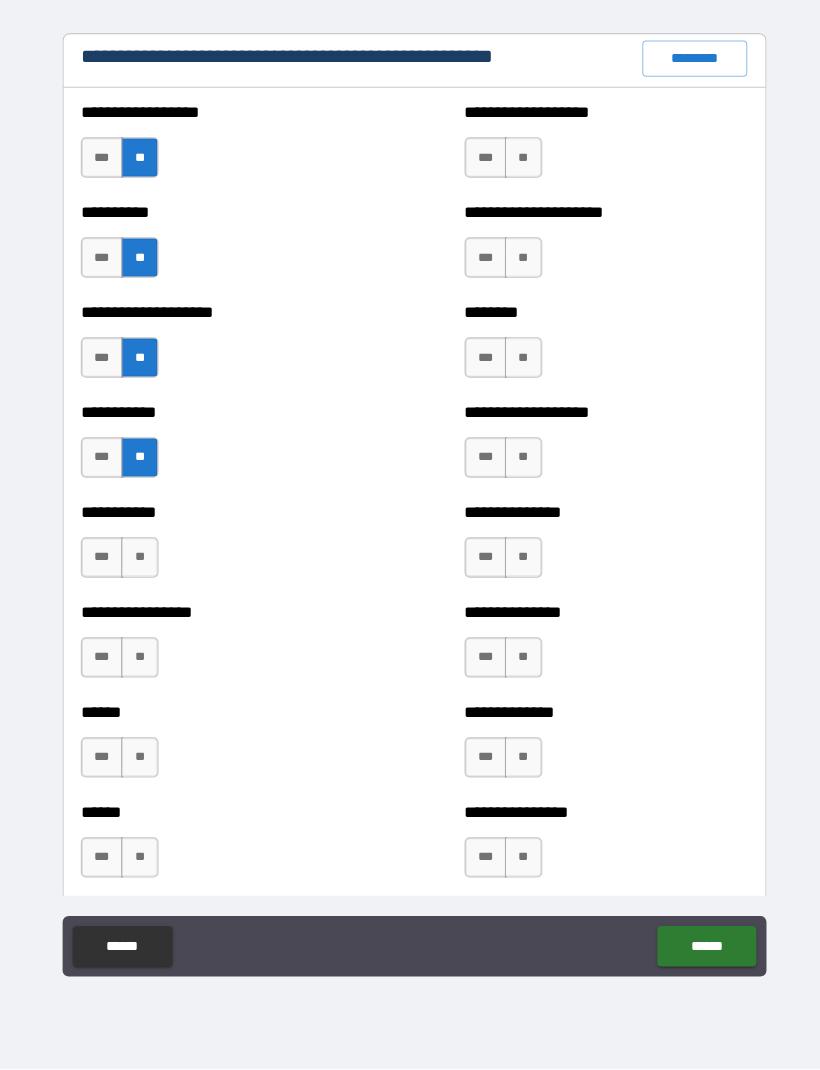 click on "**" at bounding box center (138, 563) 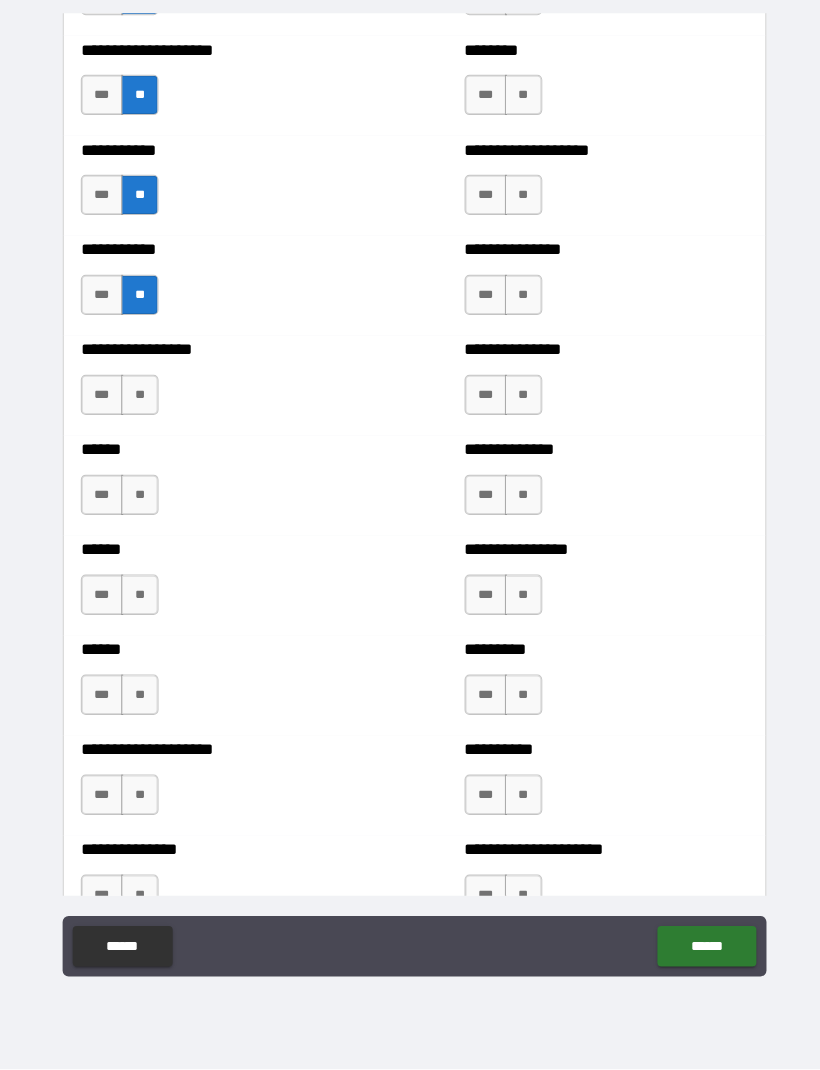scroll, scrollTop: 2642, scrollLeft: 0, axis: vertical 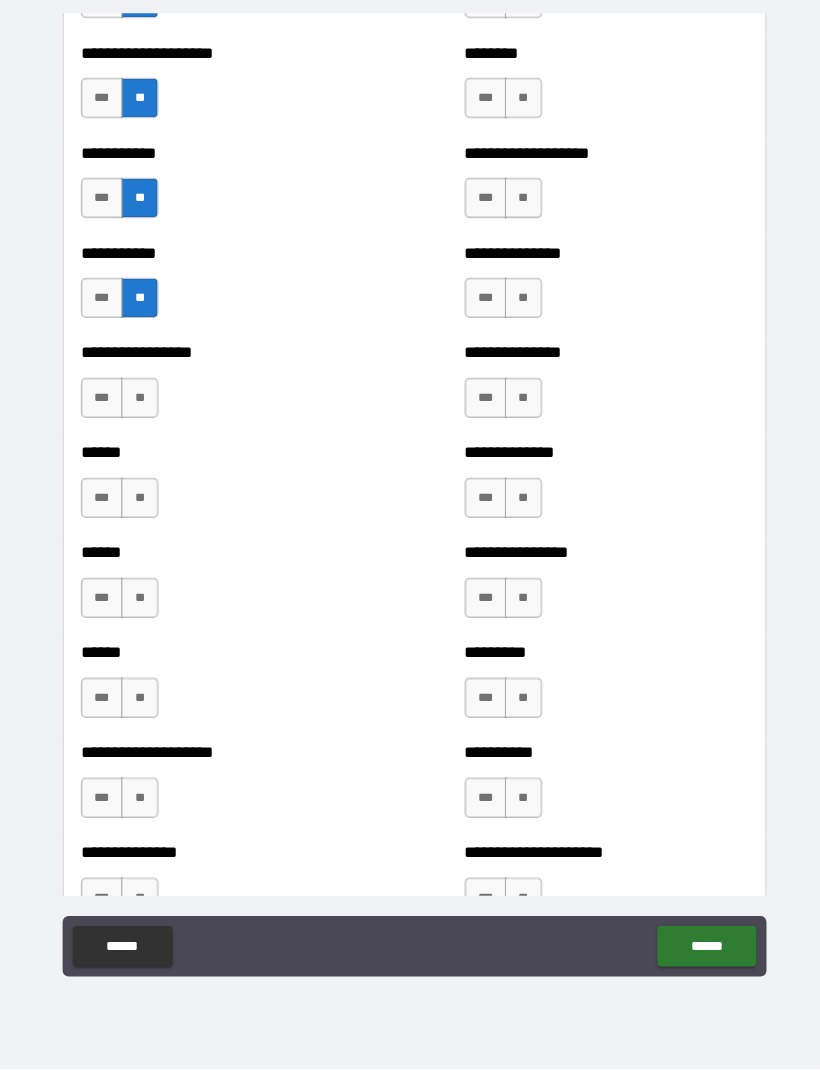 click on "**" at bounding box center (138, 405) 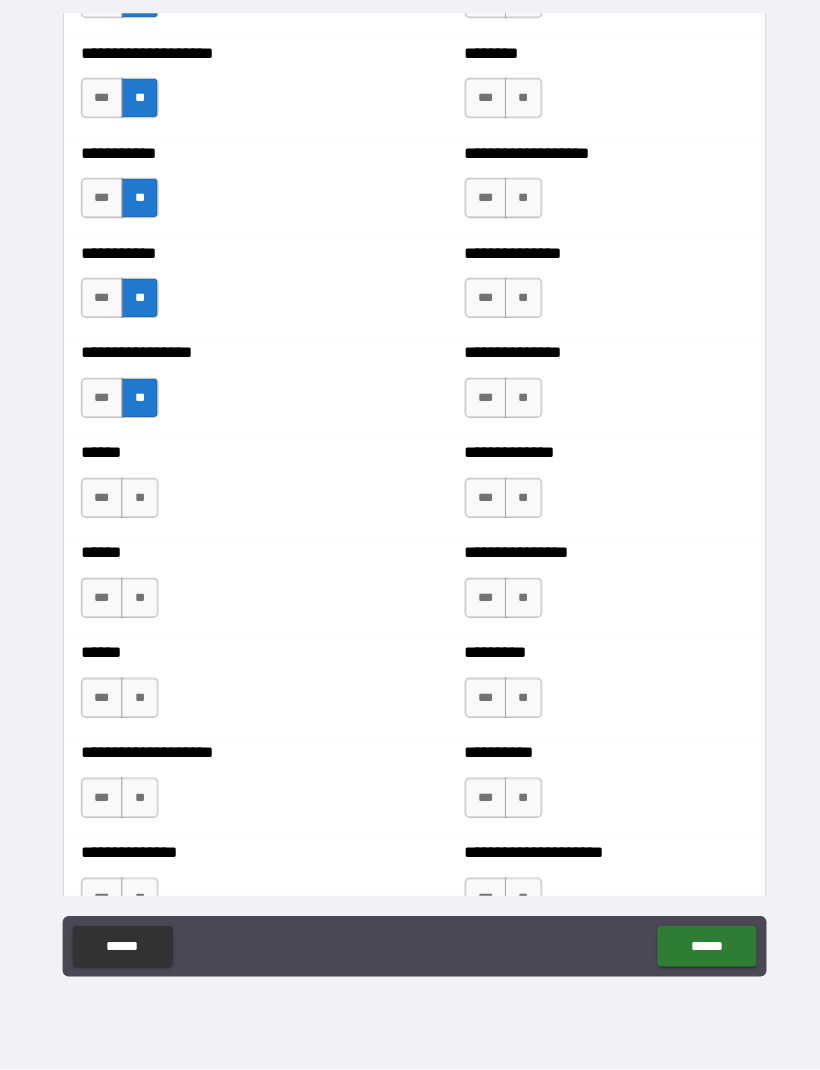 click on "**" at bounding box center (138, 504) 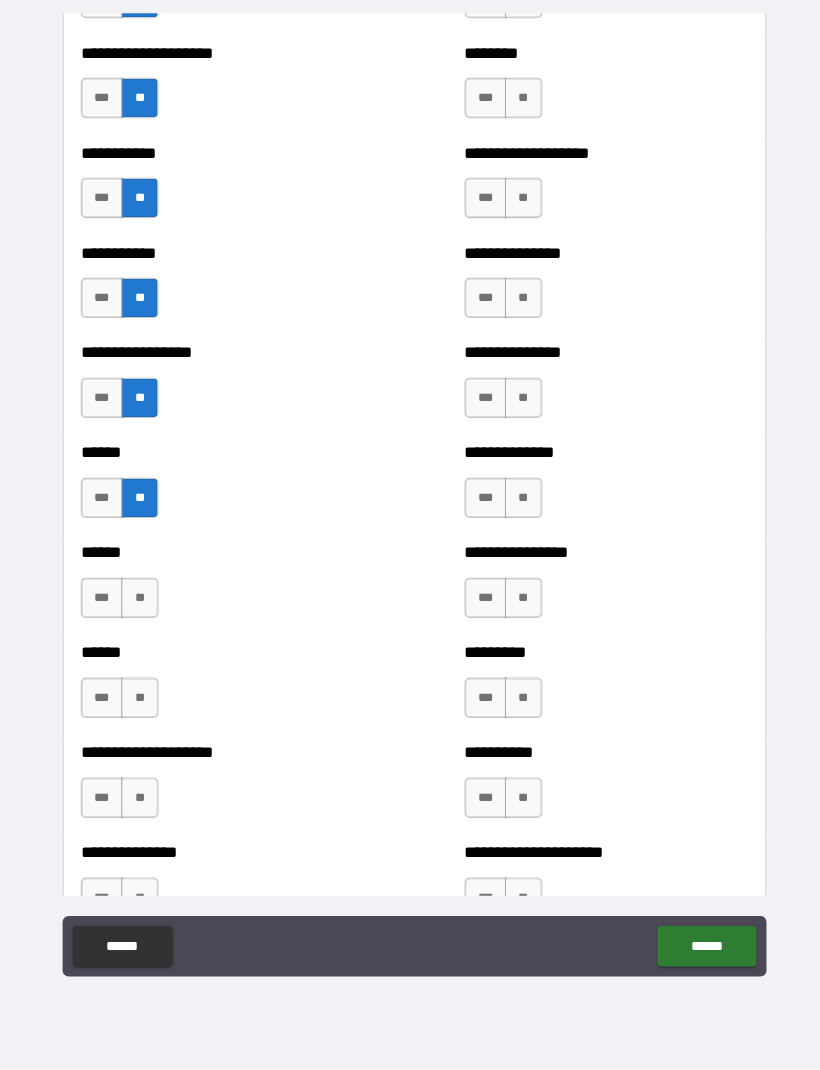 click on "**" at bounding box center [138, 603] 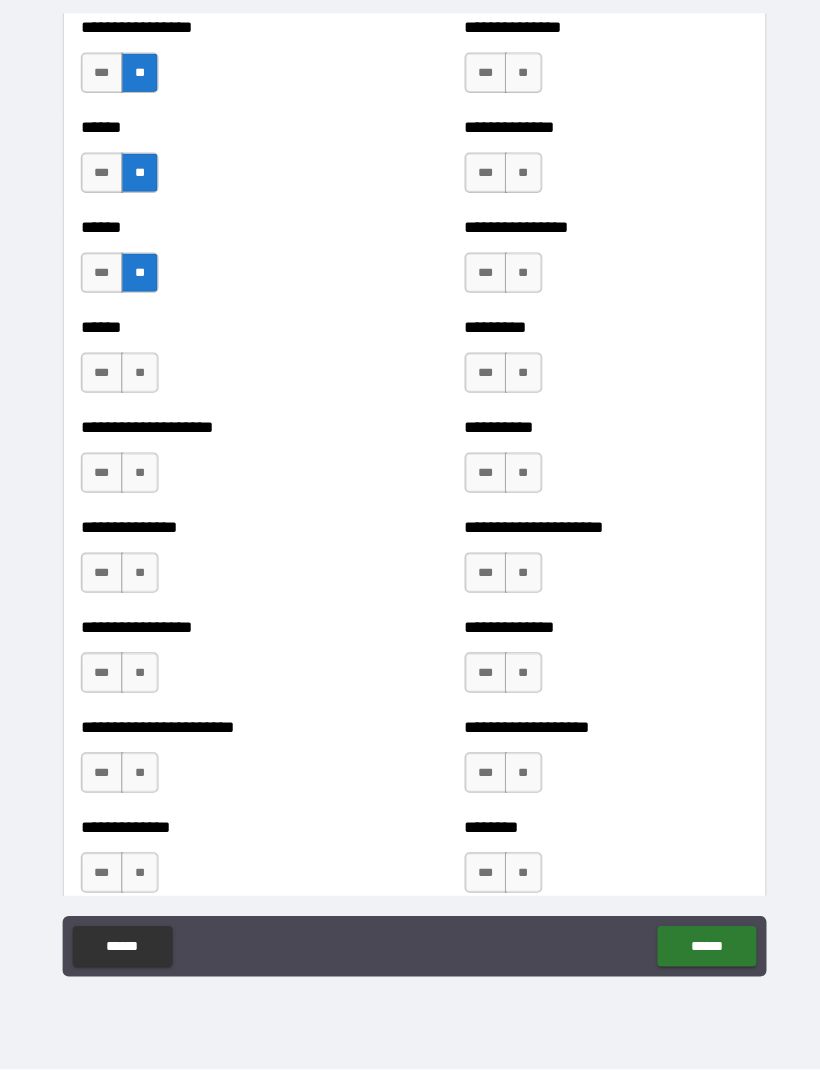 scroll, scrollTop: 2969, scrollLeft: 0, axis: vertical 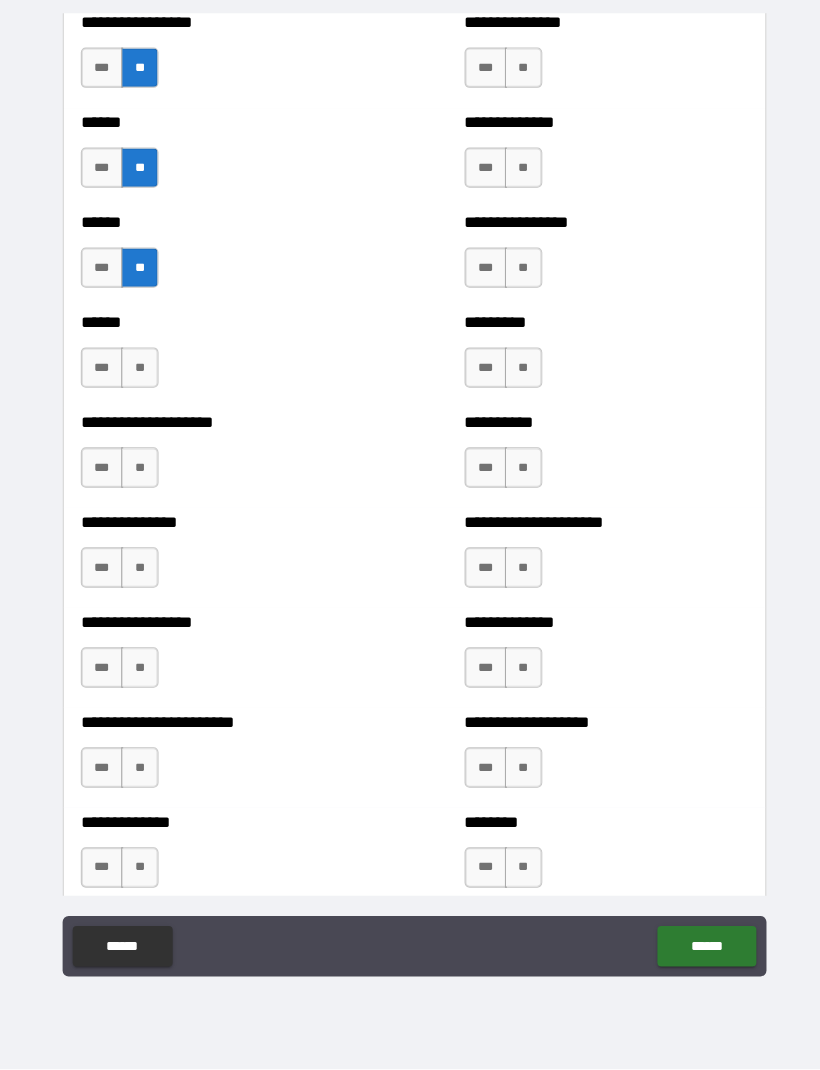 click on "**" at bounding box center [138, 375] 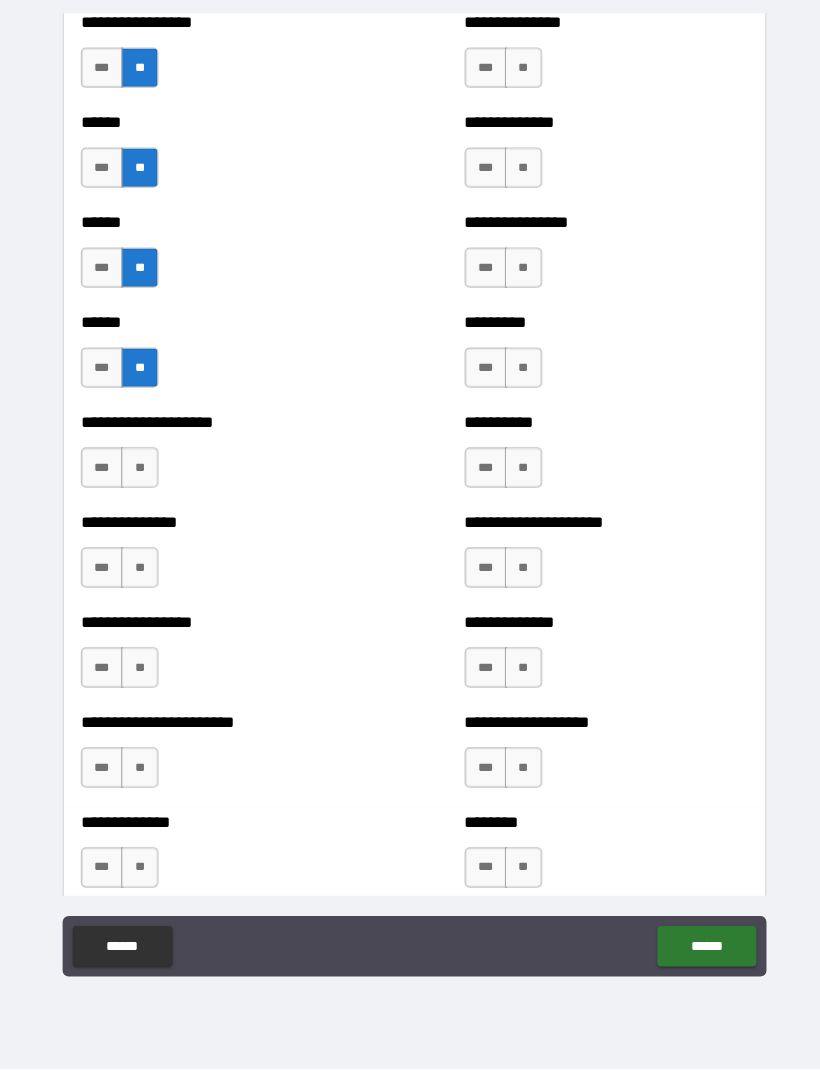 click on "***" at bounding box center (101, 474) 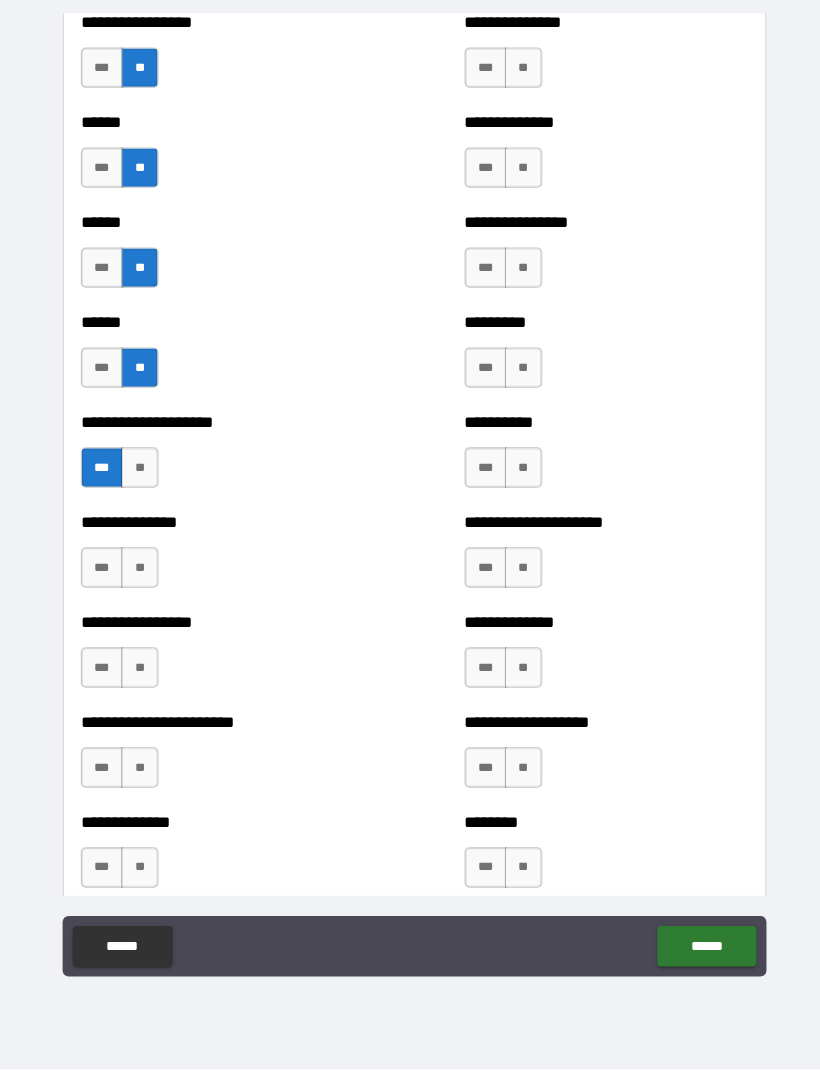 click on "**" at bounding box center [138, 573] 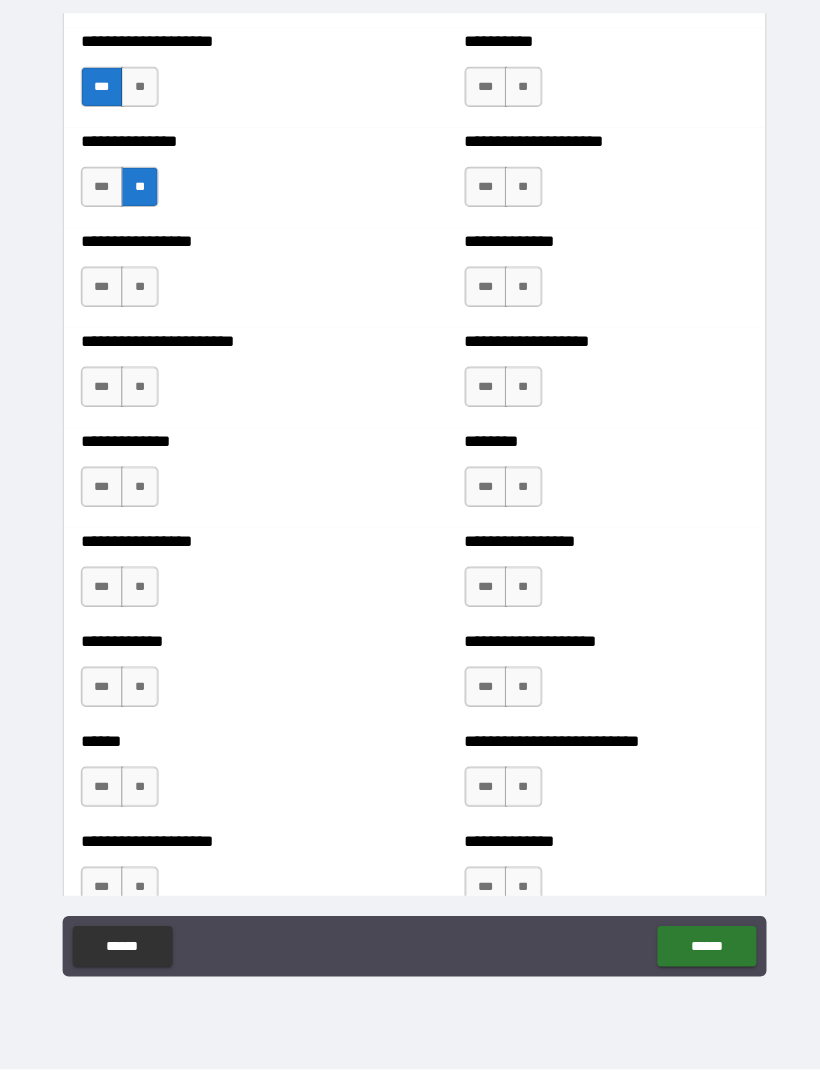 scroll, scrollTop: 3340, scrollLeft: 0, axis: vertical 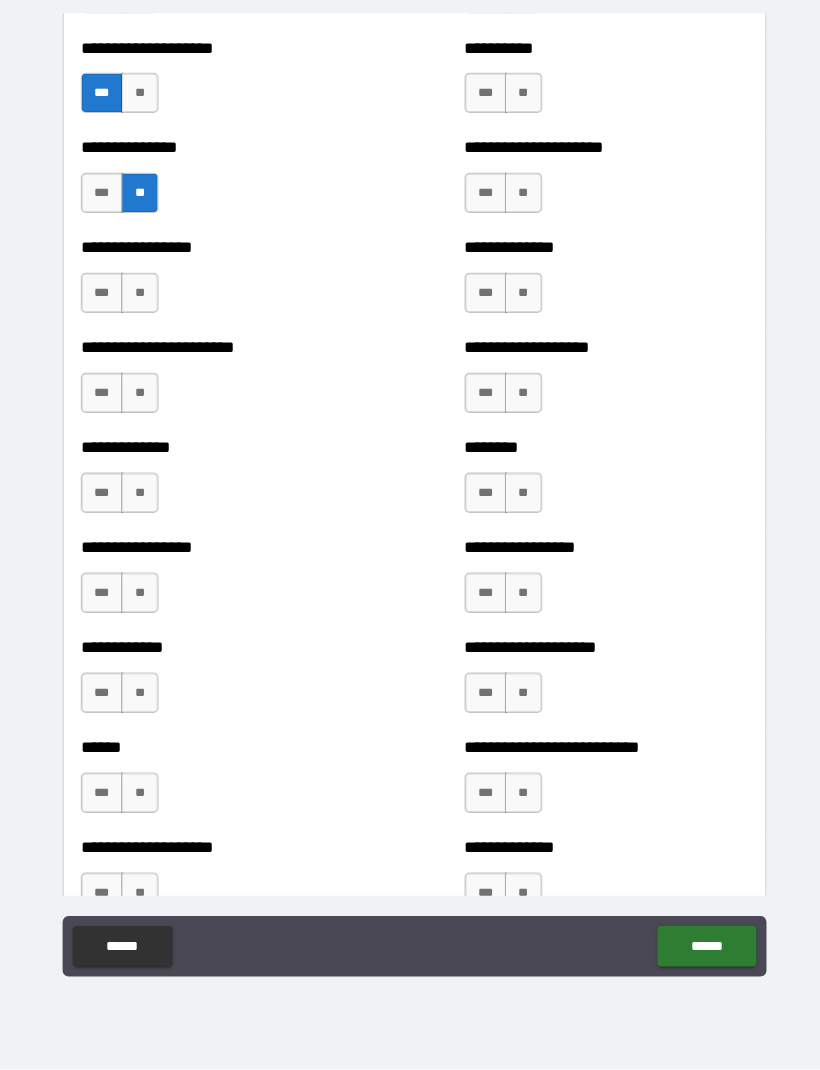 click on "***" at bounding box center [101, 301] 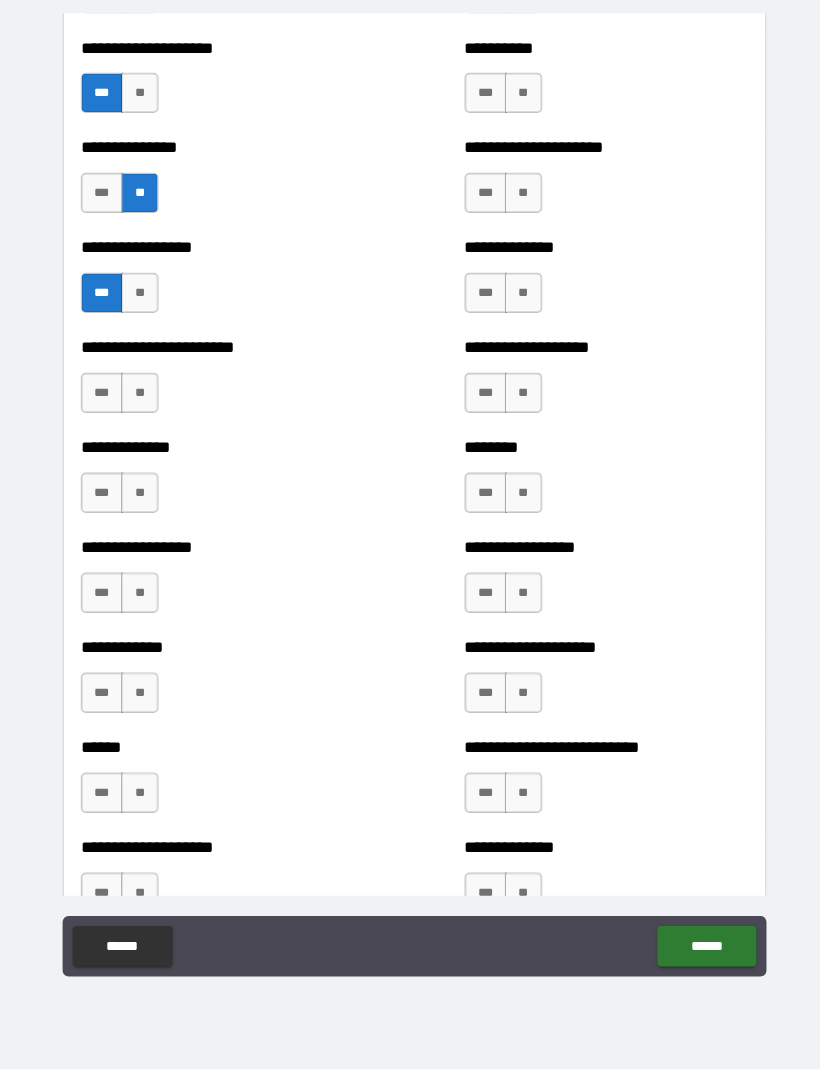 click on "**" at bounding box center (138, 400) 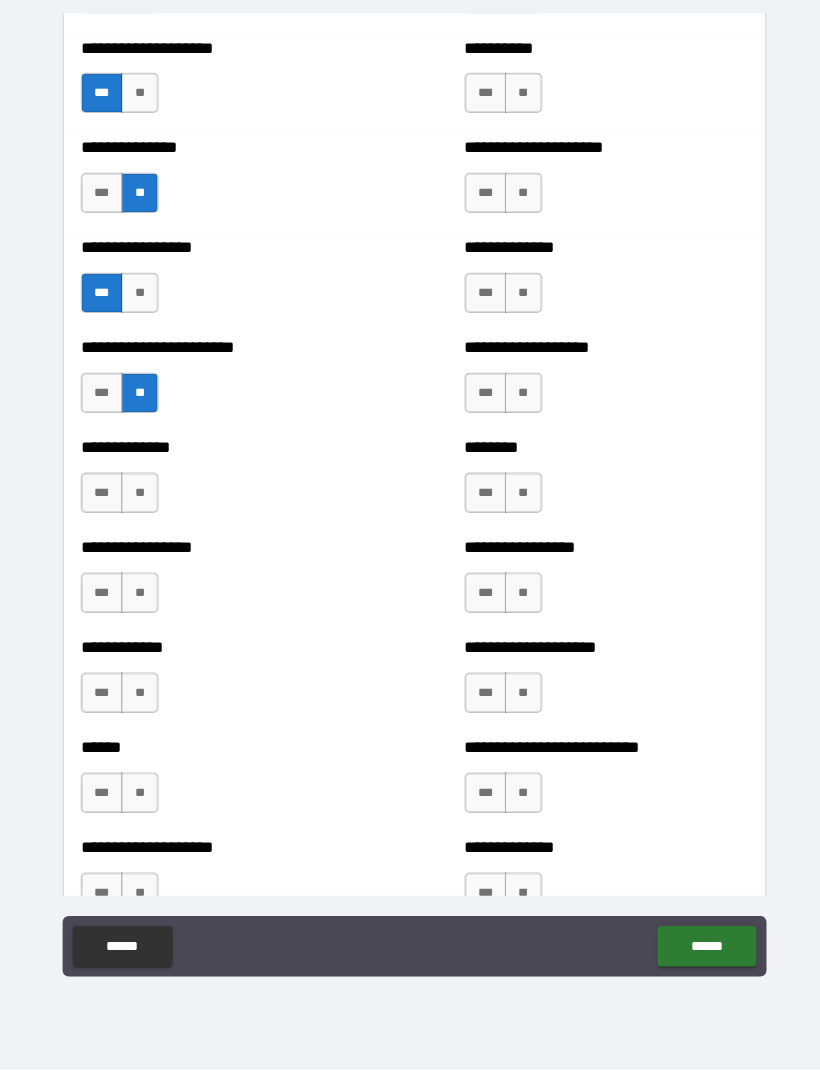 click on "**" at bounding box center (138, 499) 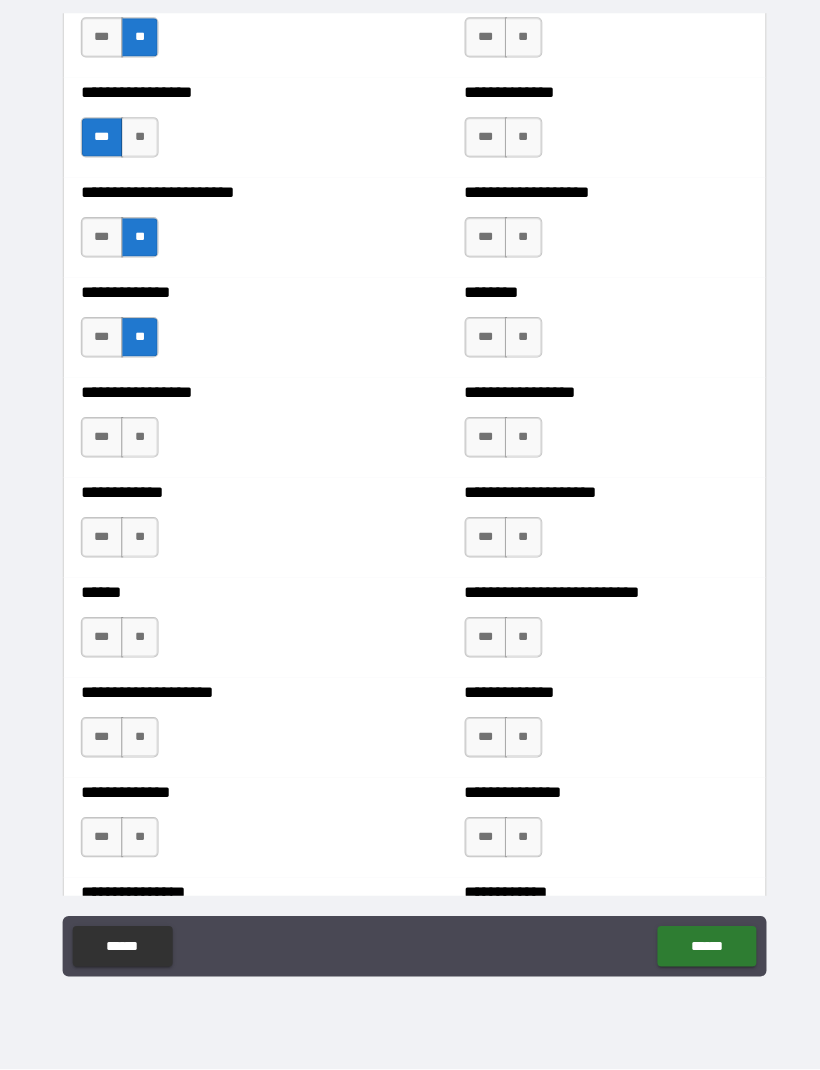 scroll, scrollTop: 3523, scrollLeft: 0, axis: vertical 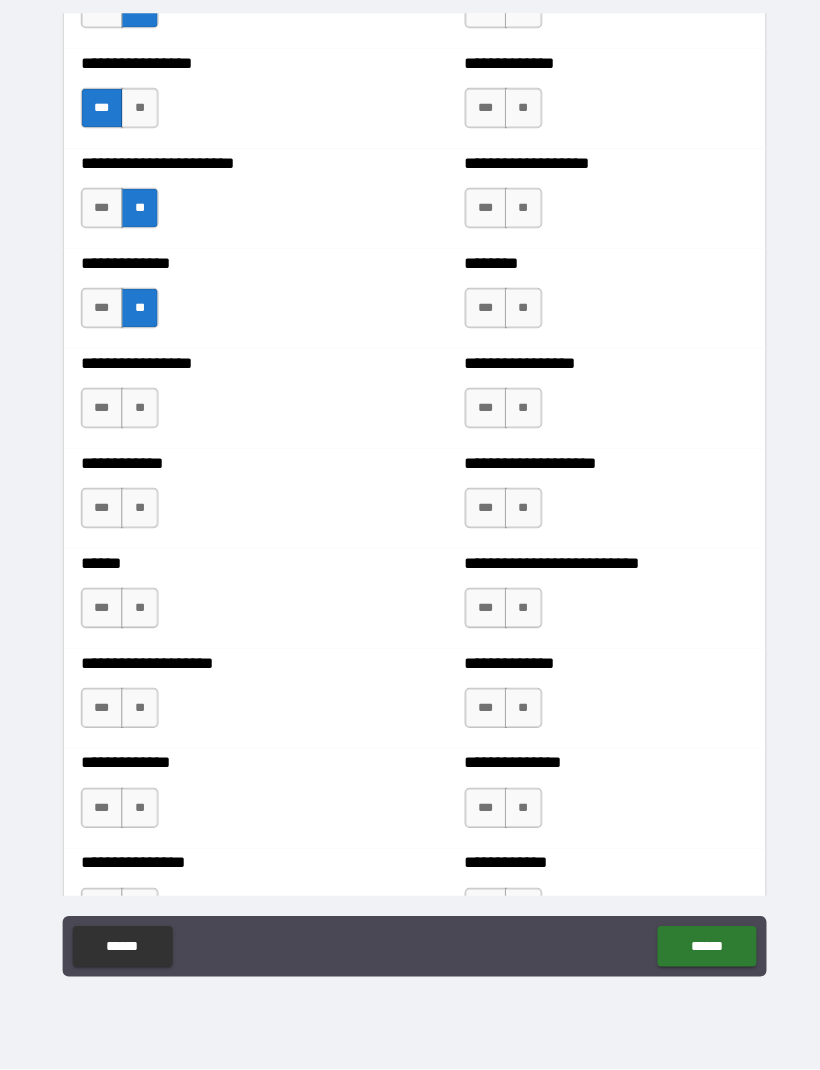 click on "**" at bounding box center [138, 415] 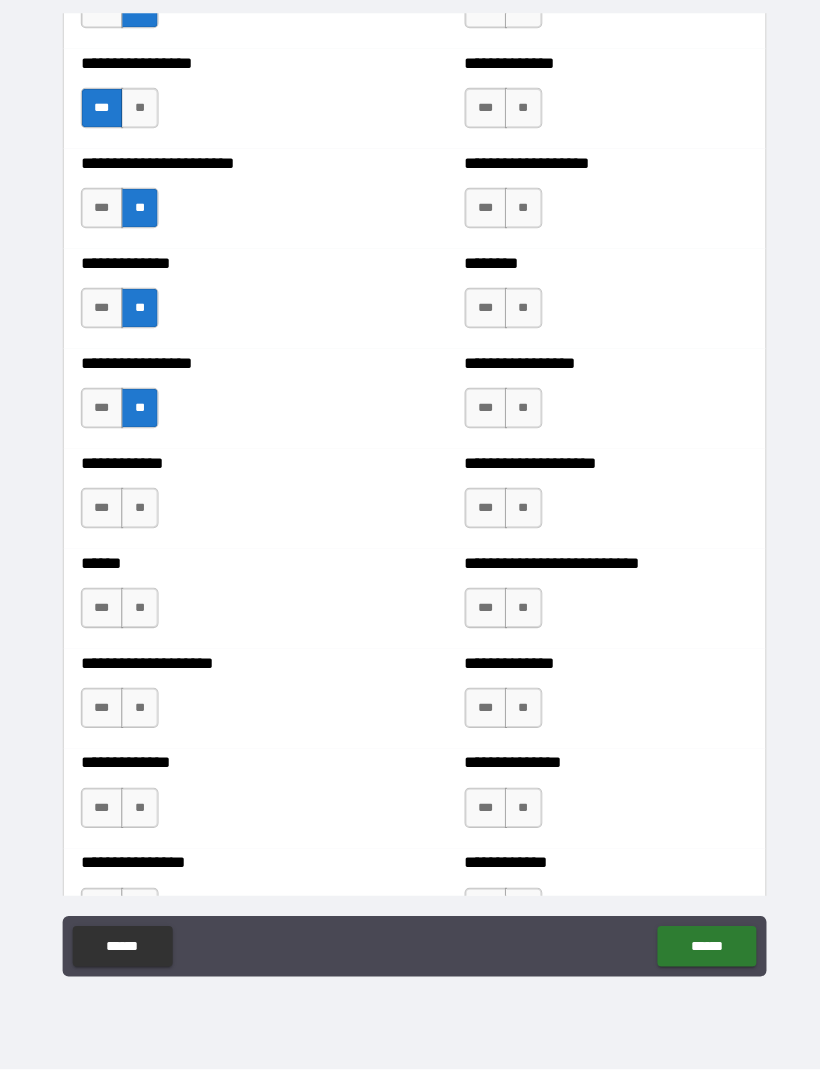 click on "**" at bounding box center (138, 514) 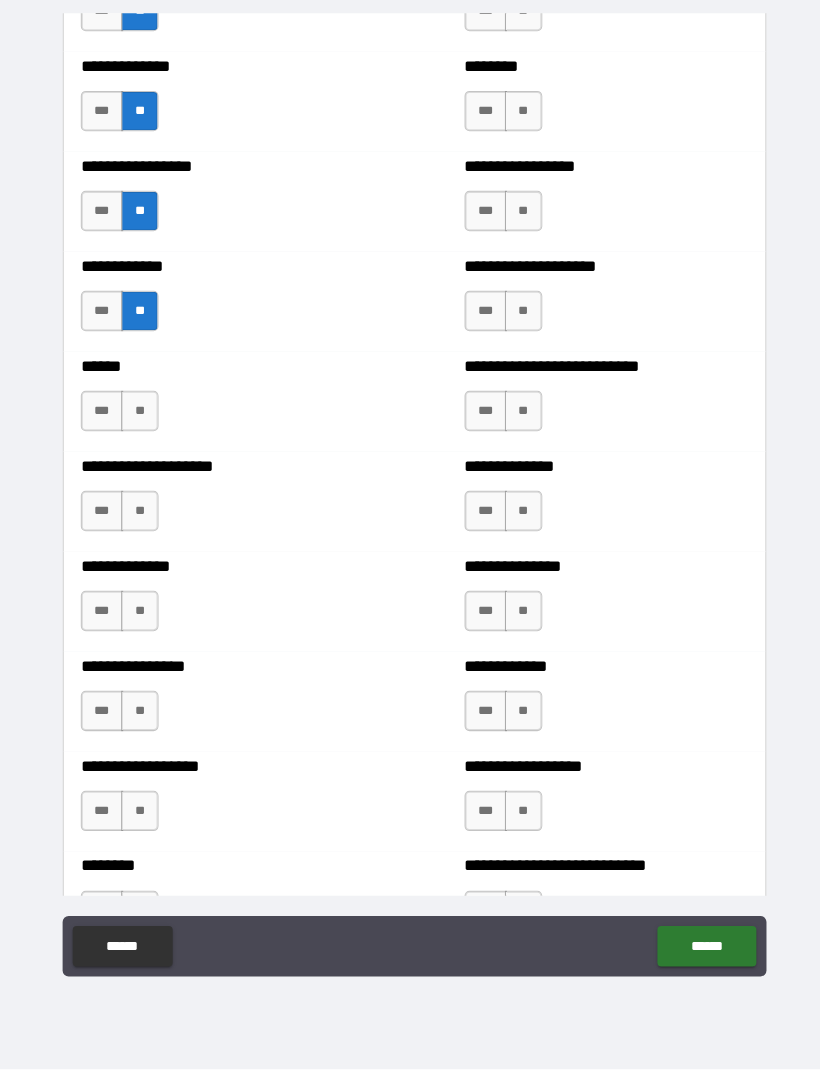 scroll, scrollTop: 3716, scrollLeft: 0, axis: vertical 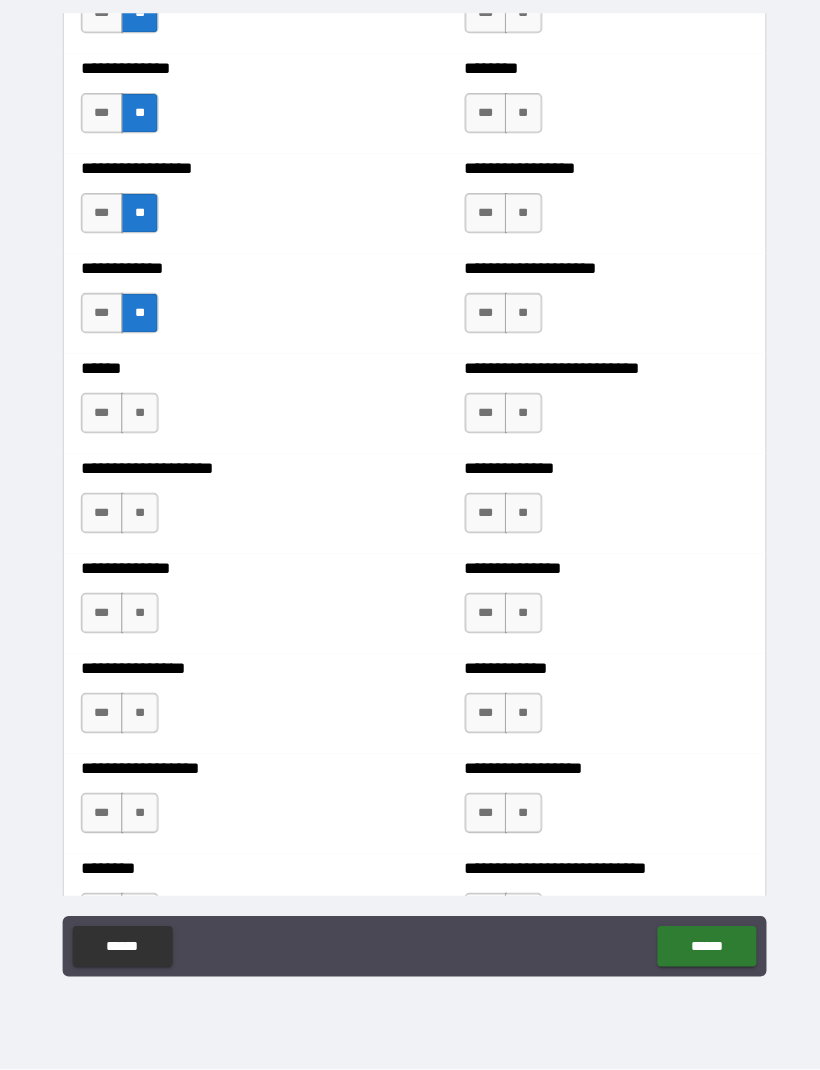 click on "***" at bounding box center (101, 420) 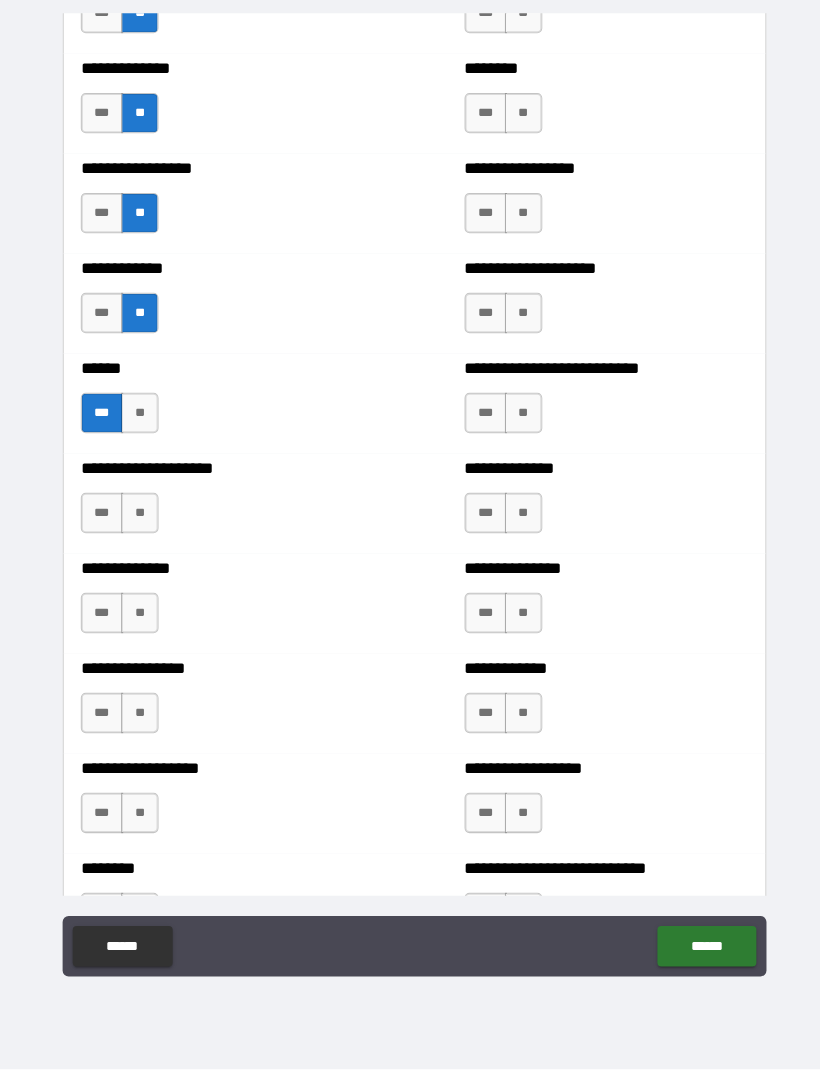 click on "**" at bounding box center [138, 420] 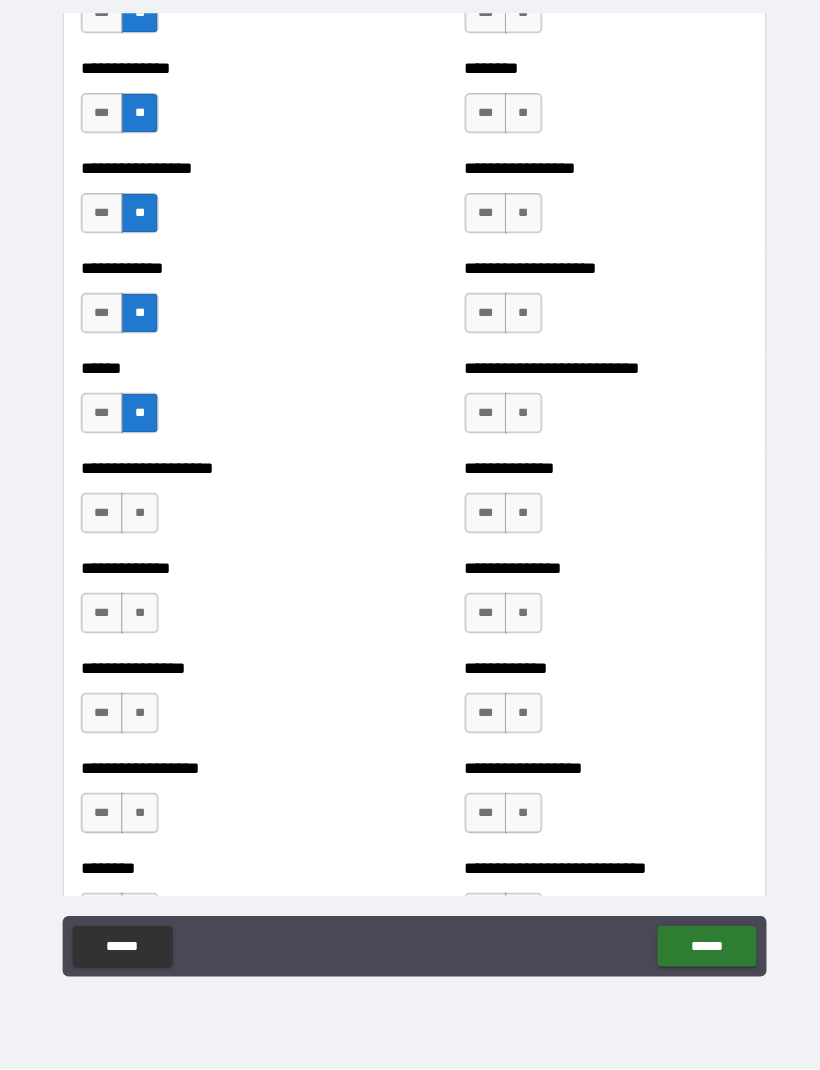 click on "**" at bounding box center (138, 519) 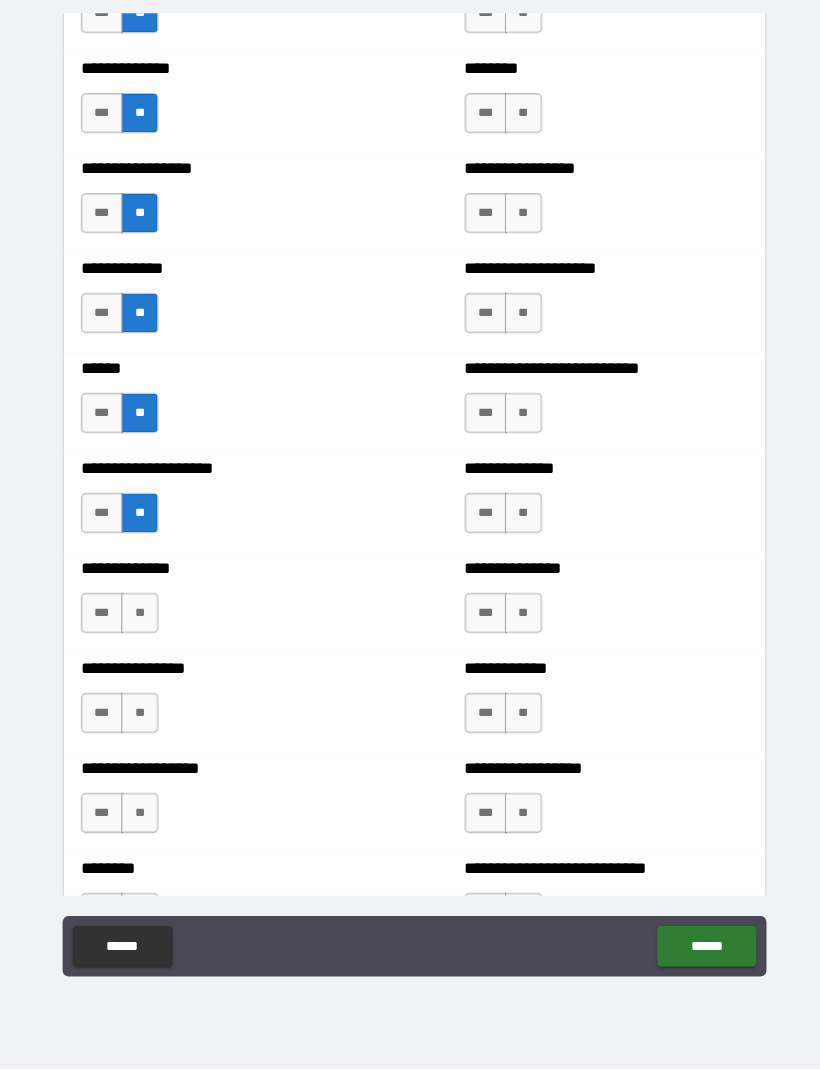 click on "**" at bounding box center (138, 618) 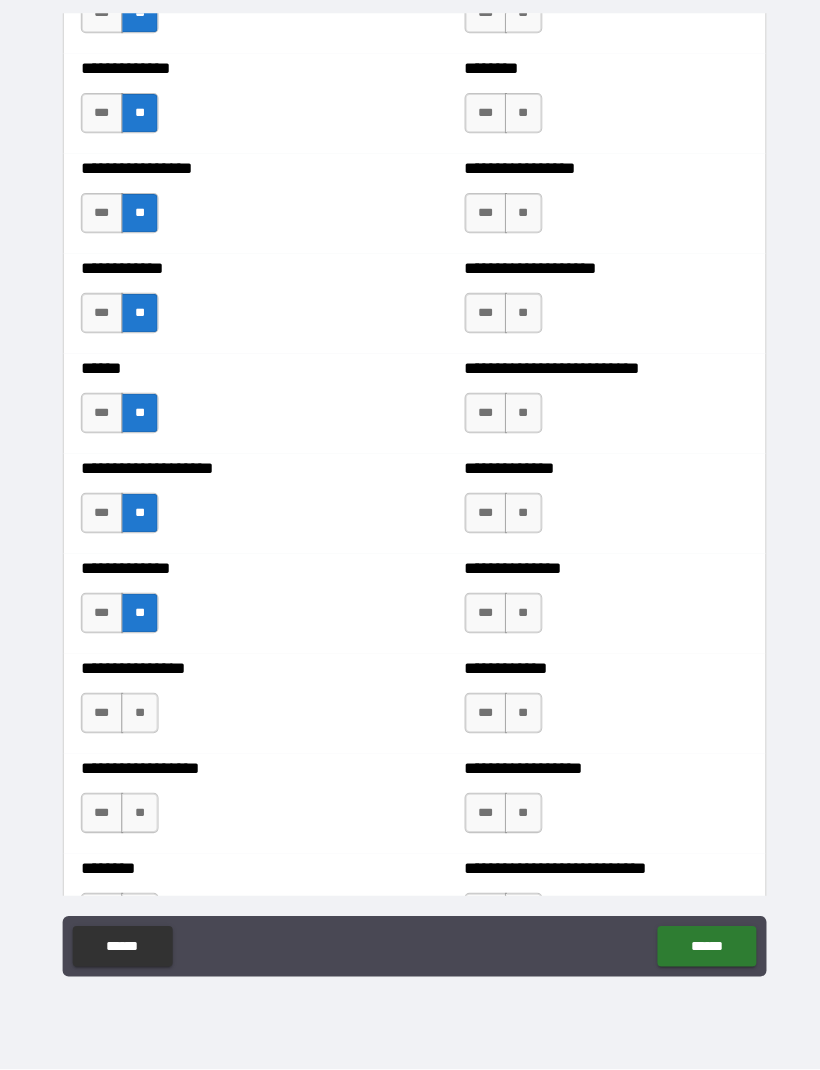 click on "**" at bounding box center [138, 717] 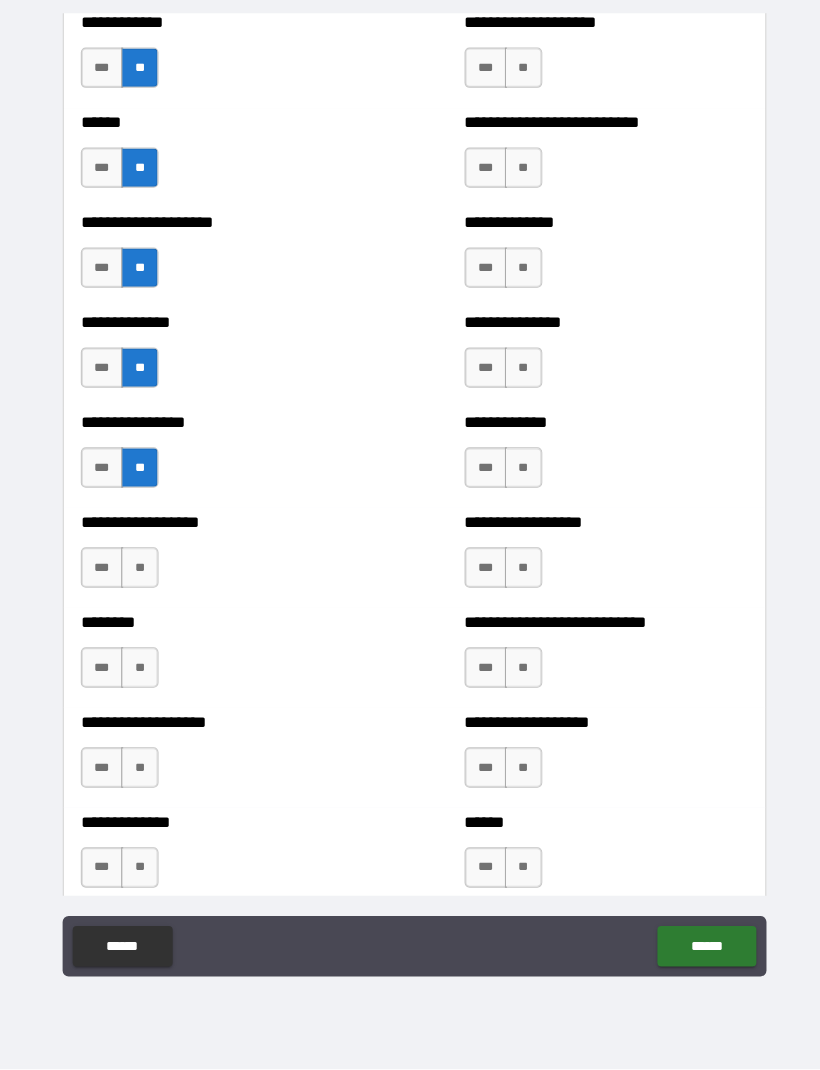 scroll, scrollTop: 3961, scrollLeft: 0, axis: vertical 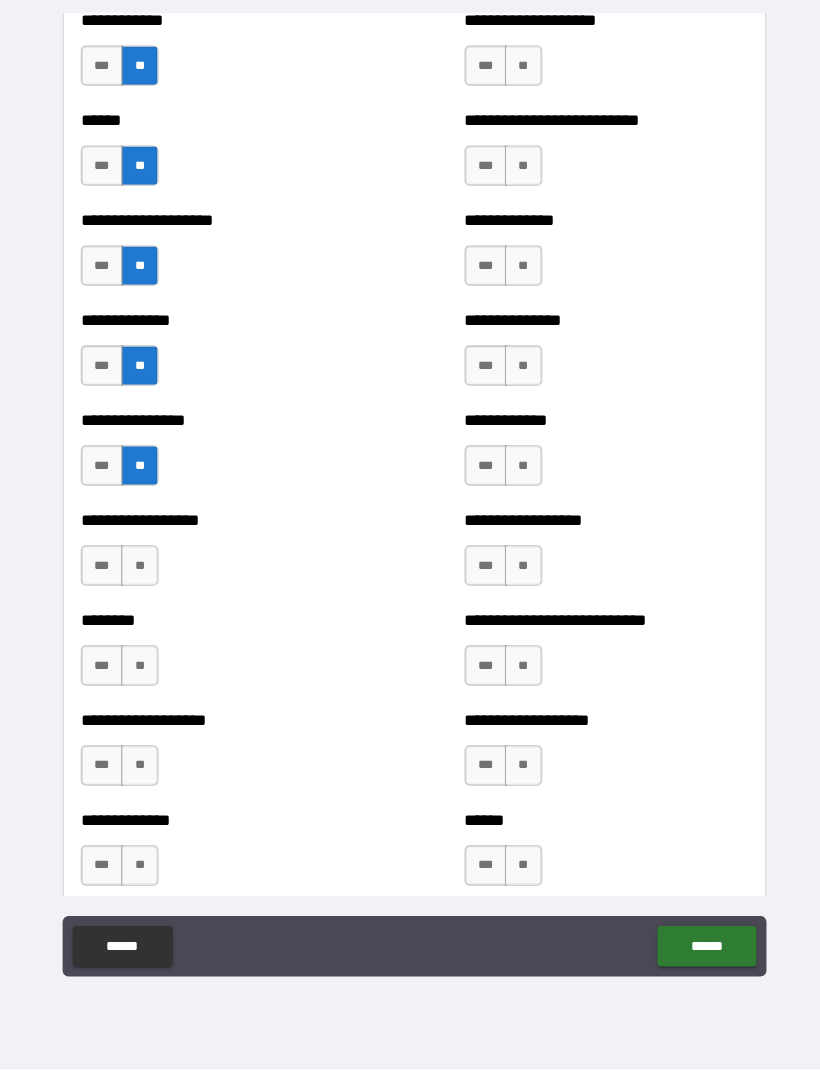 click on "**" at bounding box center (138, 571) 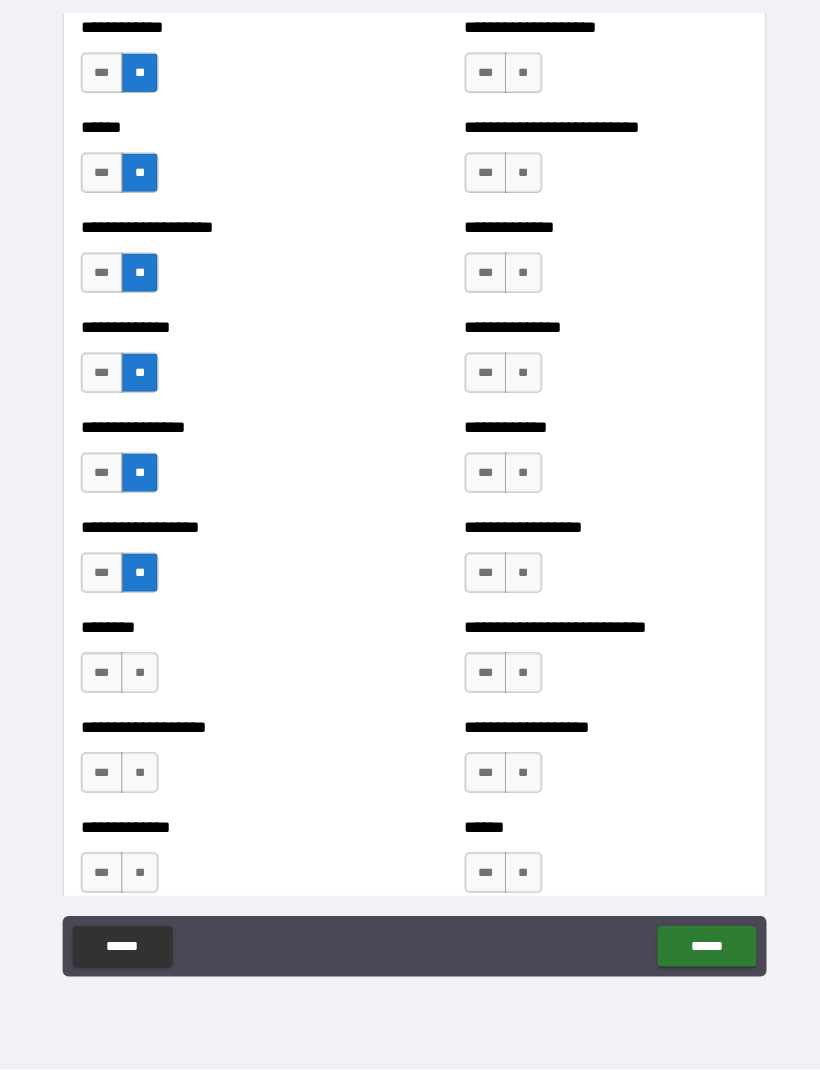 scroll, scrollTop: 3960, scrollLeft: 0, axis: vertical 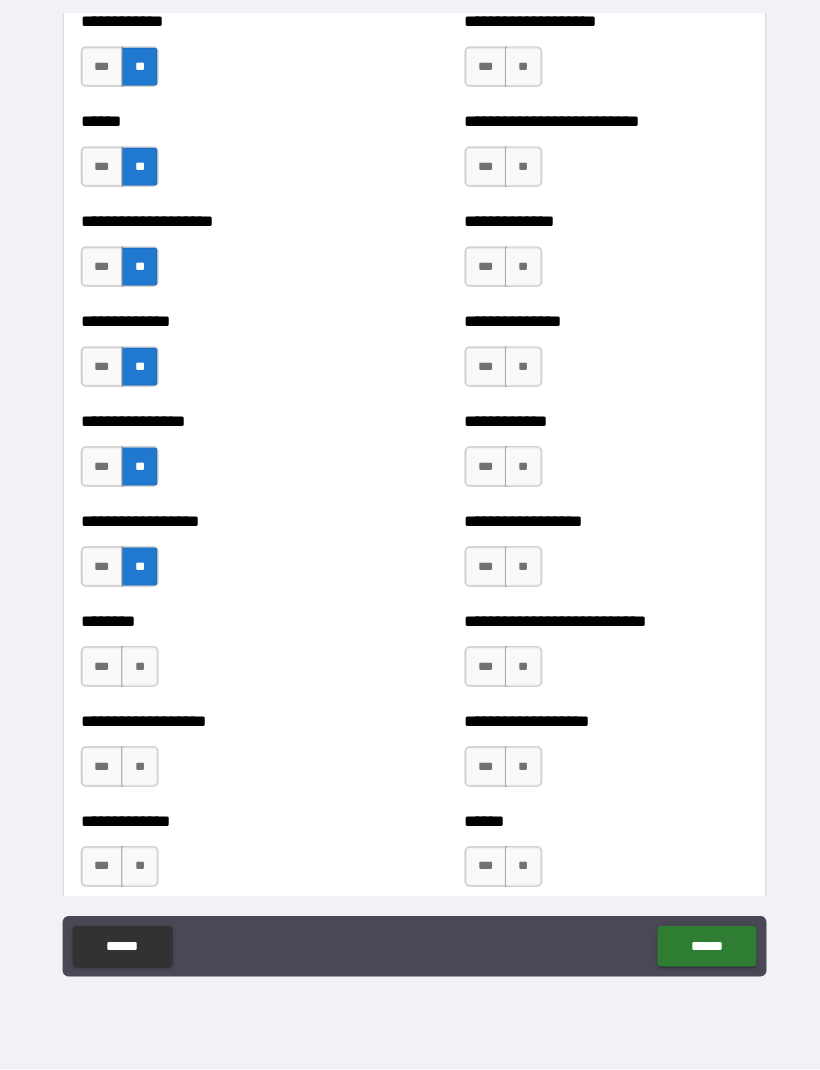 click on "**" at bounding box center (138, 671) 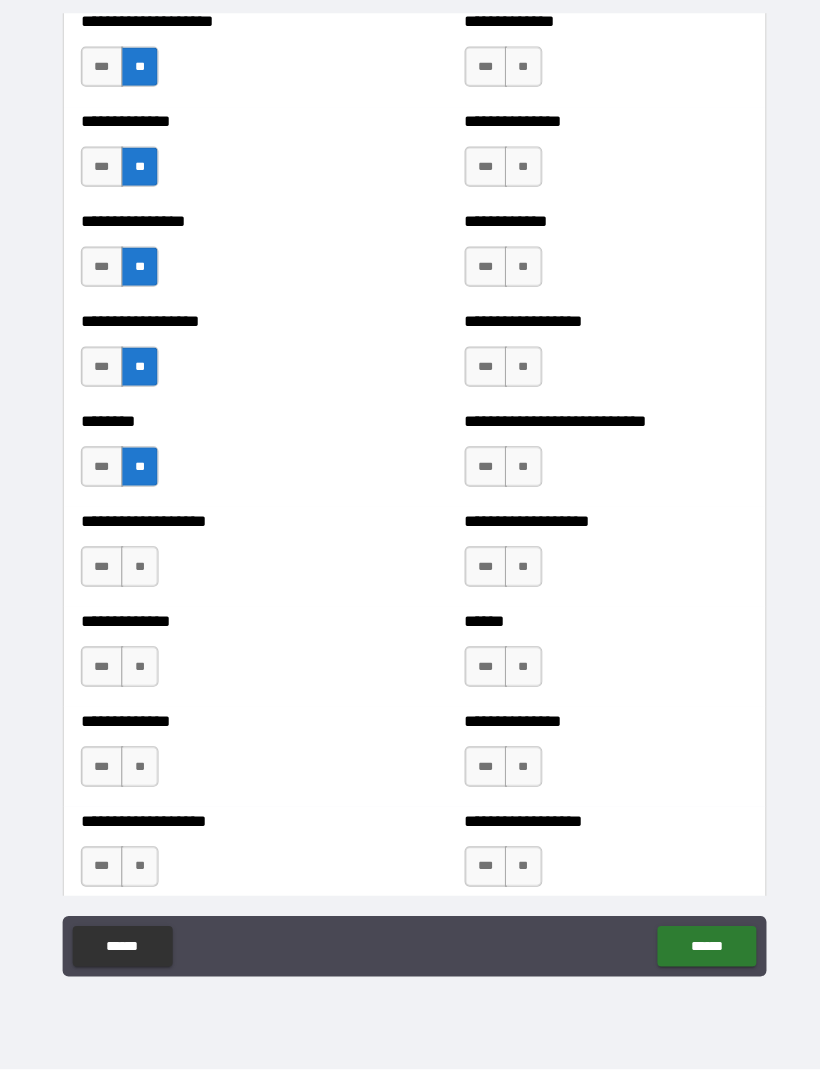 scroll, scrollTop: 4159, scrollLeft: 0, axis: vertical 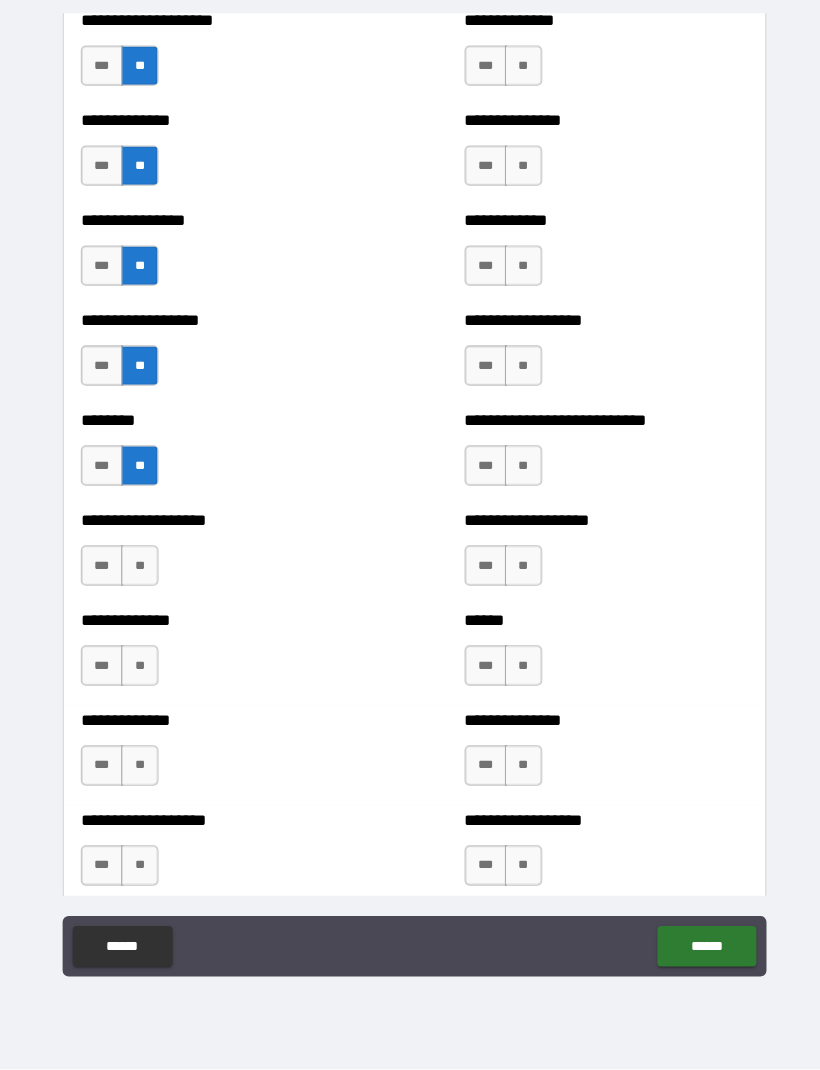 click on "**" at bounding box center [138, 571] 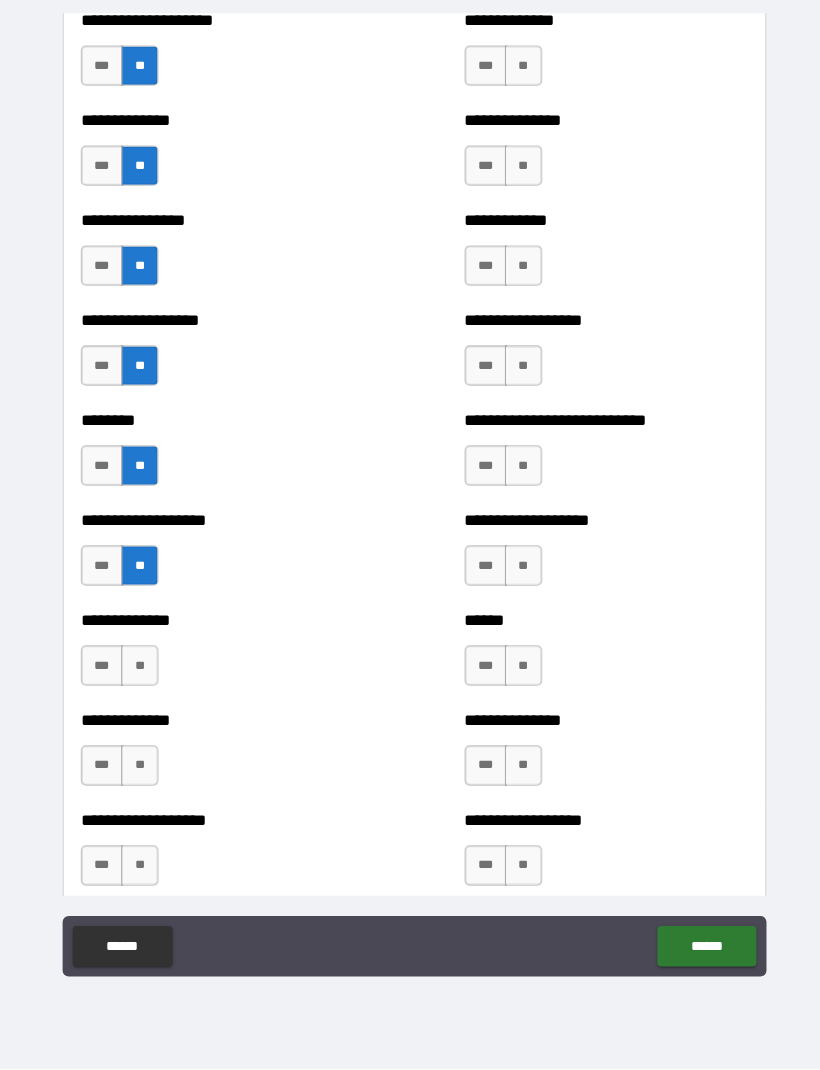 click on "**" at bounding box center [138, 670] 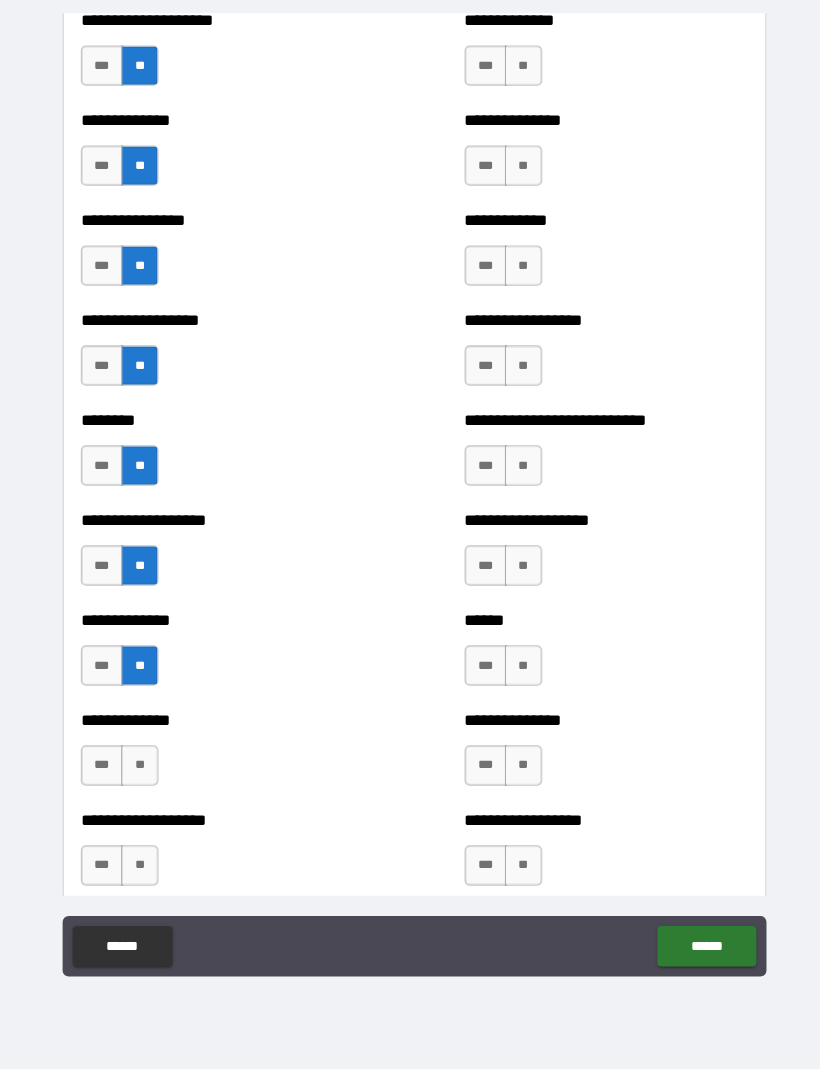 click on "*** **" at bounding box center (121, 774) 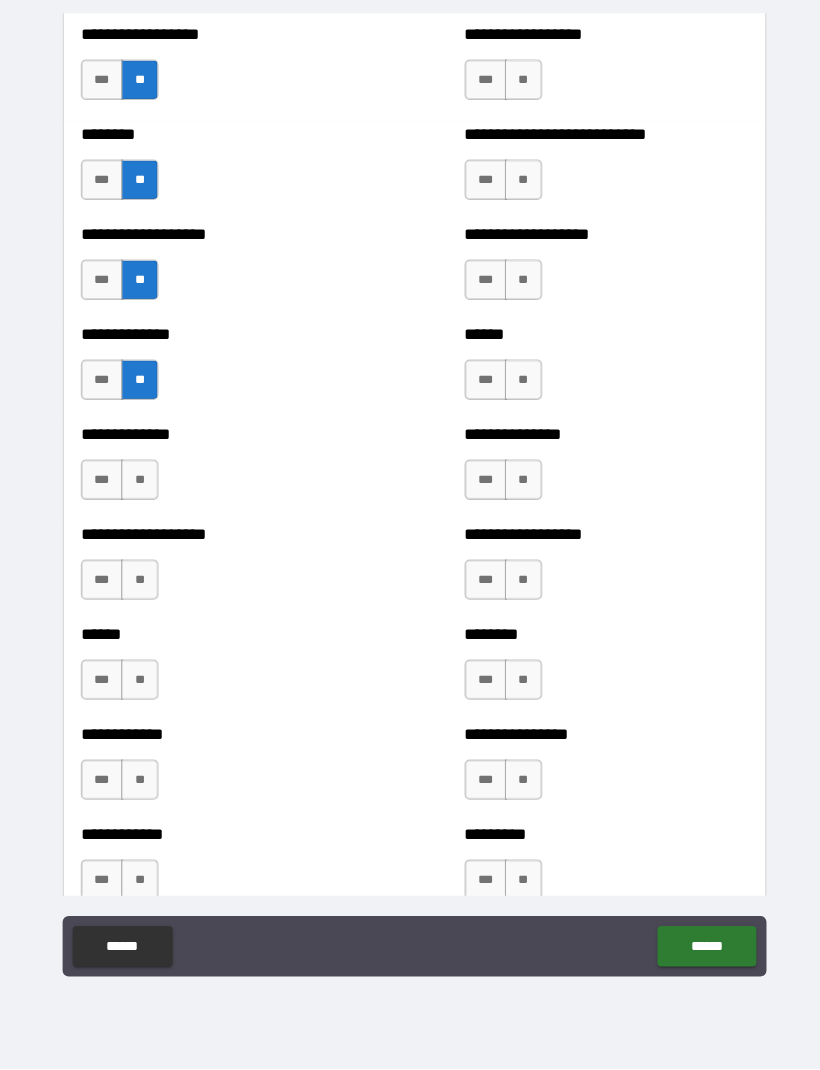 scroll, scrollTop: 4450, scrollLeft: 0, axis: vertical 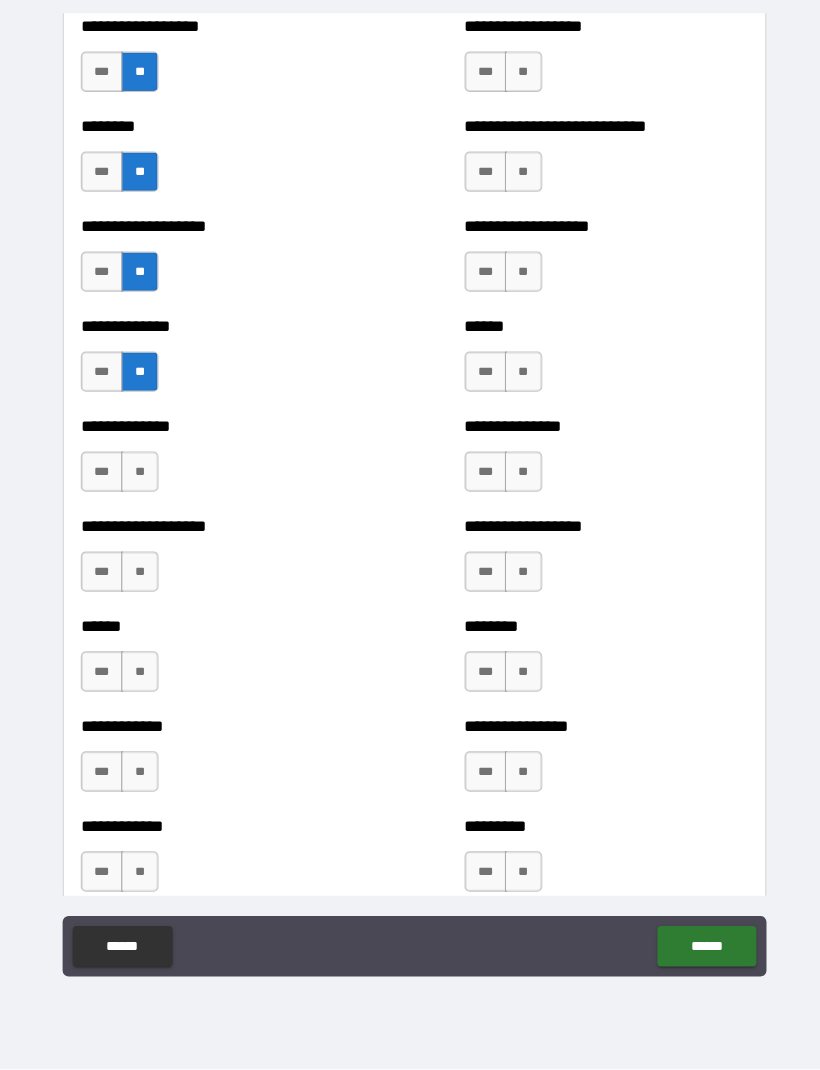 click on "**" at bounding box center (138, 478) 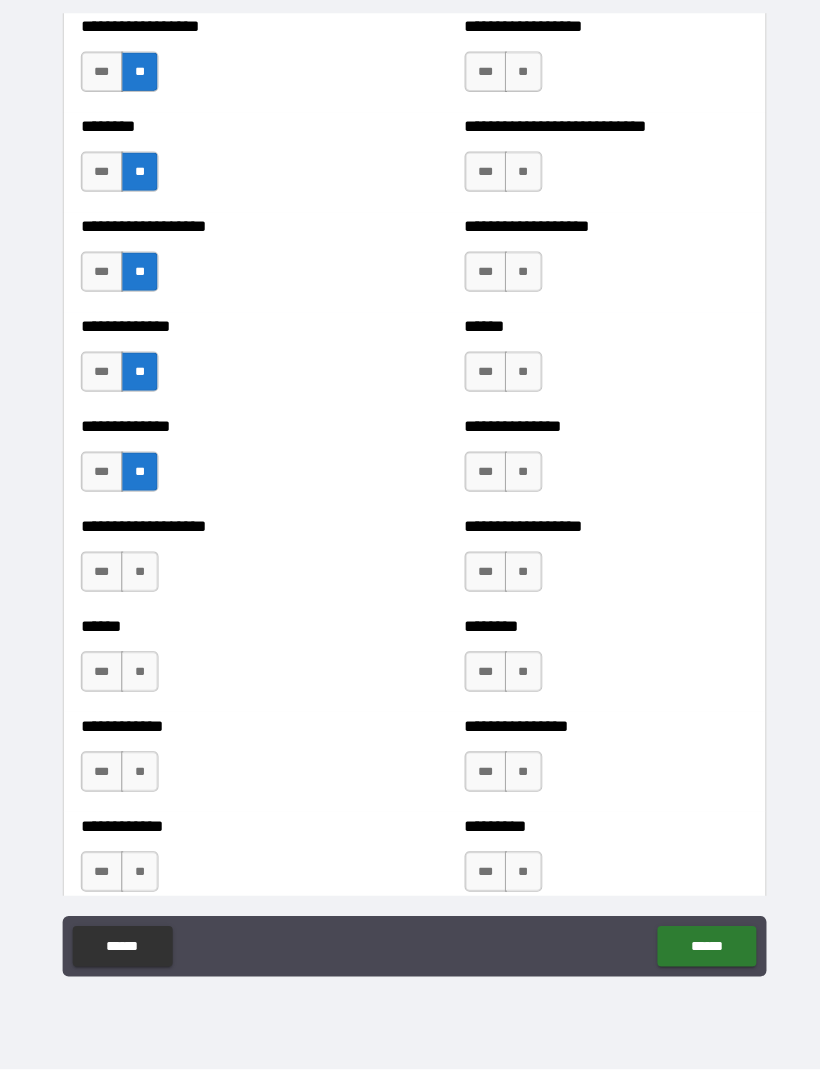 click on "**" at bounding box center [138, 577] 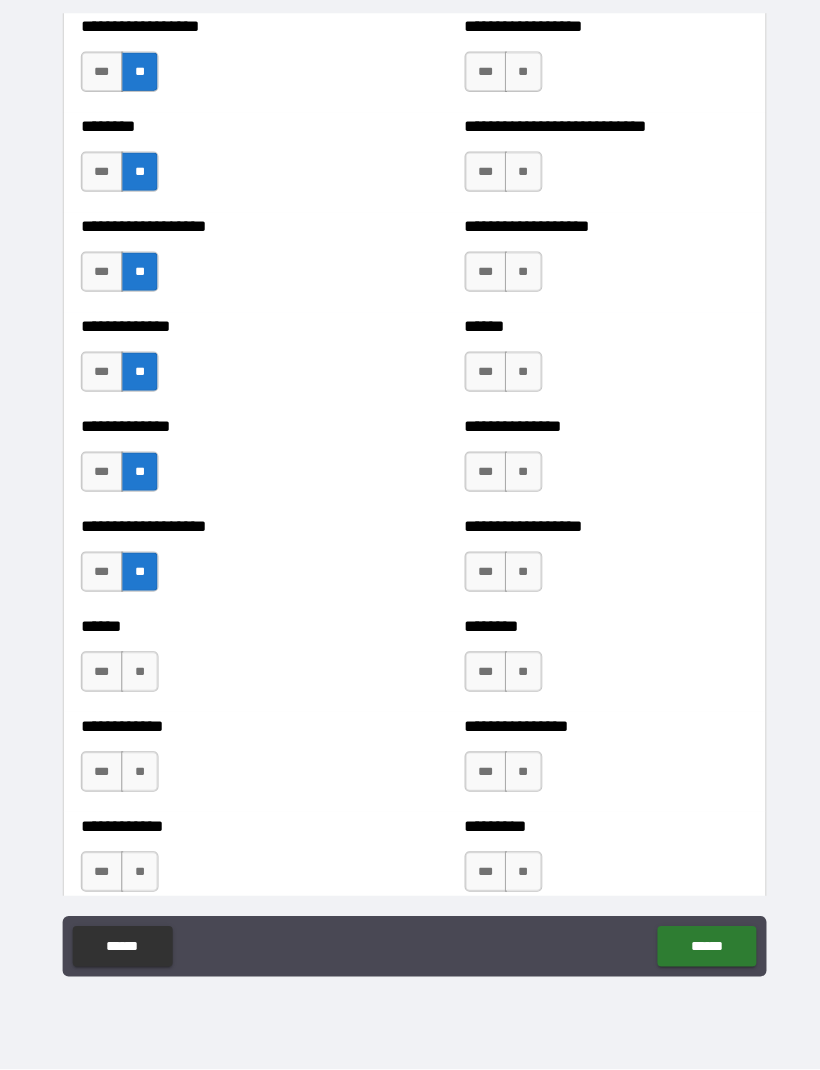 click on "***" at bounding box center [101, 676] 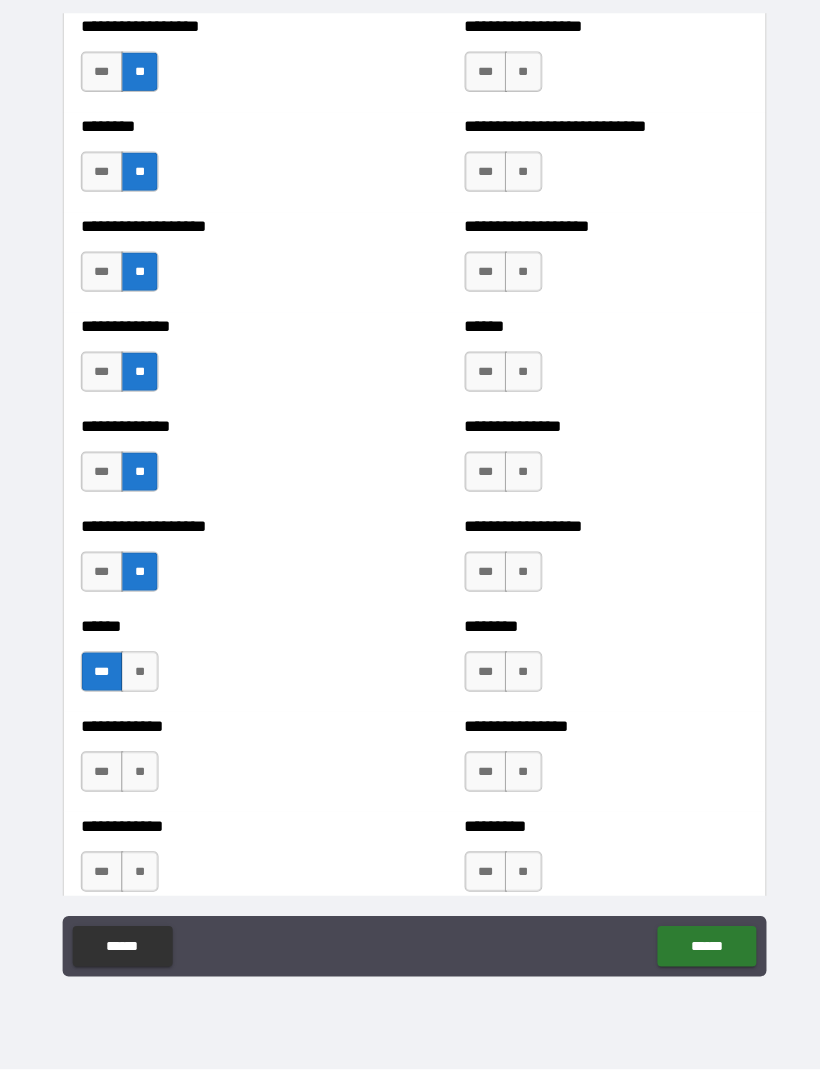 click on "***" at bounding box center [101, 676] 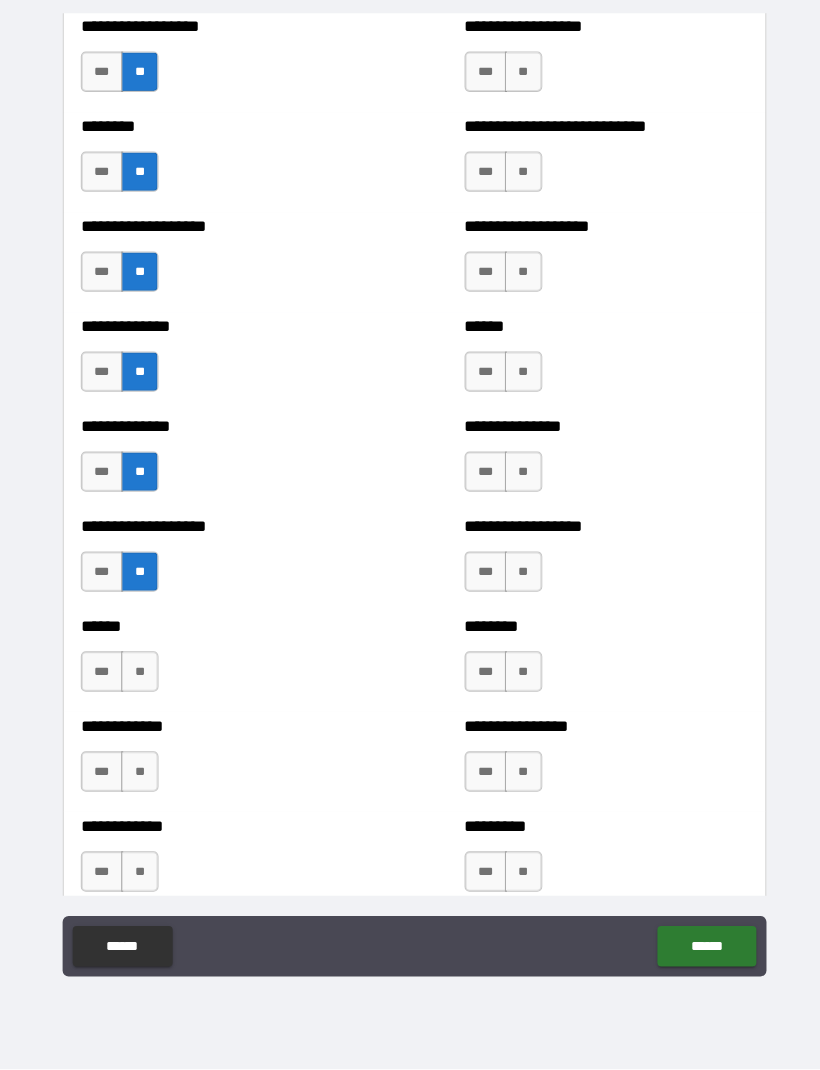 click on "***" at bounding box center [101, 676] 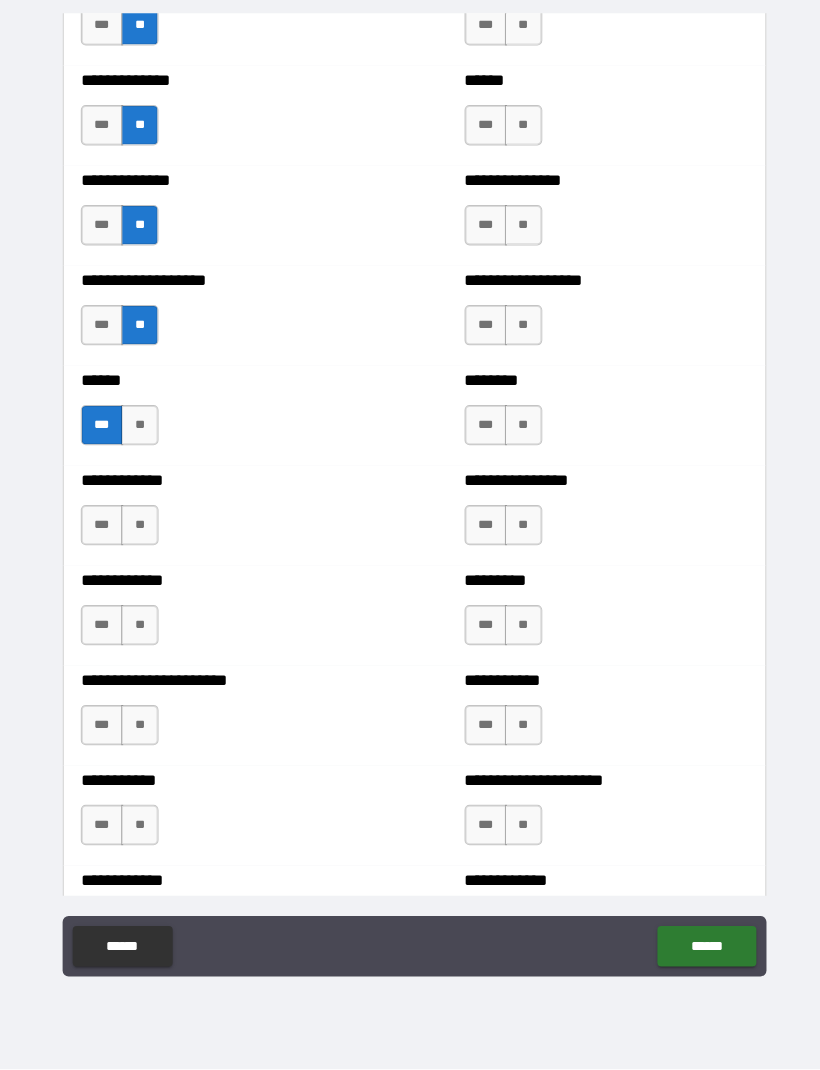 scroll, scrollTop: 4710, scrollLeft: 0, axis: vertical 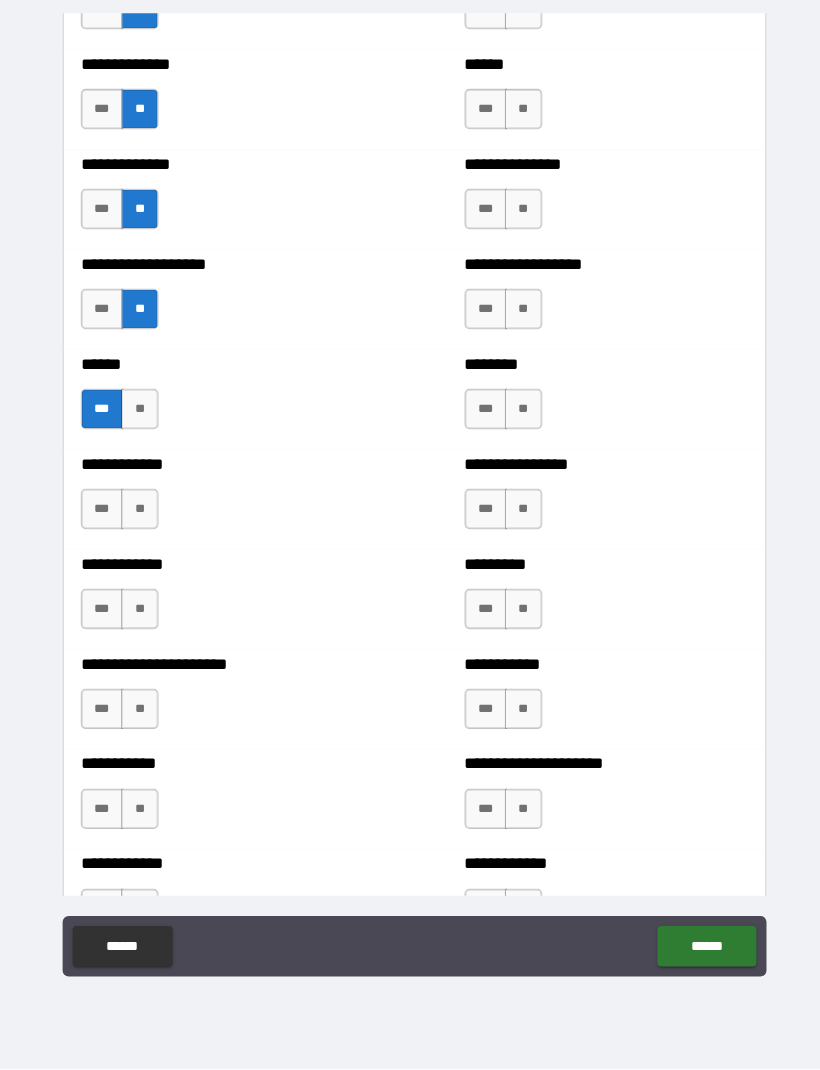 click on "**" at bounding box center [138, 515] 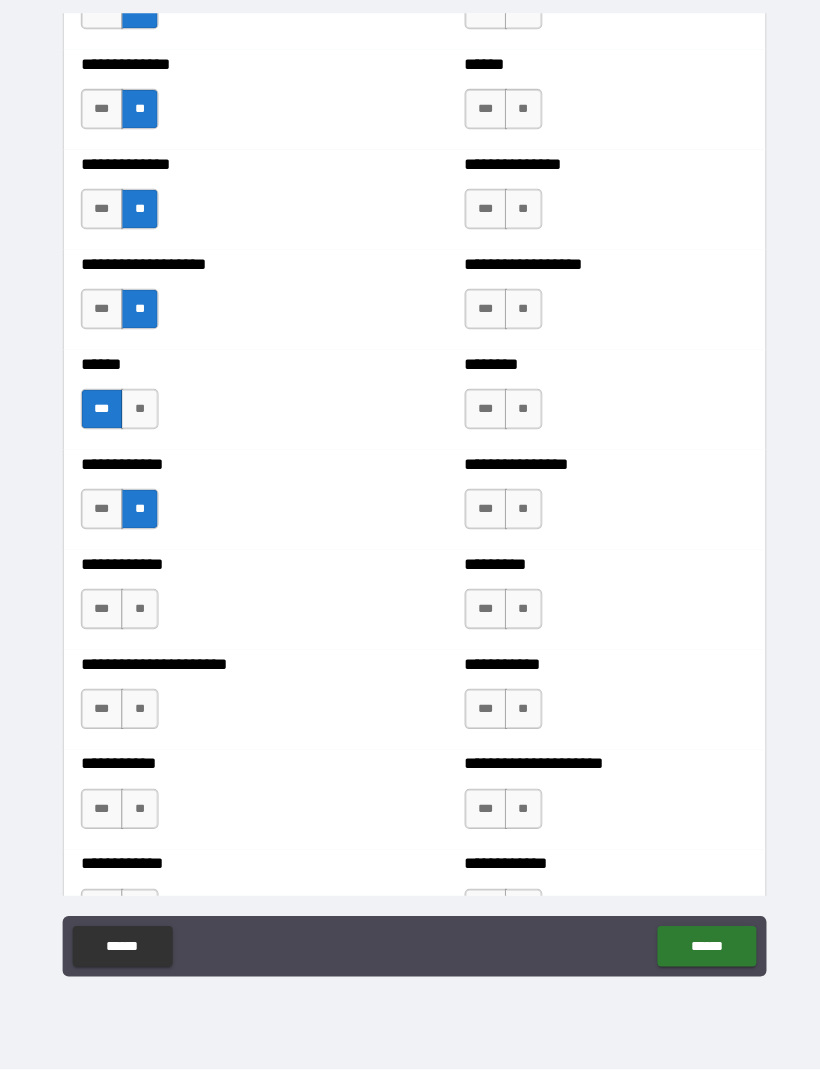 click on "**" at bounding box center [138, 614] 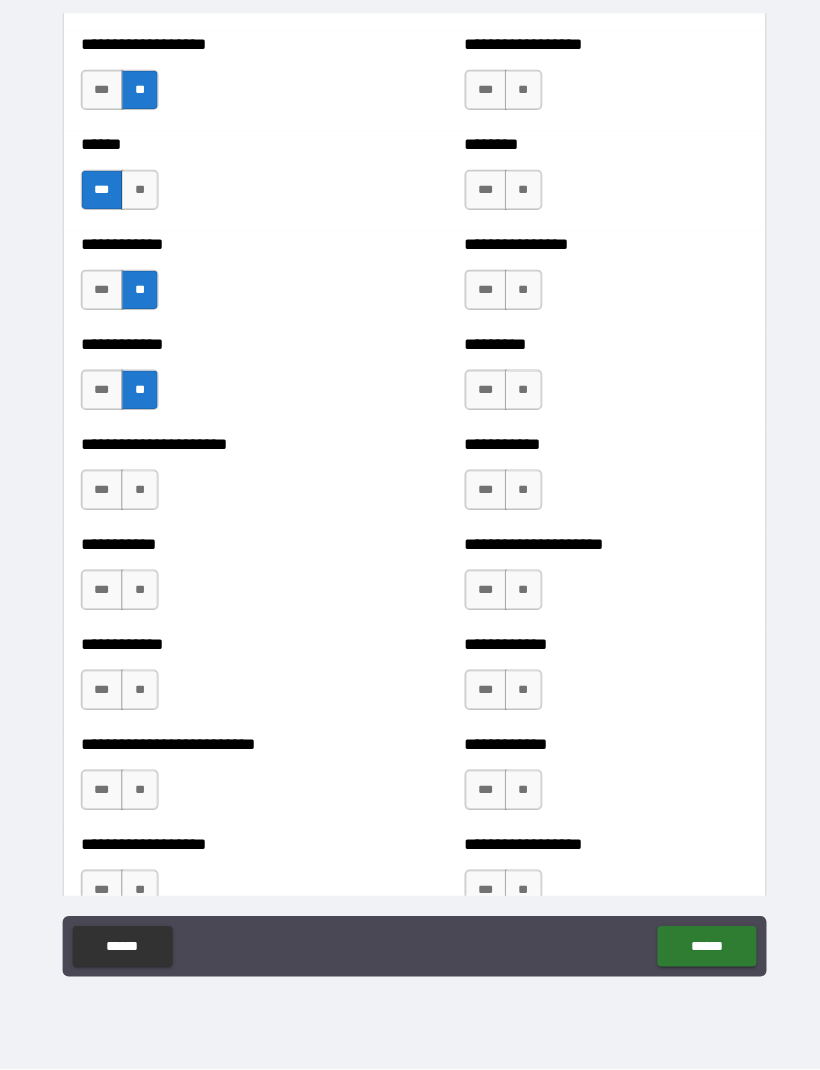 scroll, scrollTop: 4942, scrollLeft: 0, axis: vertical 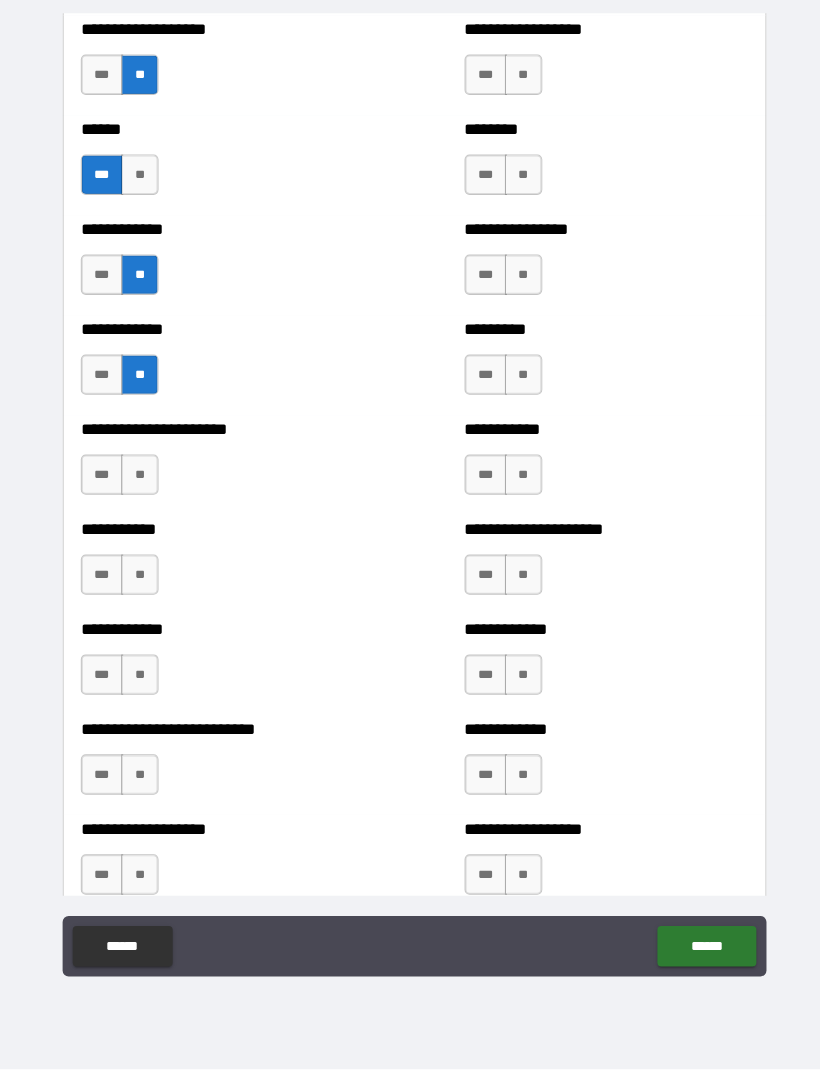click on "***" at bounding box center [101, 481] 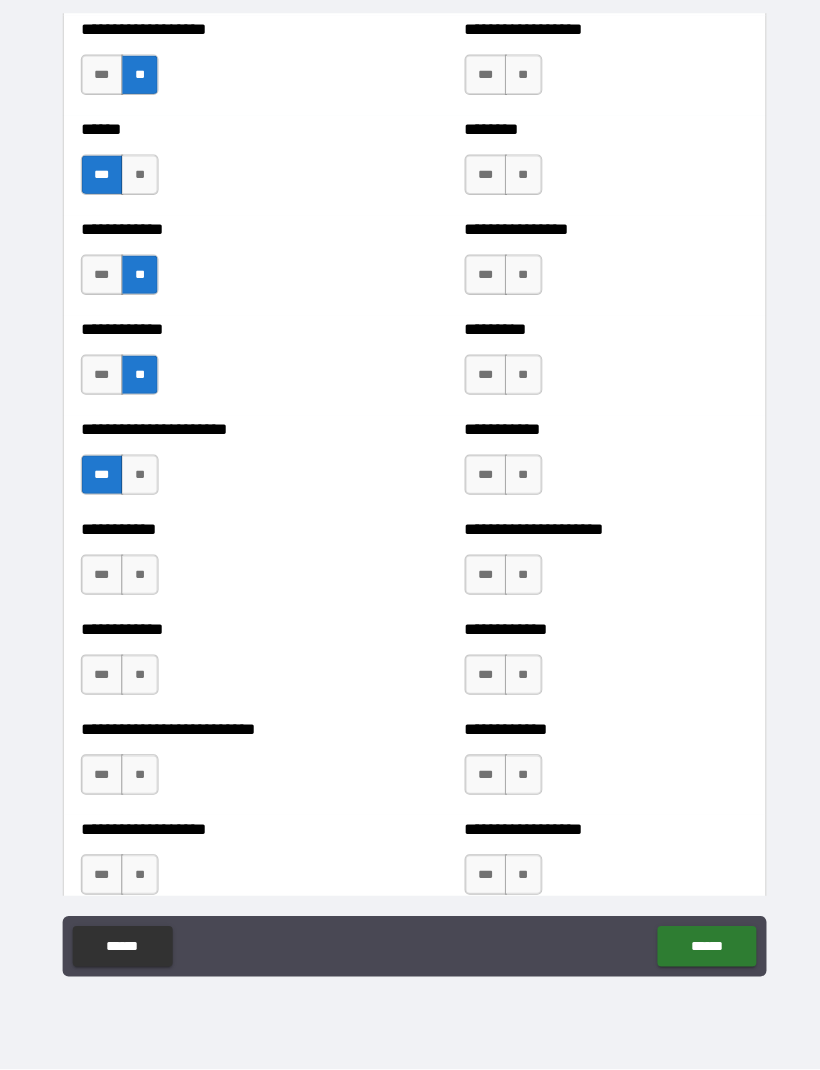 scroll, scrollTop: 65, scrollLeft: 0, axis: vertical 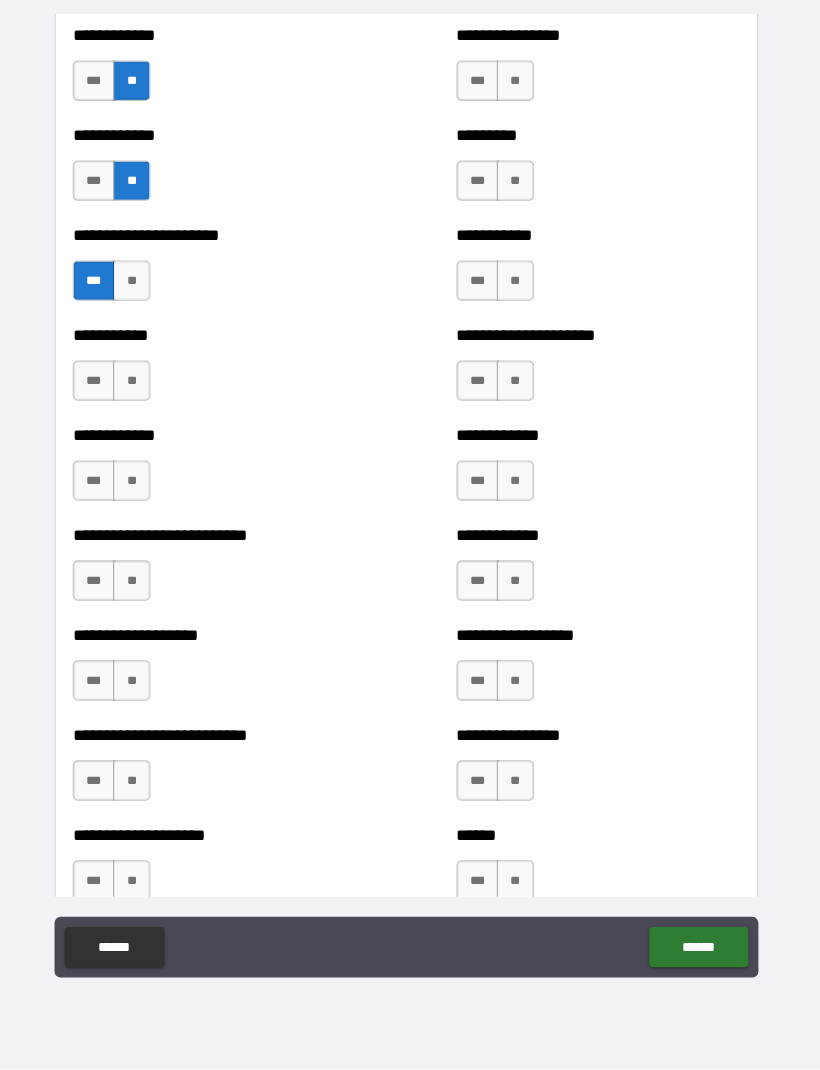 click on "***" at bounding box center [101, 487] 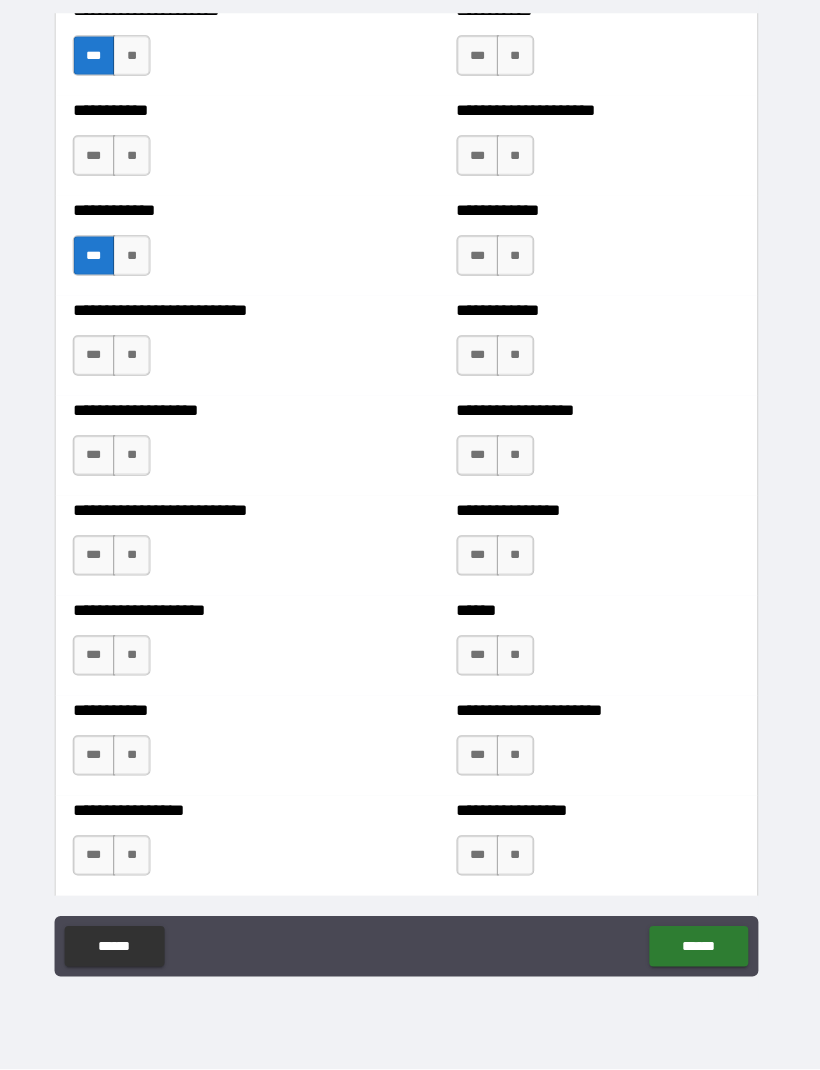 scroll, scrollTop: 5349, scrollLeft: 0, axis: vertical 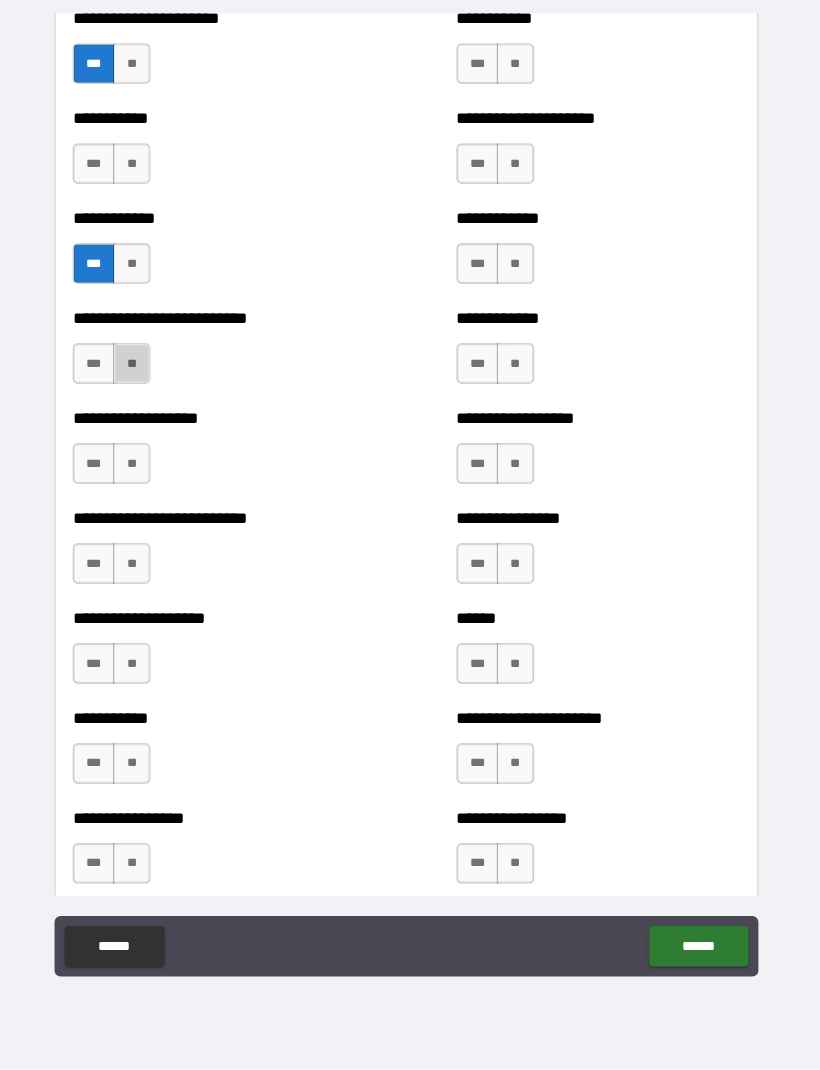 click on "**" at bounding box center [138, 371] 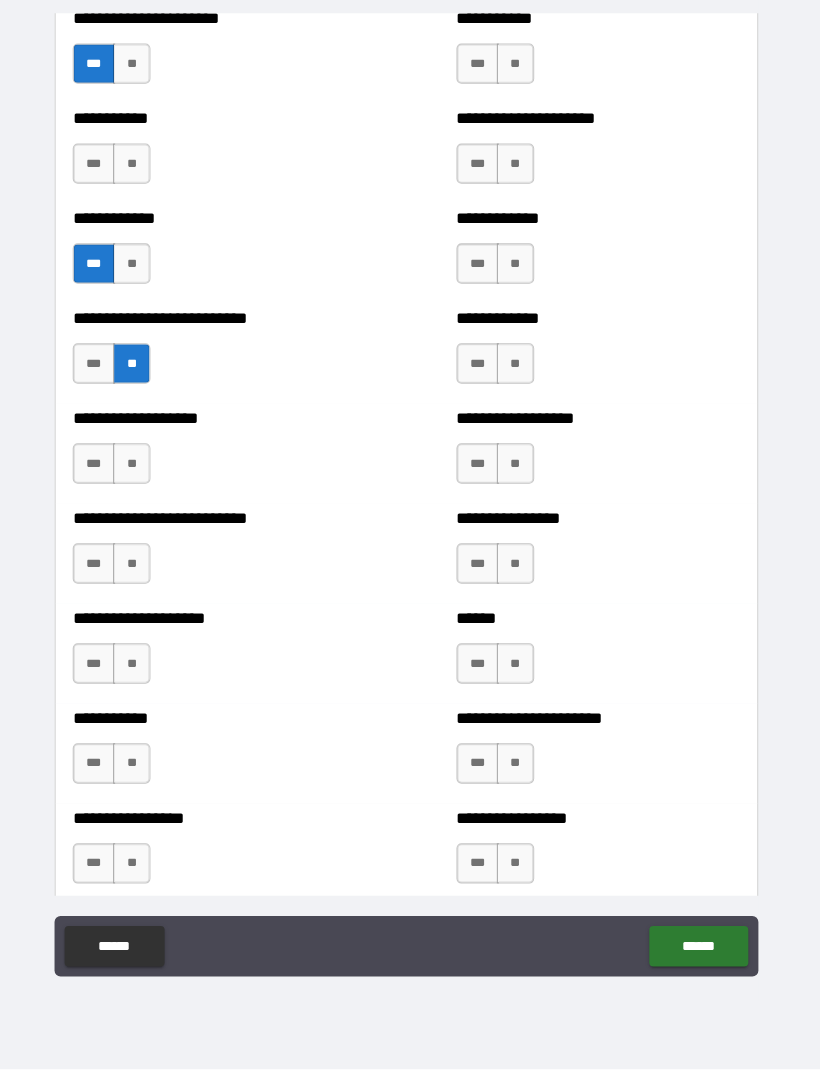 click on "**" at bounding box center (138, 470) 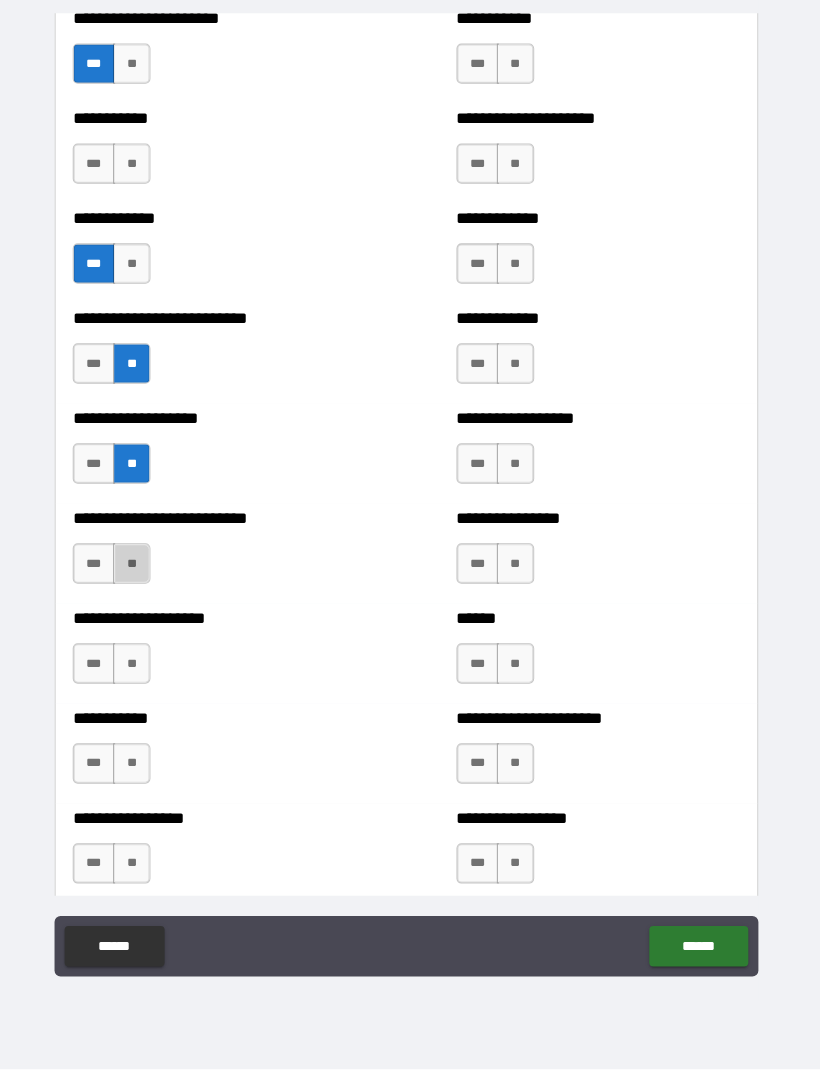 click on "**" at bounding box center [138, 569] 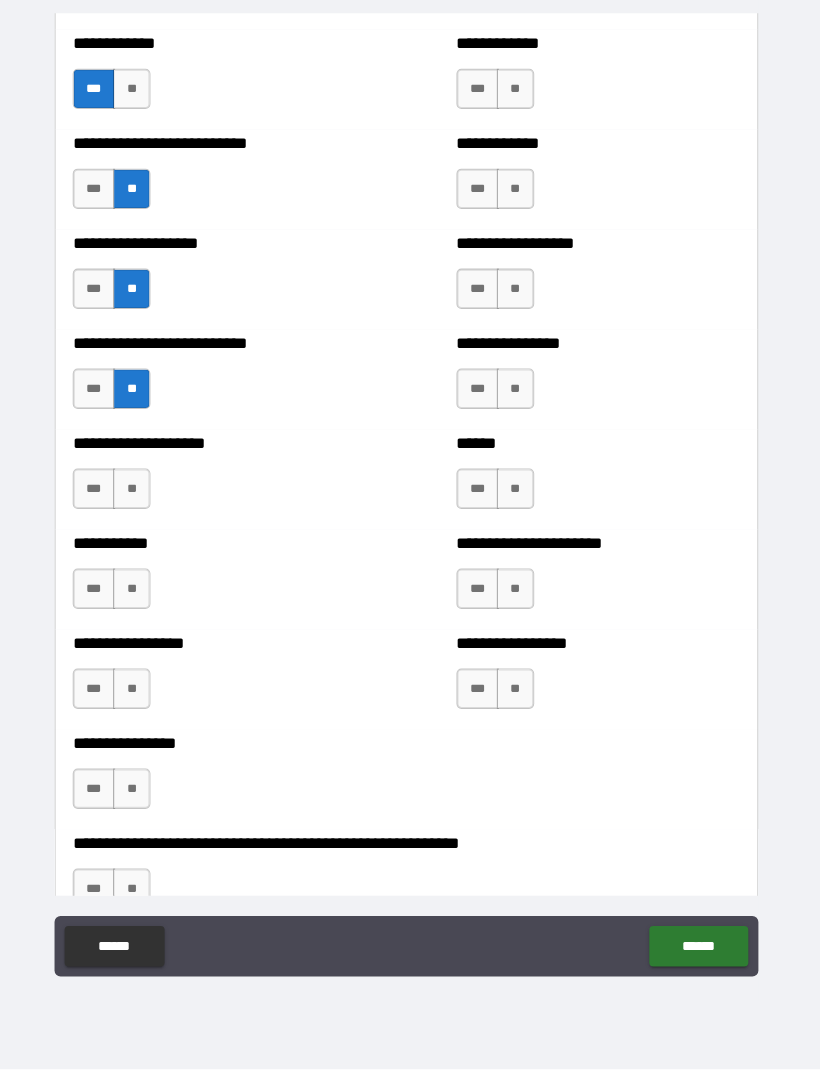 scroll, scrollTop: 5531, scrollLeft: 0, axis: vertical 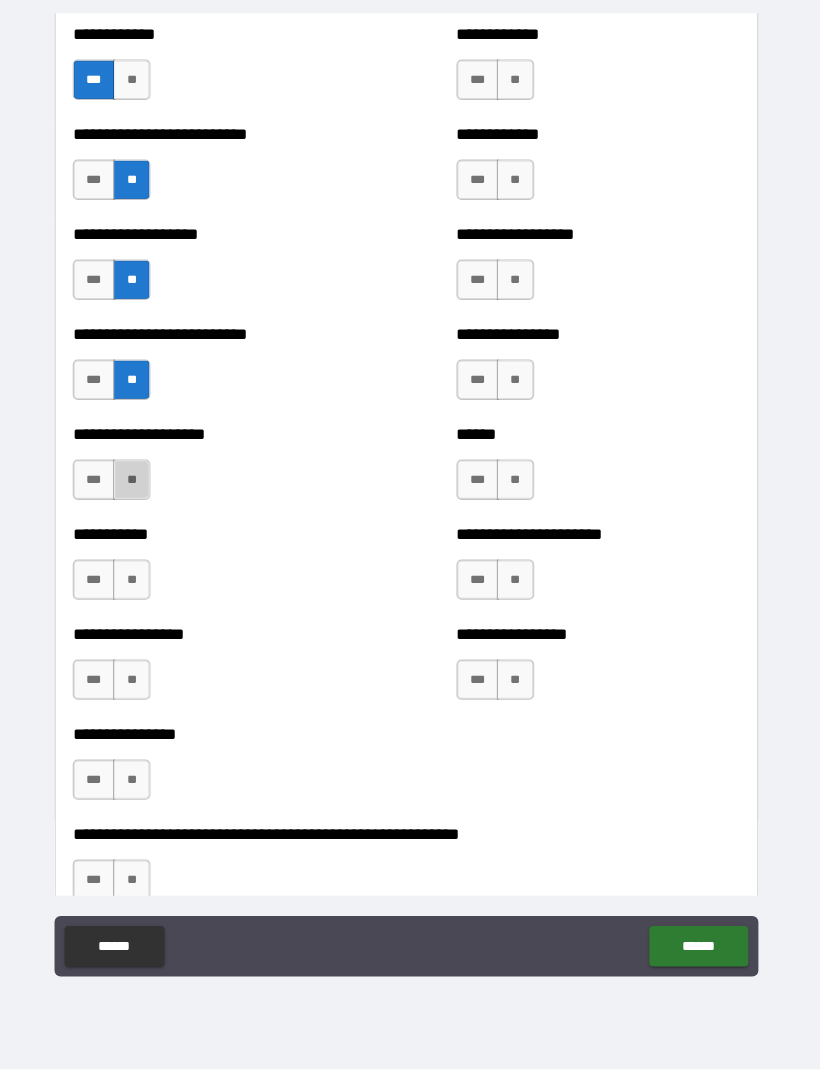 click on "**" at bounding box center (138, 486) 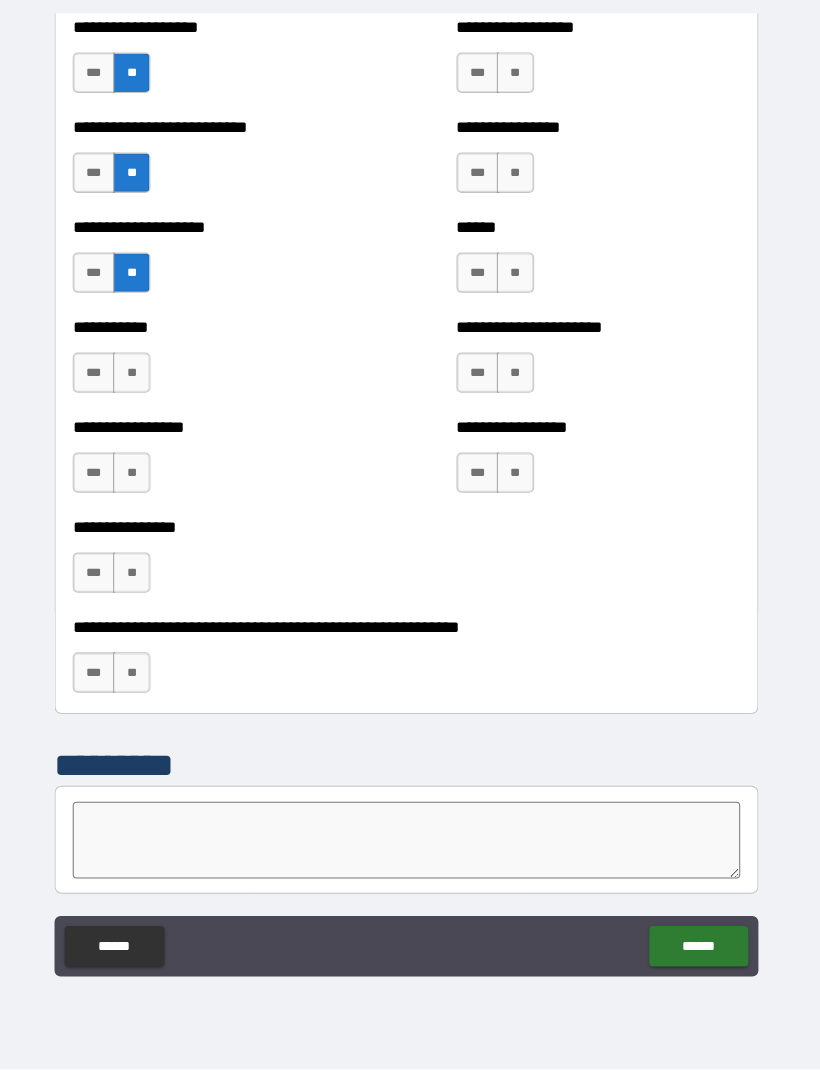 scroll, scrollTop: 5739, scrollLeft: 0, axis: vertical 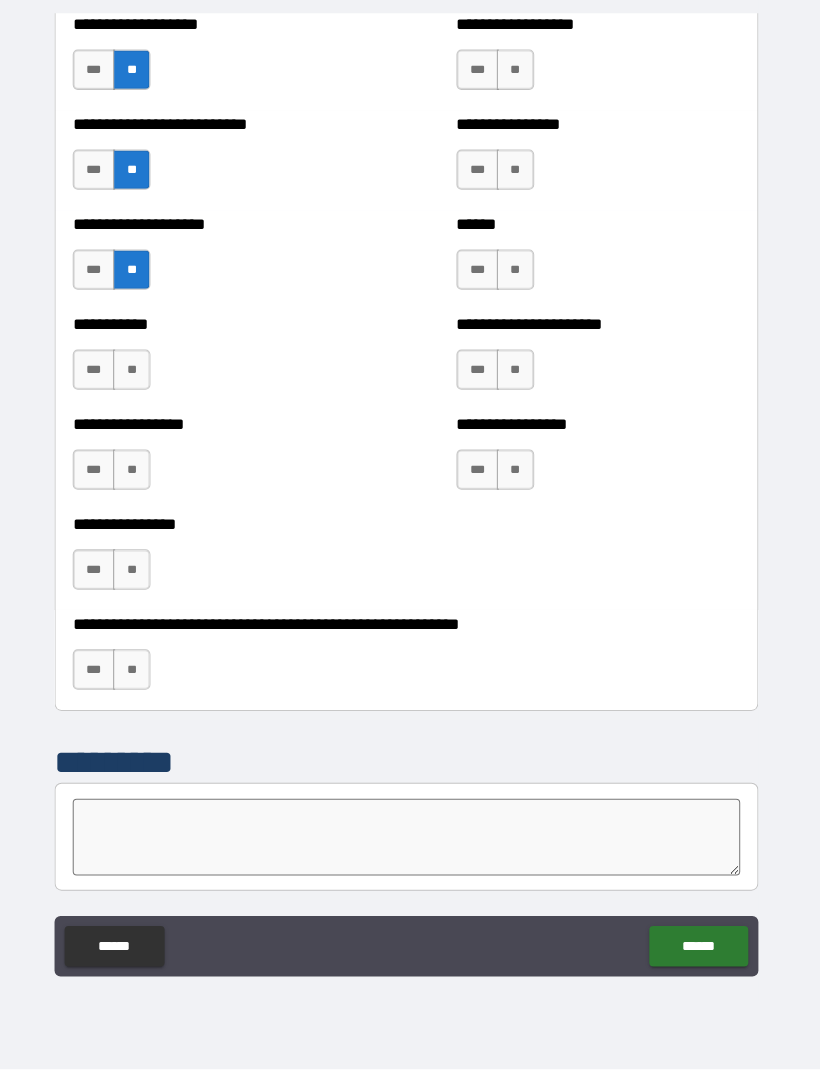 click on "***" at bounding box center (101, 377) 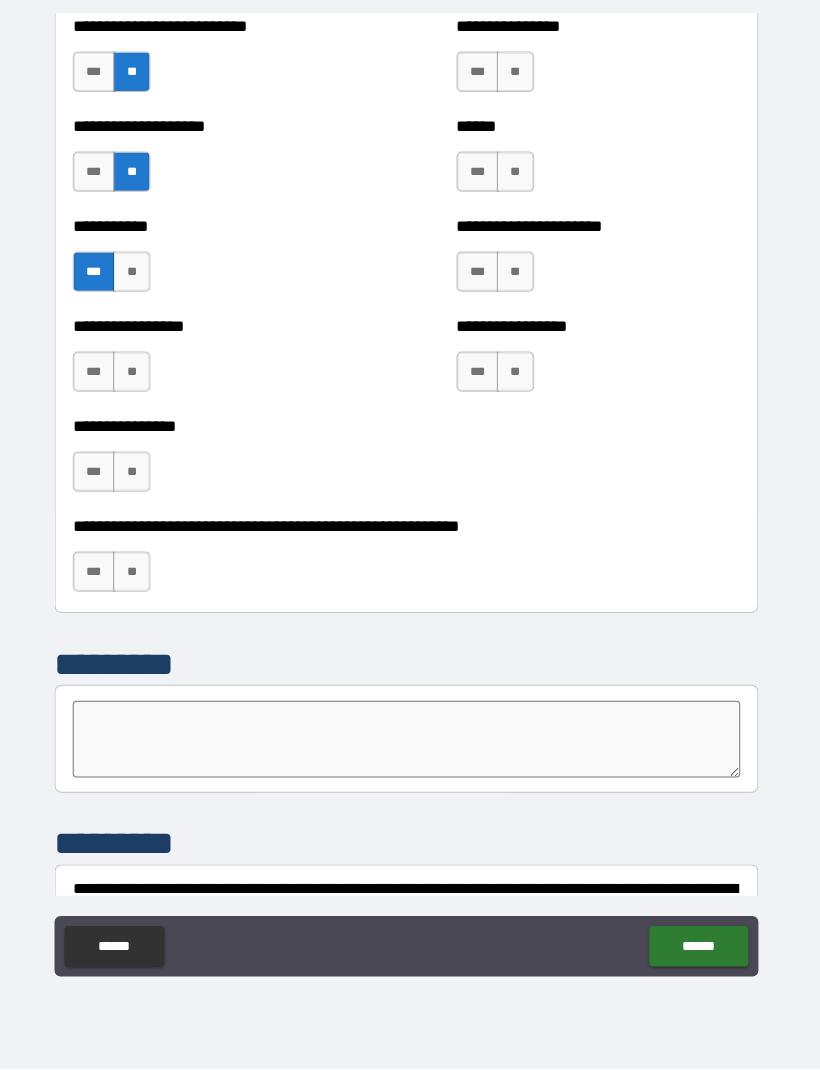 scroll, scrollTop: 5832, scrollLeft: 0, axis: vertical 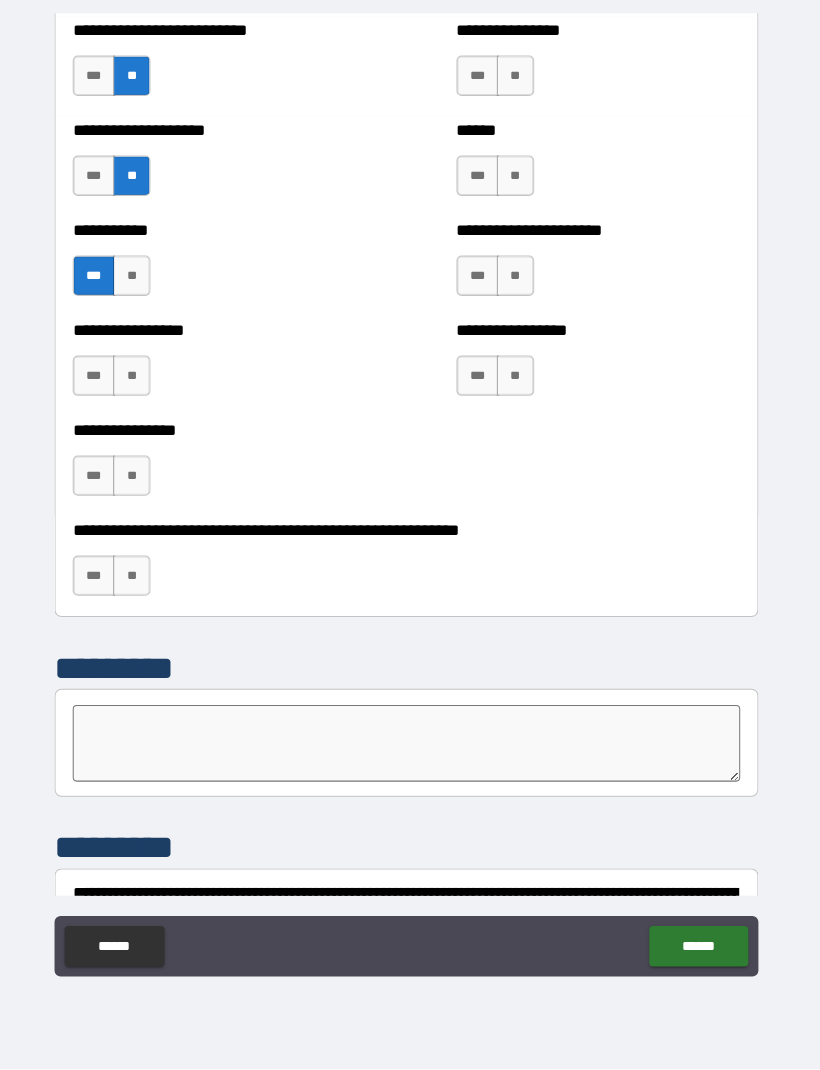 click on "**" at bounding box center [138, 383] 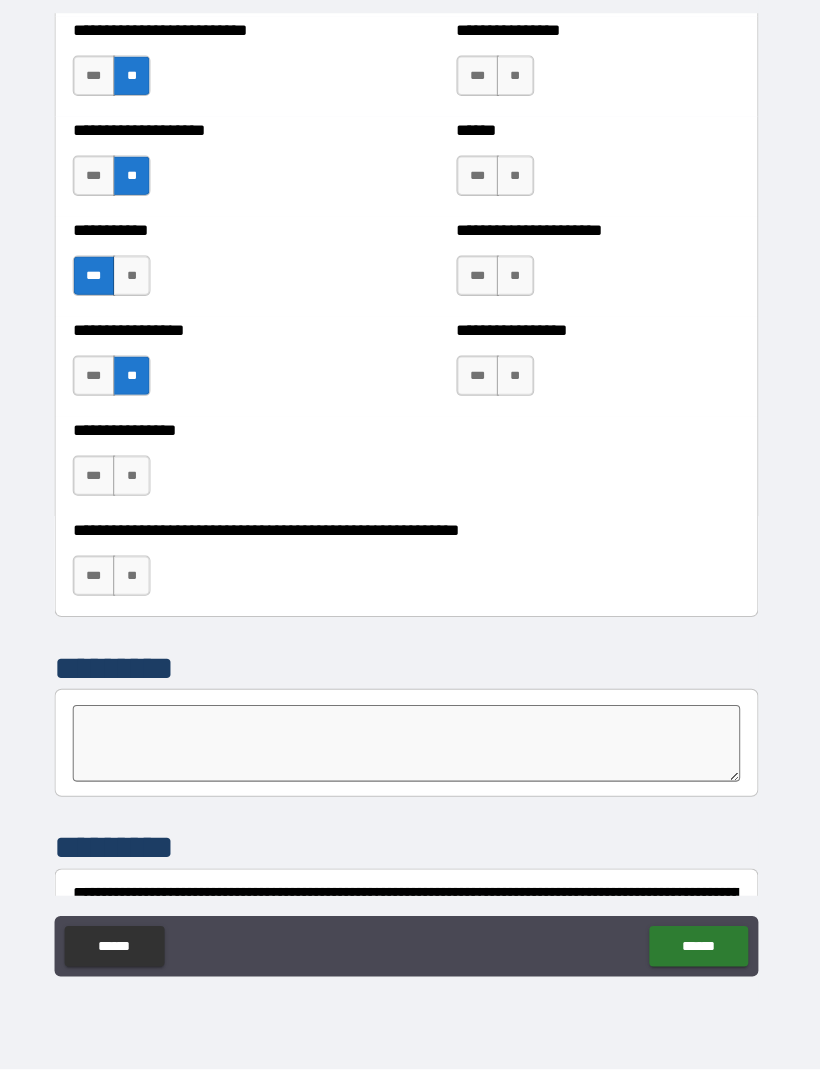 click on "**" at bounding box center (138, 482) 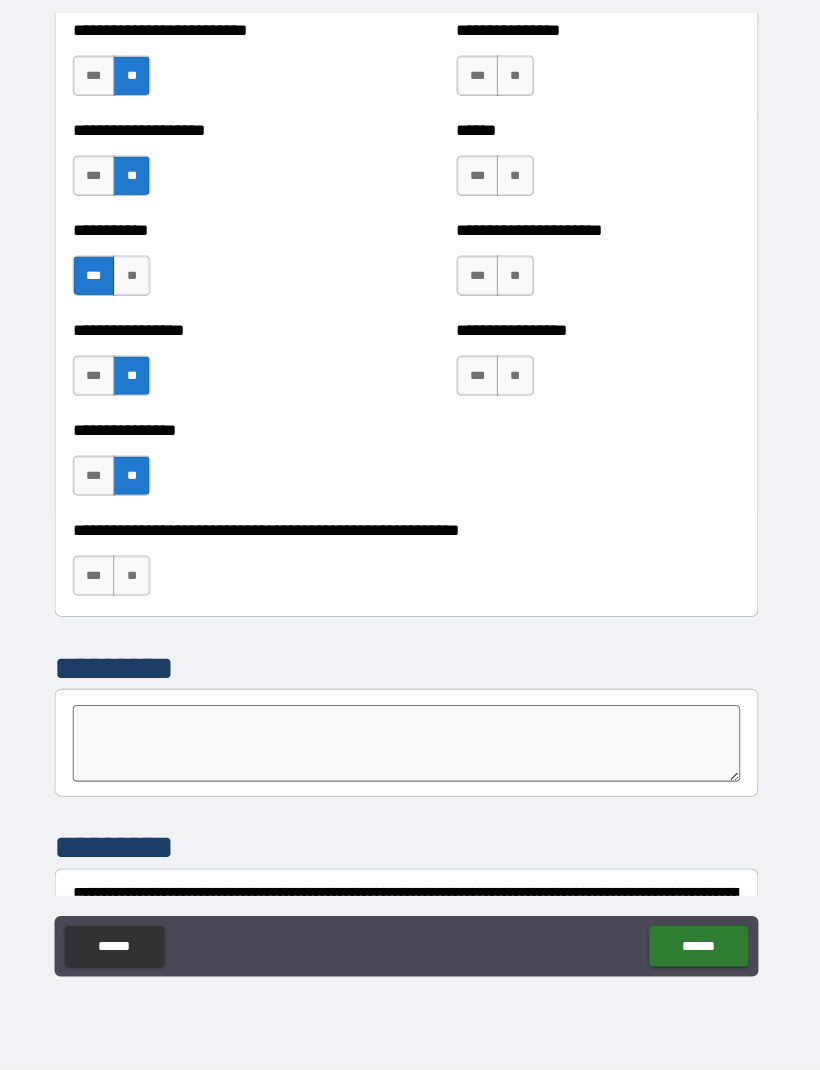 click on "**" at bounding box center (138, 581) 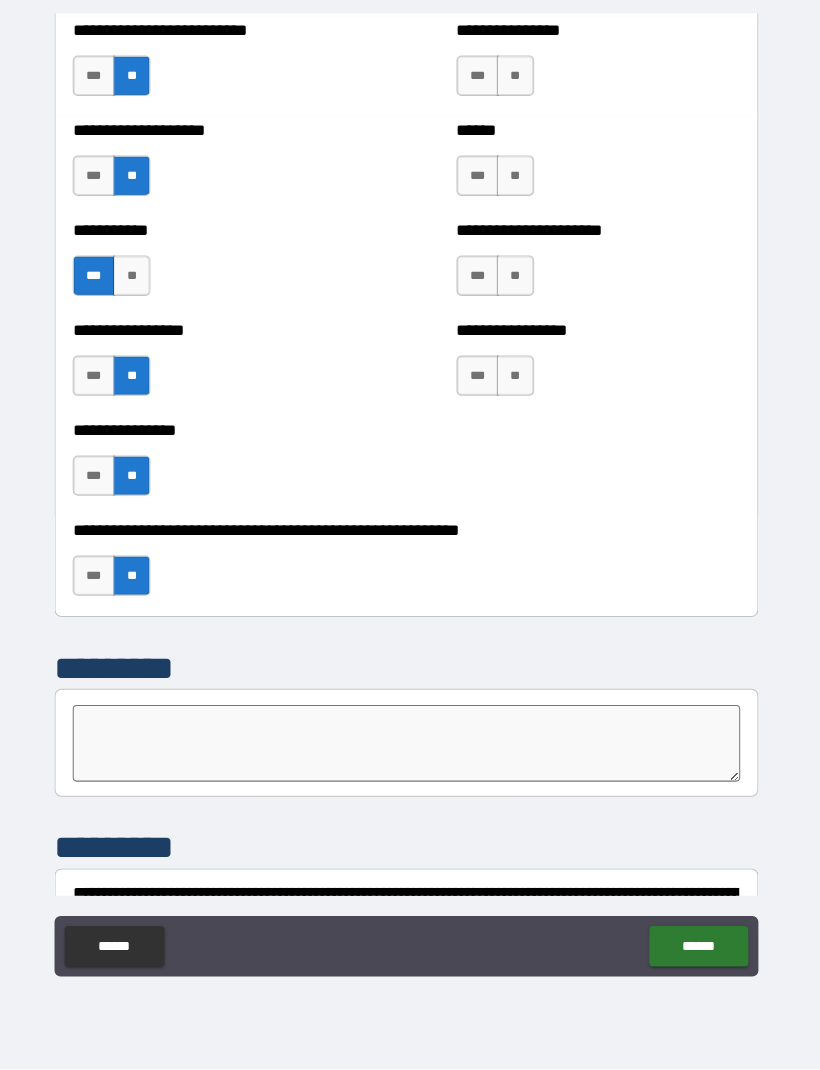click on "**" at bounding box center [518, 383] 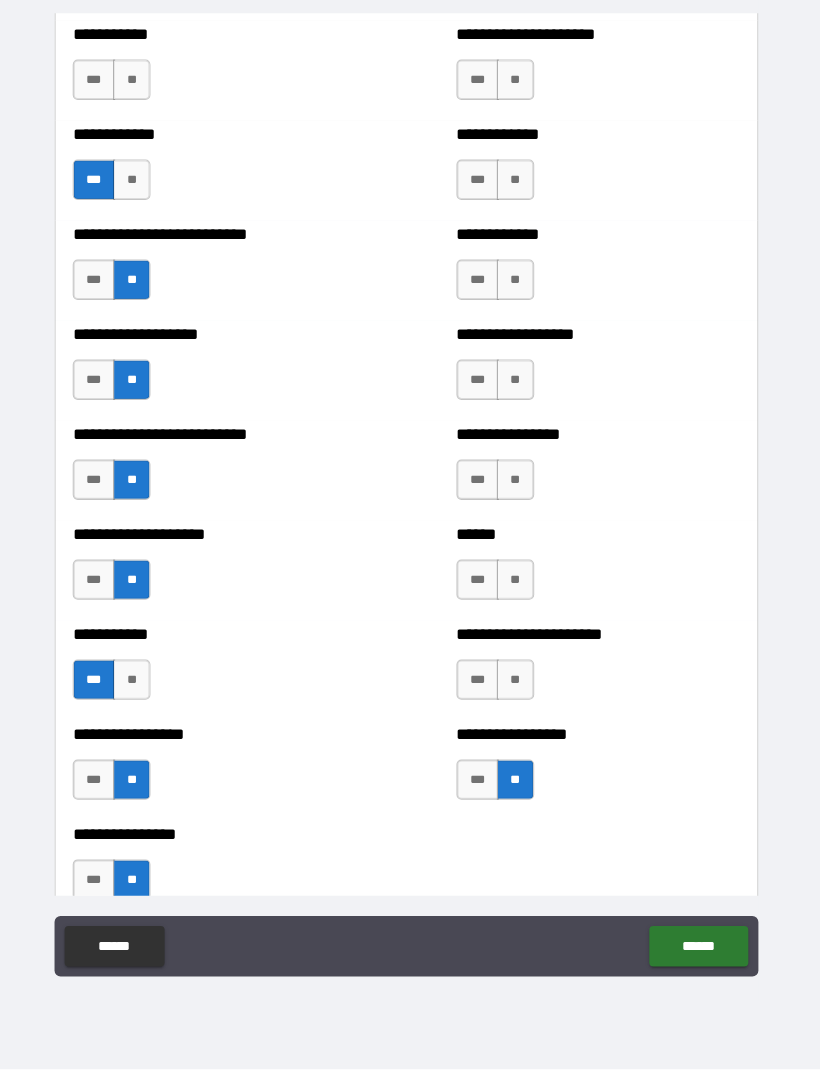 scroll, scrollTop: 5431, scrollLeft: 0, axis: vertical 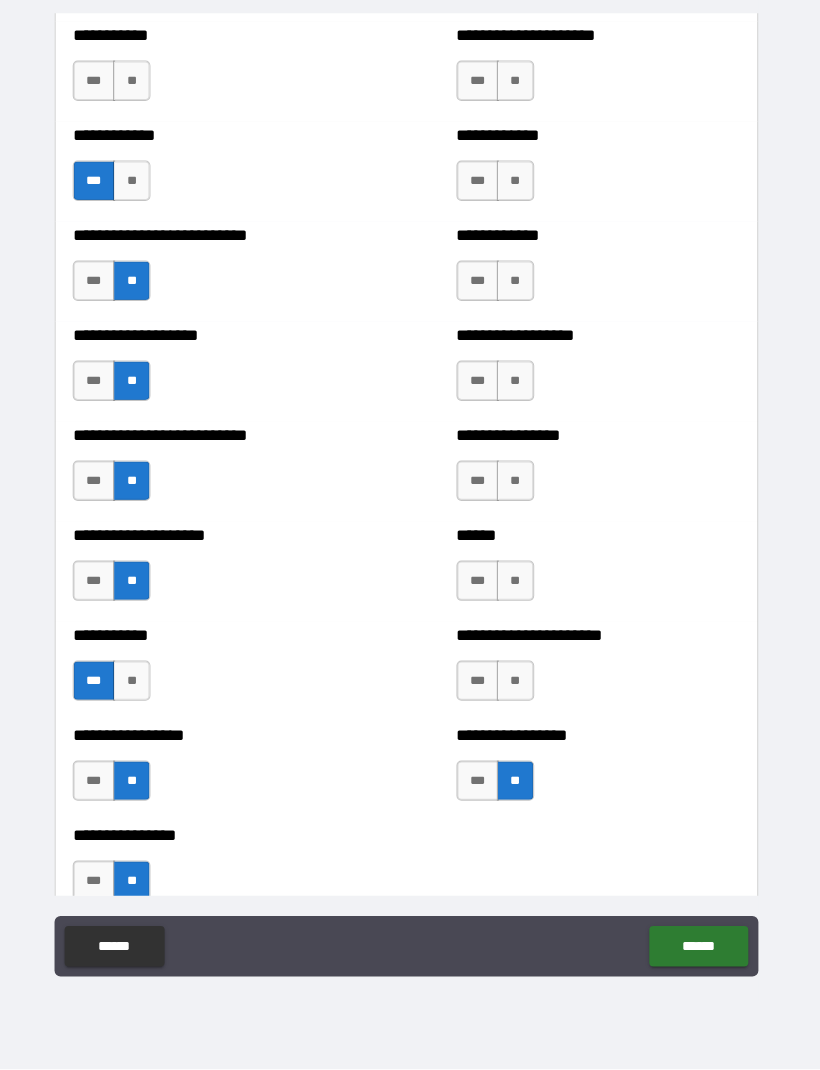 click on "**" at bounding box center [518, 685] 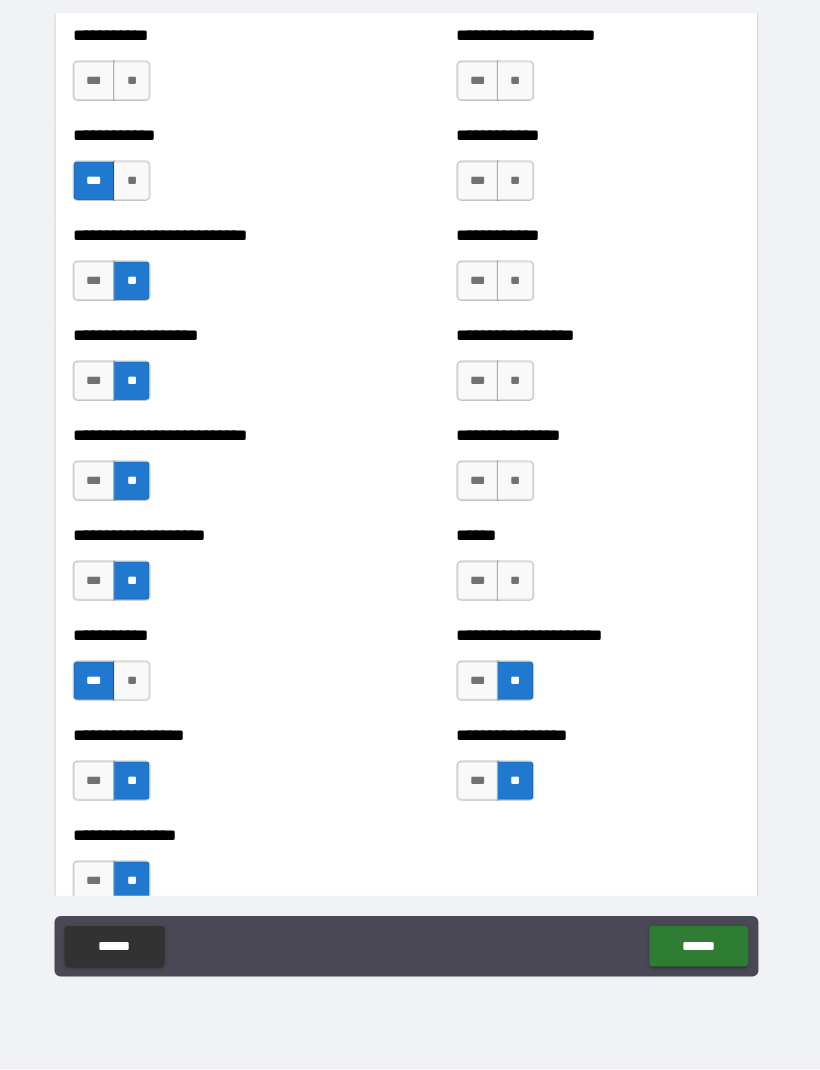 click on "***" at bounding box center [481, 685] 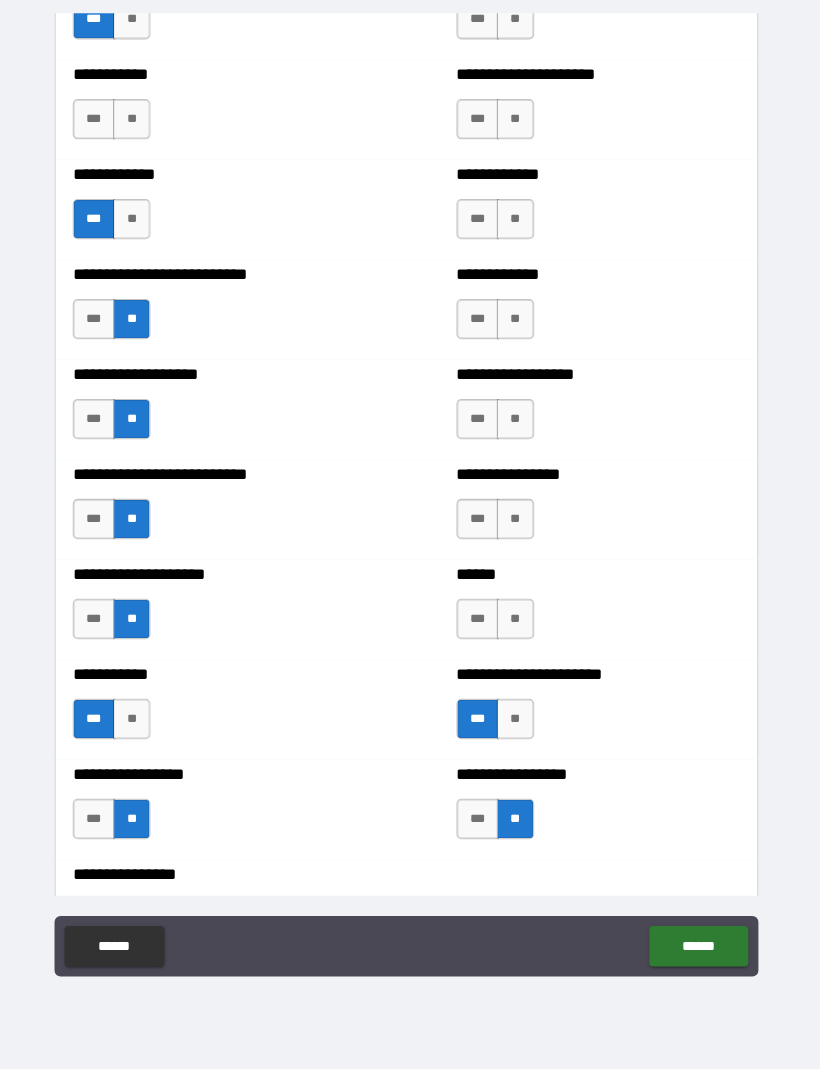 scroll, scrollTop: 5392, scrollLeft: 0, axis: vertical 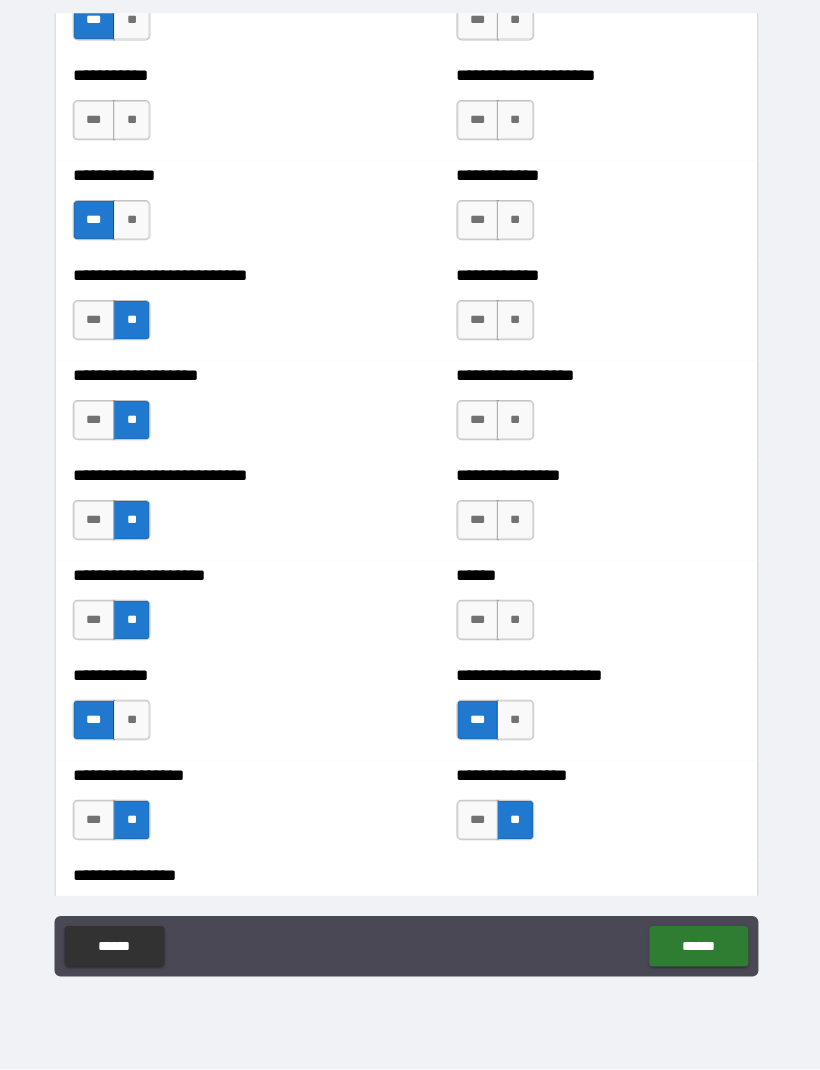 click on "**" at bounding box center (518, 625) 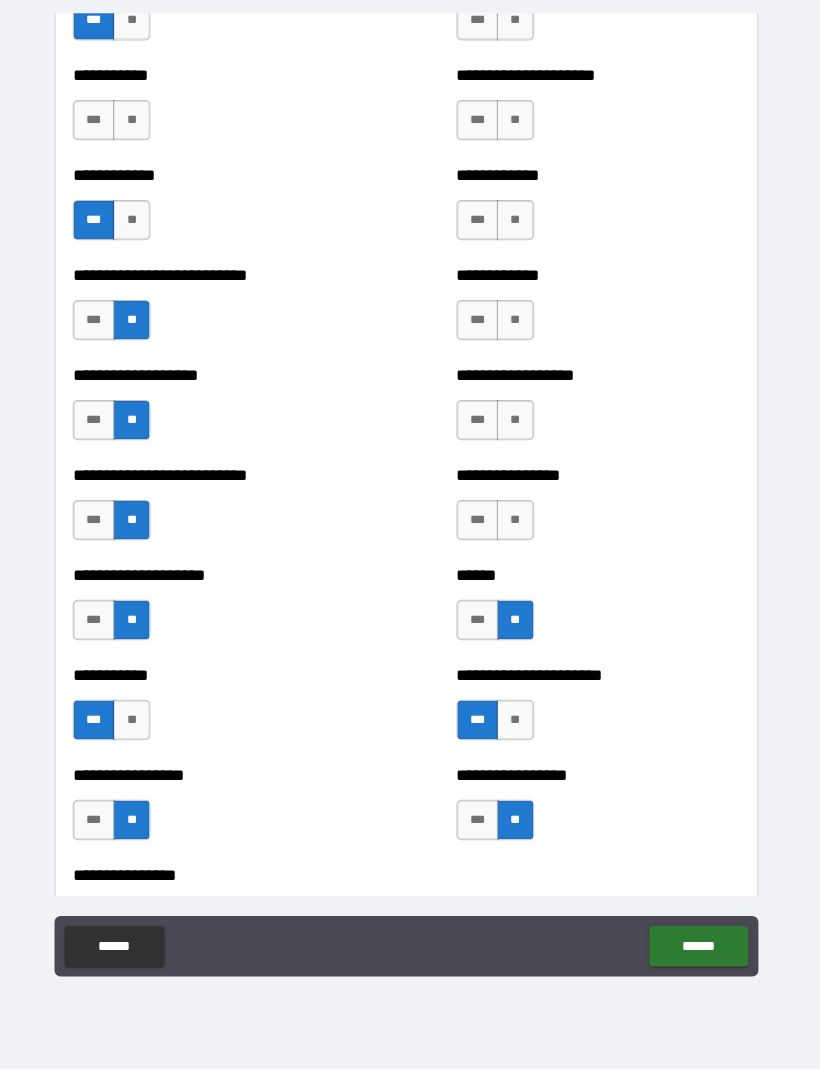click on "**" at bounding box center [518, 526] 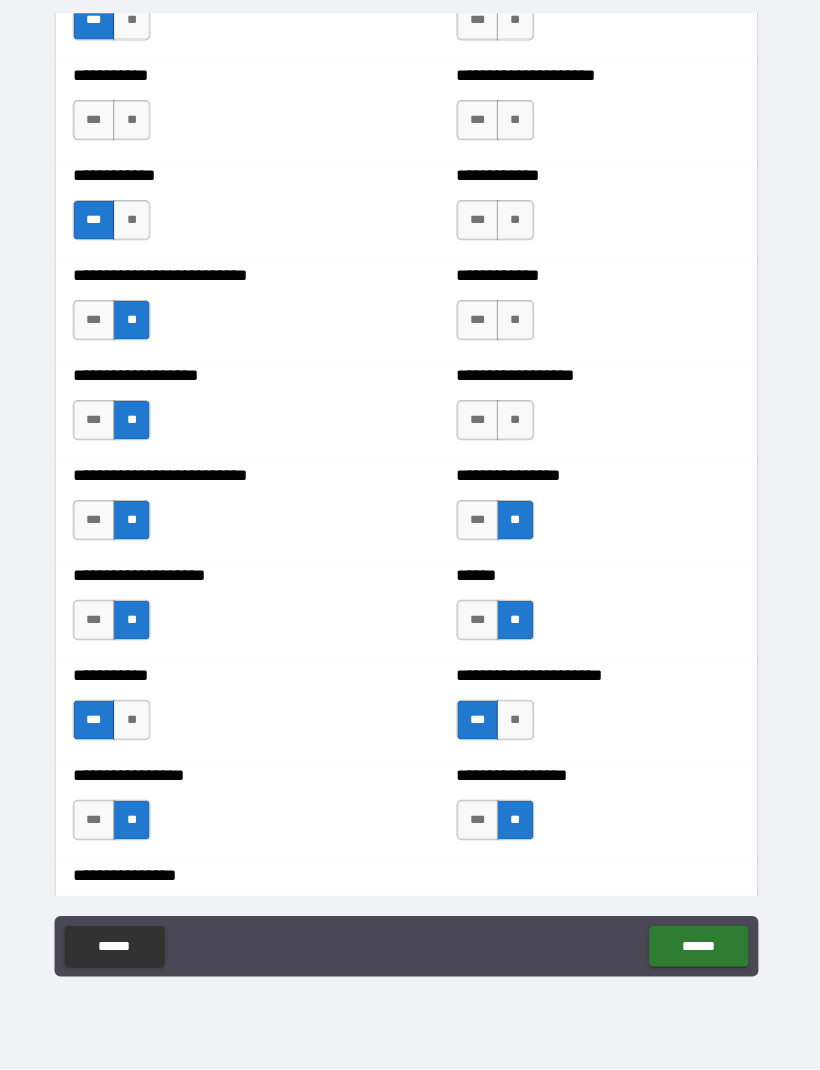 click on "***" at bounding box center [481, 427] 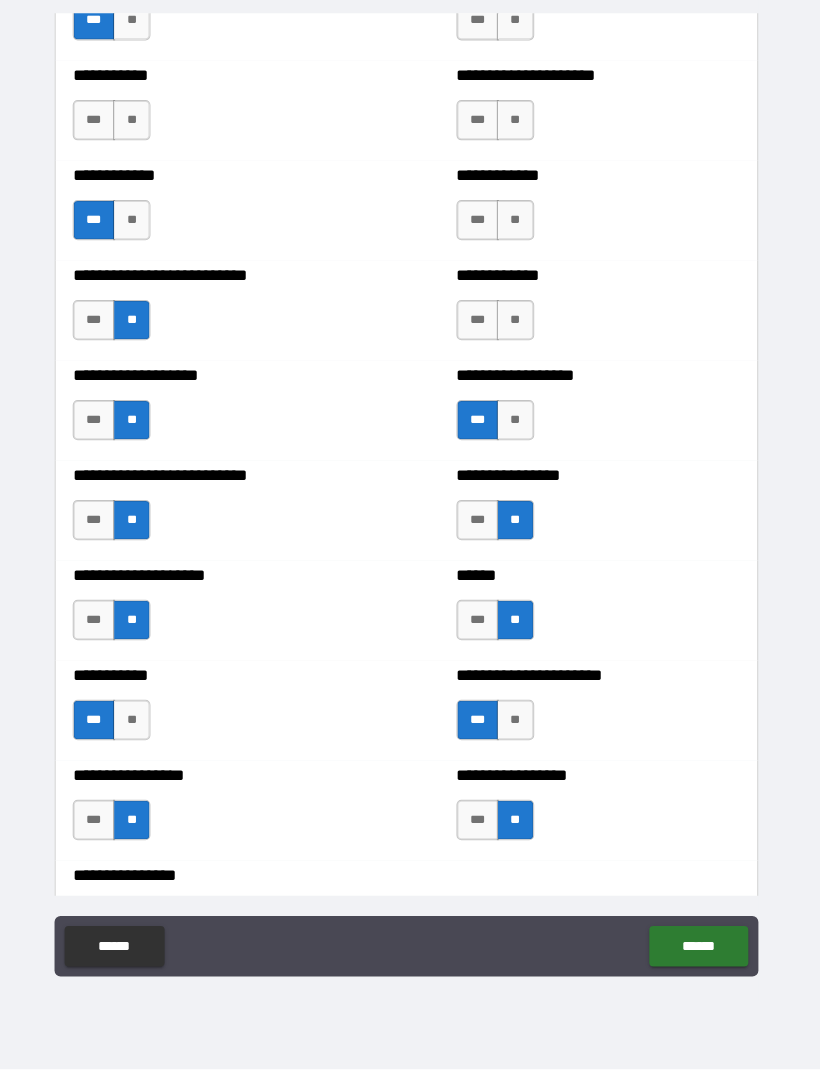 click on "***" at bounding box center (481, 328) 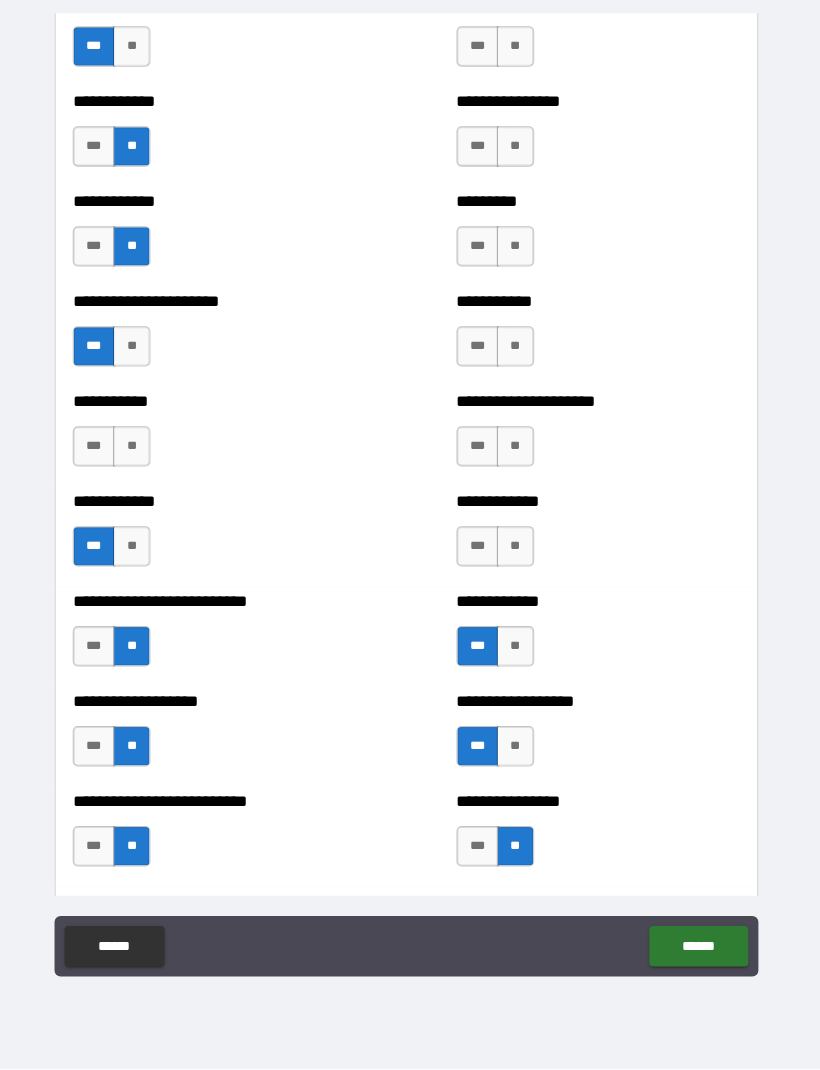 scroll, scrollTop: 5062, scrollLeft: 0, axis: vertical 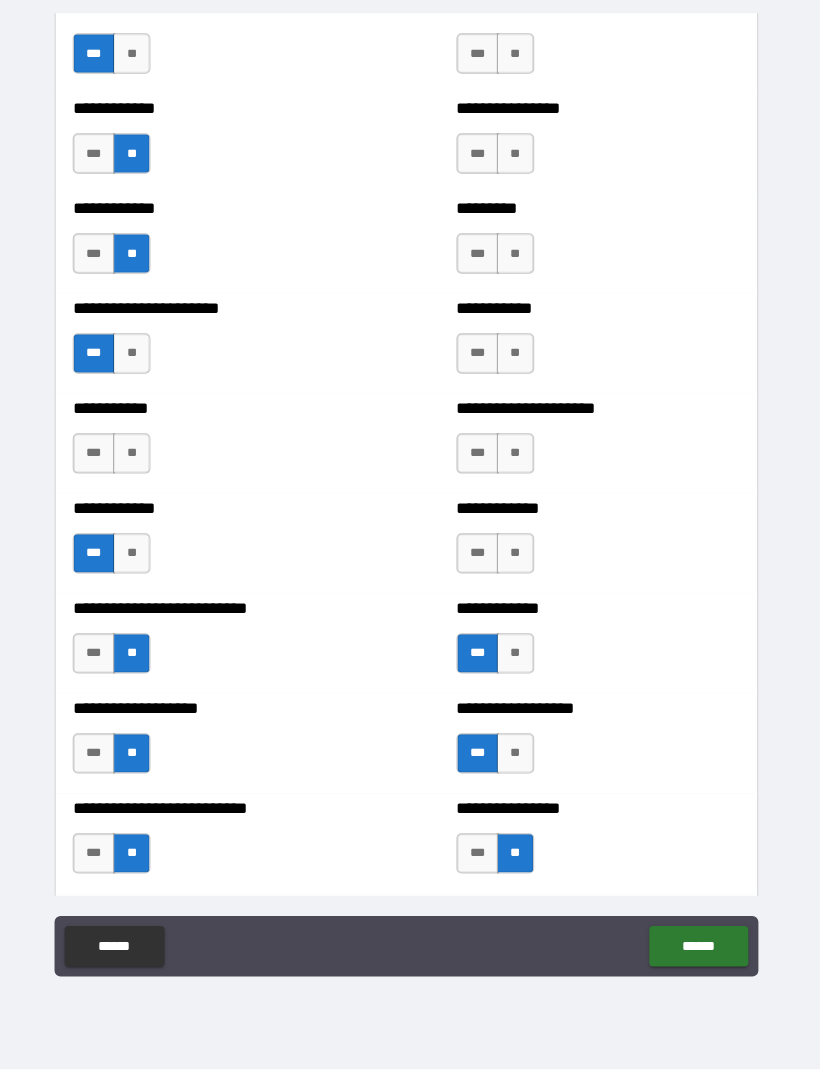 click on "**" at bounding box center (518, 559) 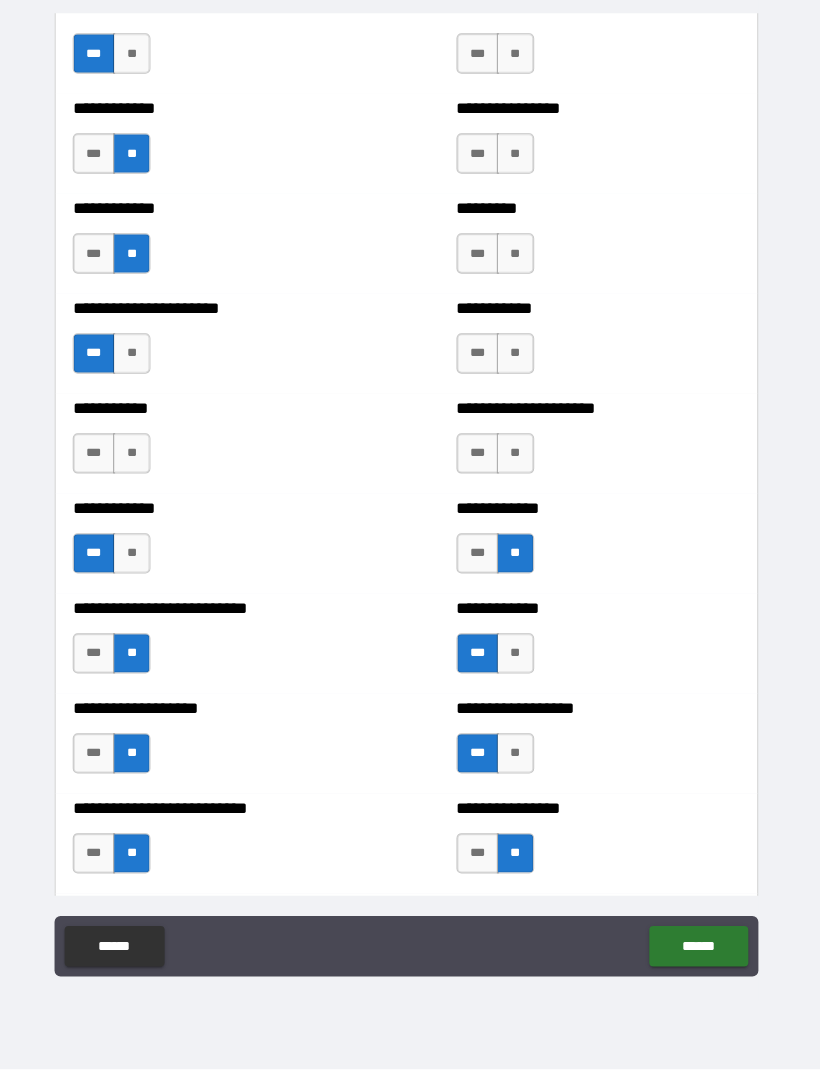click on "**" at bounding box center (518, 460) 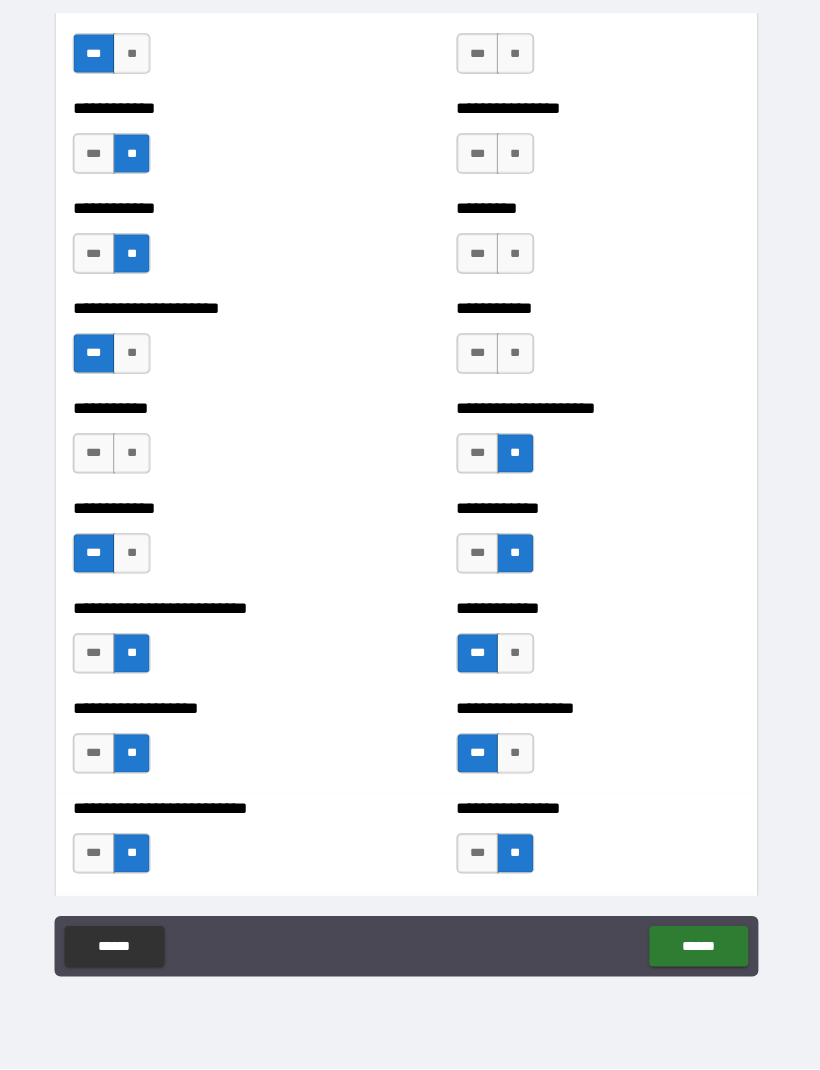 click on "**" at bounding box center [518, 361] 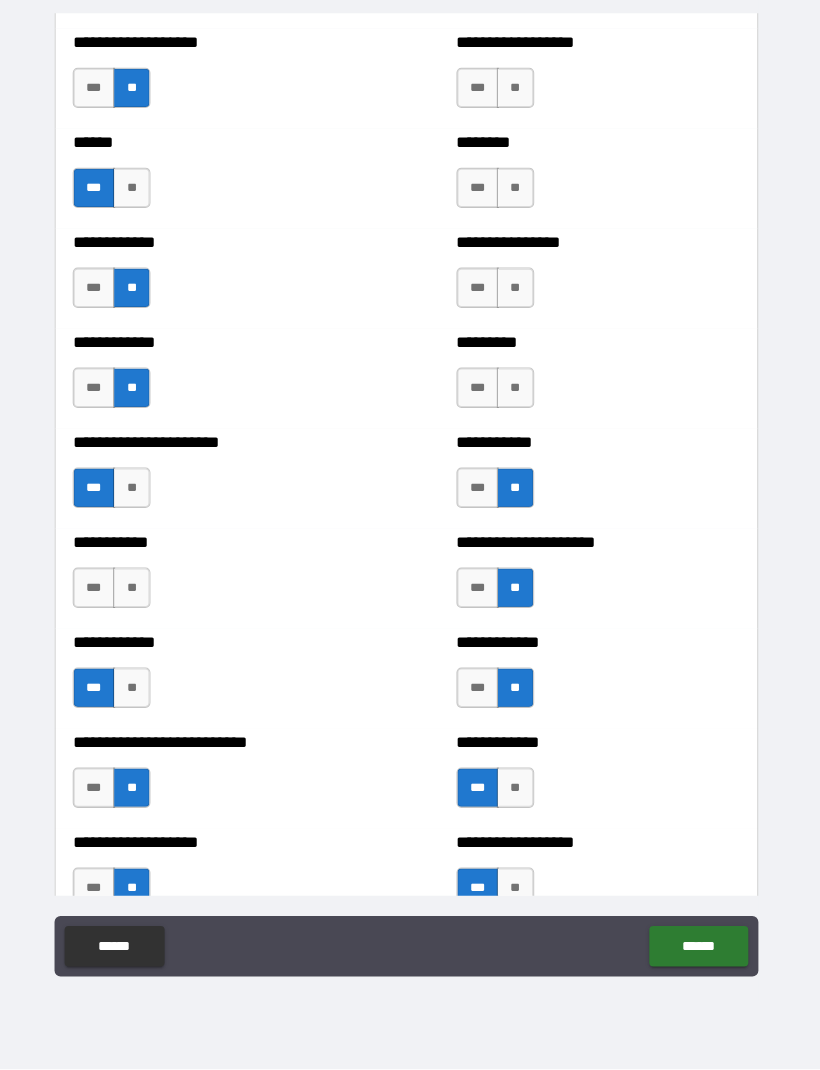 scroll, scrollTop: 4923, scrollLeft: 0, axis: vertical 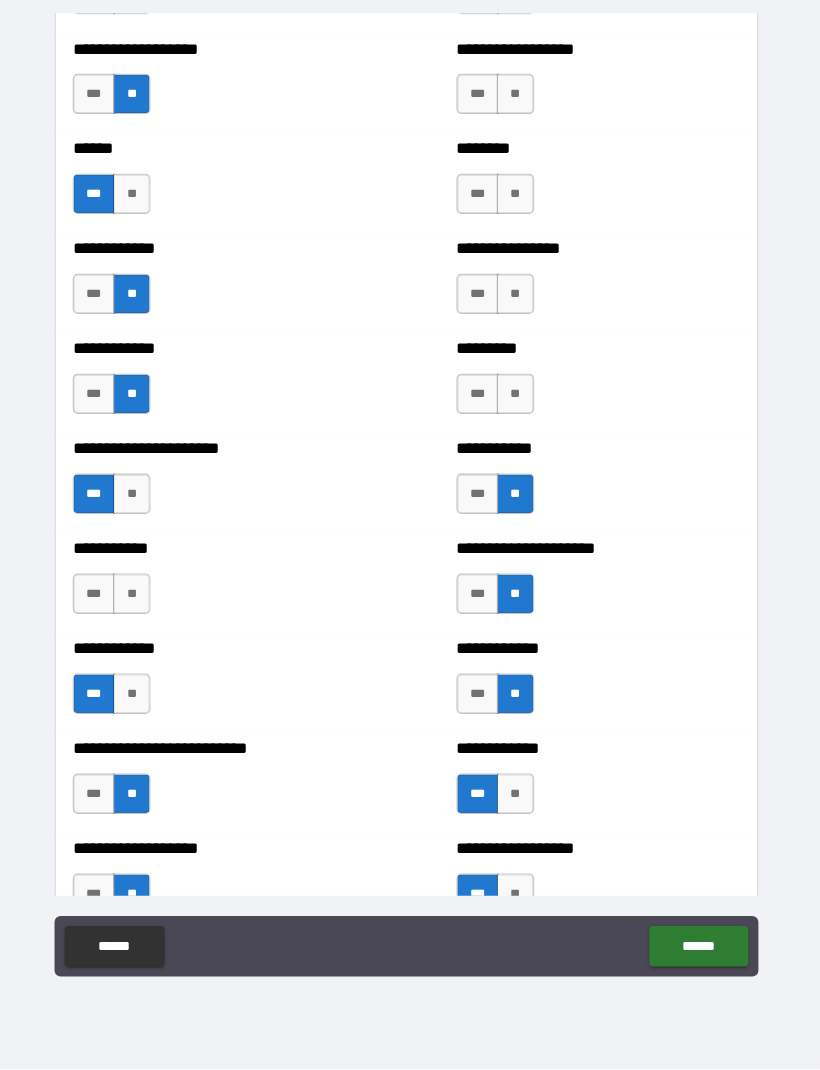 click on "***" at bounding box center [481, 401] 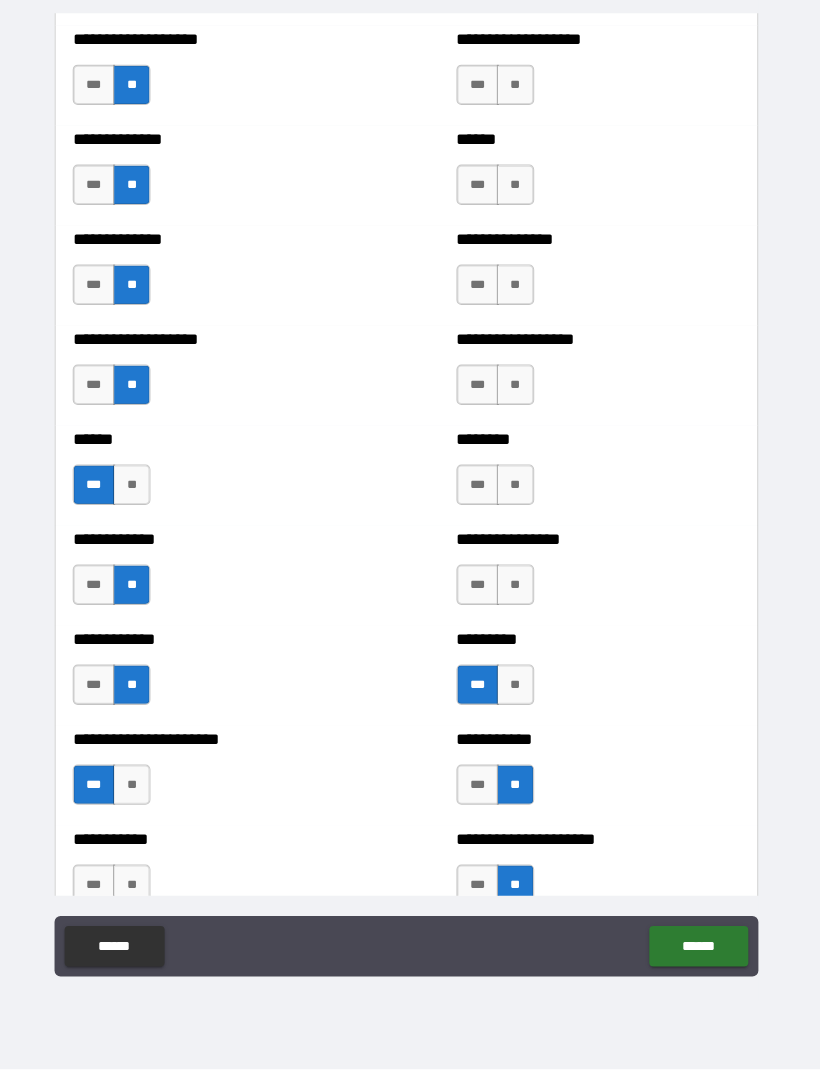 scroll, scrollTop: 4635, scrollLeft: 0, axis: vertical 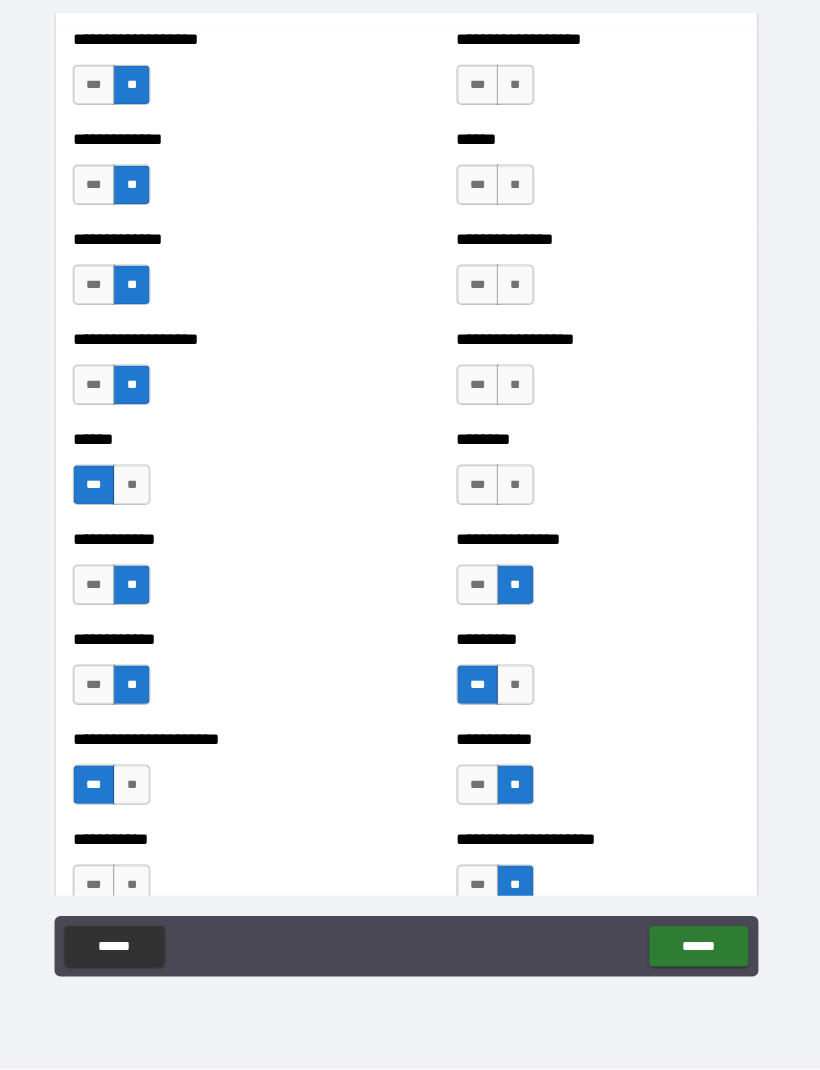 click on "**" at bounding box center (518, 491) 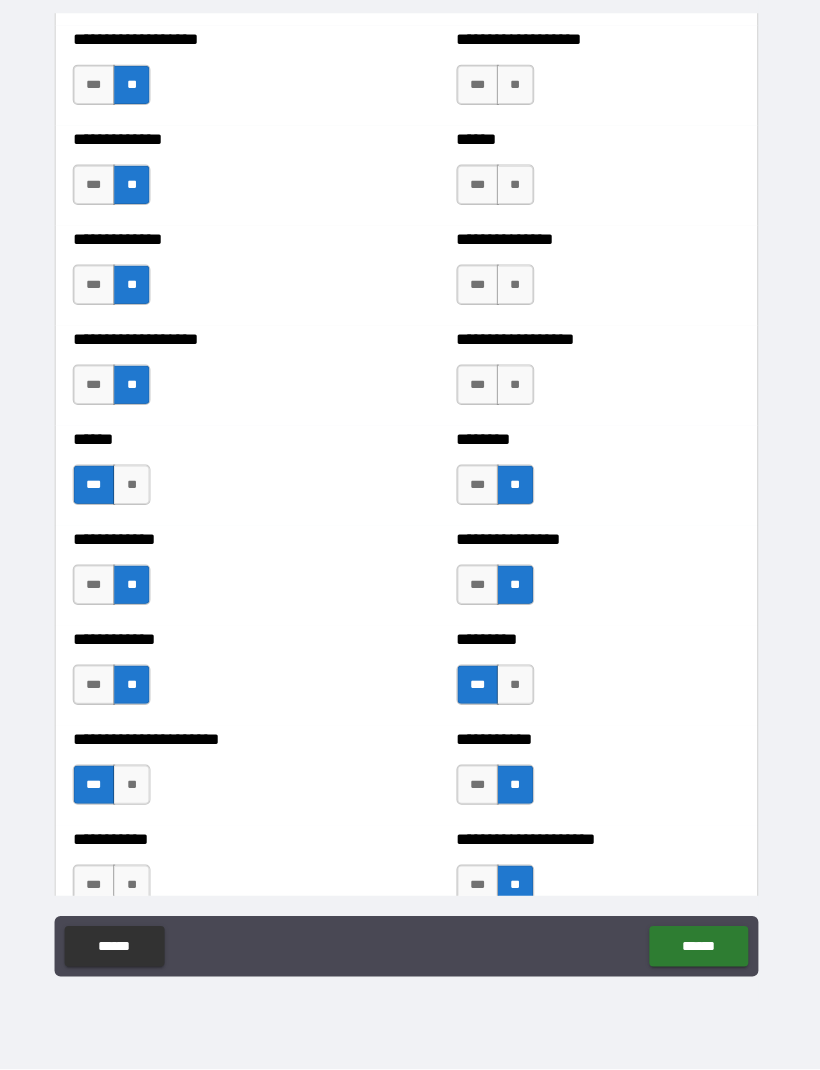 click on "**" at bounding box center (518, 392) 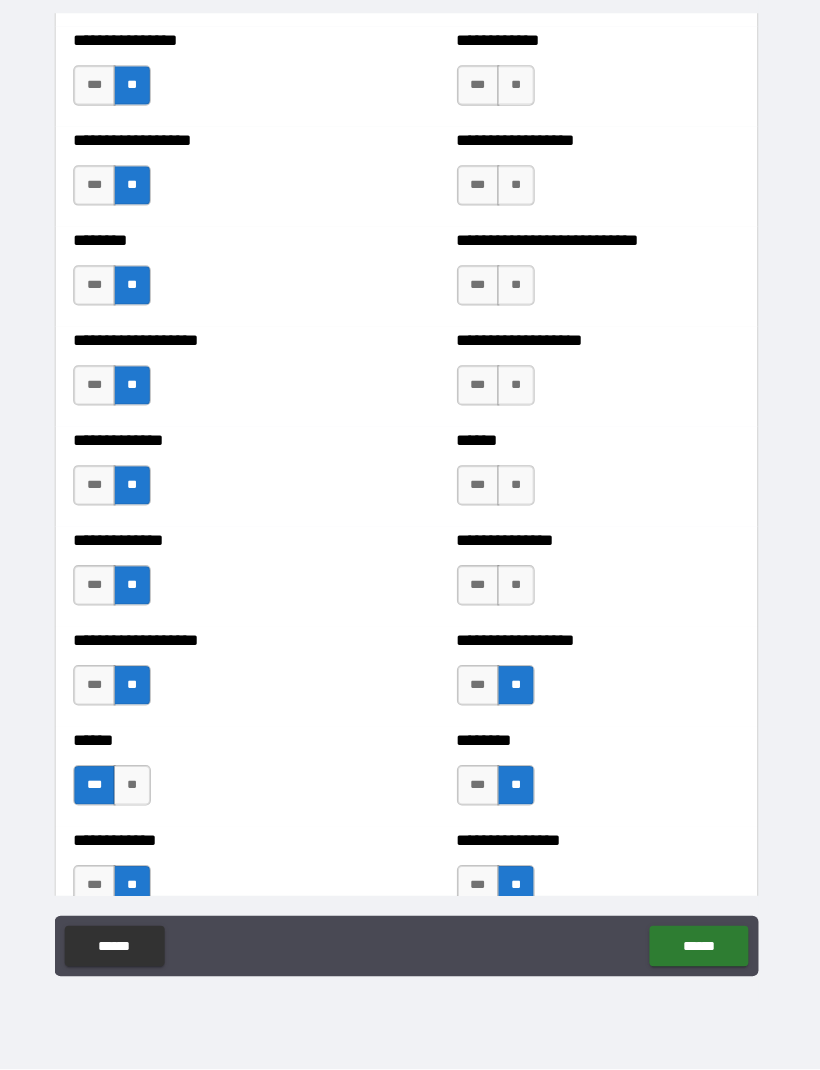 scroll, scrollTop: 4303, scrollLeft: 0, axis: vertical 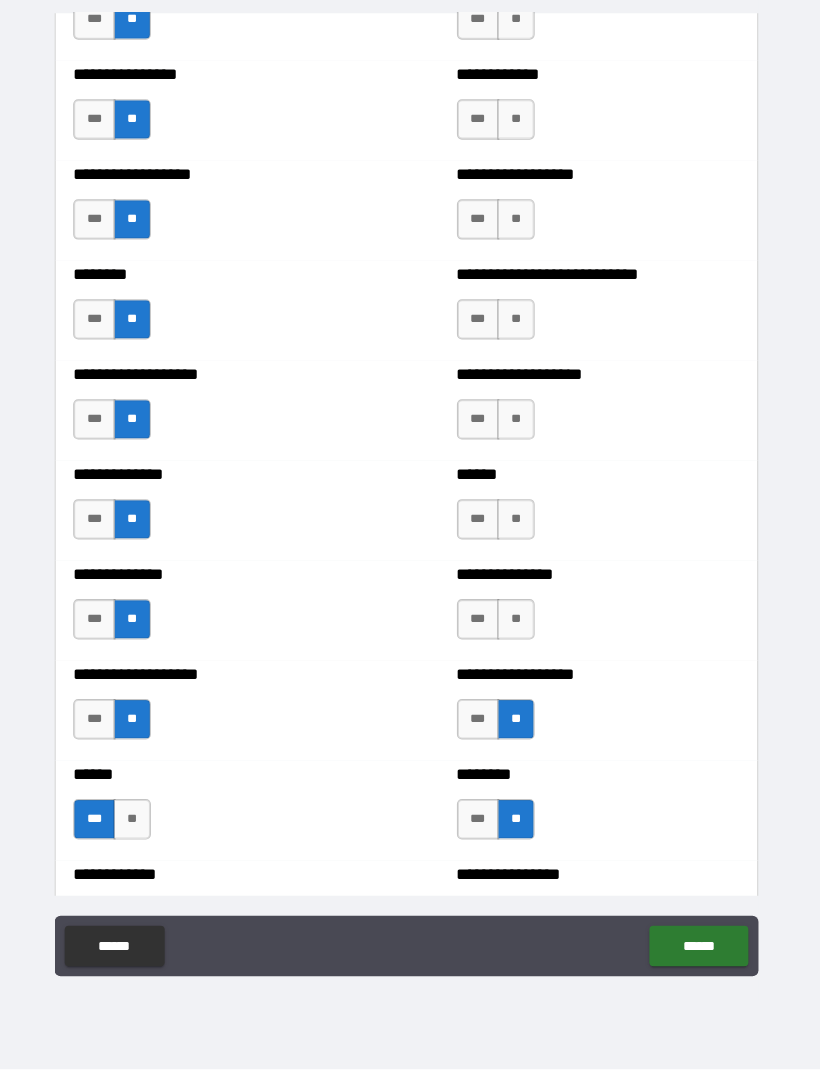 click on "**" at bounding box center (518, 625) 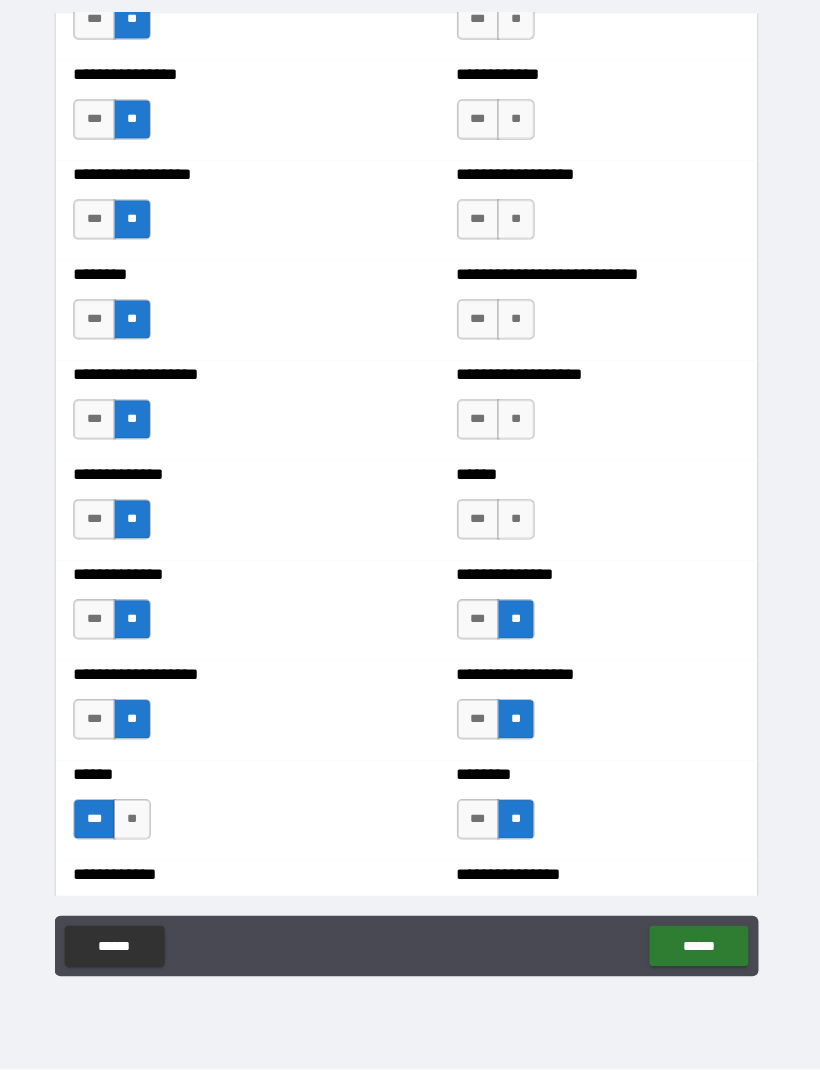 click on "**" at bounding box center [518, 526] 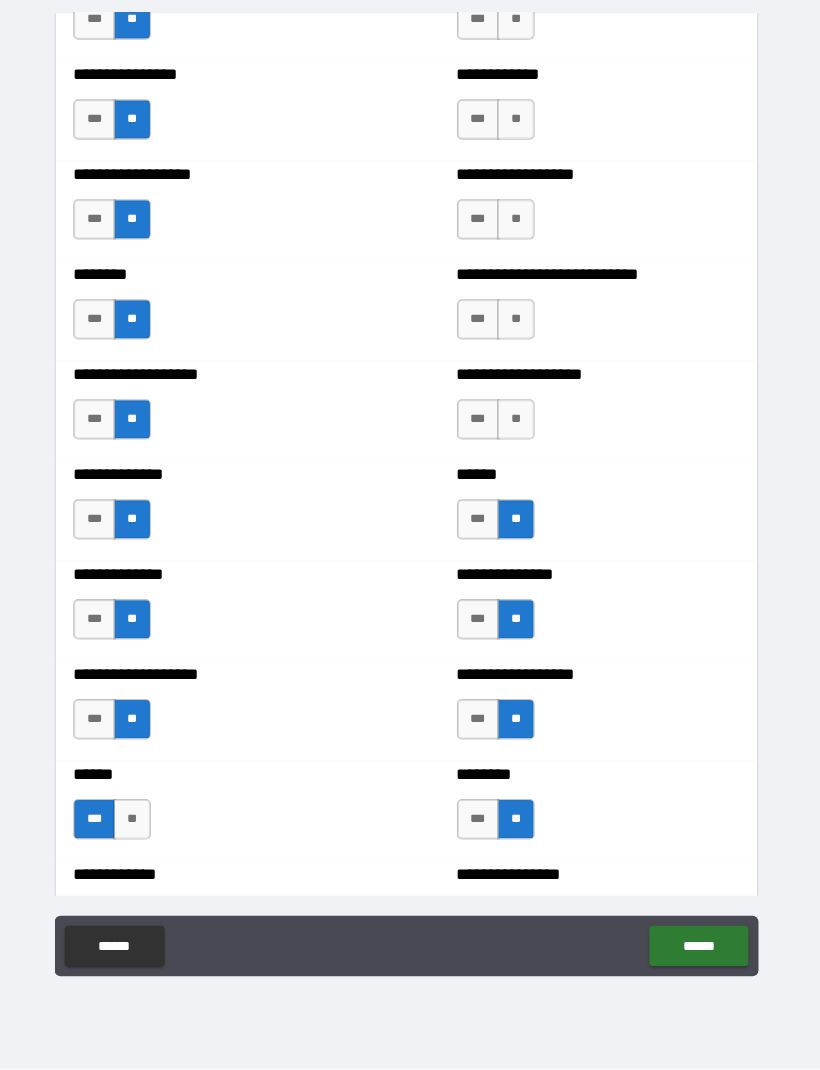 click on "***" at bounding box center (481, 427) 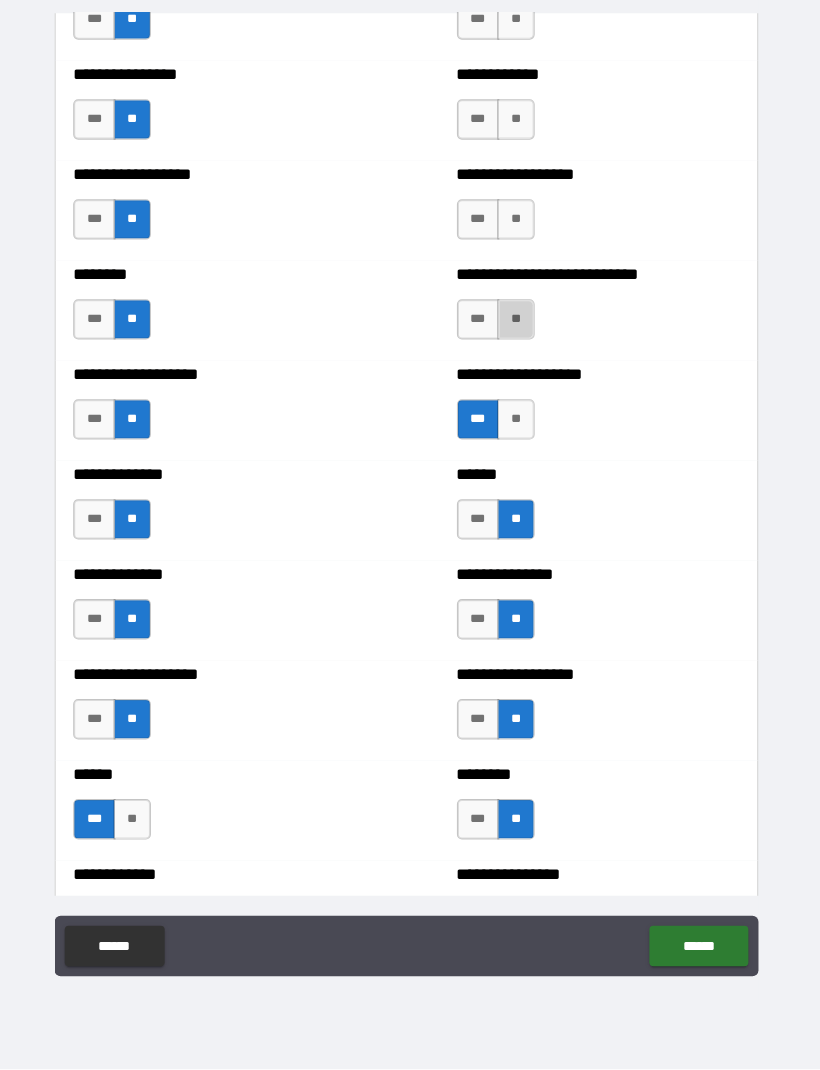 click on "**" at bounding box center [518, 328] 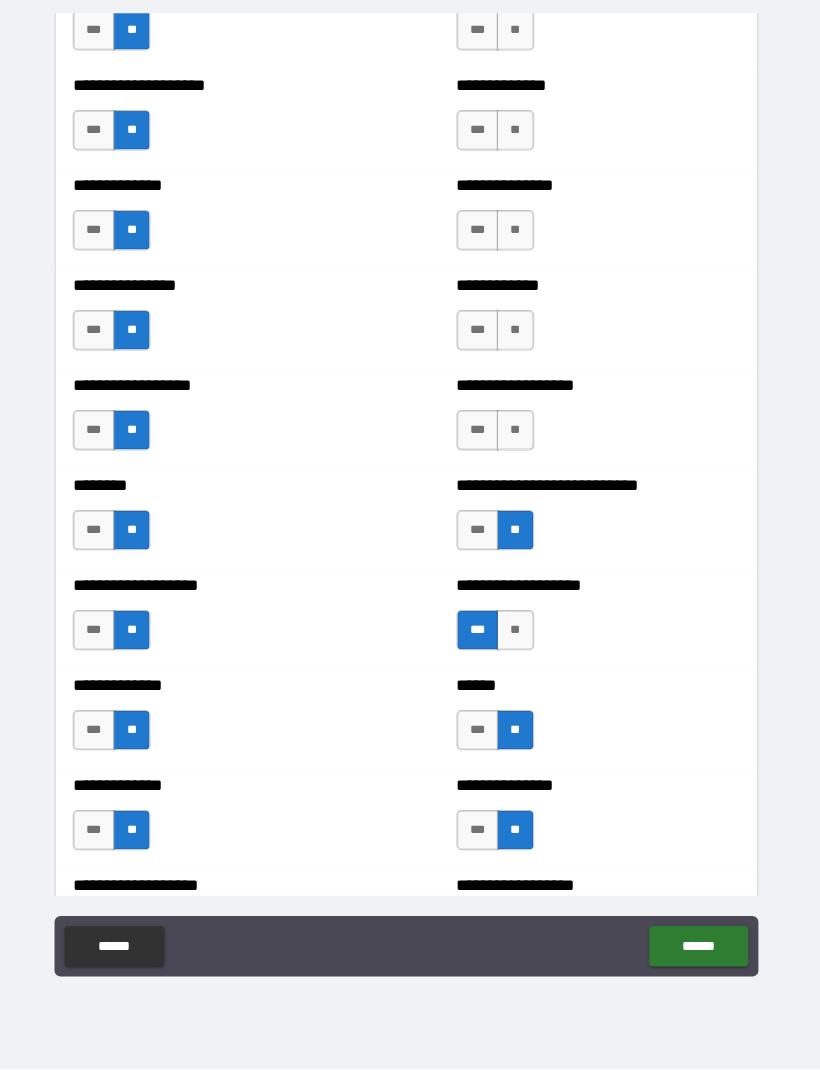 scroll, scrollTop: 4089, scrollLeft: 0, axis: vertical 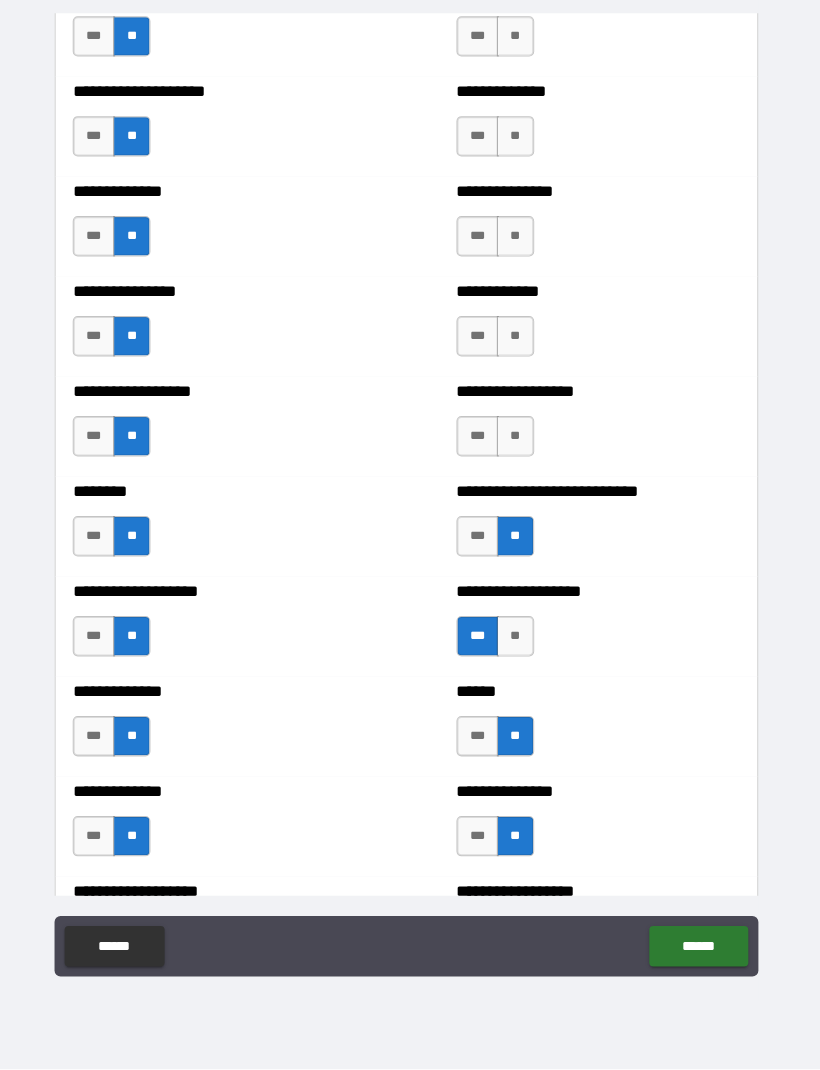 click on "**" at bounding box center (518, 443) 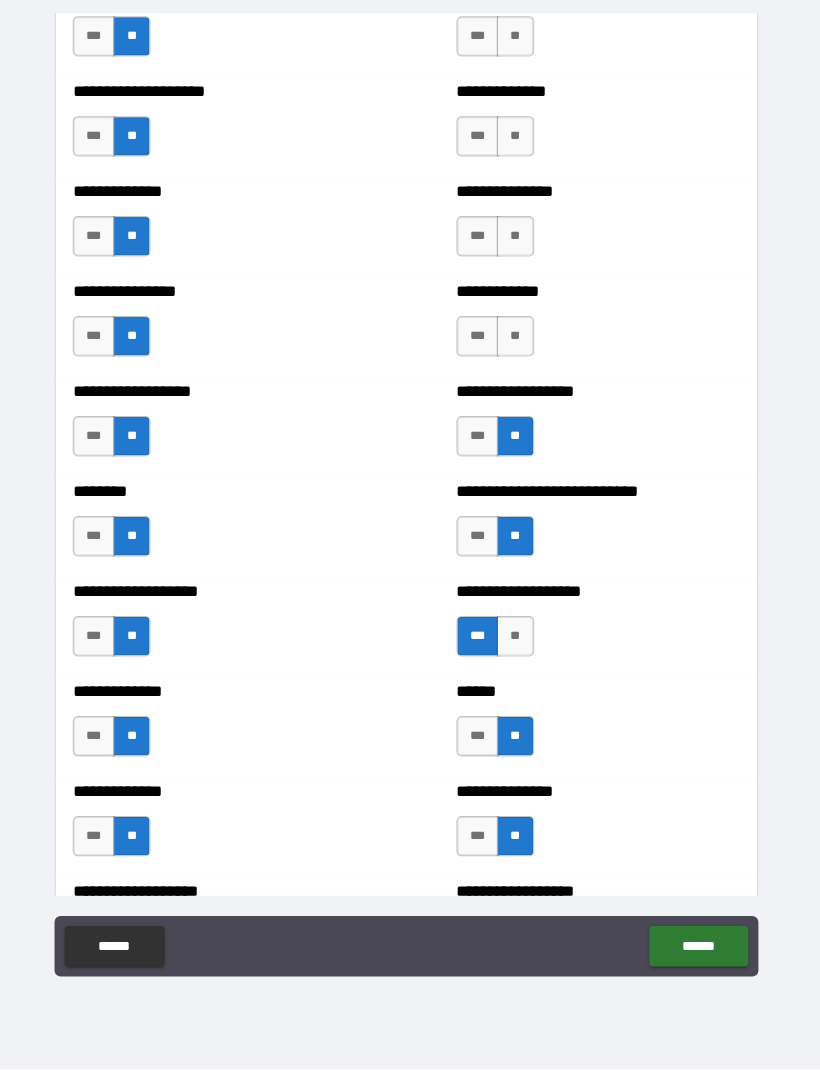 click on "**" at bounding box center [518, 344] 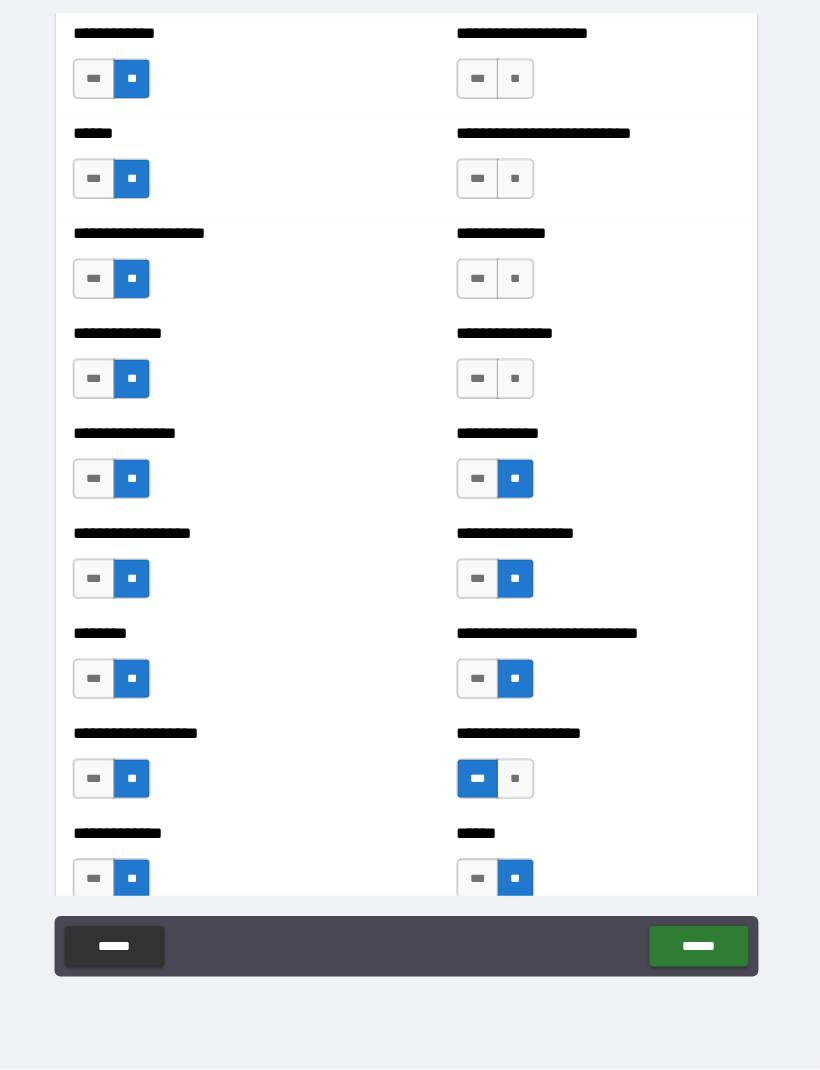 scroll, scrollTop: 3944, scrollLeft: 0, axis: vertical 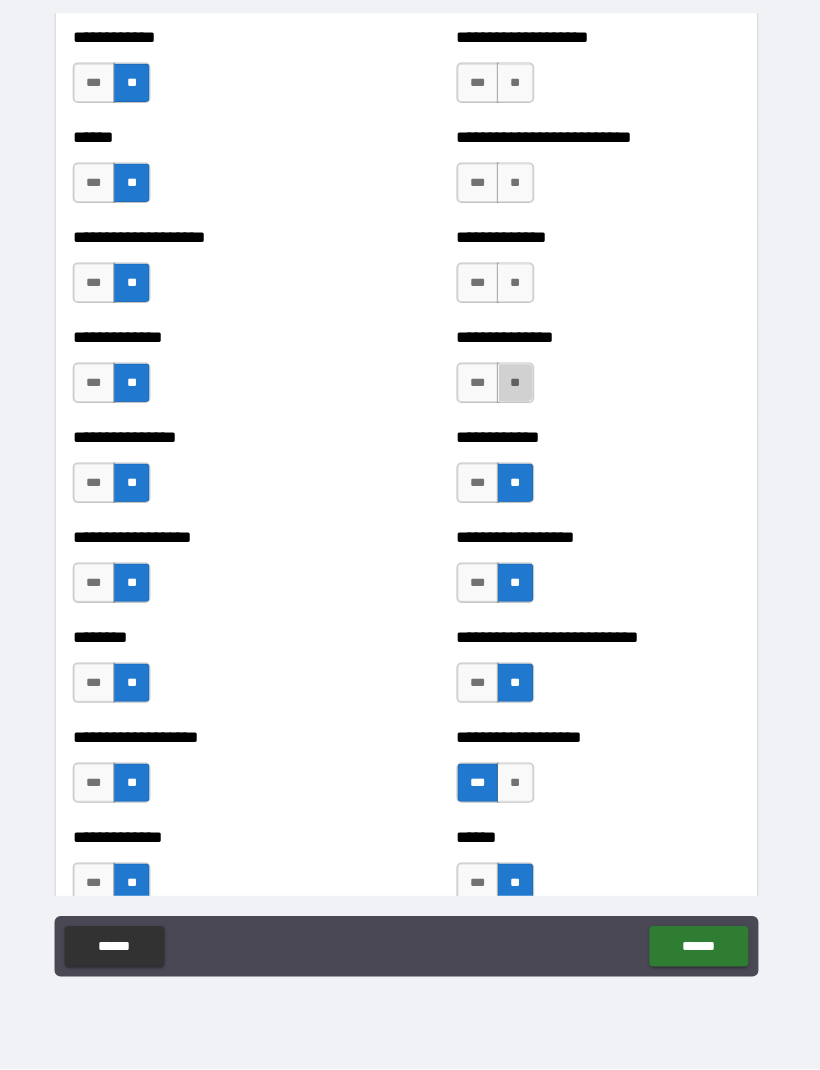 click on "**" at bounding box center (518, 390) 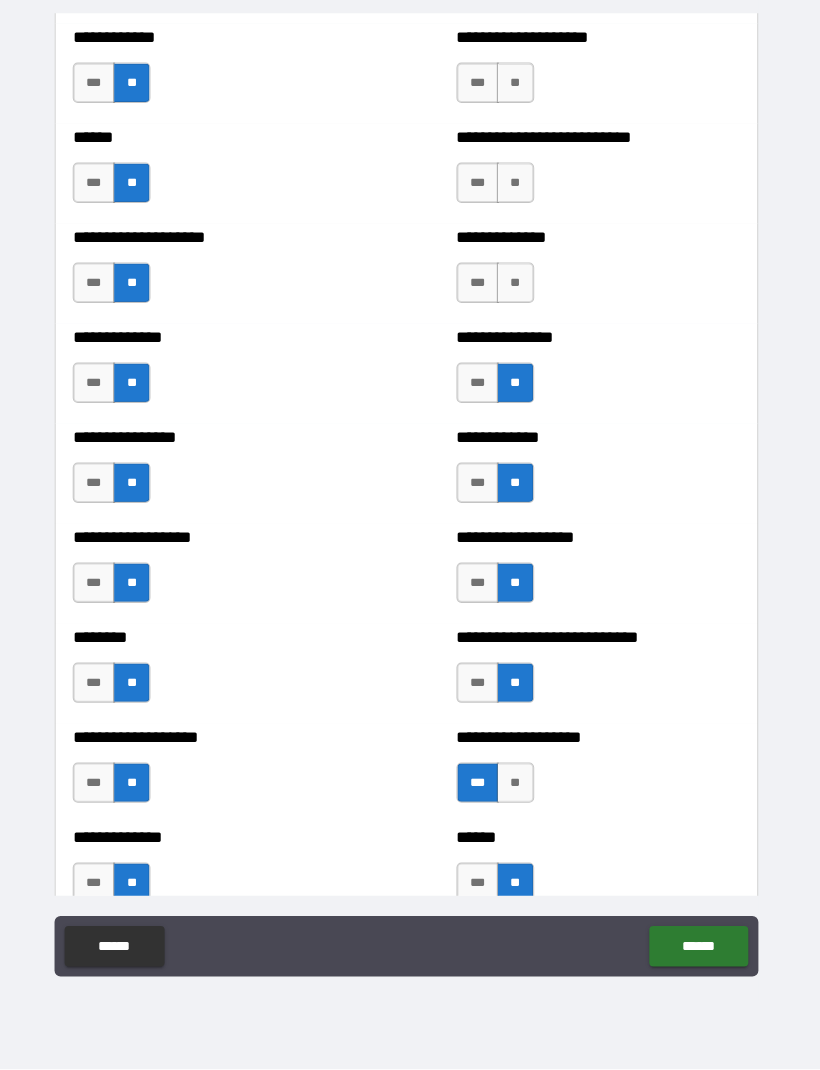 click on "**" at bounding box center [518, 291] 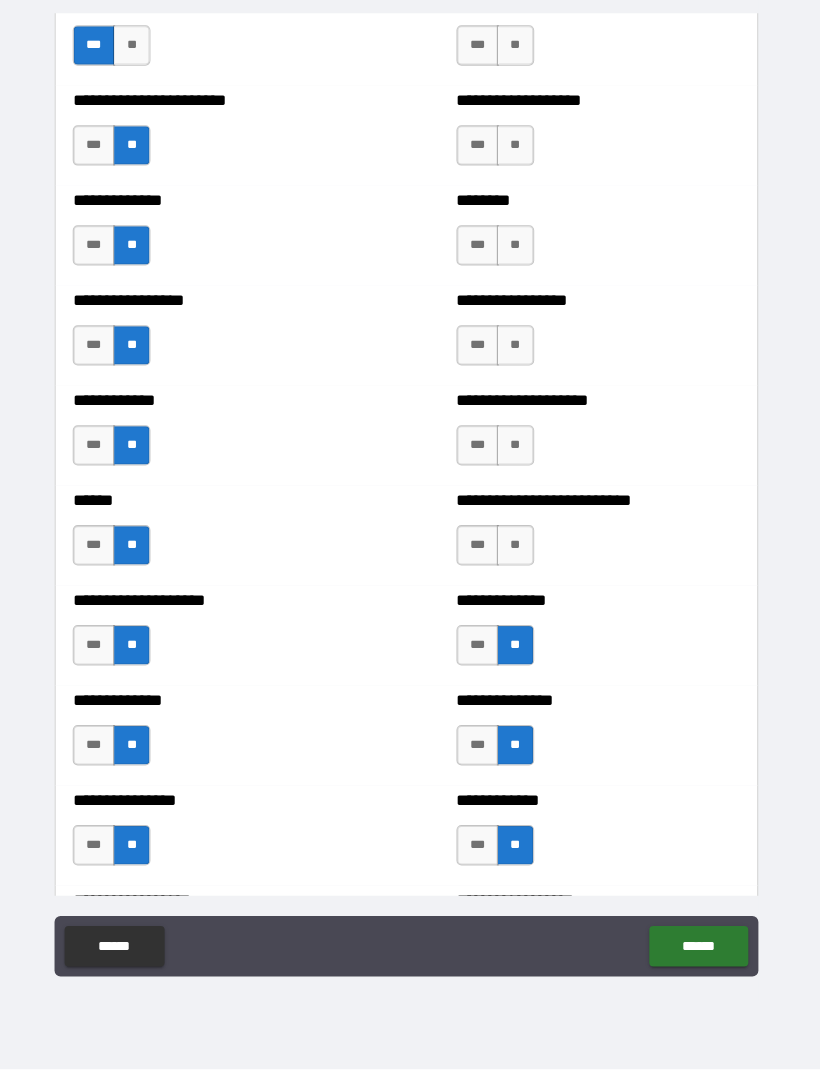 scroll, scrollTop: 3584, scrollLeft: 0, axis: vertical 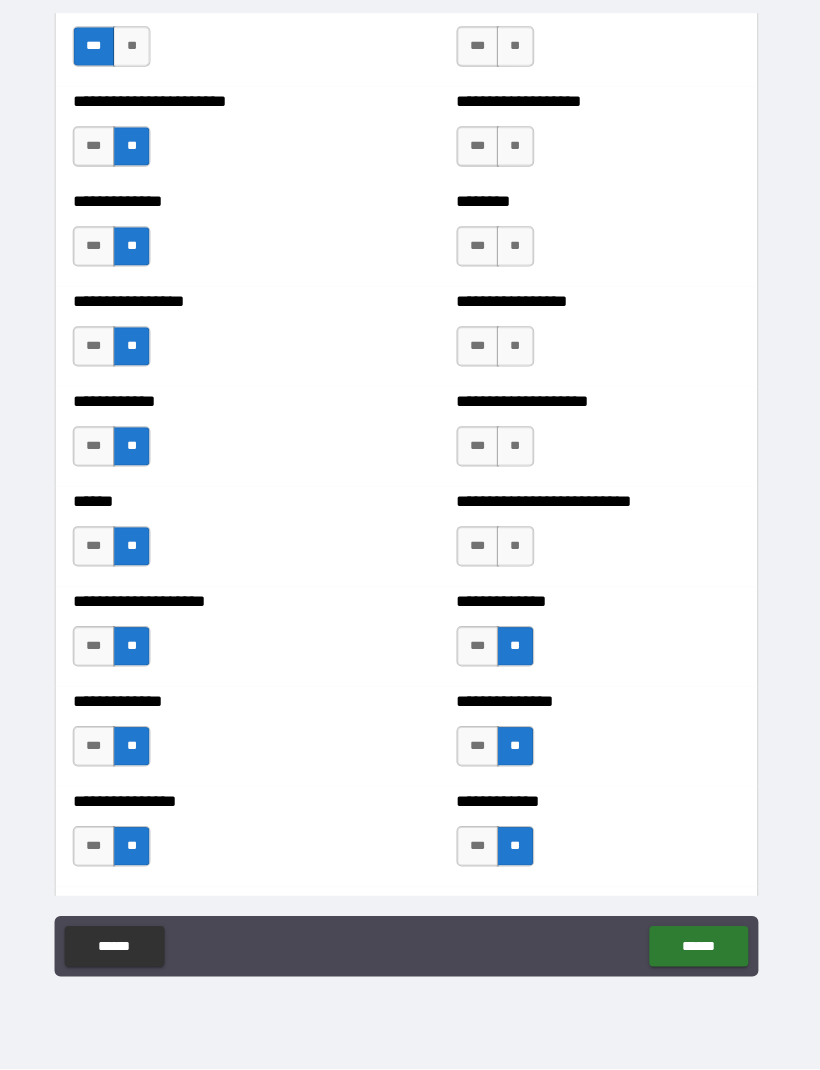 click on "**" at bounding box center (518, 552) 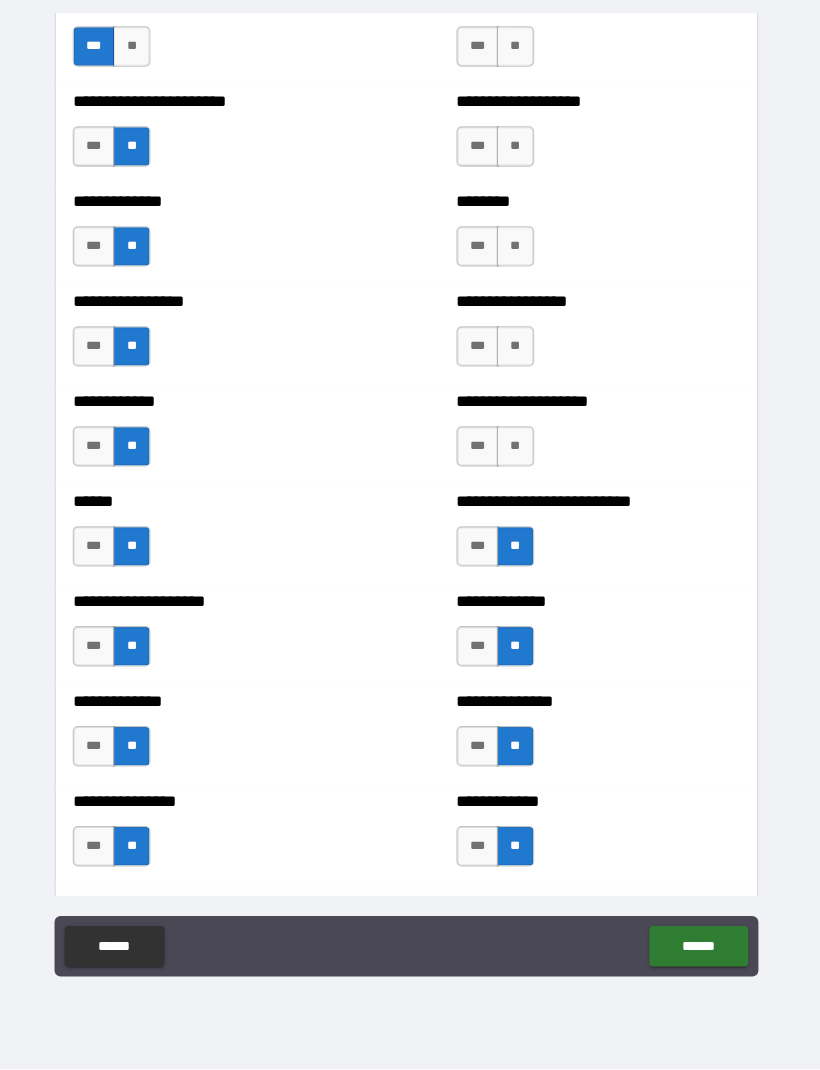 click on "**" at bounding box center [518, 453] 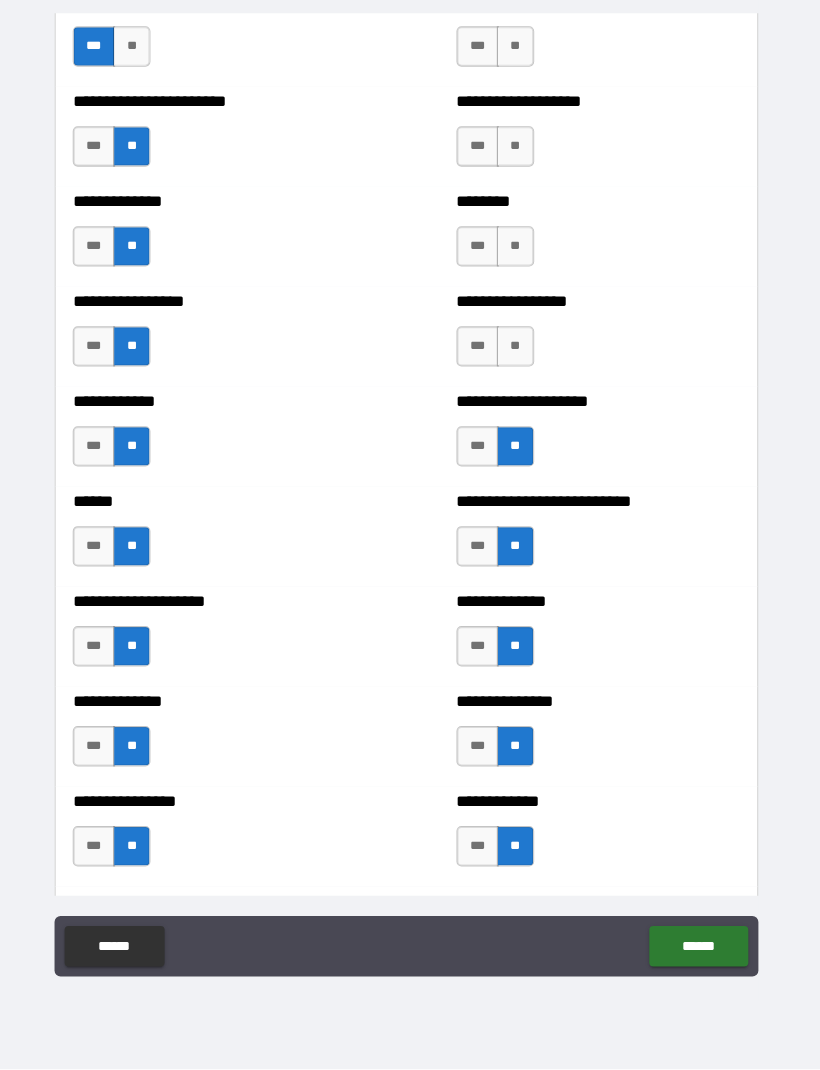 click on "**" at bounding box center [518, 354] 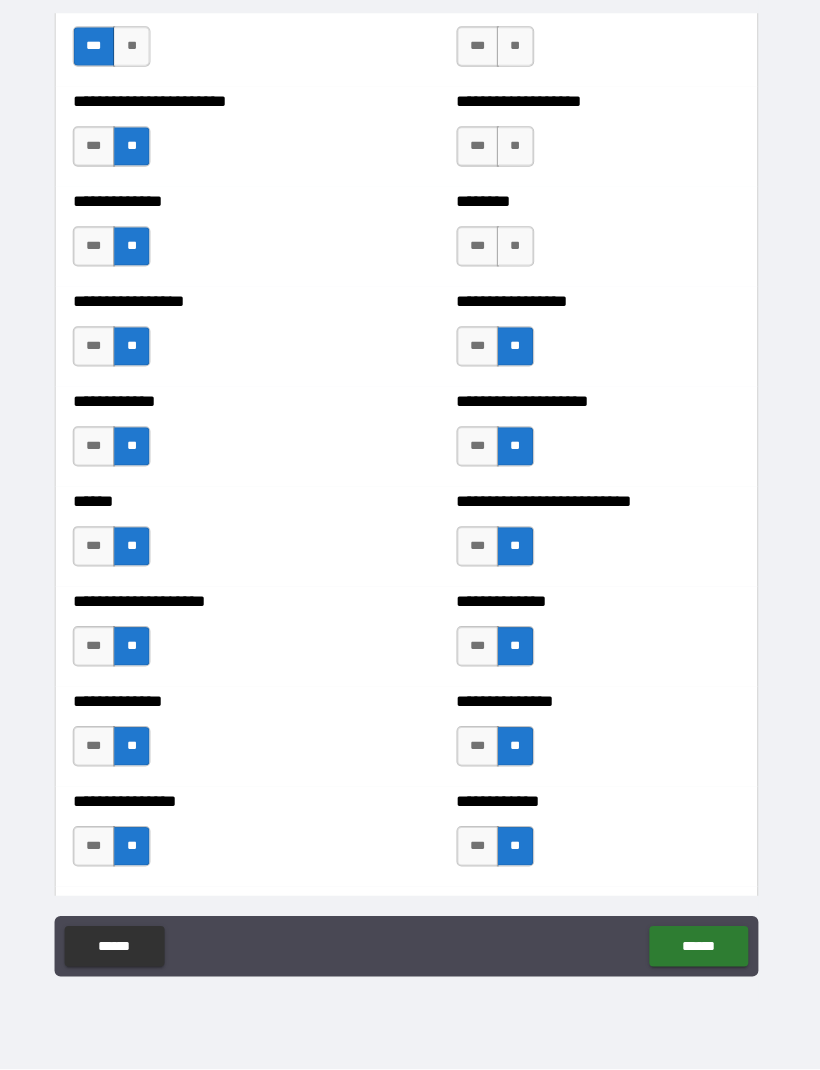click on "**" at bounding box center [518, 255] 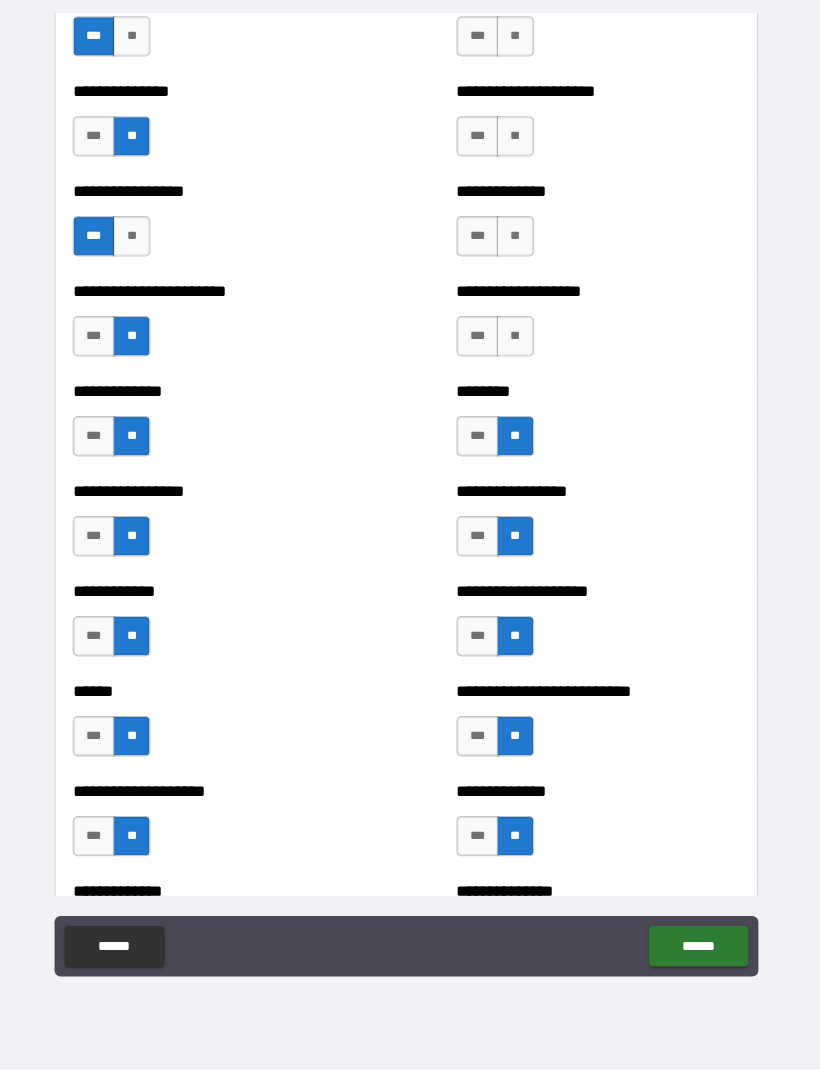 scroll, scrollTop: 3372, scrollLeft: 0, axis: vertical 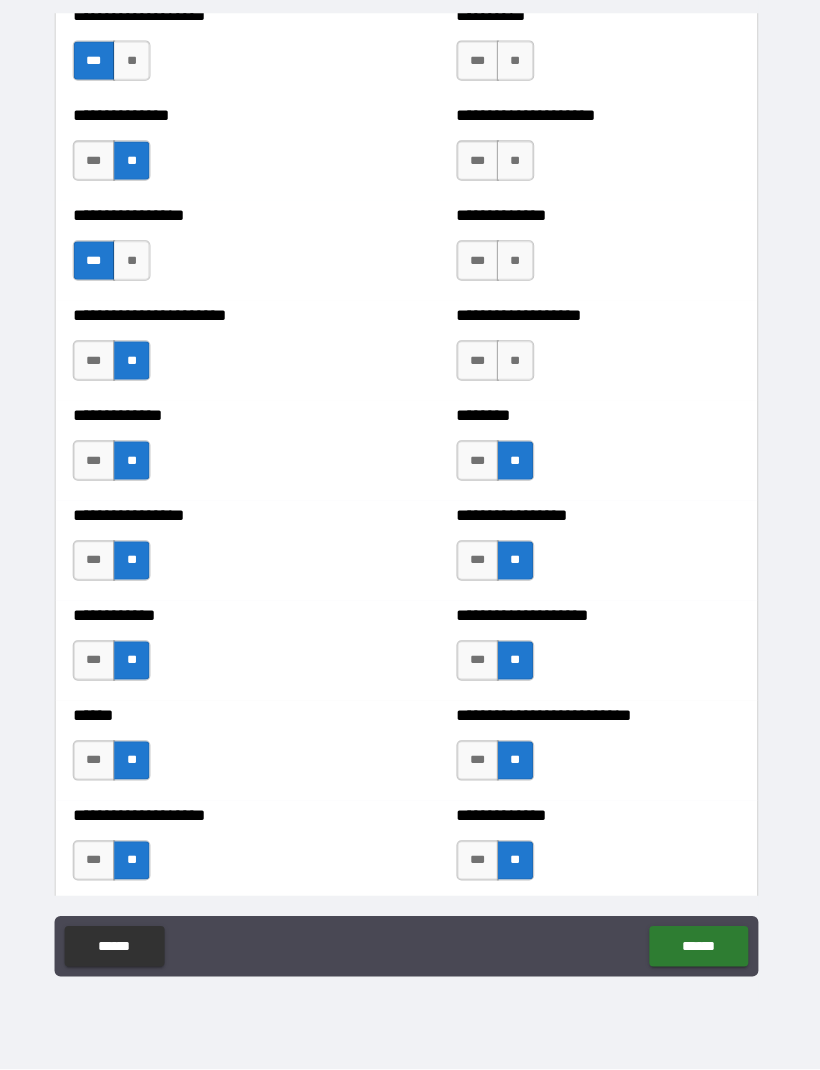 click on "**" at bounding box center [518, 368] 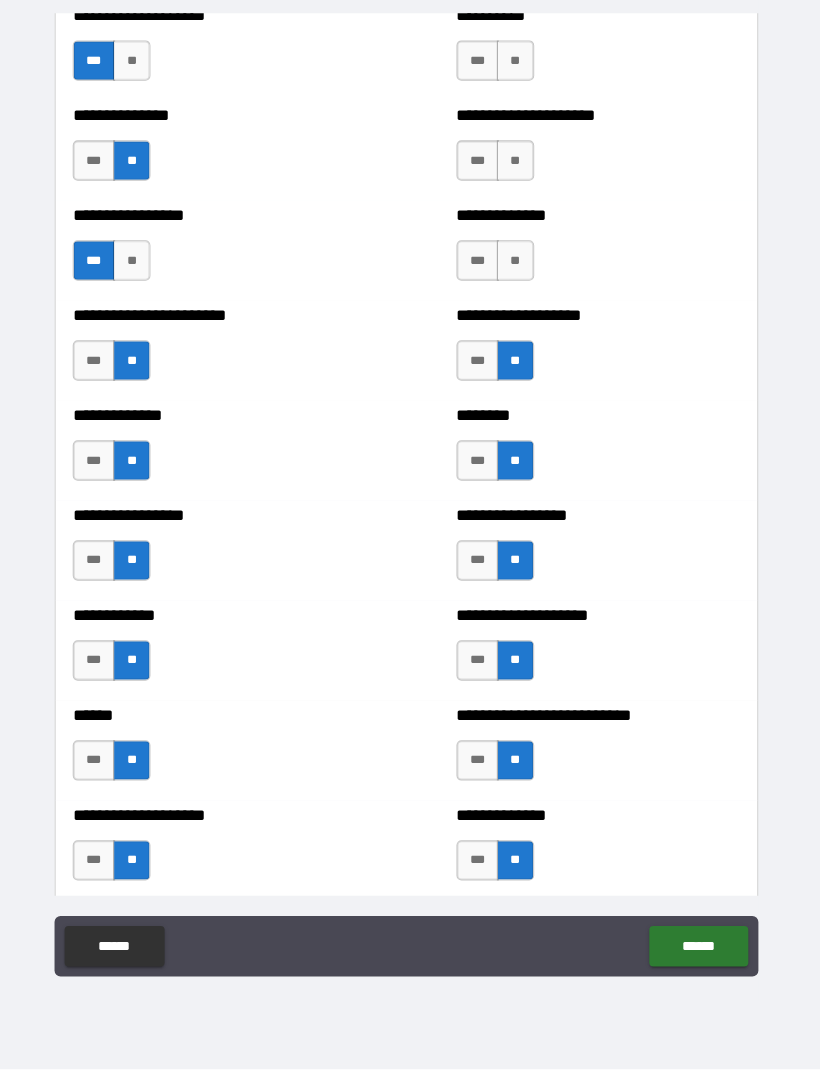 click on "**" at bounding box center [518, 269] 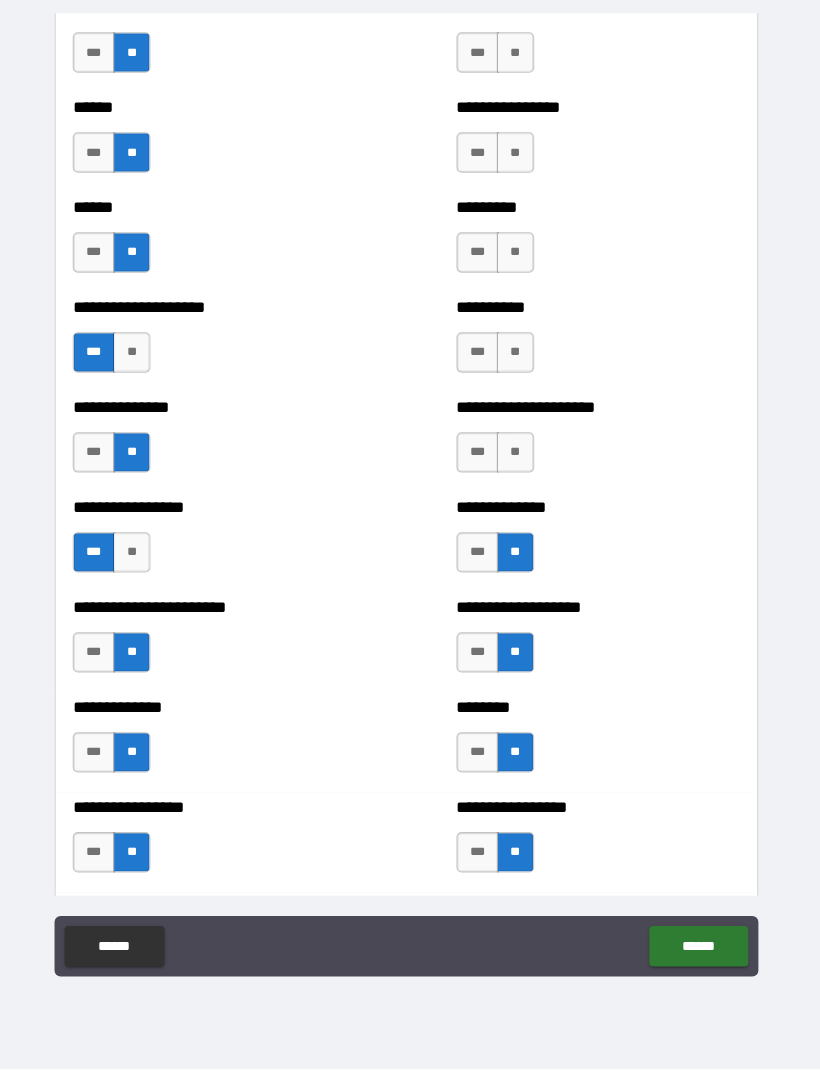scroll, scrollTop: 3079, scrollLeft: 0, axis: vertical 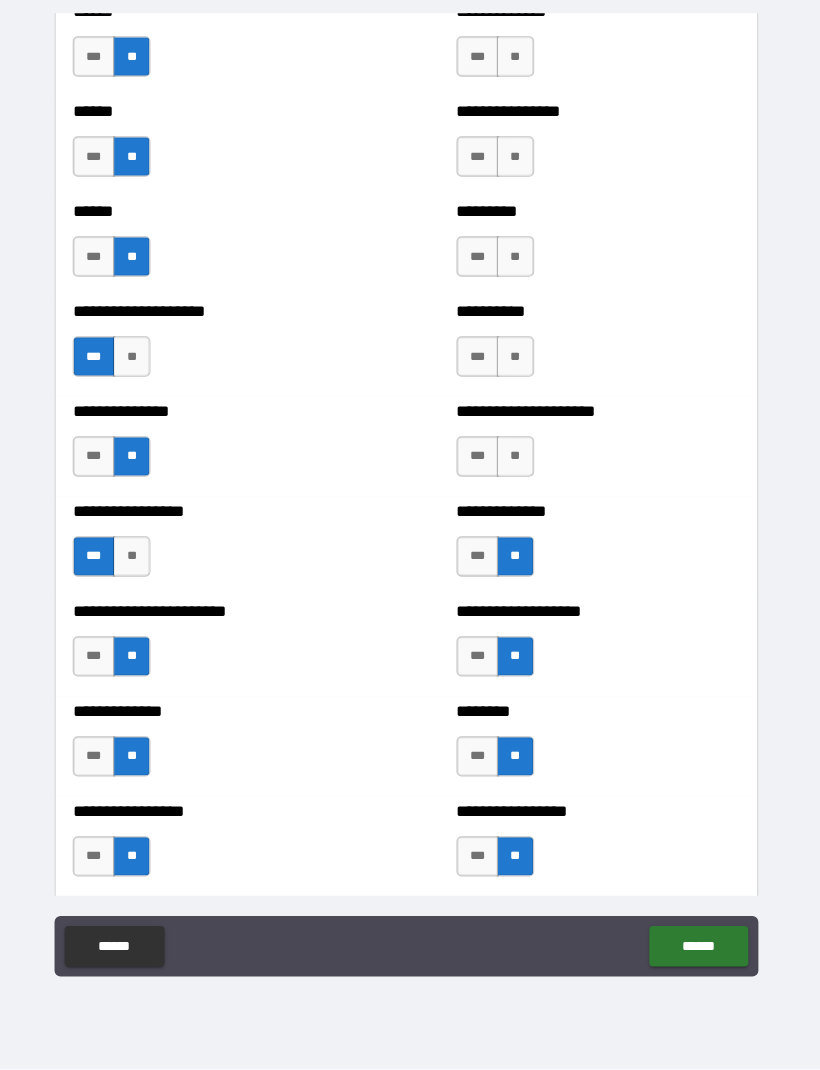 click on "***" at bounding box center [481, 463] 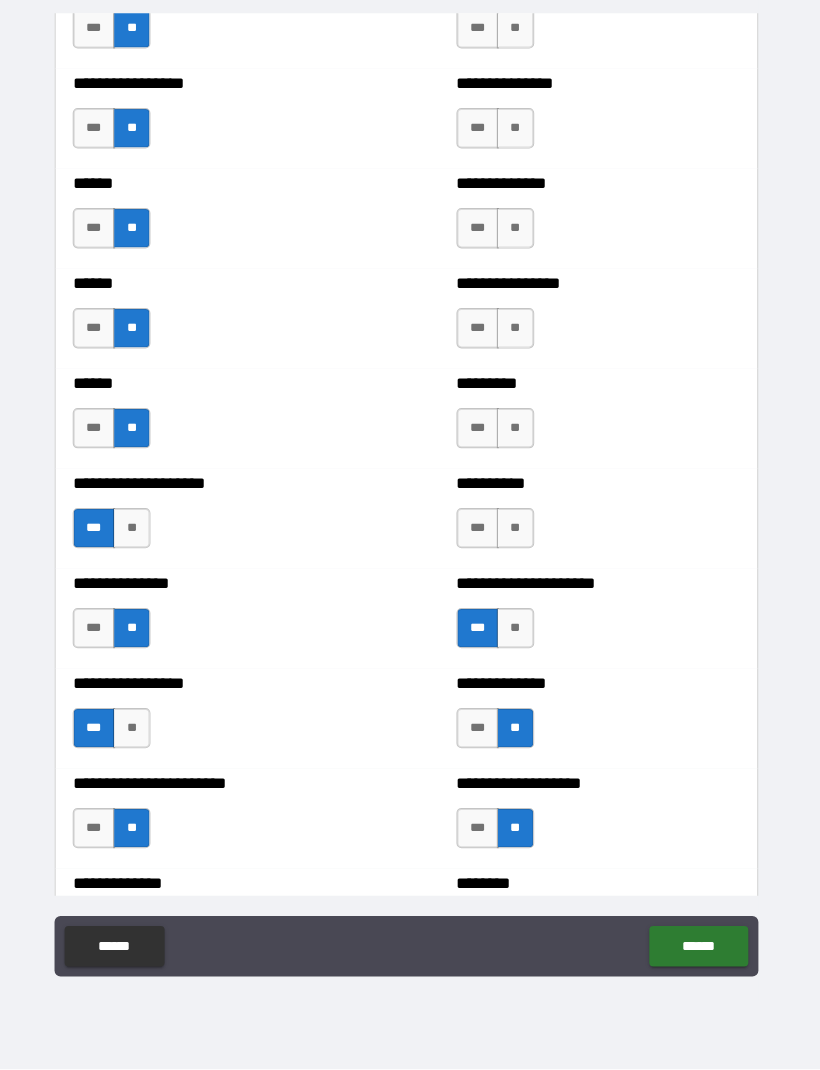 scroll, scrollTop: 2908, scrollLeft: 0, axis: vertical 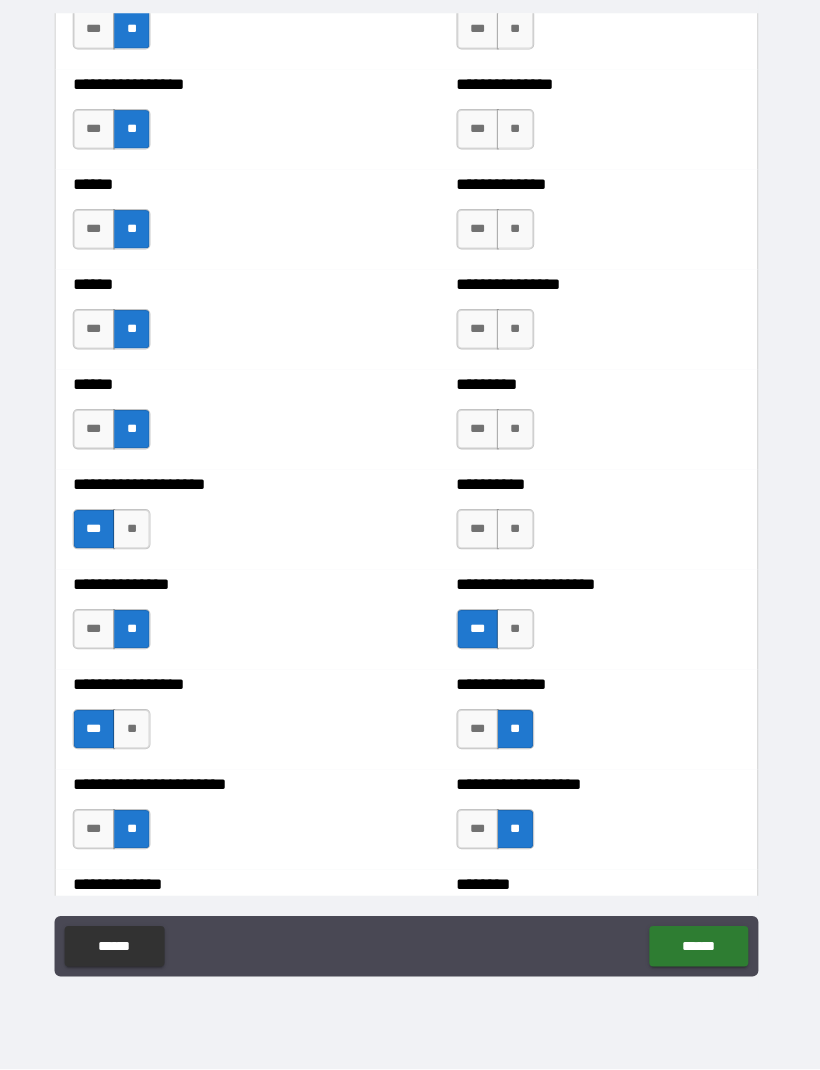 click on "**" at bounding box center [518, 535] 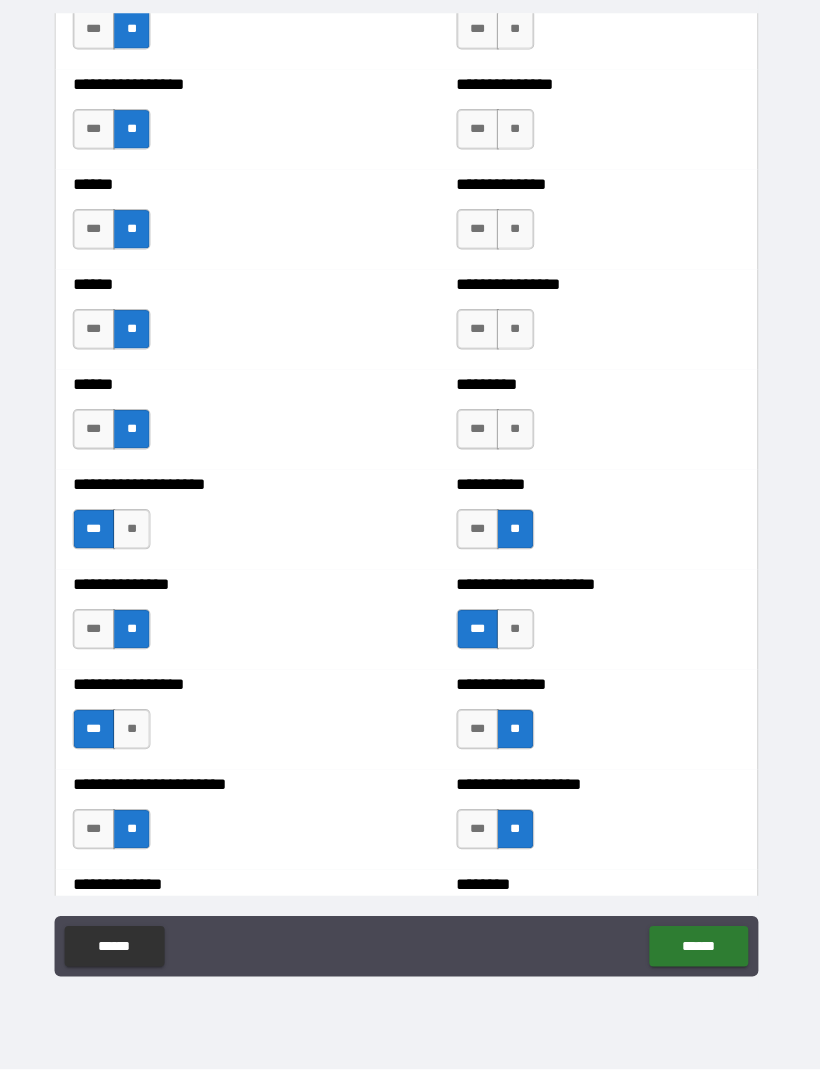 click on "**" at bounding box center [518, 436] 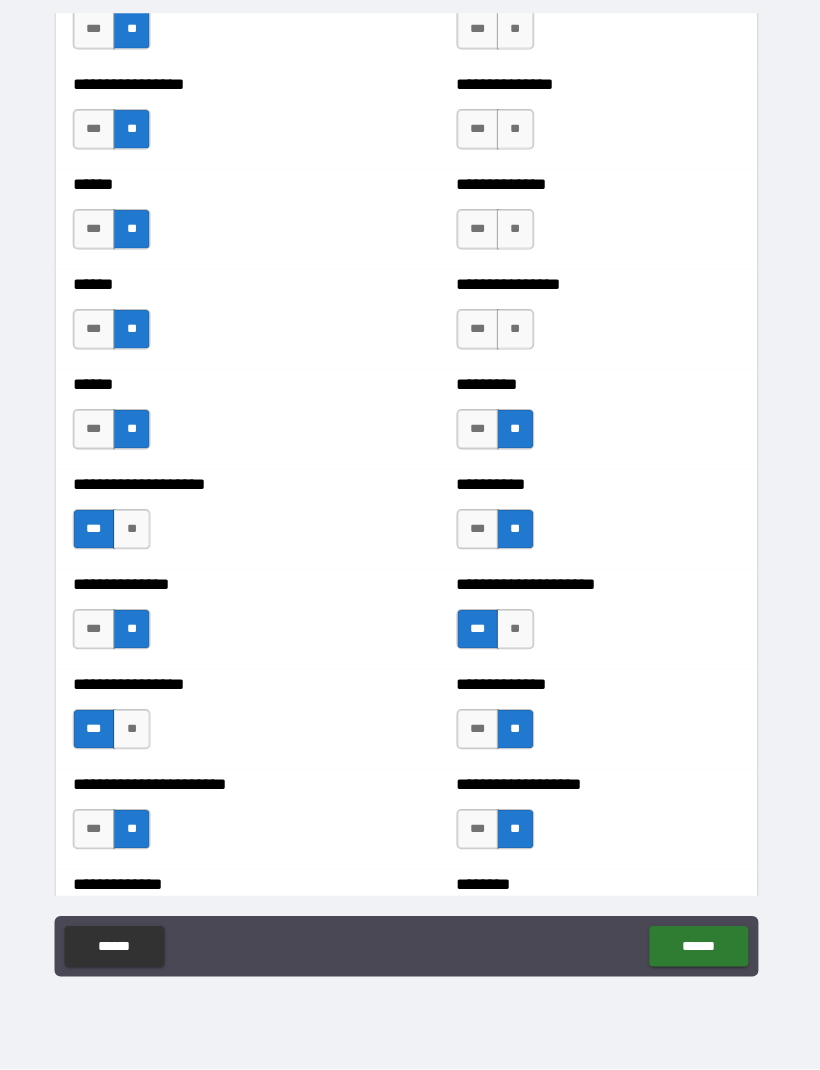 click on "**" at bounding box center [518, 337] 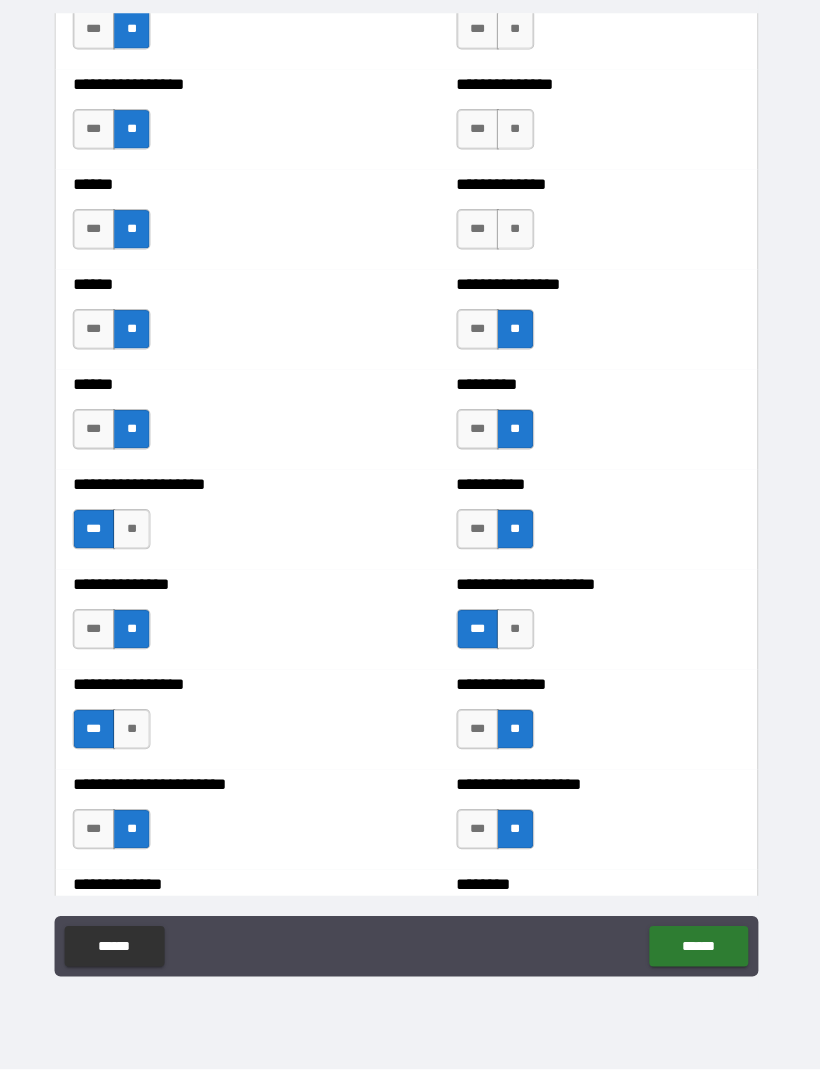 click on "**" at bounding box center (518, 238) 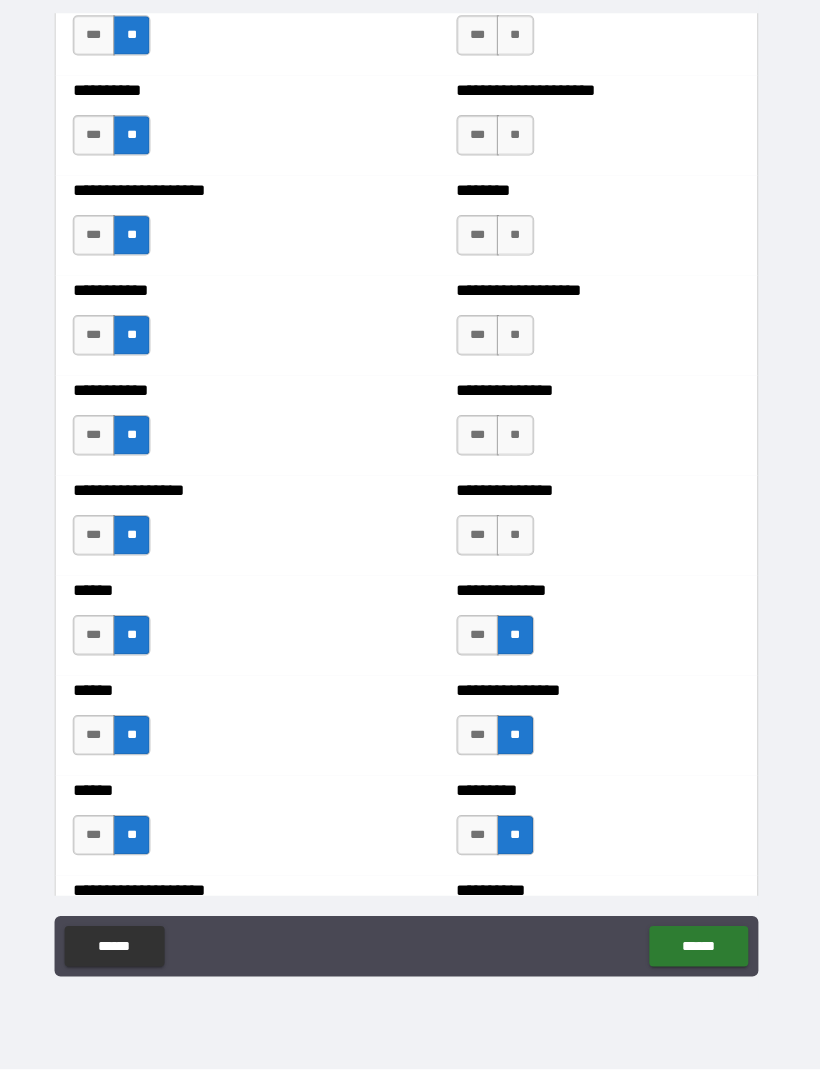 scroll, scrollTop: 2503, scrollLeft: 0, axis: vertical 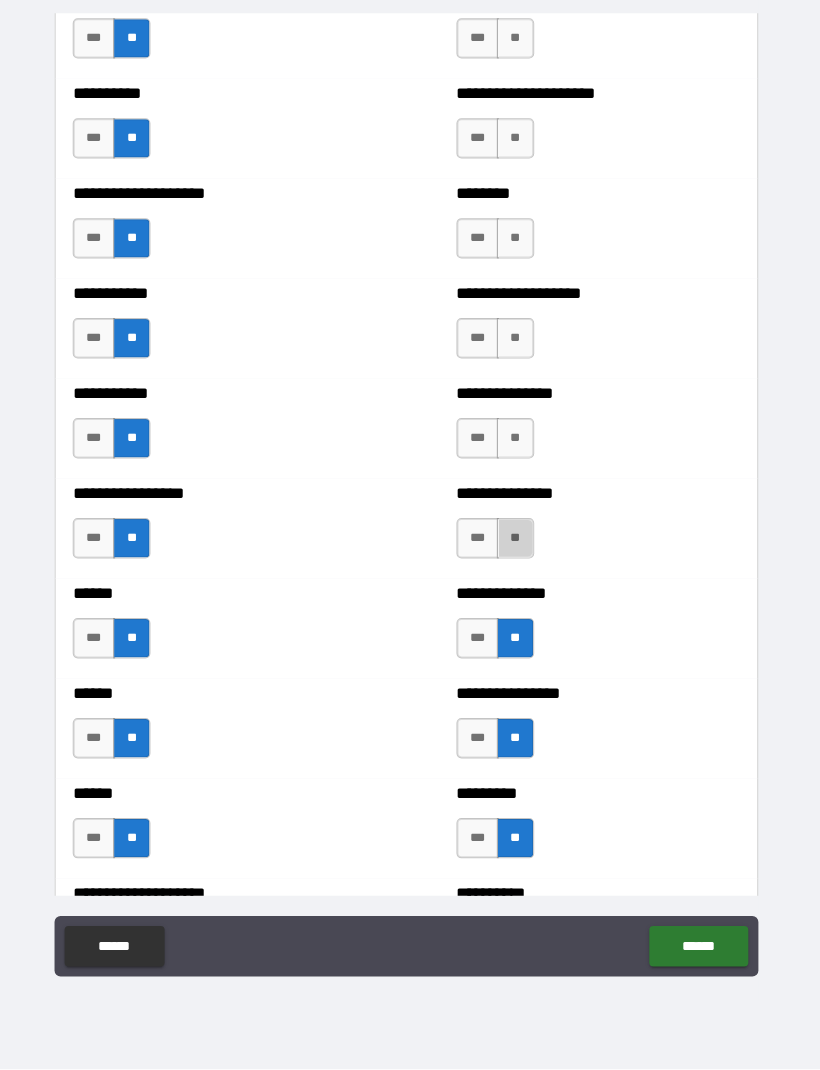 click on "**" at bounding box center (518, 544) 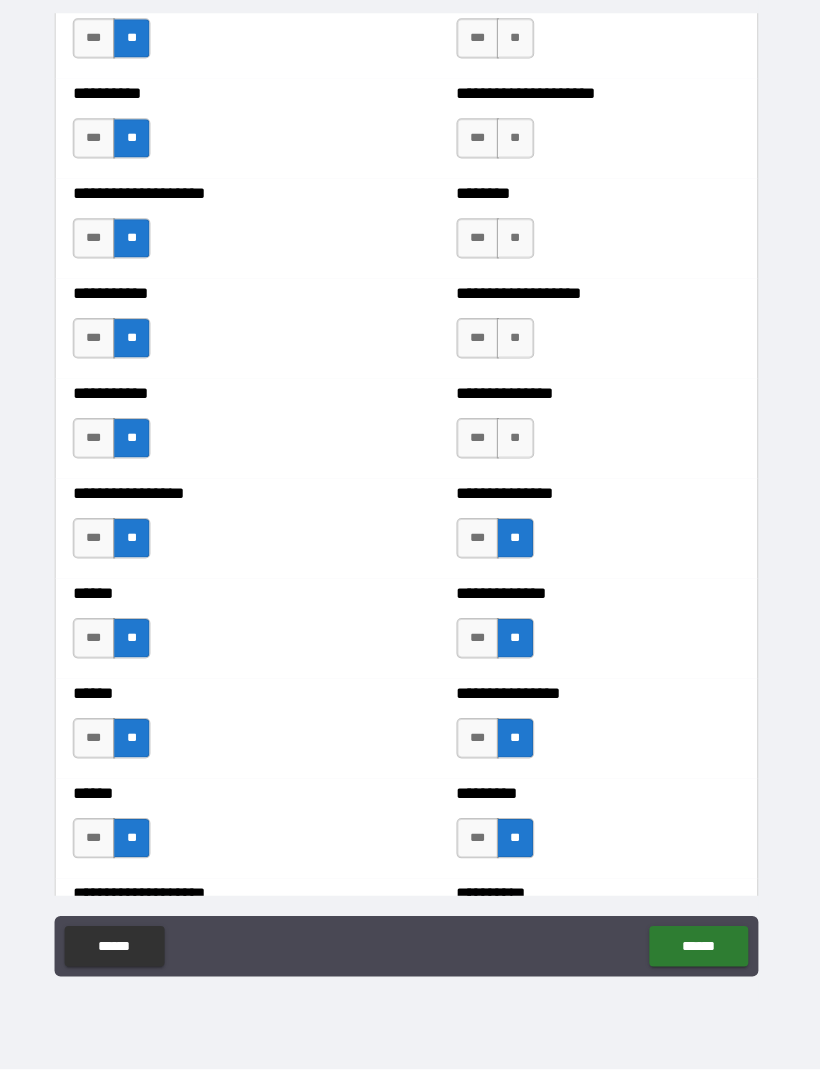 click on "**" at bounding box center [518, 445] 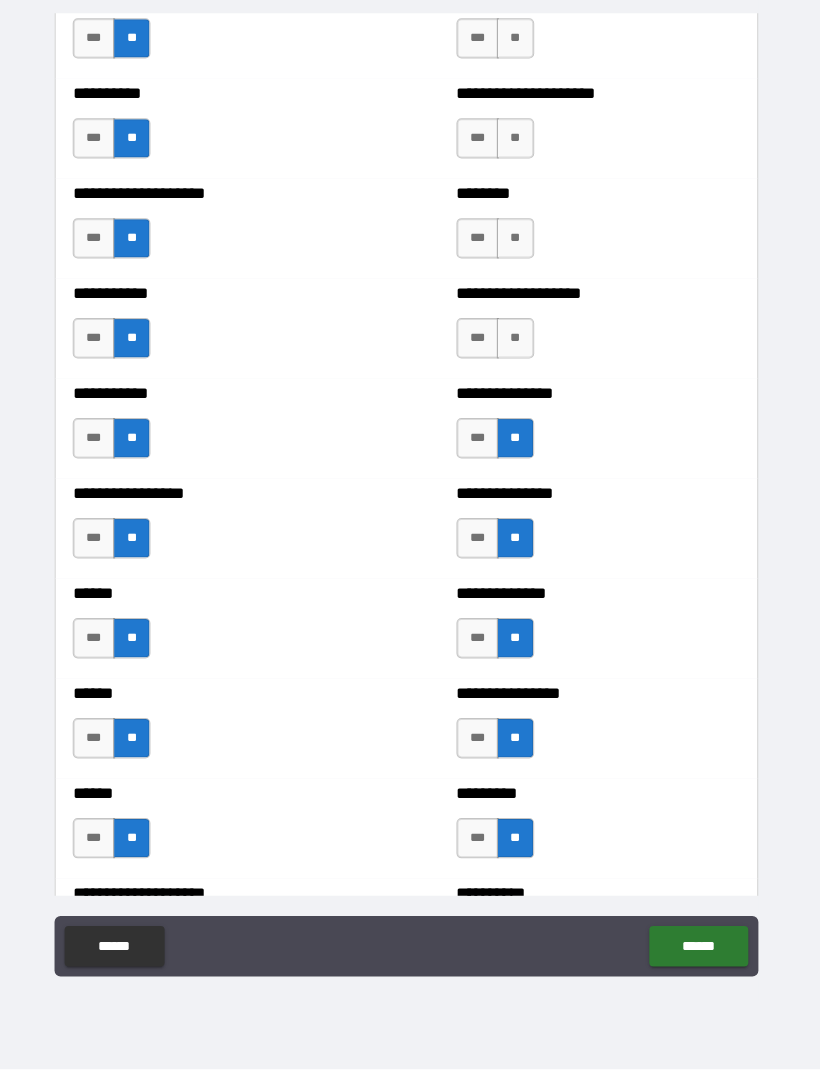 click on "**" at bounding box center (518, 346) 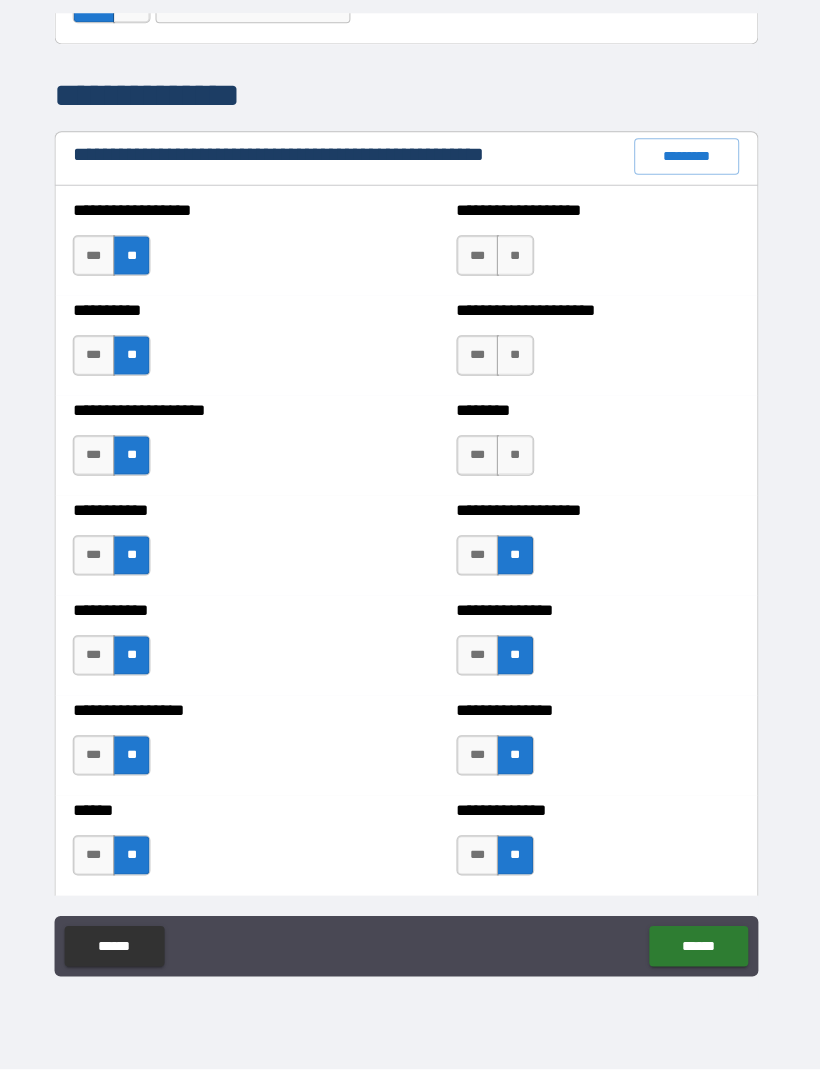 scroll, scrollTop: 2283, scrollLeft: 0, axis: vertical 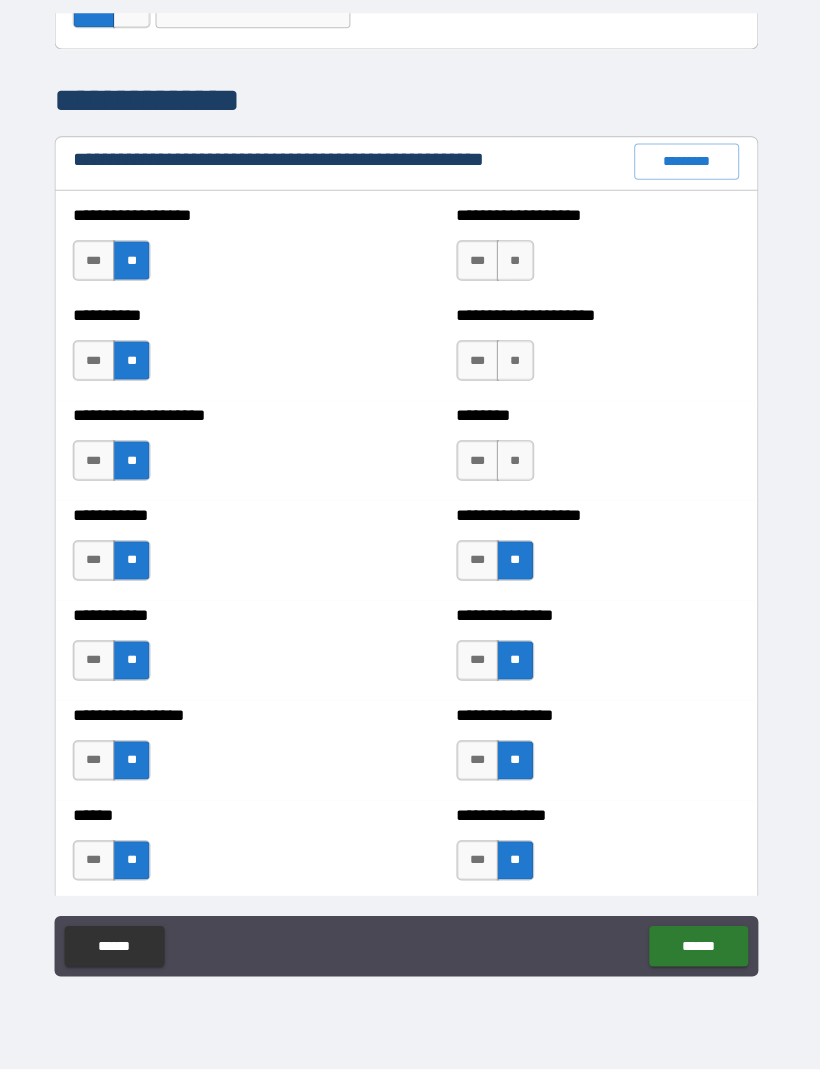 click on "***" at bounding box center (481, 467) 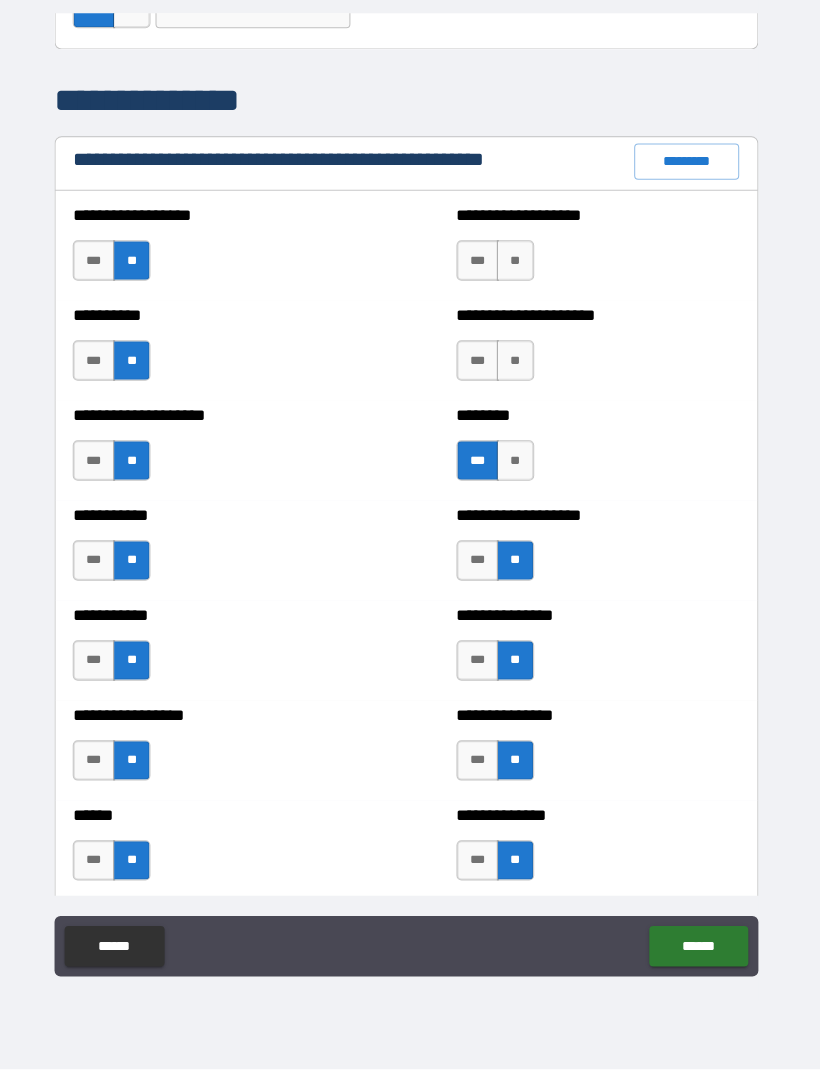 click on "***" at bounding box center (481, 368) 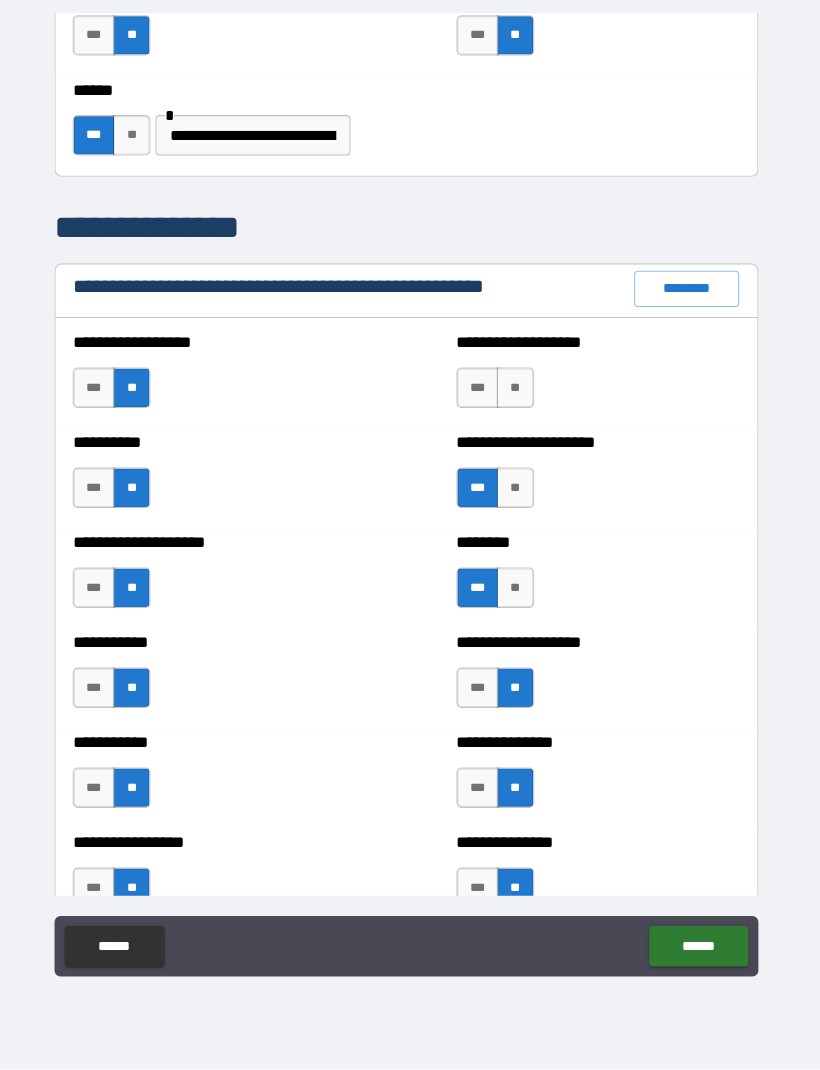 scroll, scrollTop: 2153, scrollLeft: 0, axis: vertical 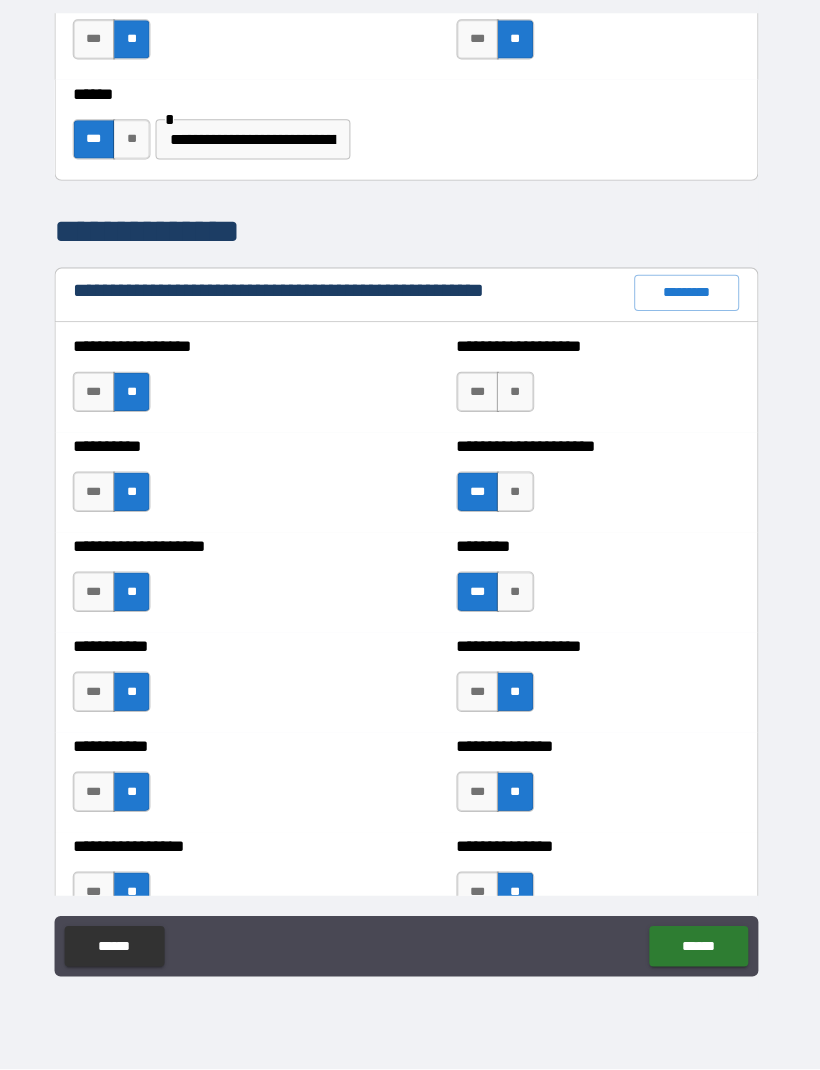 click on "**" at bounding box center [518, 399] 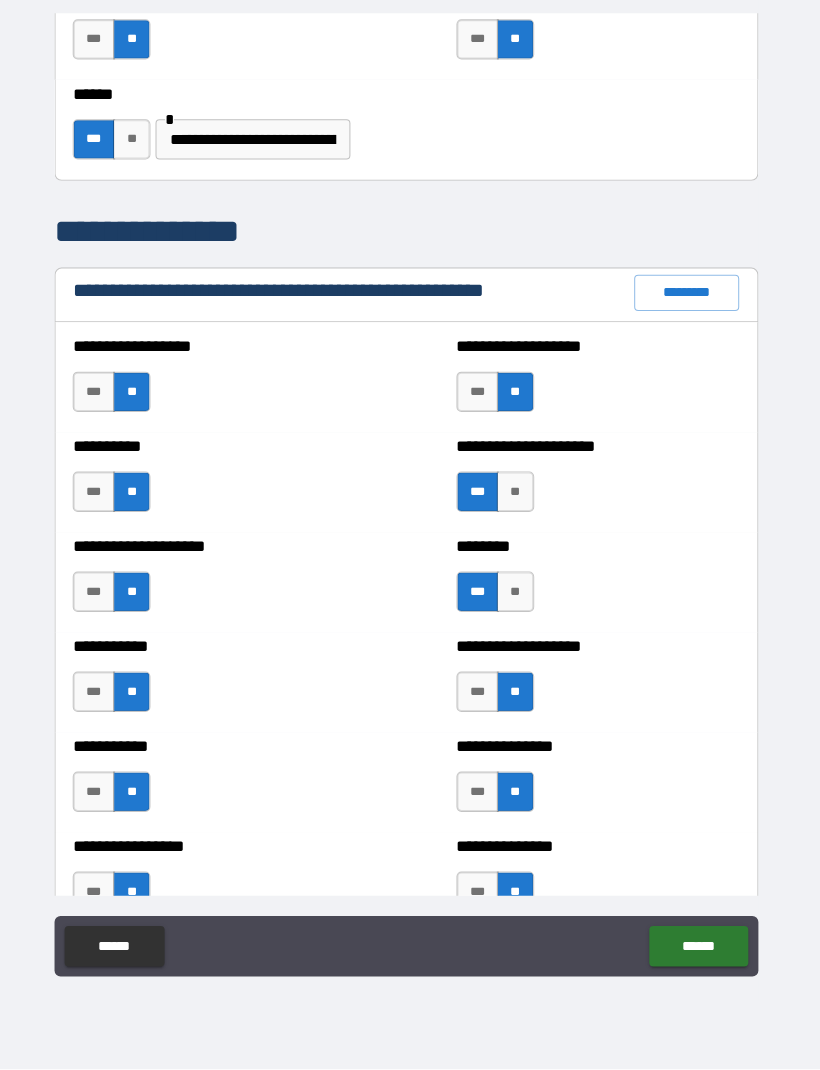 click on "***" at bounding box center (481, 399) 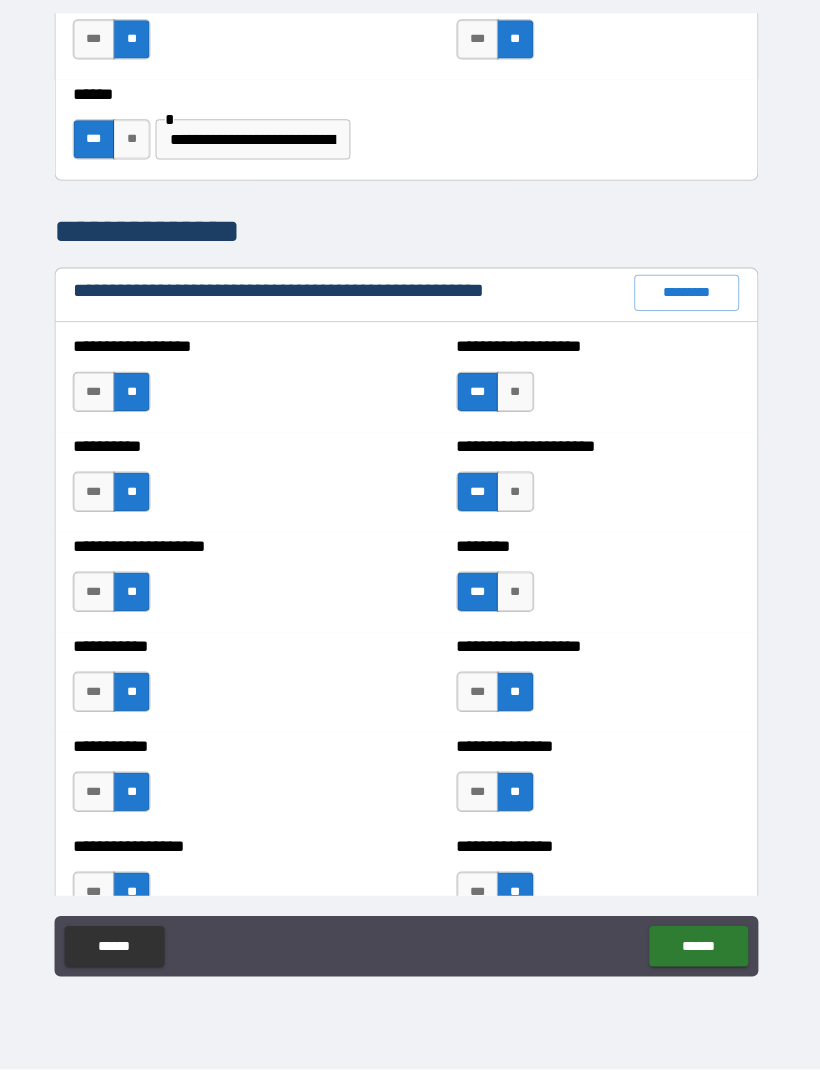 click on "******** *** **" at bounding box center (600, 587) 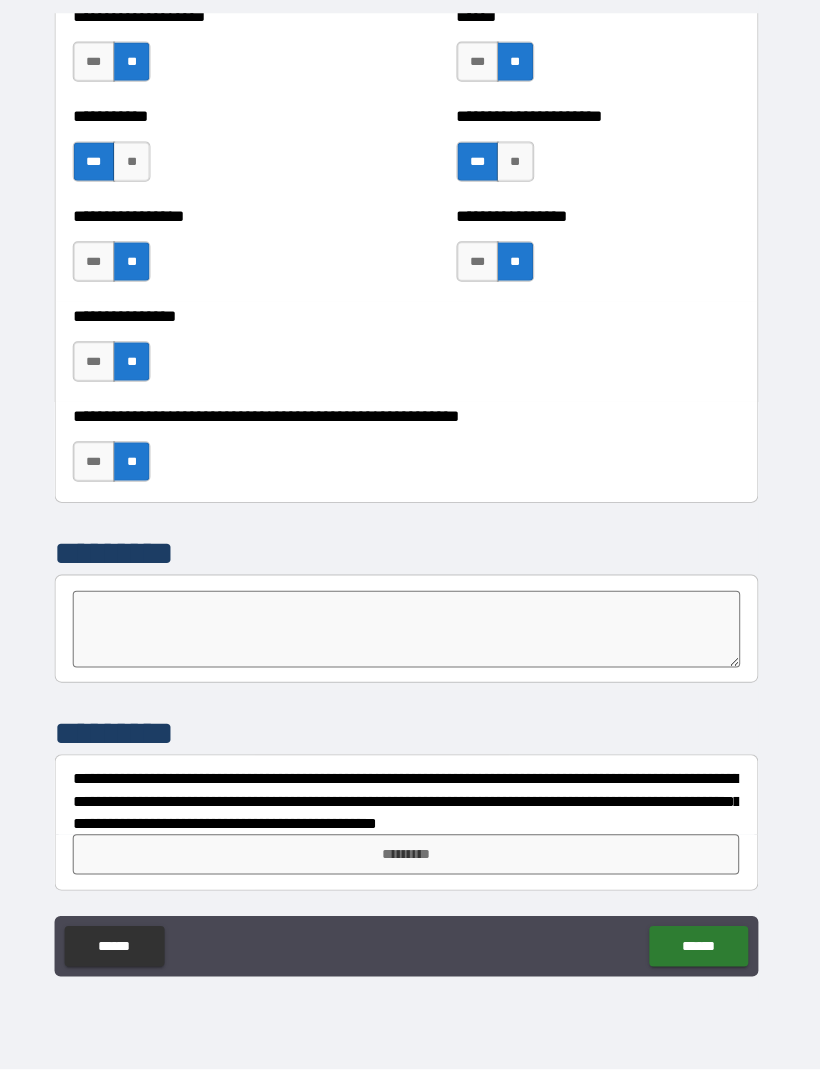 scroll, scrollTop: 5945, scrollLeft: 0, axis: vertical 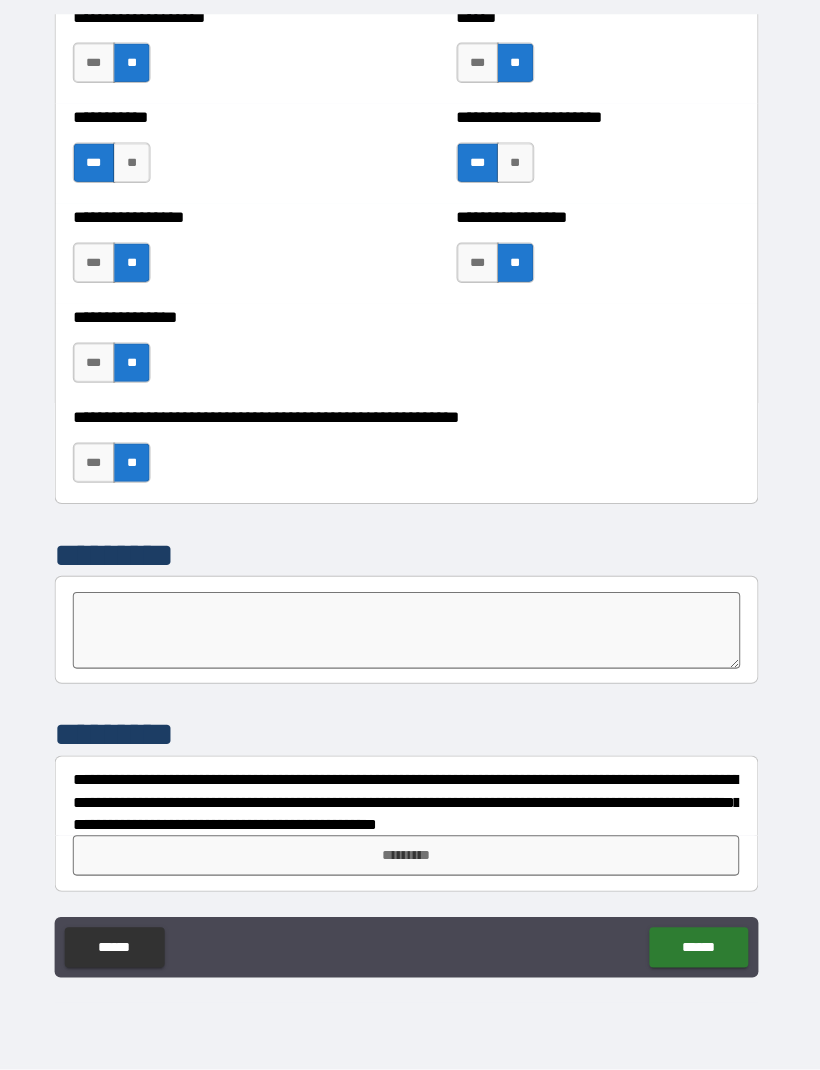 type on "*" 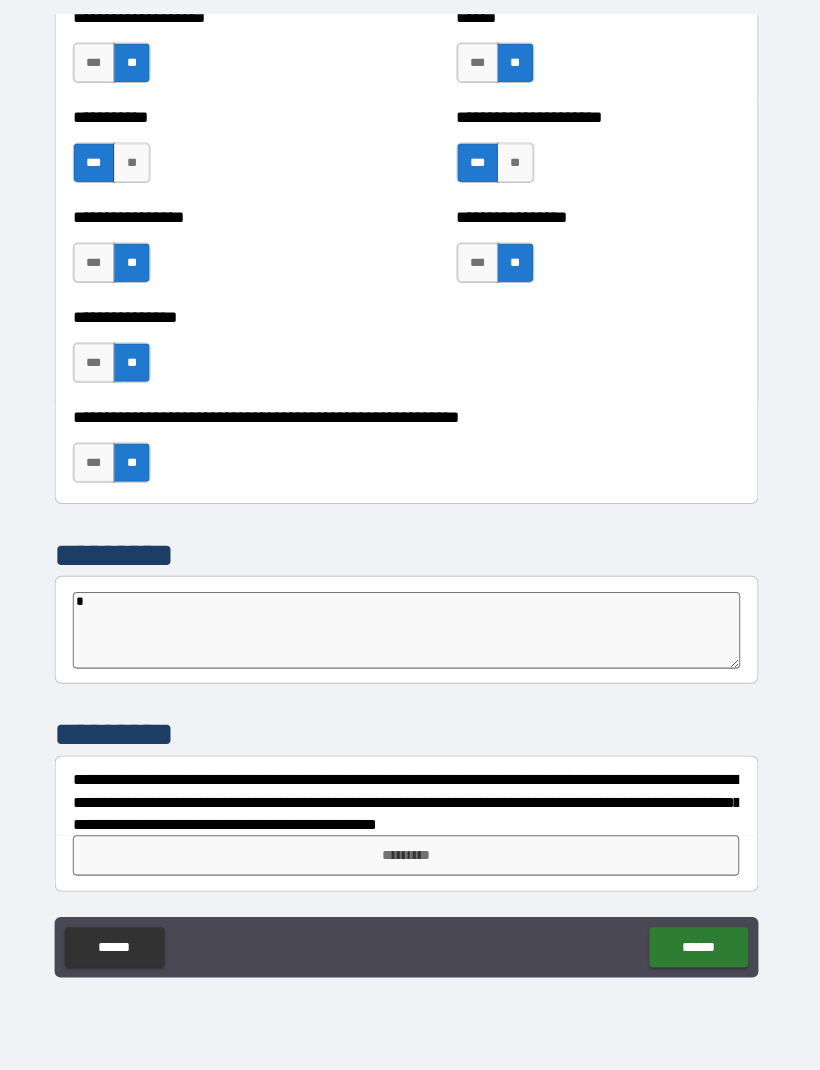 type on "*" 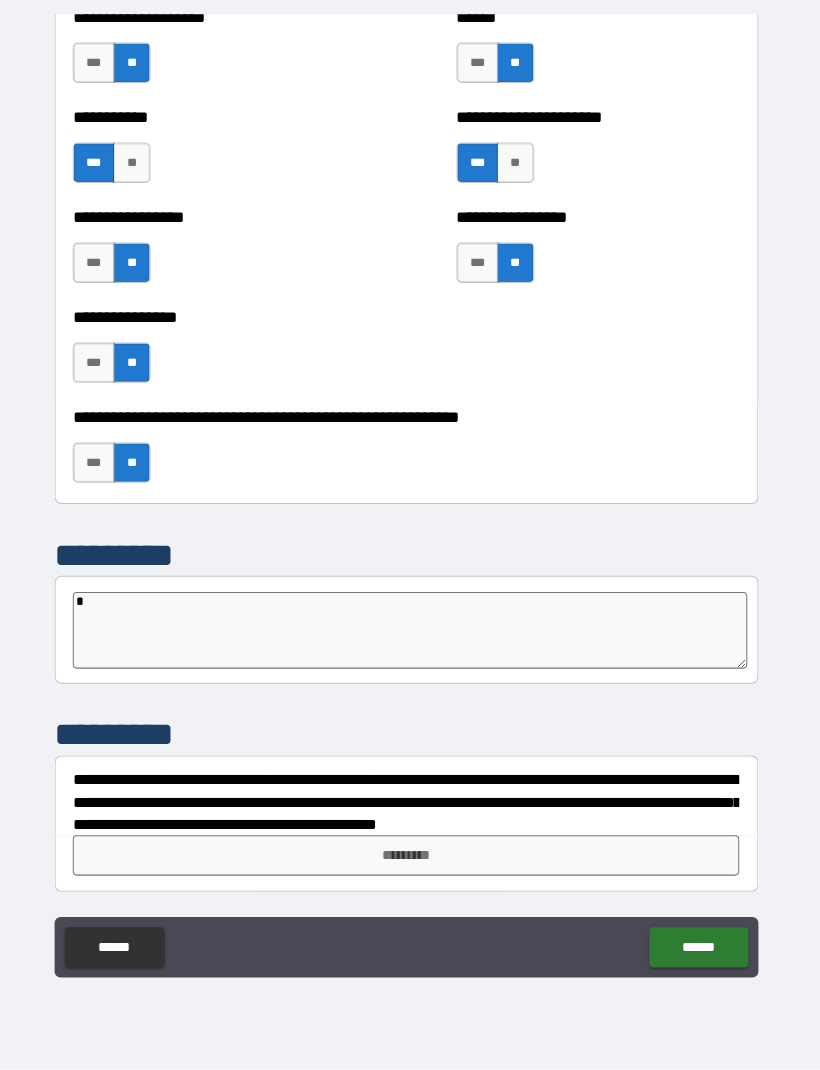 type on "**" 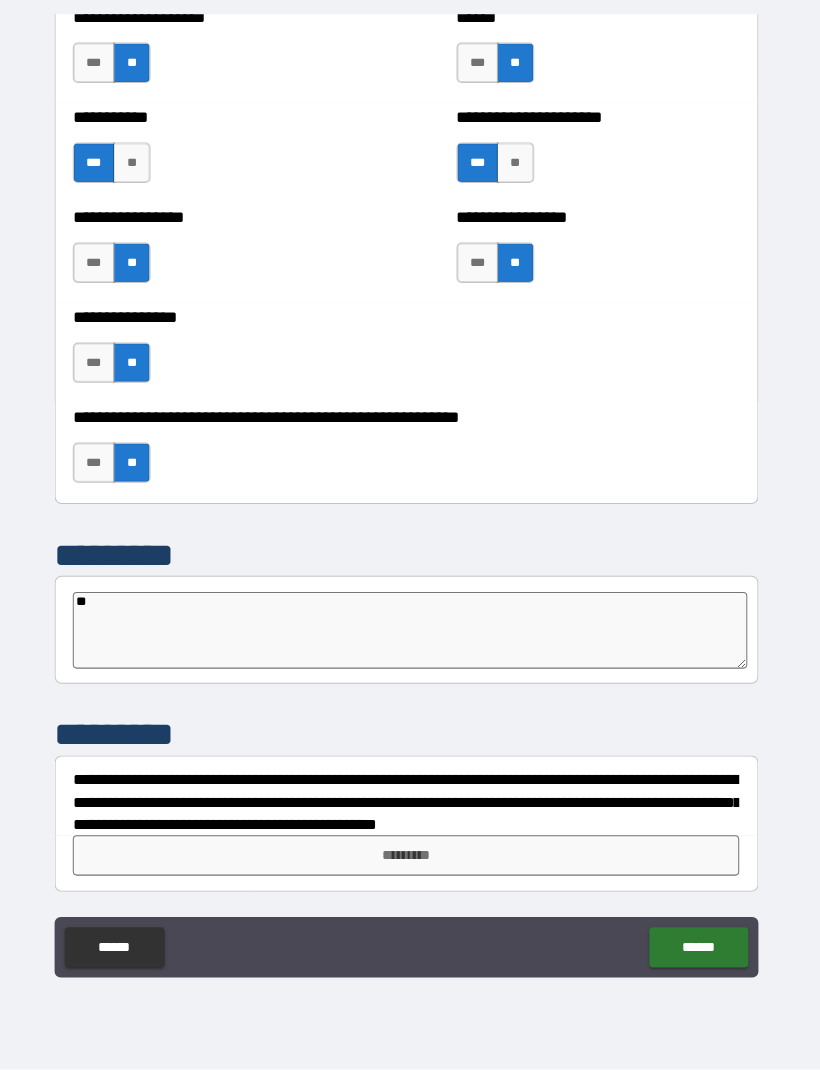 type on "*" 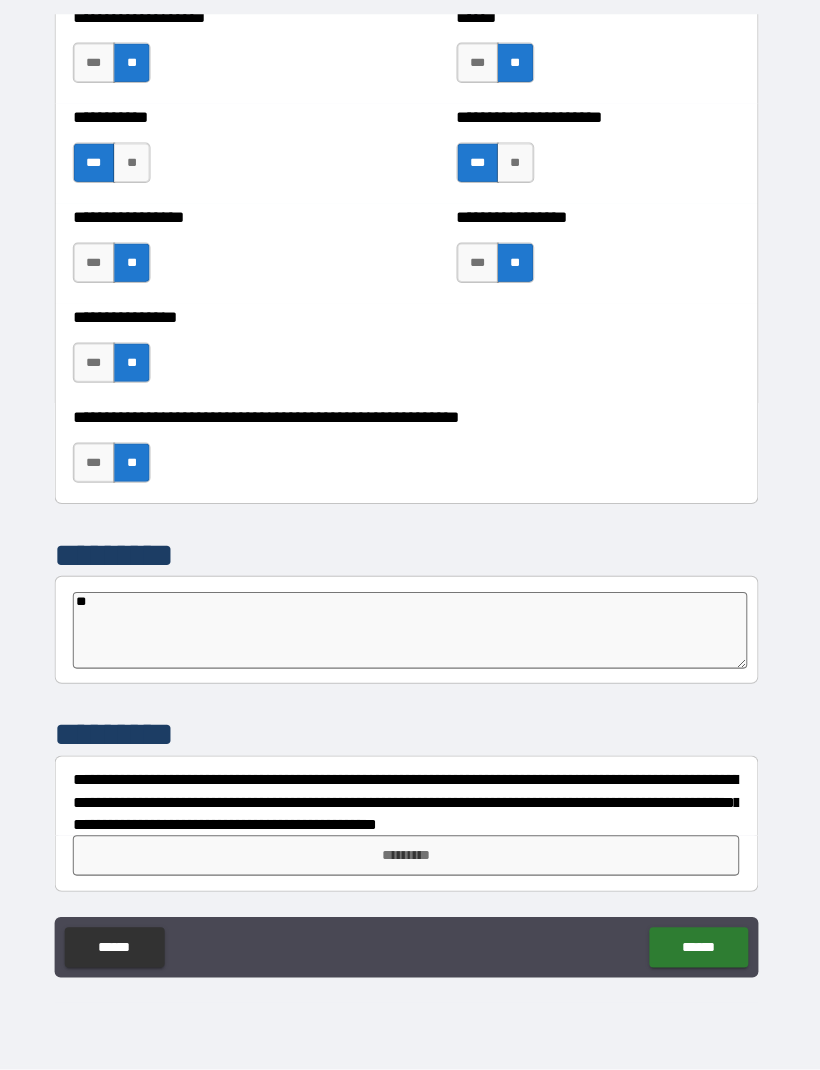 type on "***" 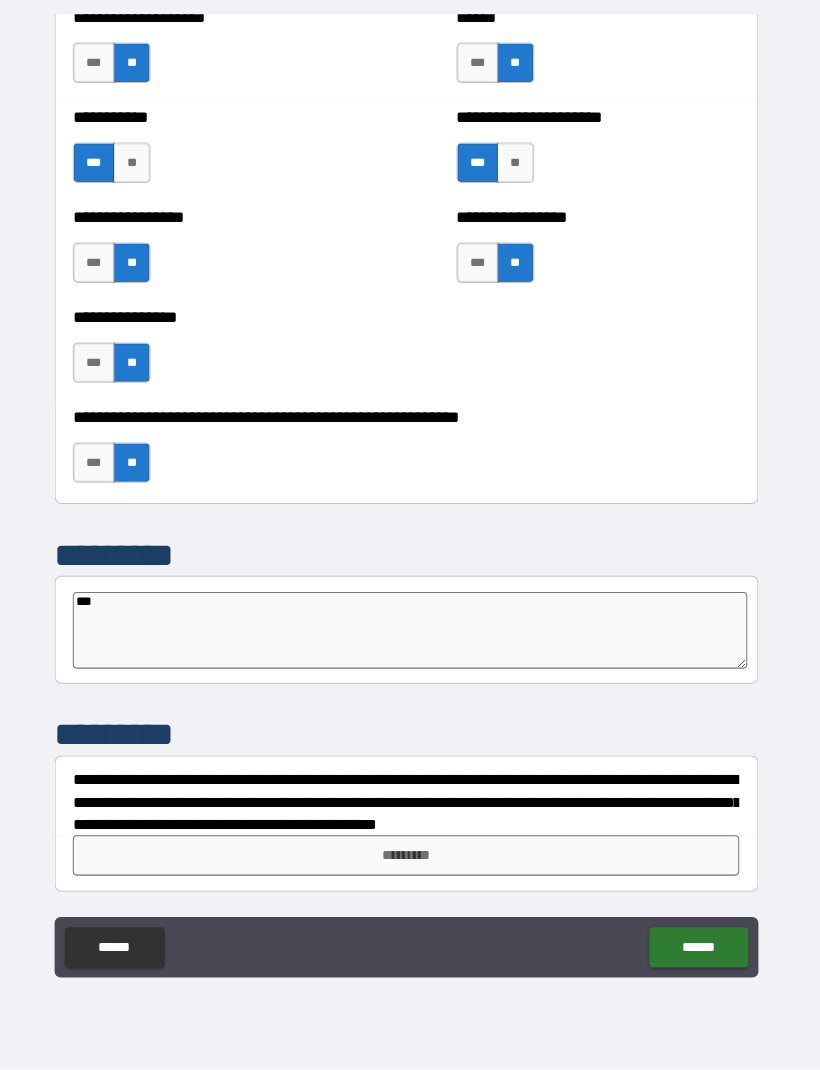 type on "*" 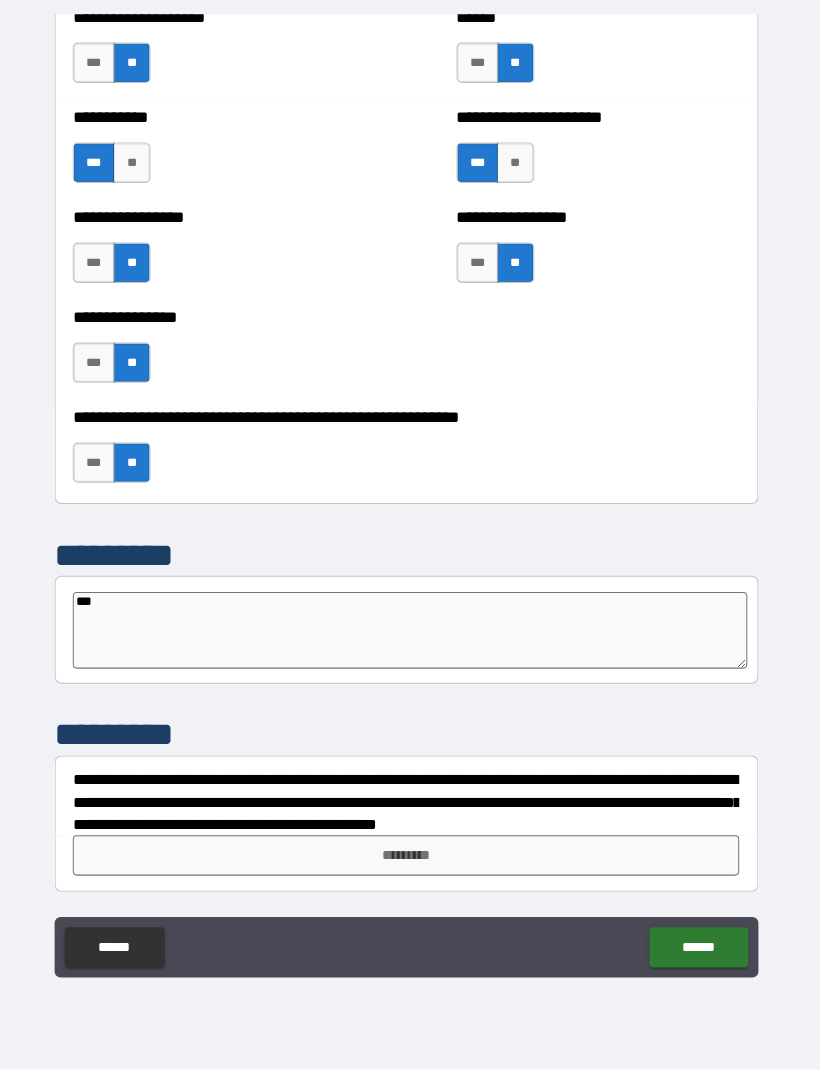 type on "****" 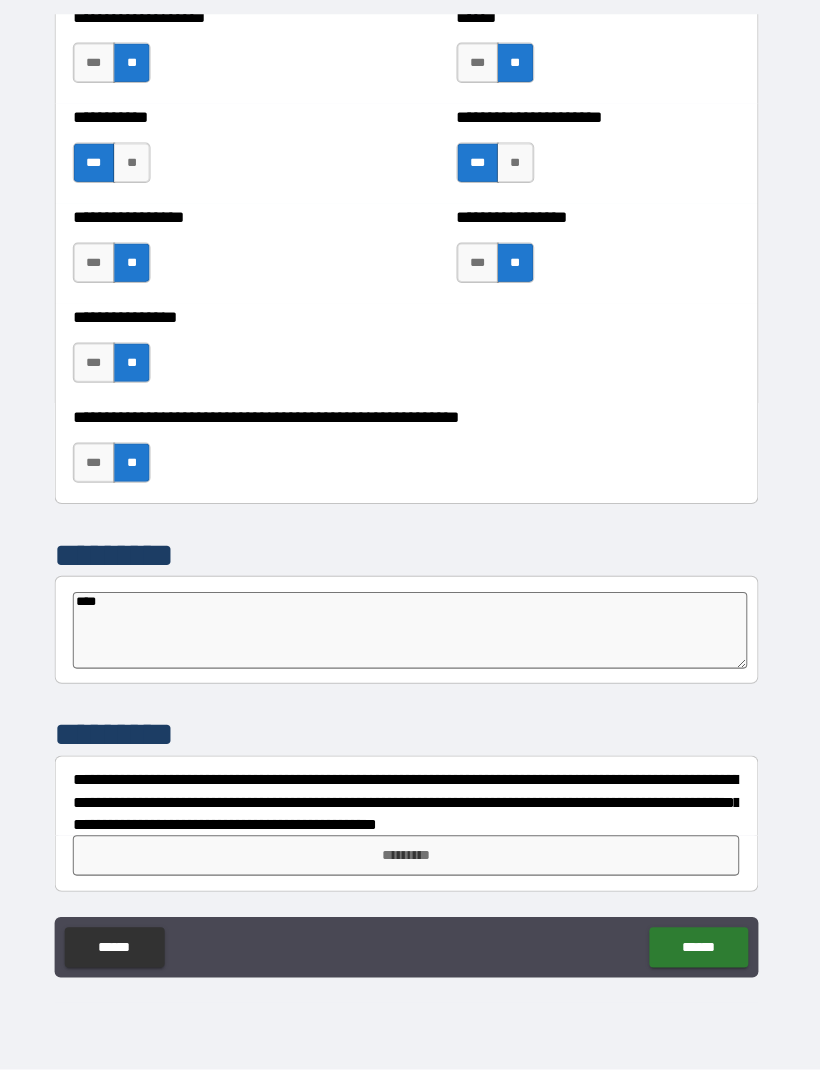 type on "*" 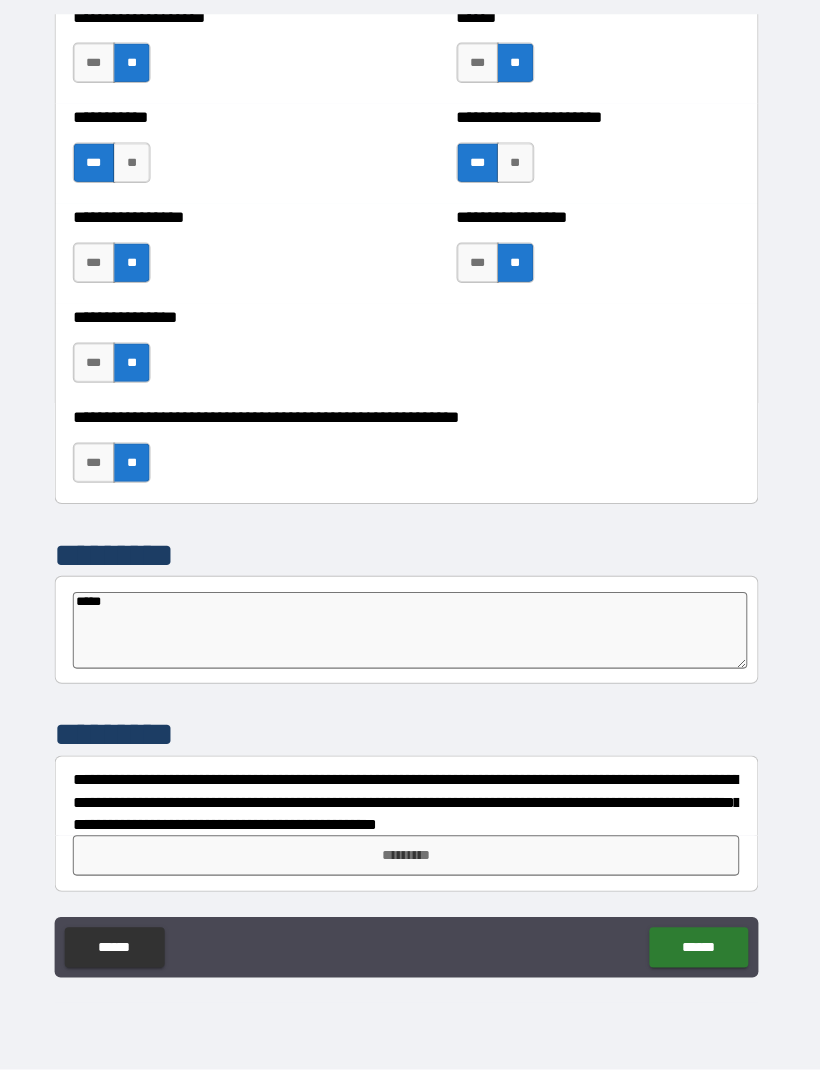 type on "*" 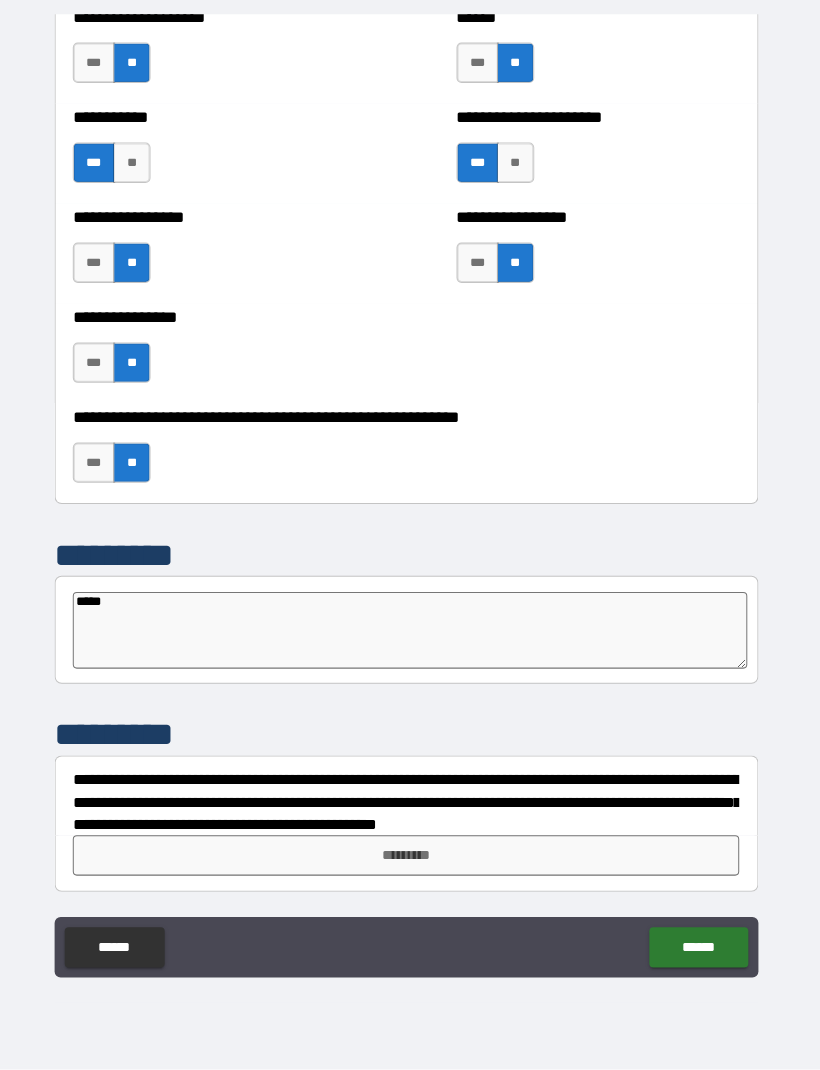 type on "****
*" 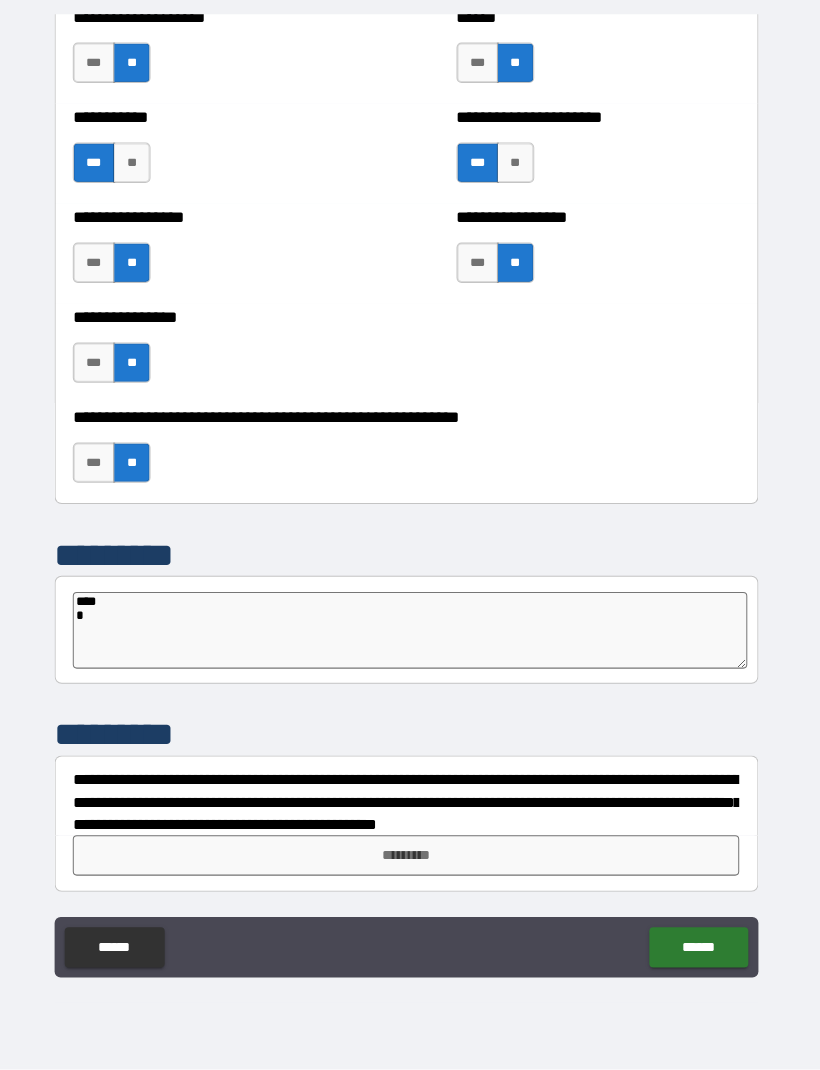 type on "*" 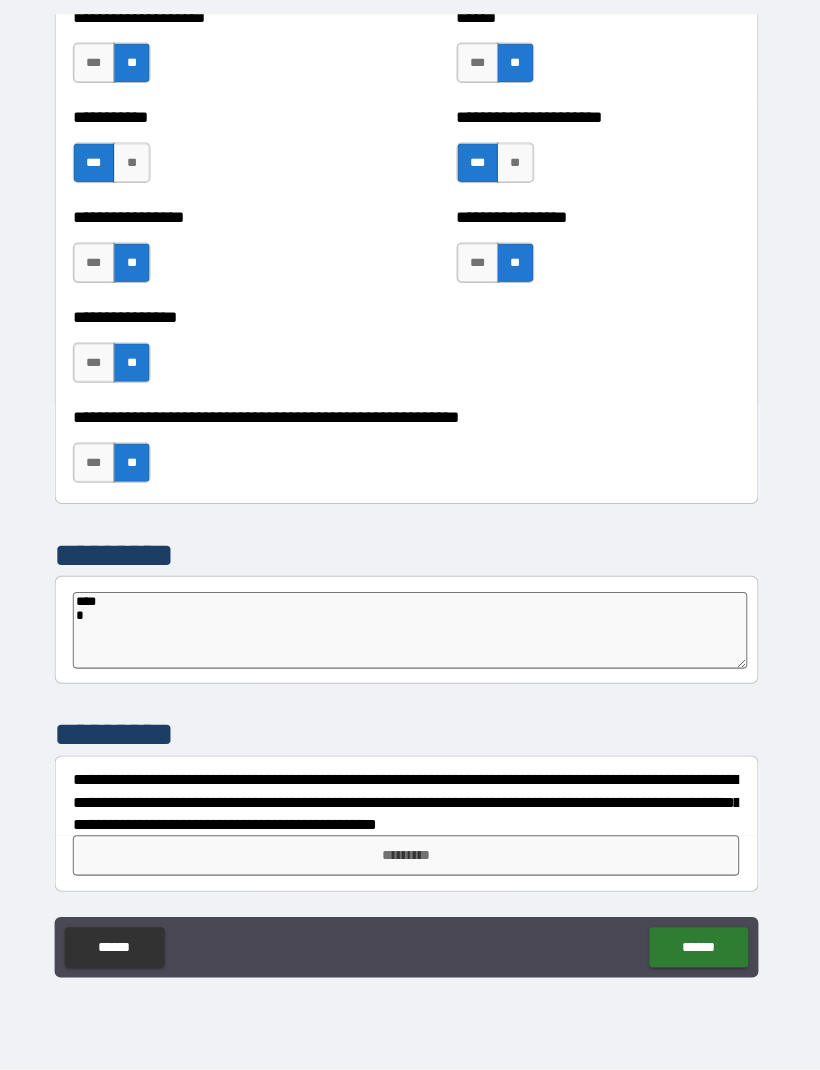 type on "****
**" 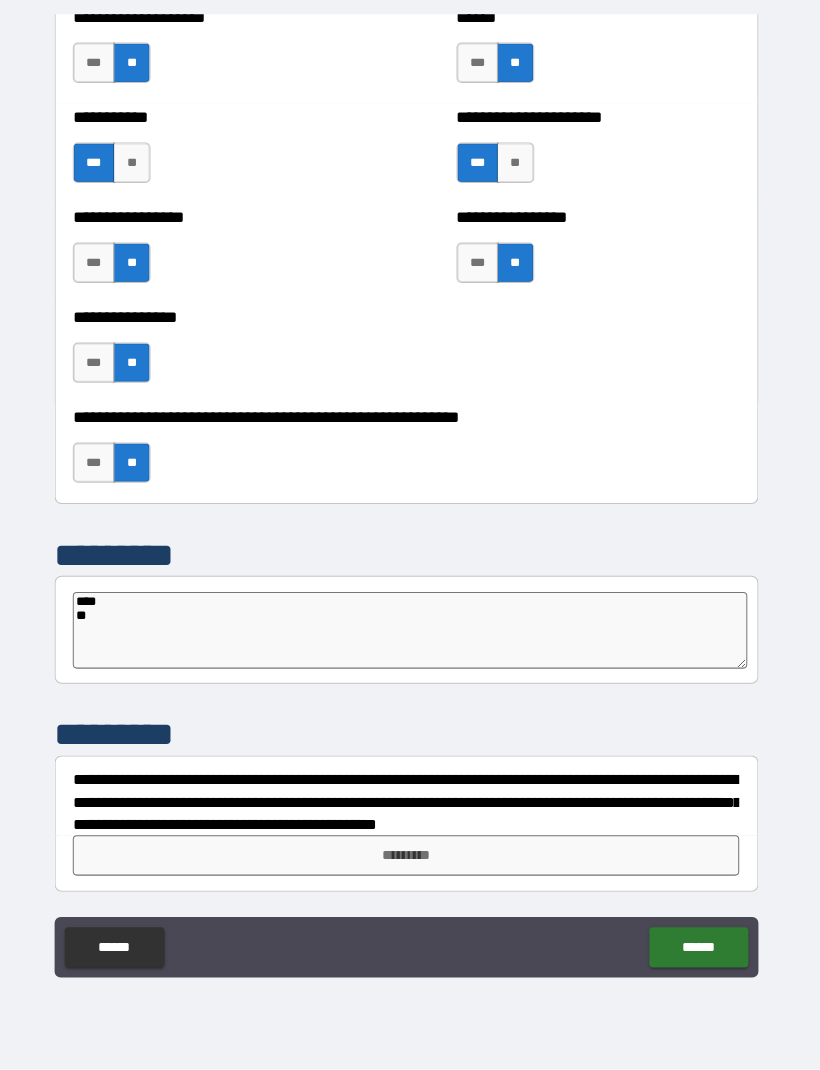 type on "*" 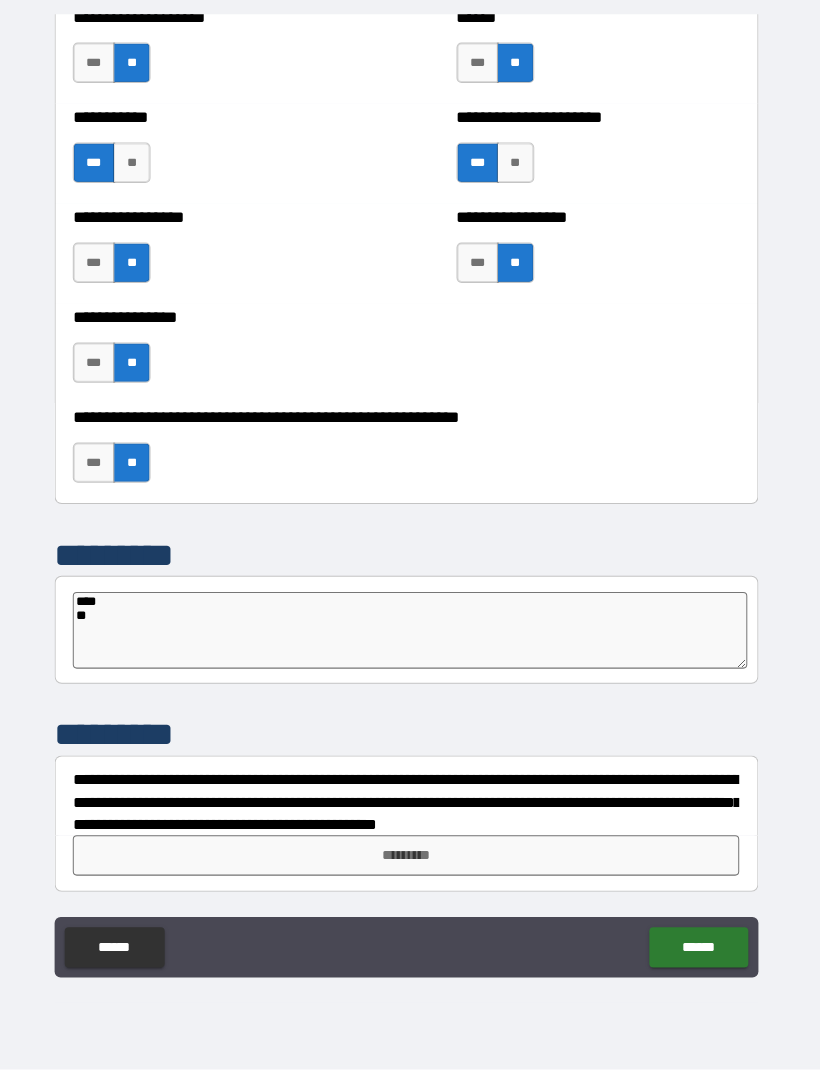 type on "****
***" 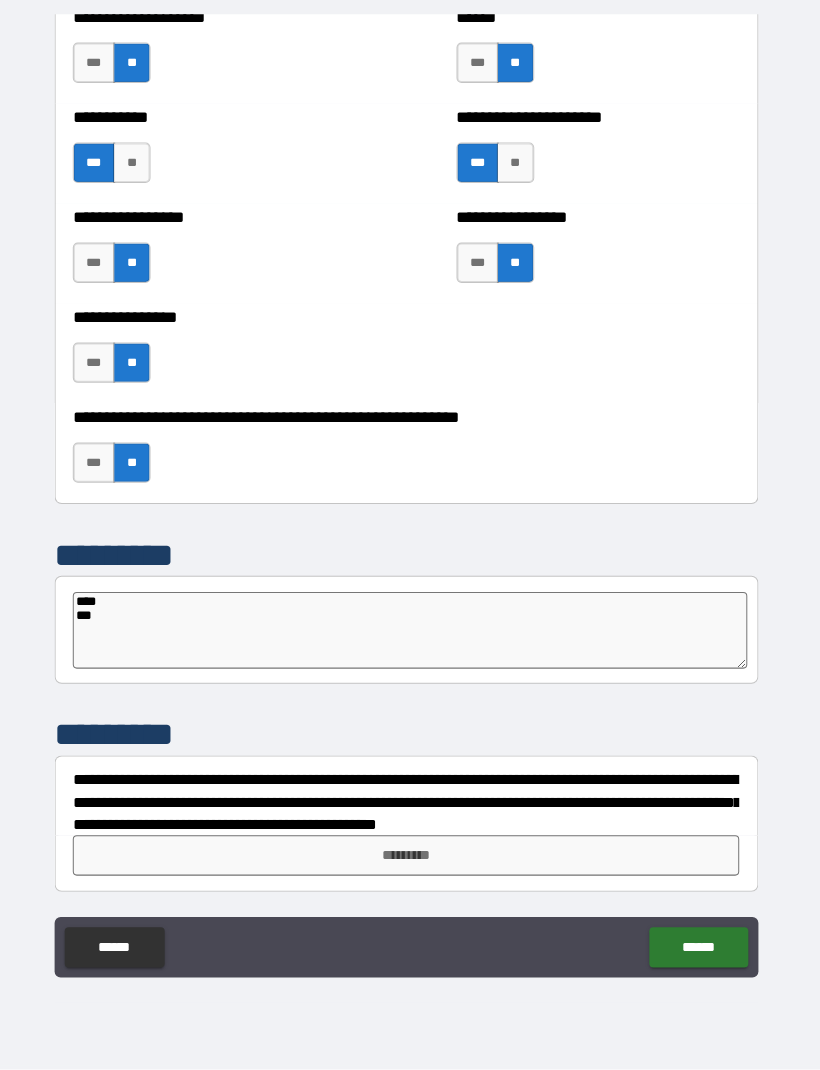 type on "*" 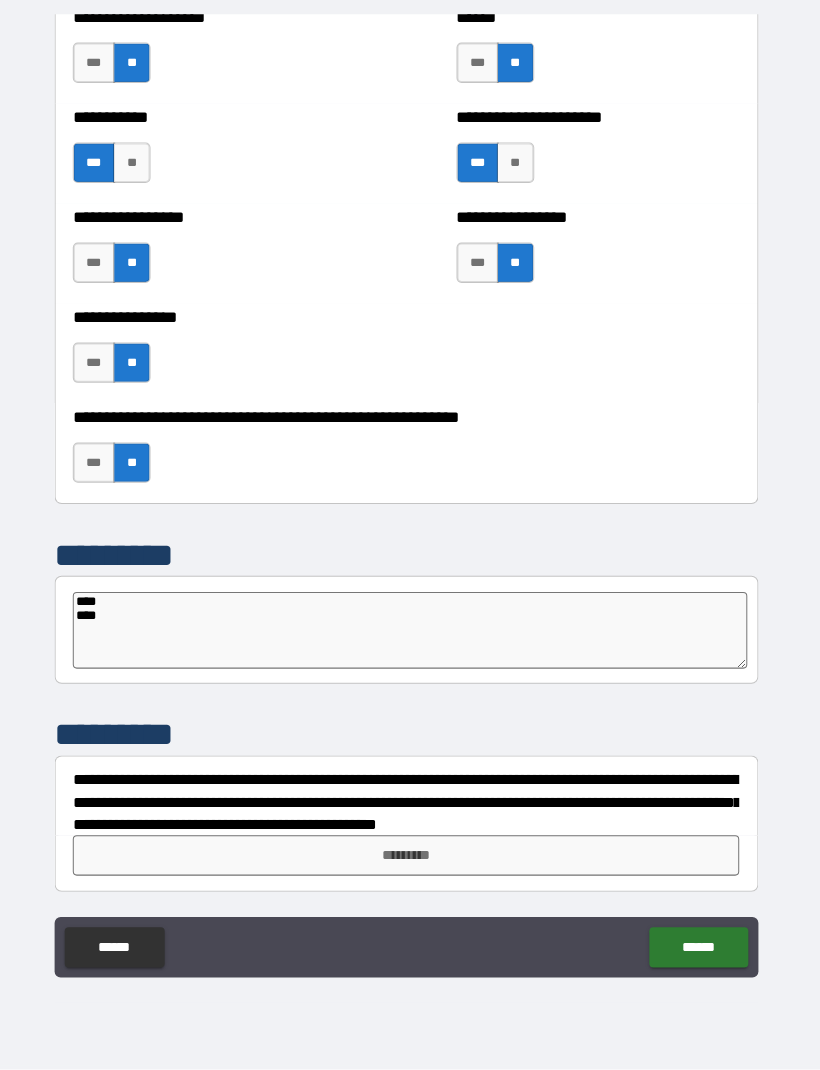 type on "*" 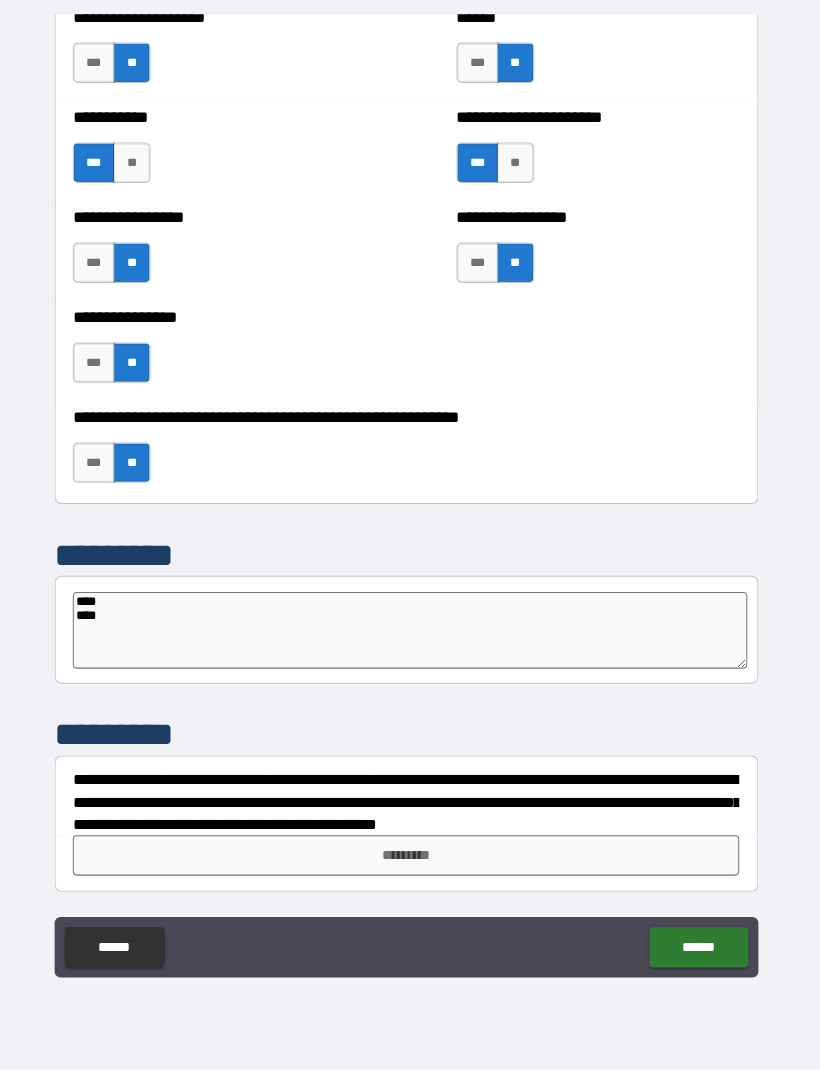 type on "****
*****" 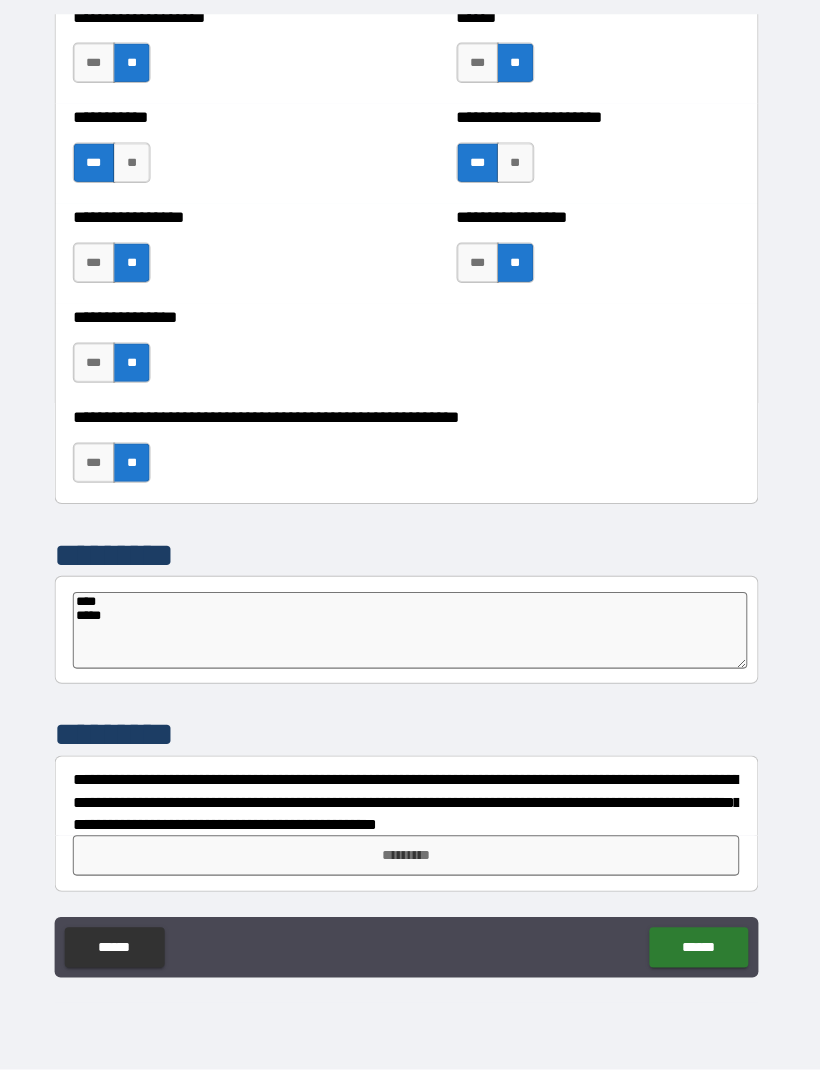 type on "*" 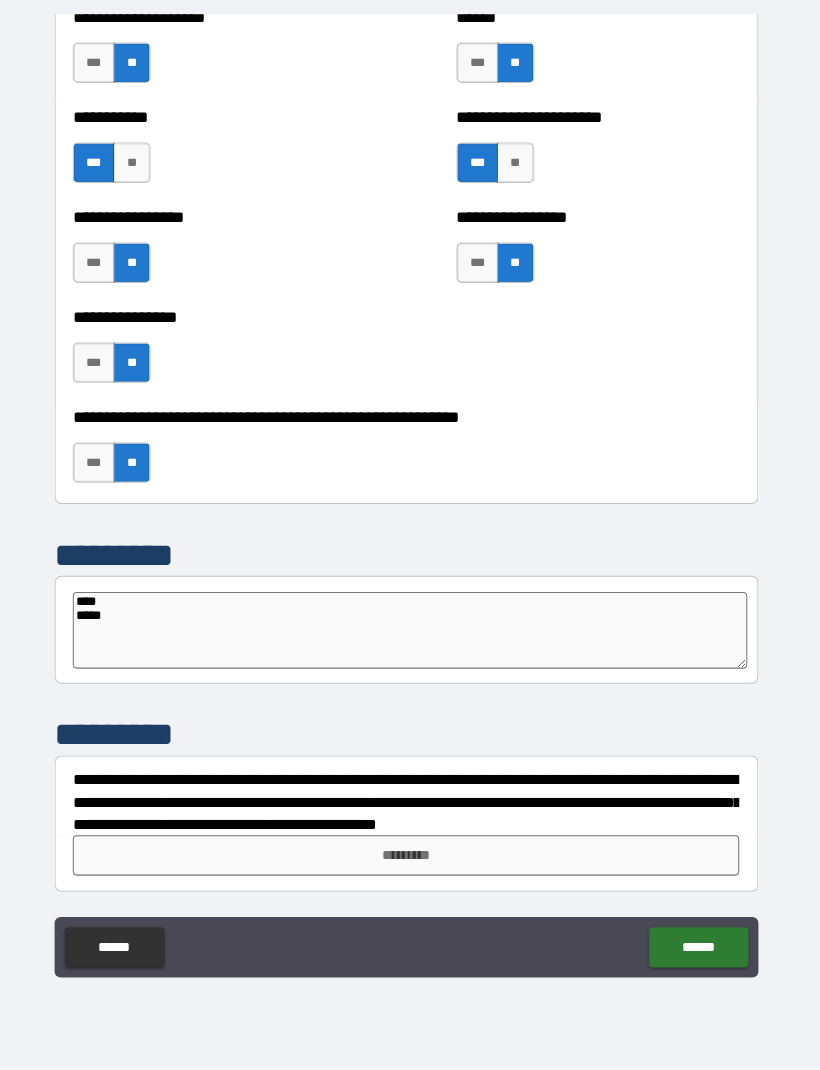 type on "****
******" 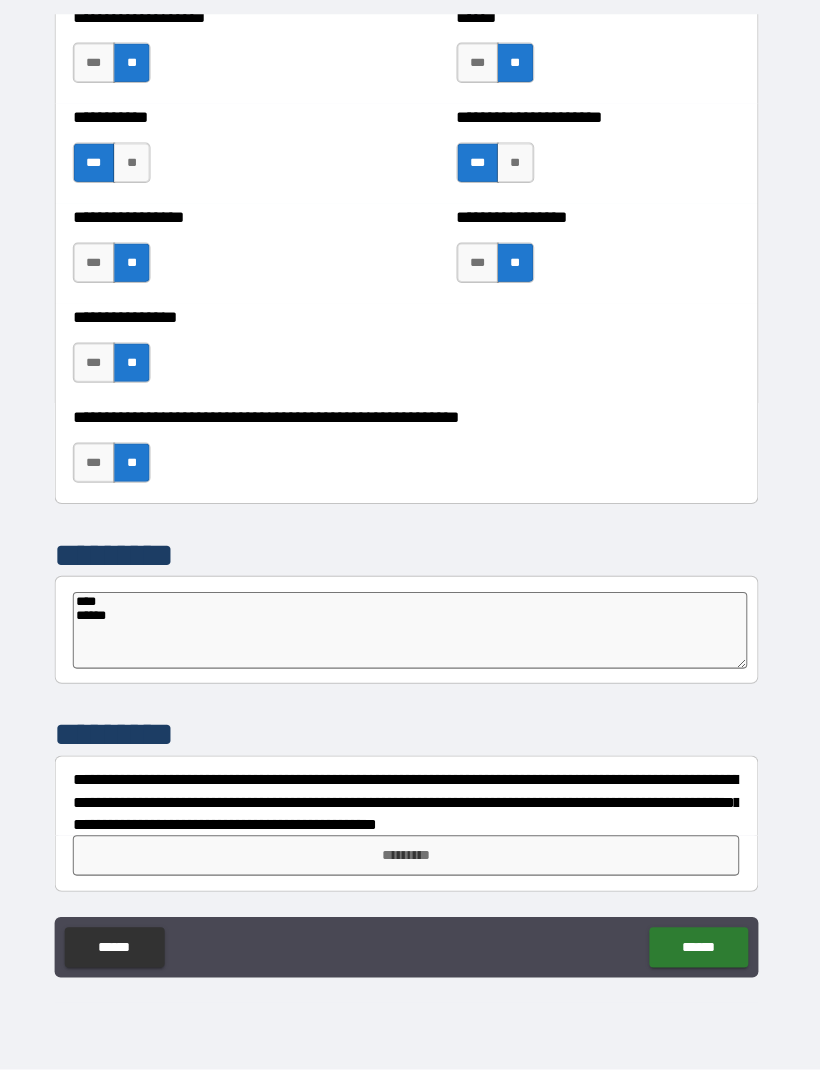 type on "*" 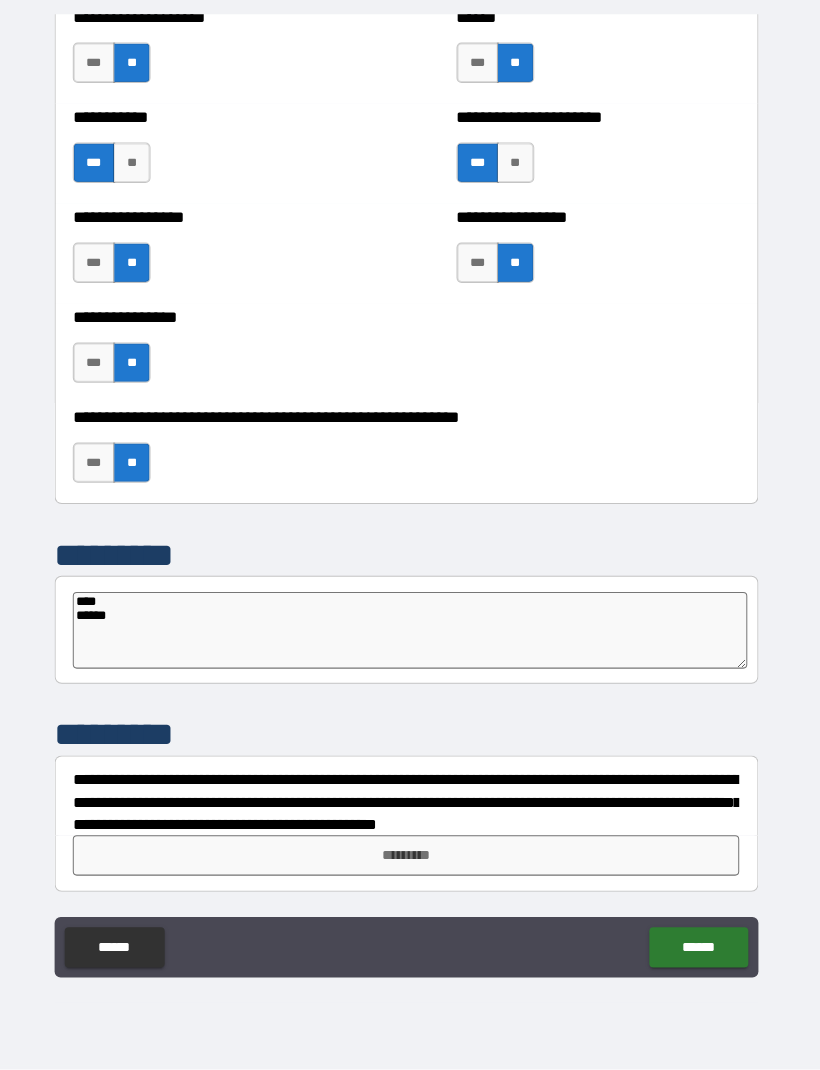 type on "****
*******" 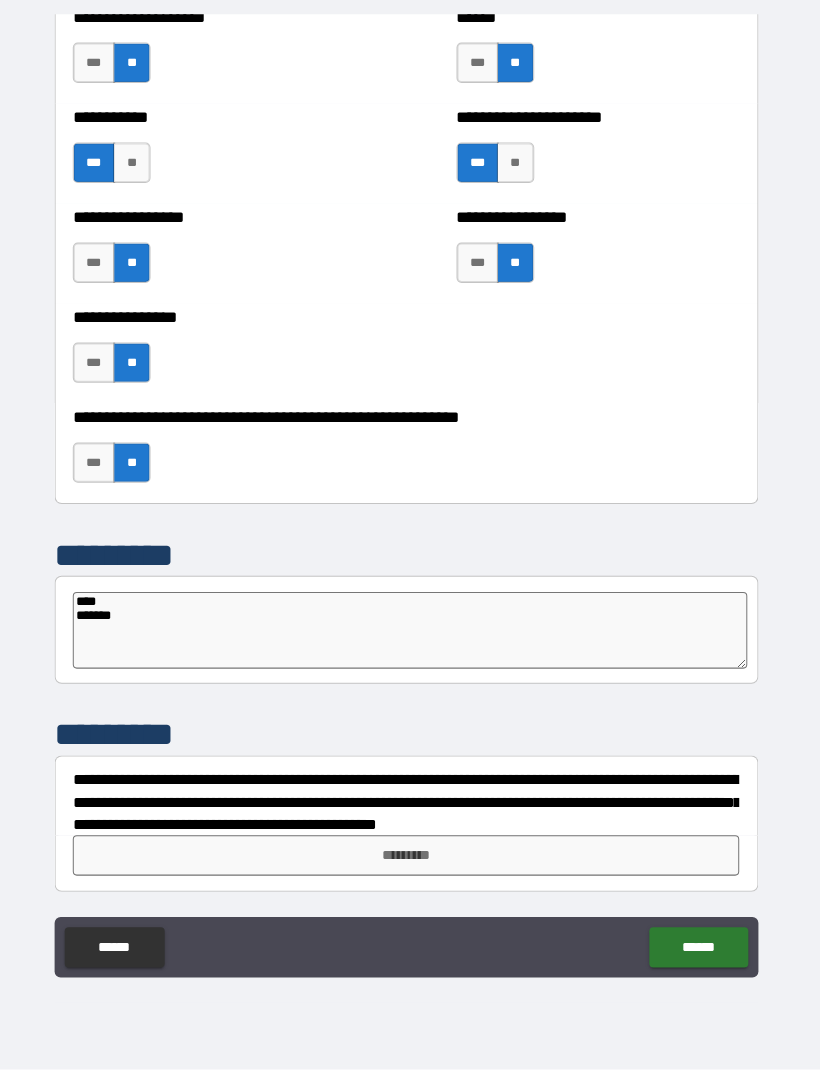type on "*" 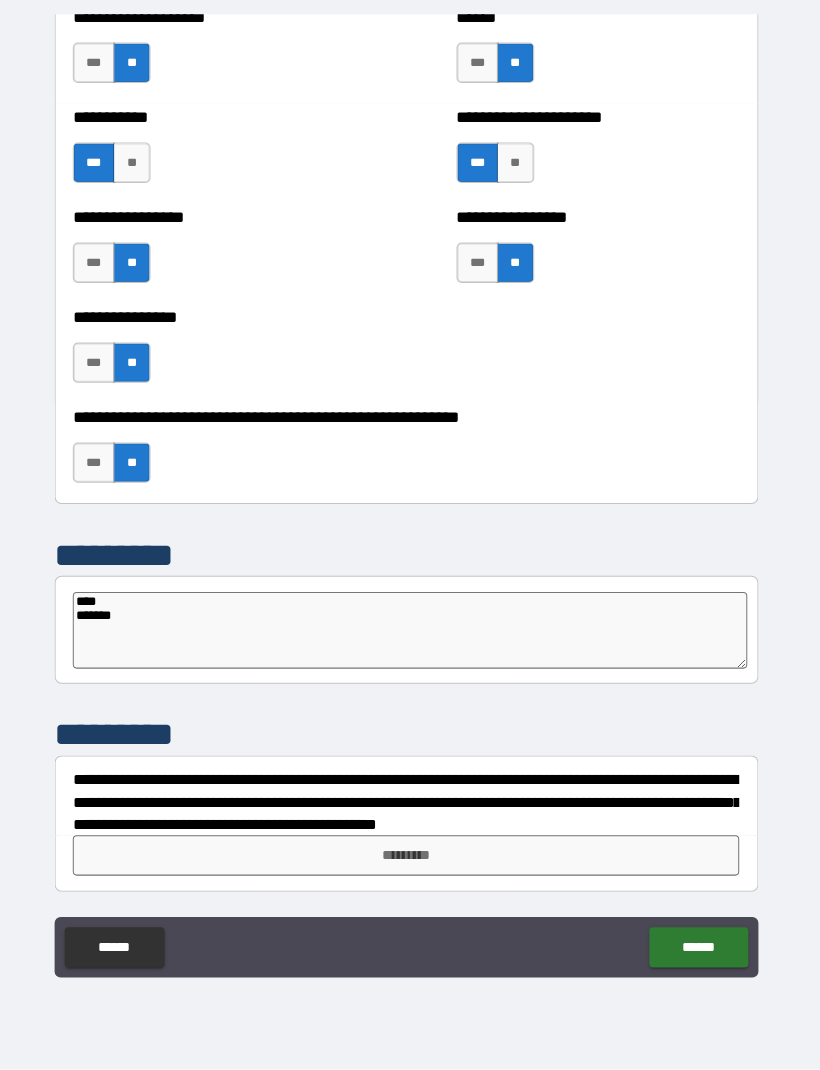 type on "****
********" 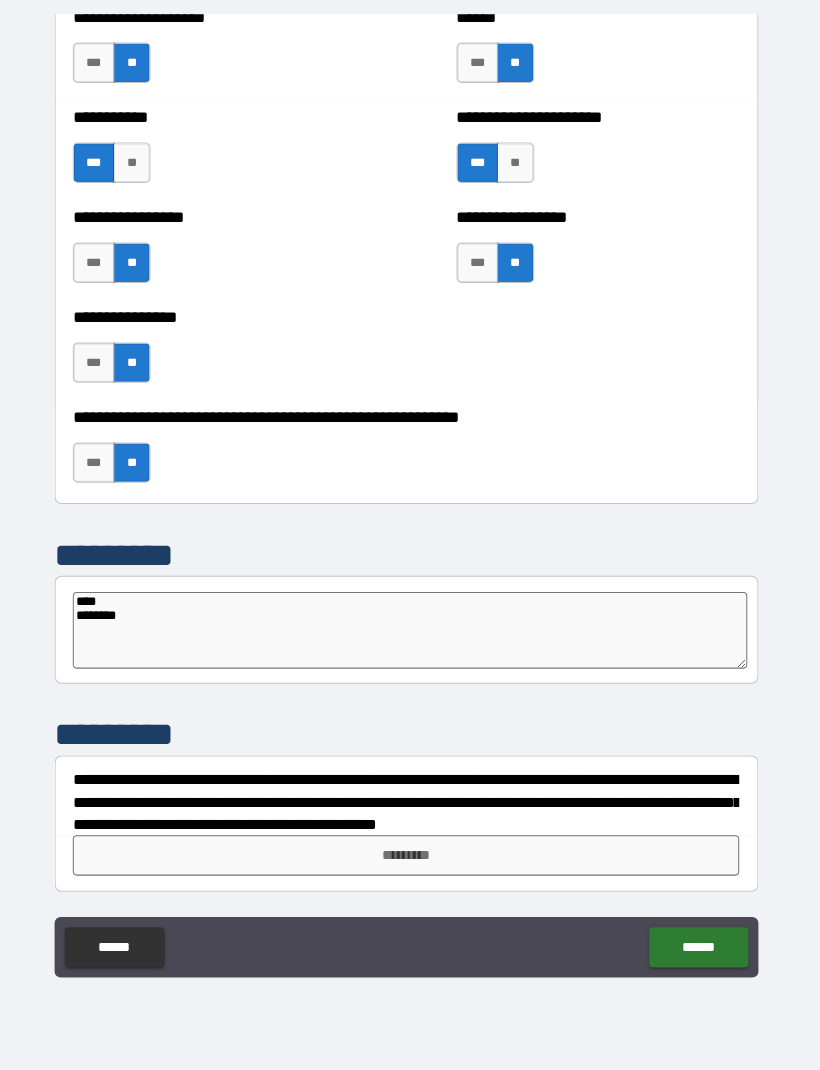 type on "*" 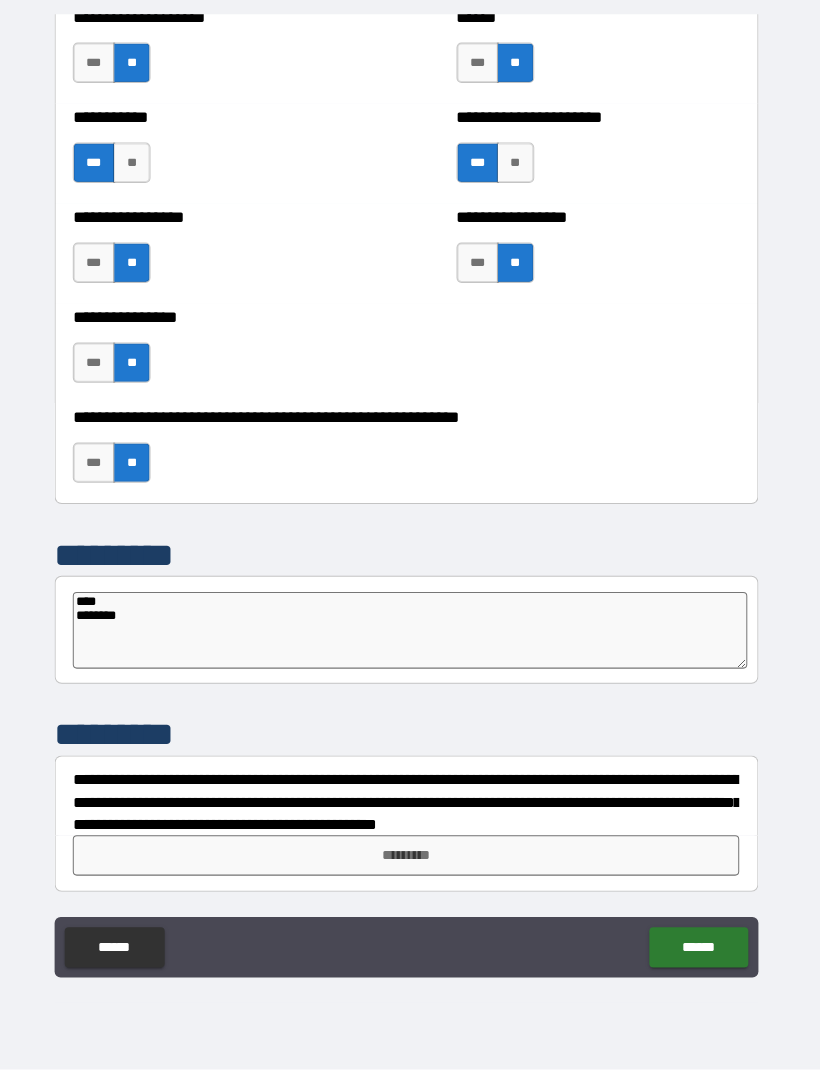 type on "****
*********" 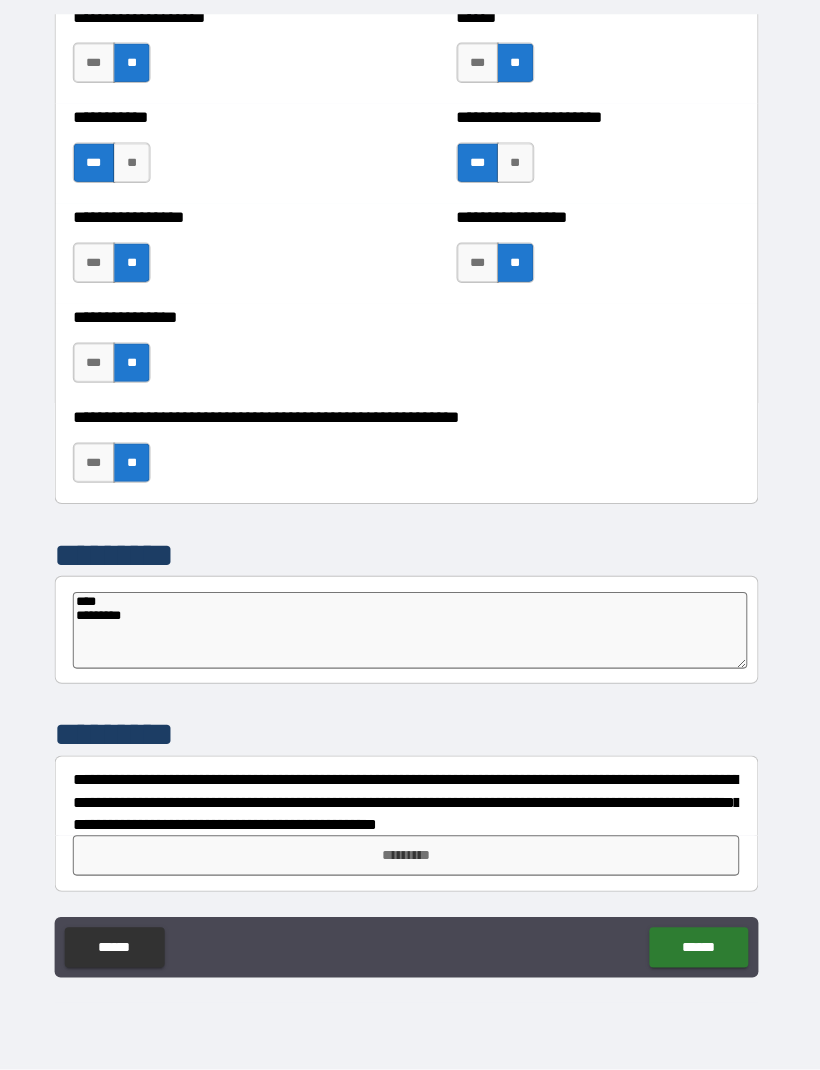 type on "*" 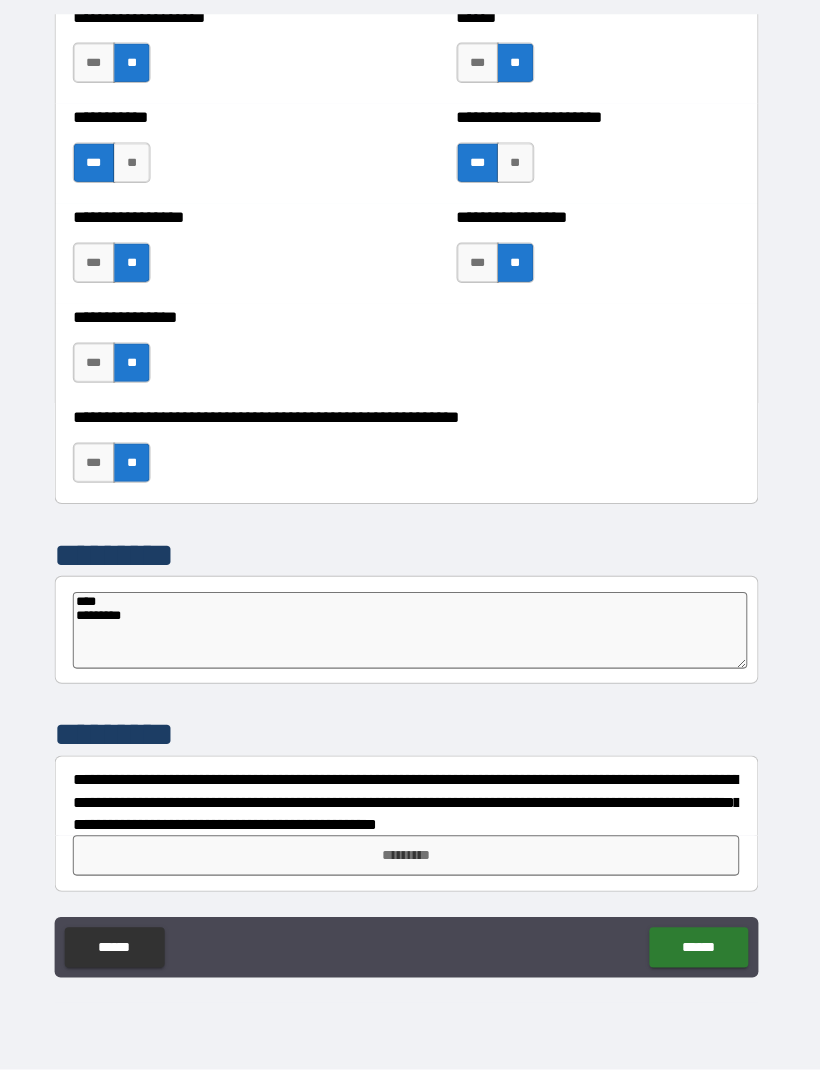 type on "**********" 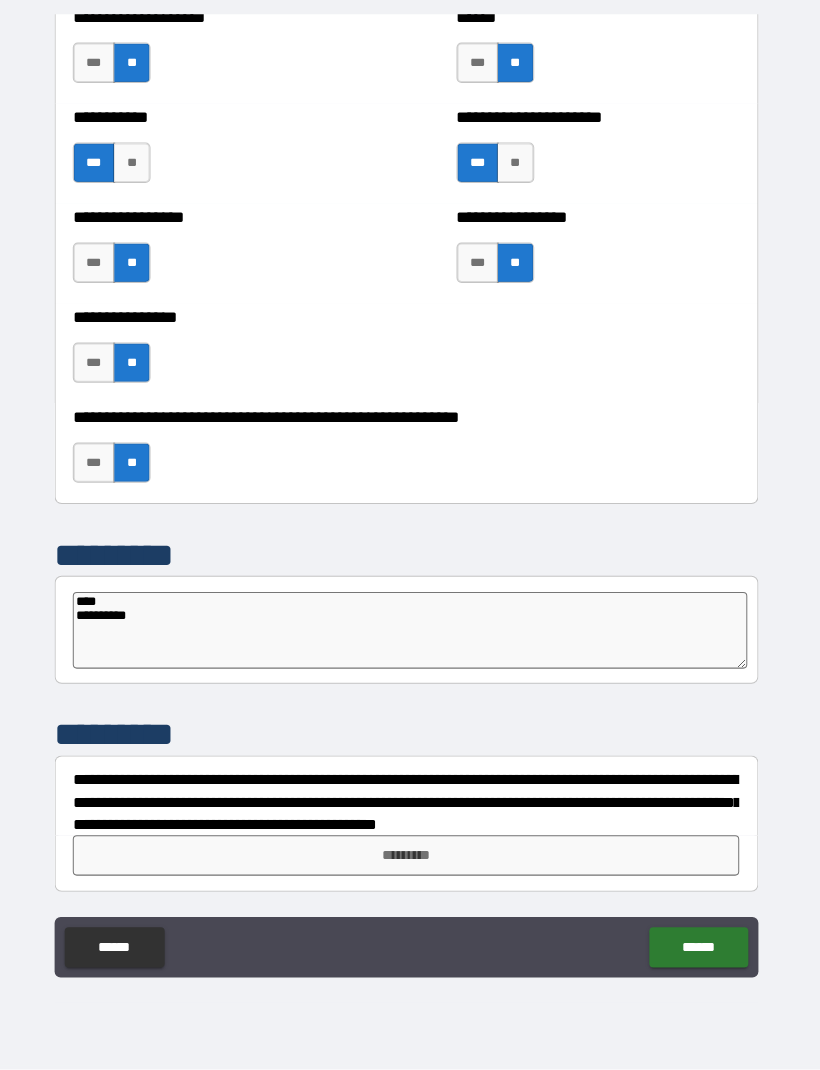 type on "*" 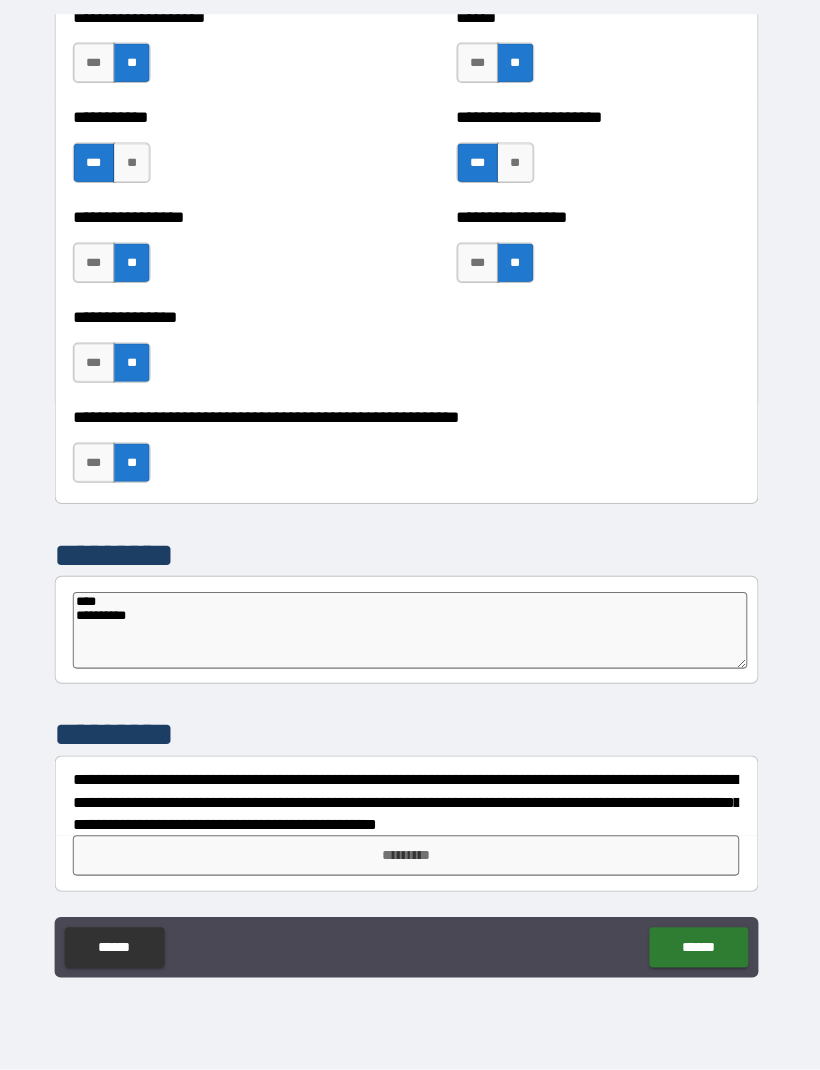 type on "**********" 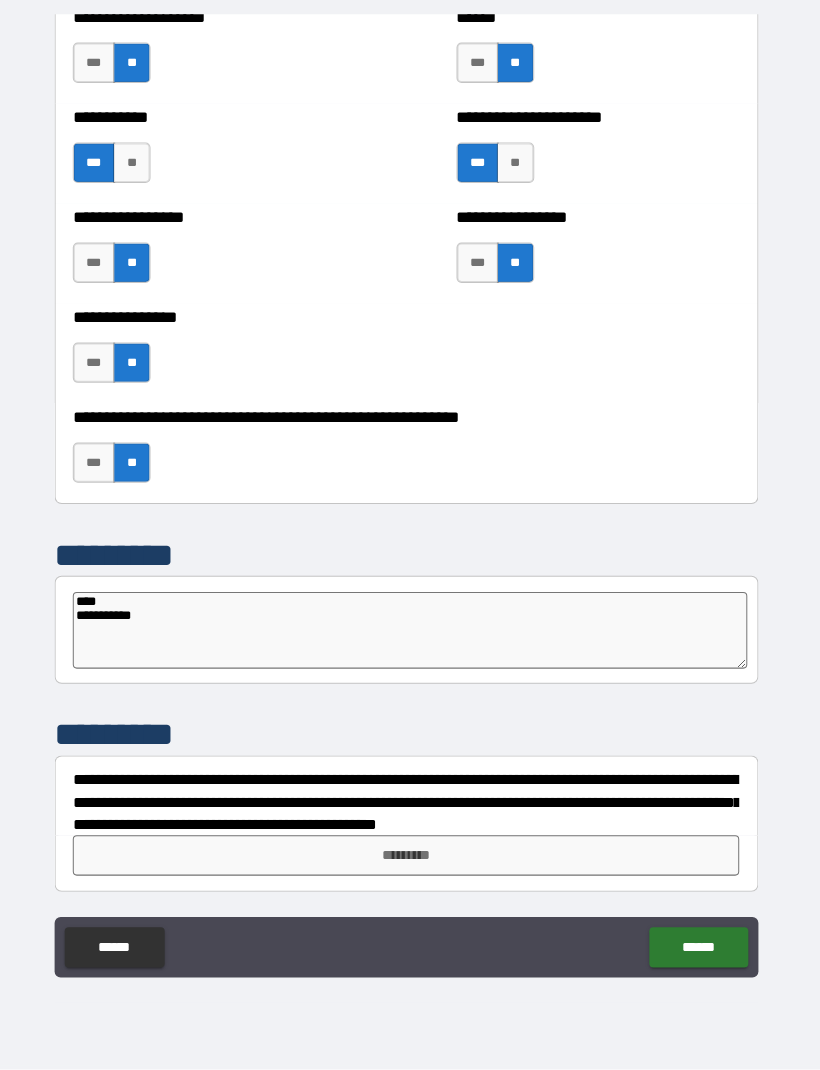type on "*" 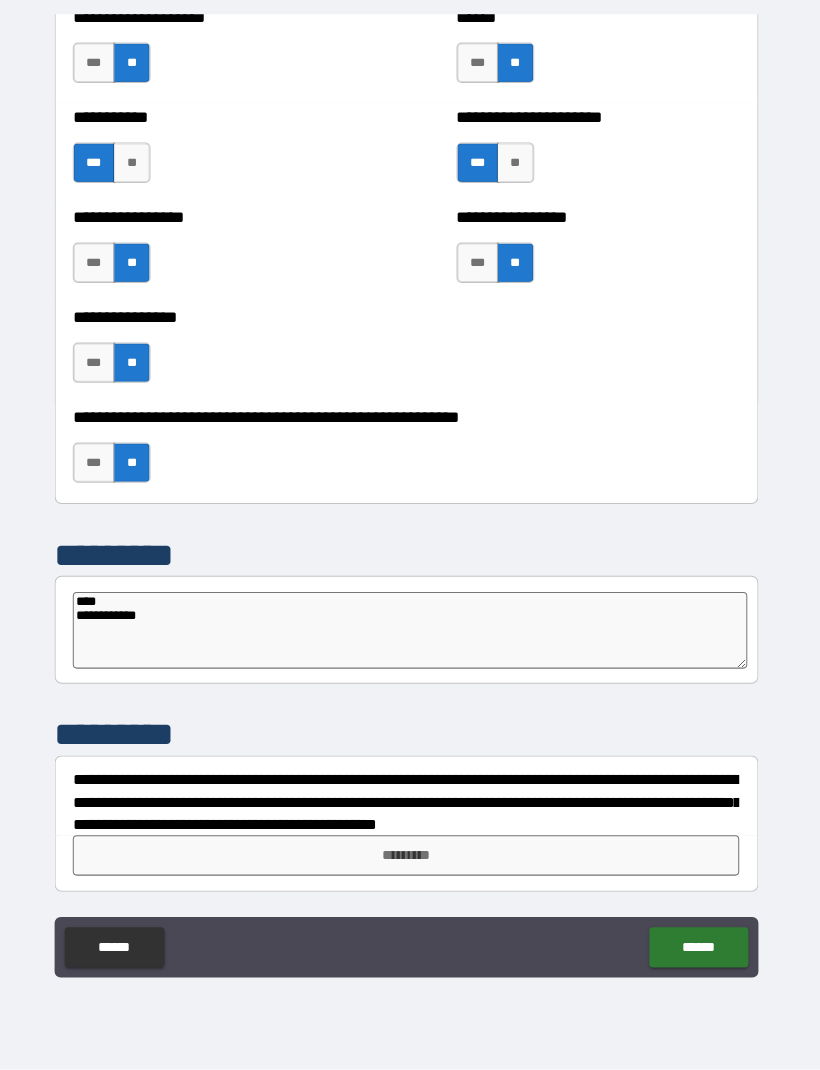 type on "*" 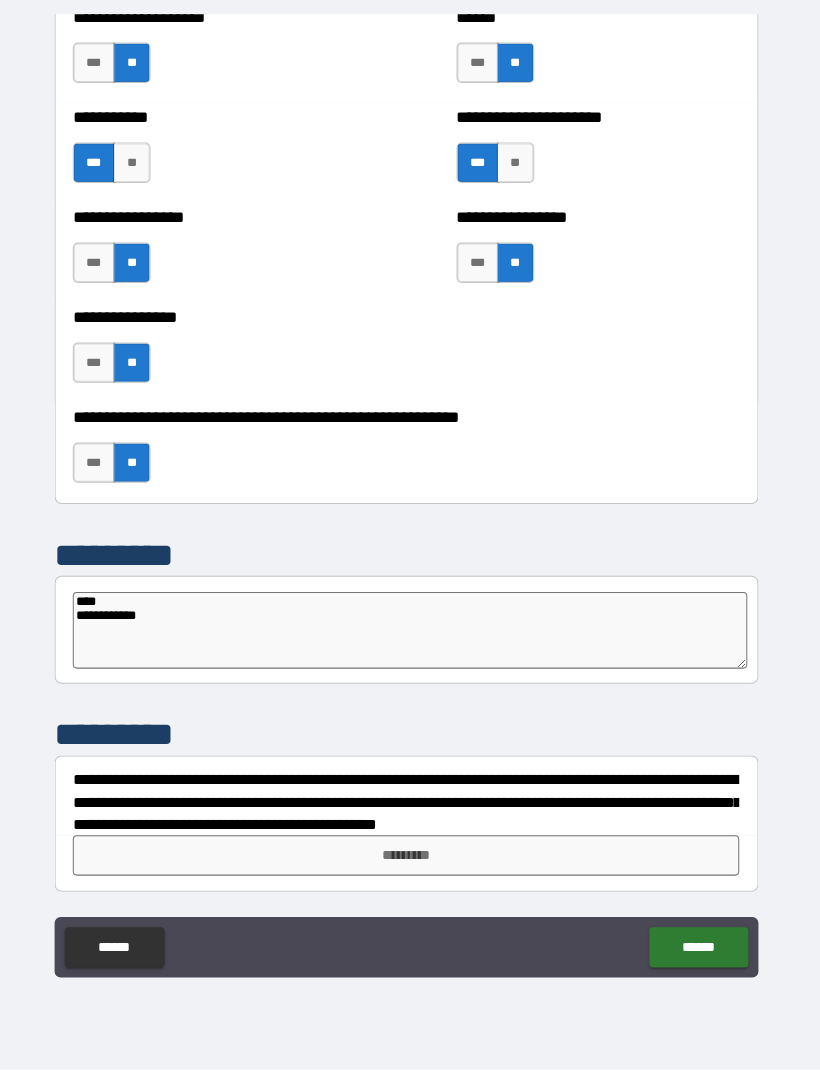 type on "**********" 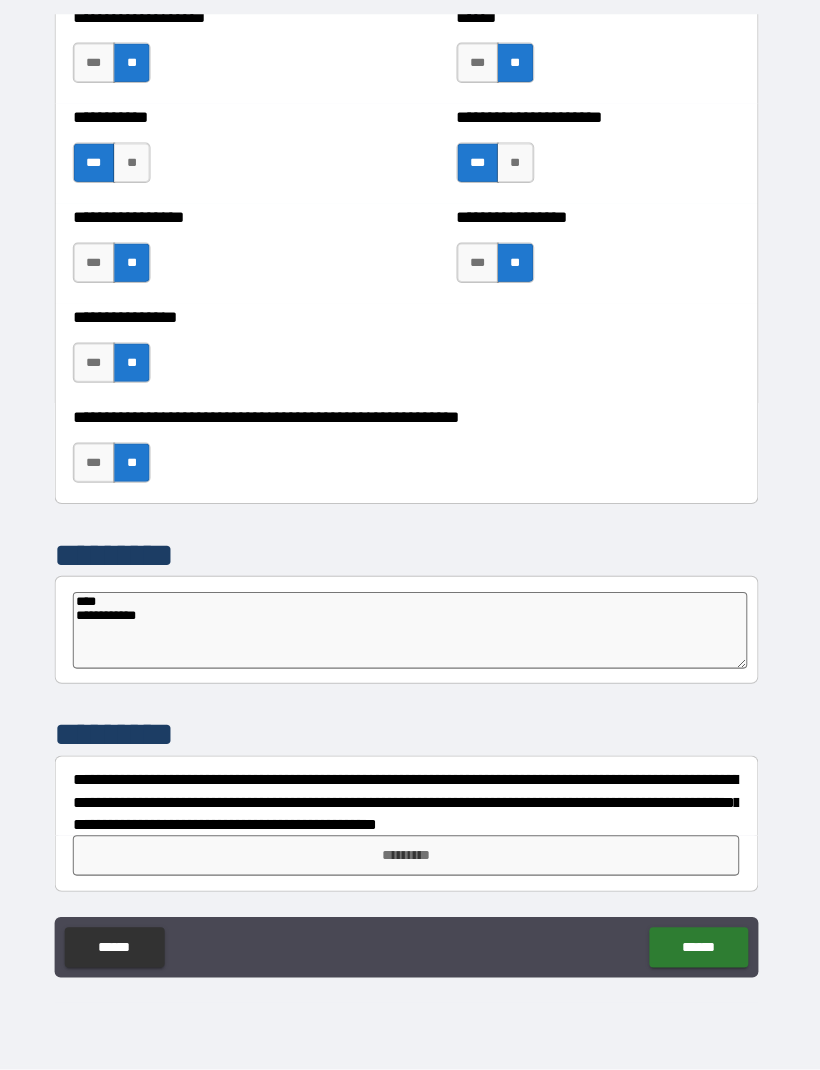 type on "*" 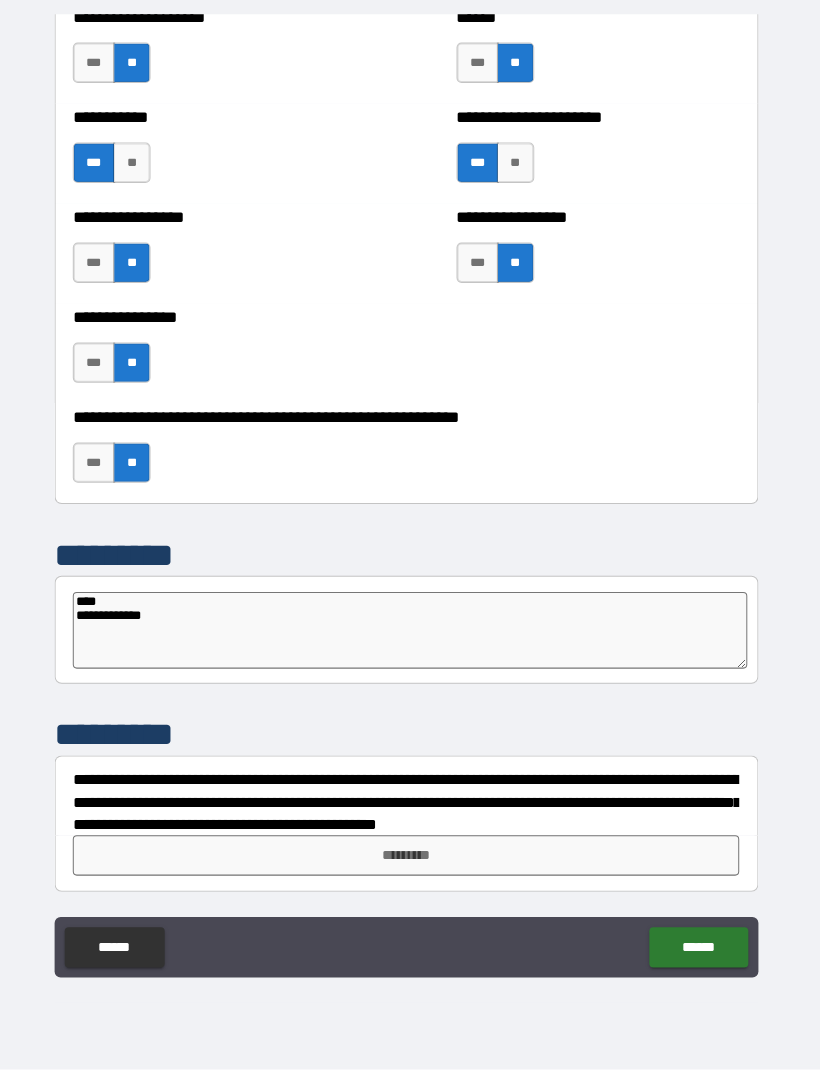 type on "*" 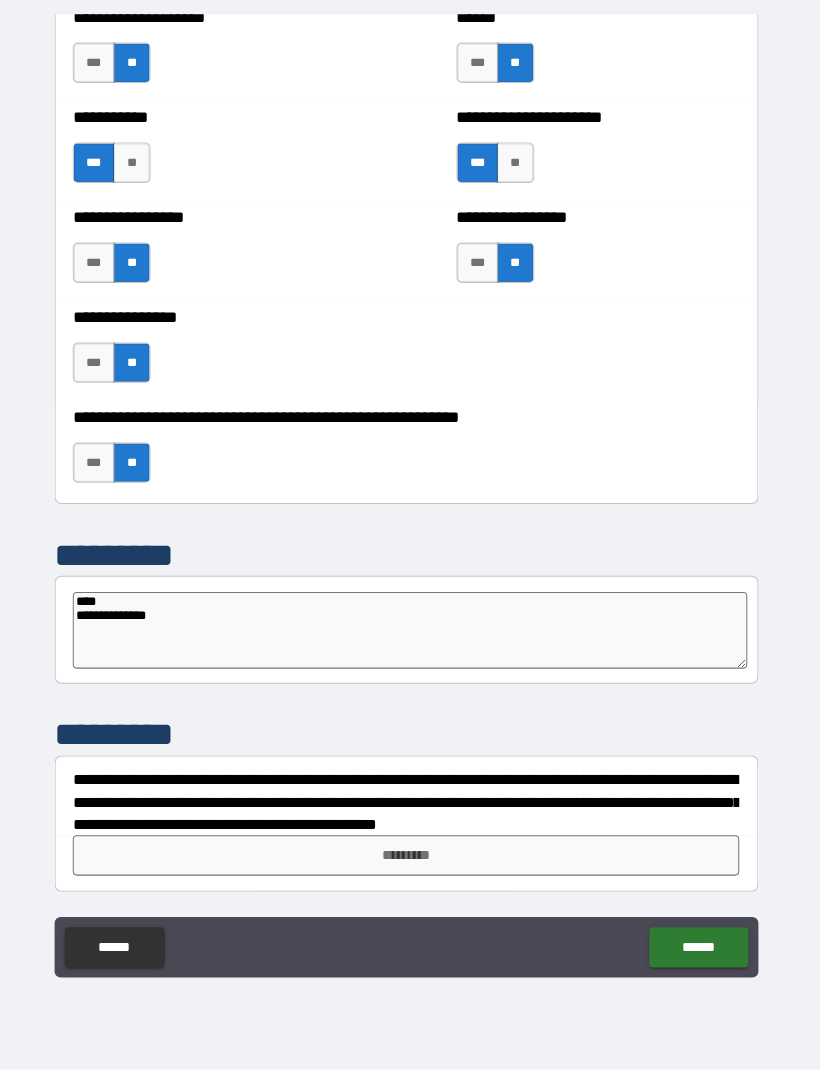 type on "*" 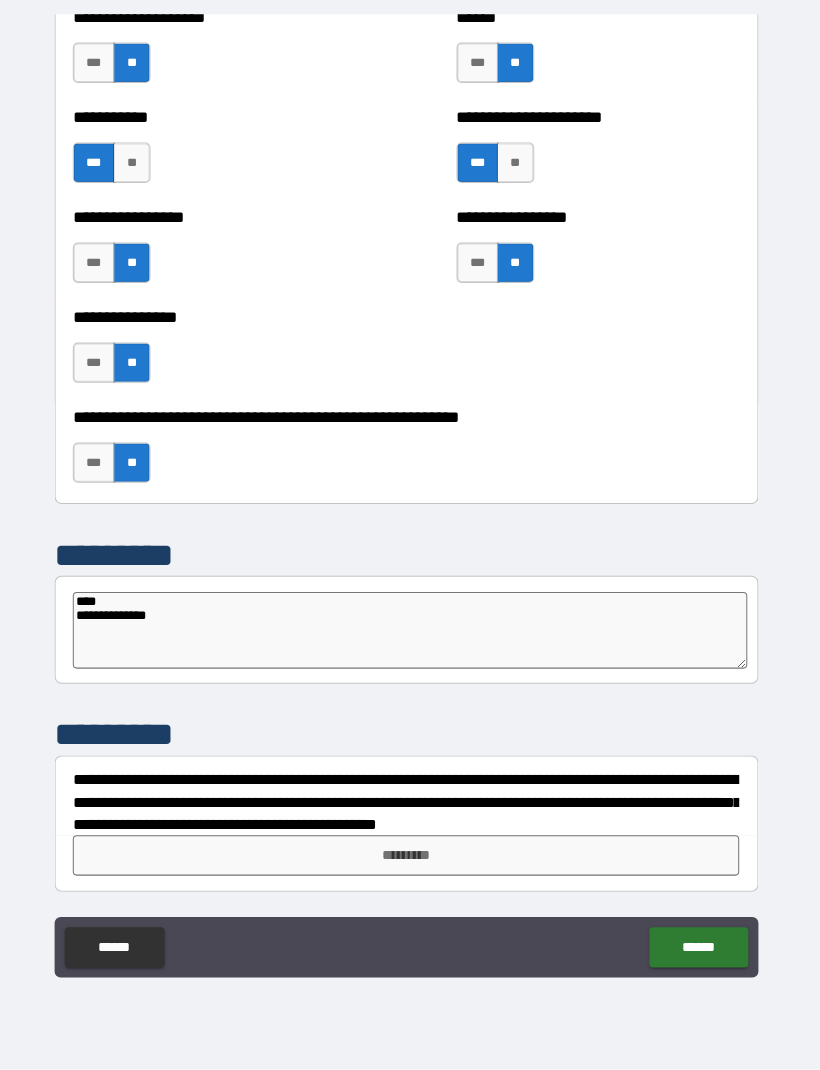 type on "**********" 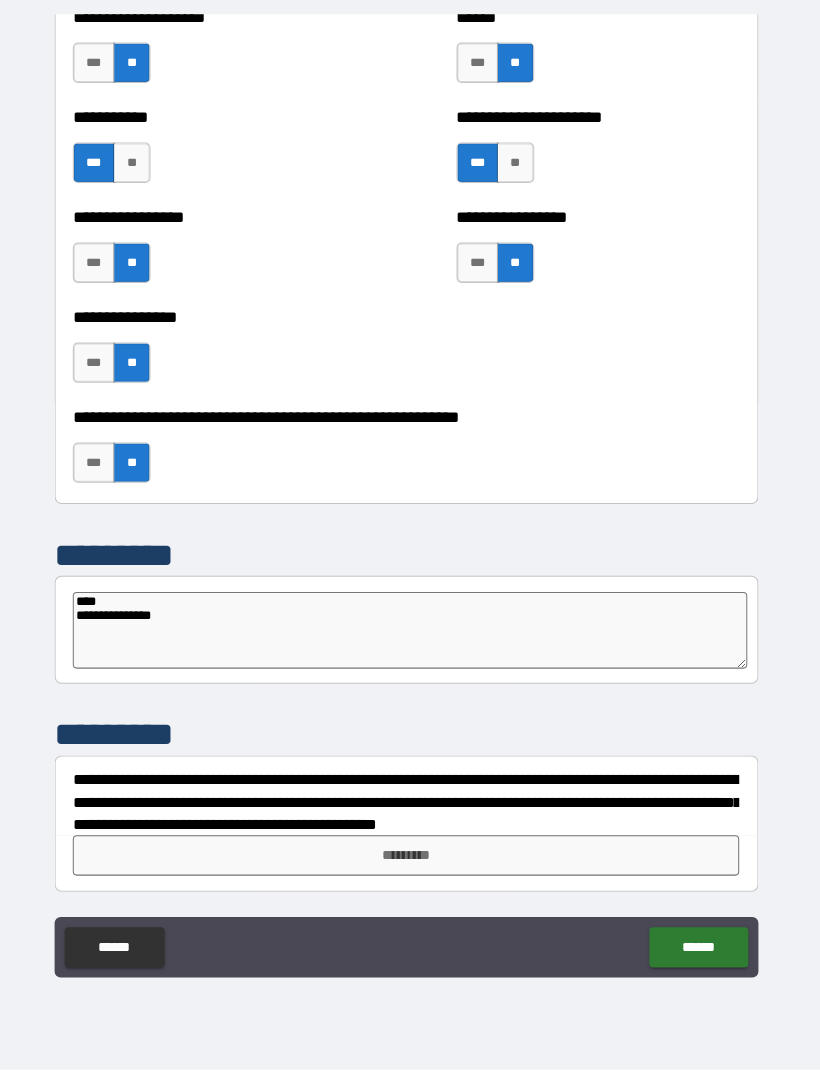 type on "*" 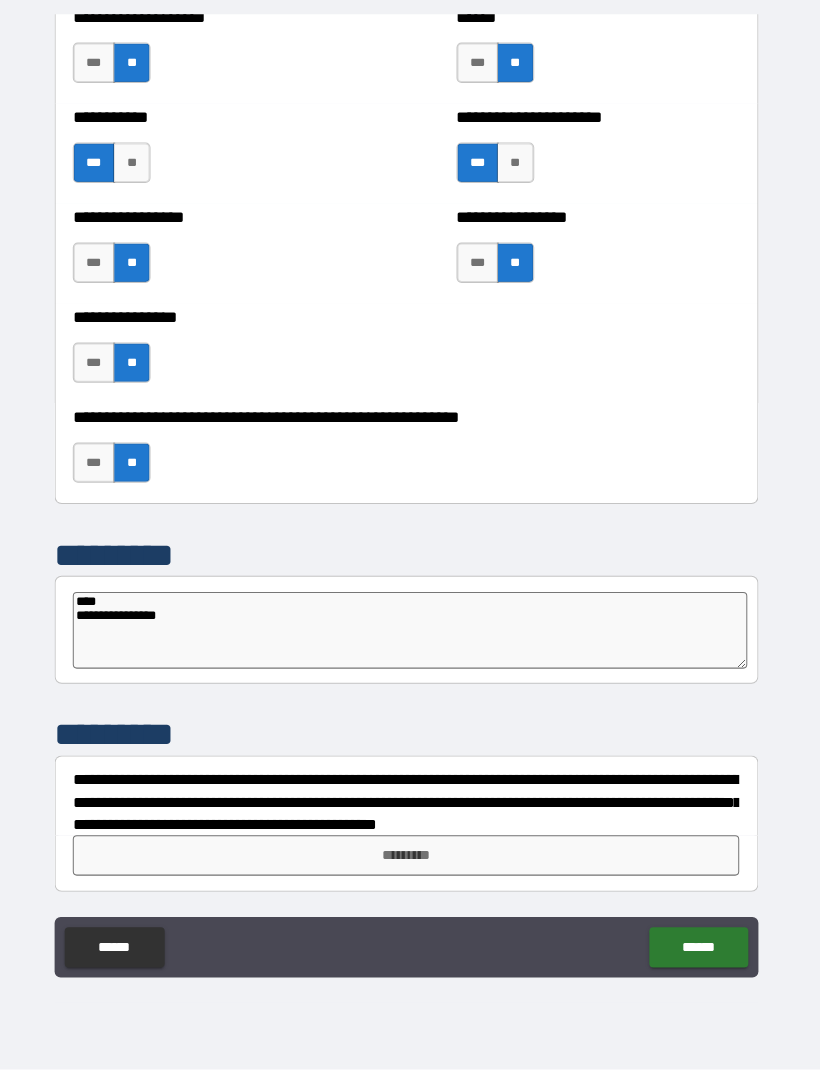 type on "*" 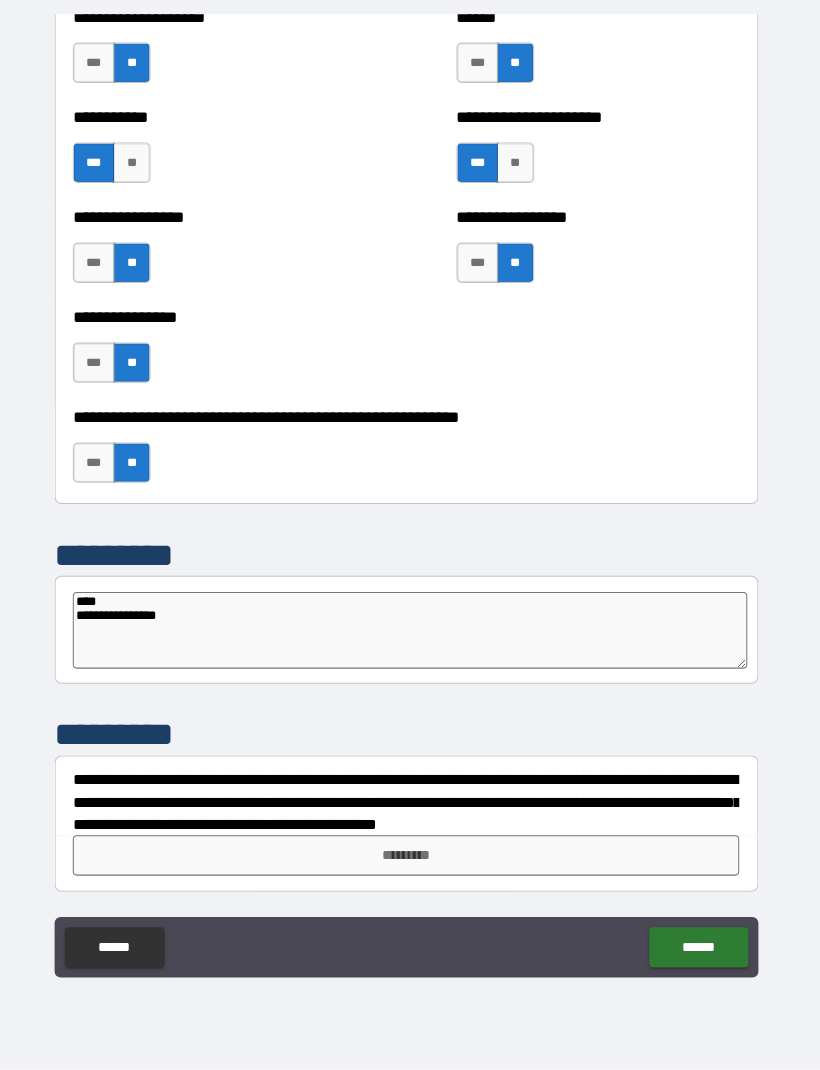 type on "**********" 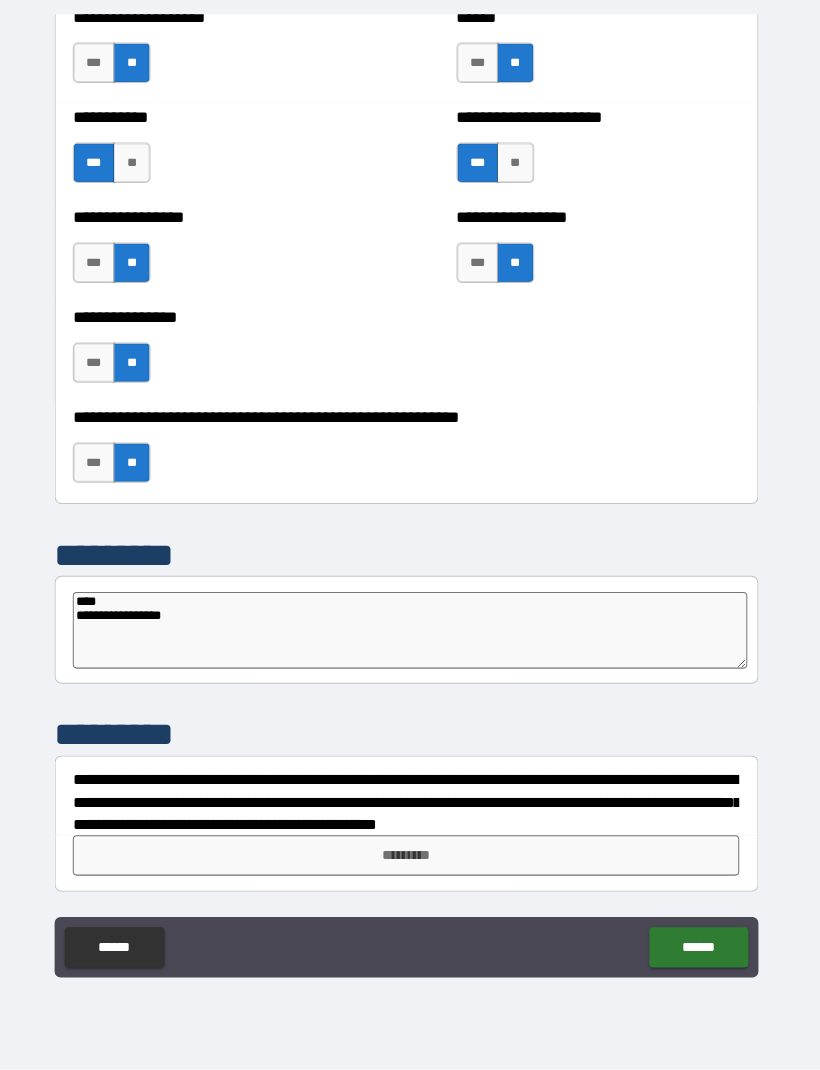 type on "*" 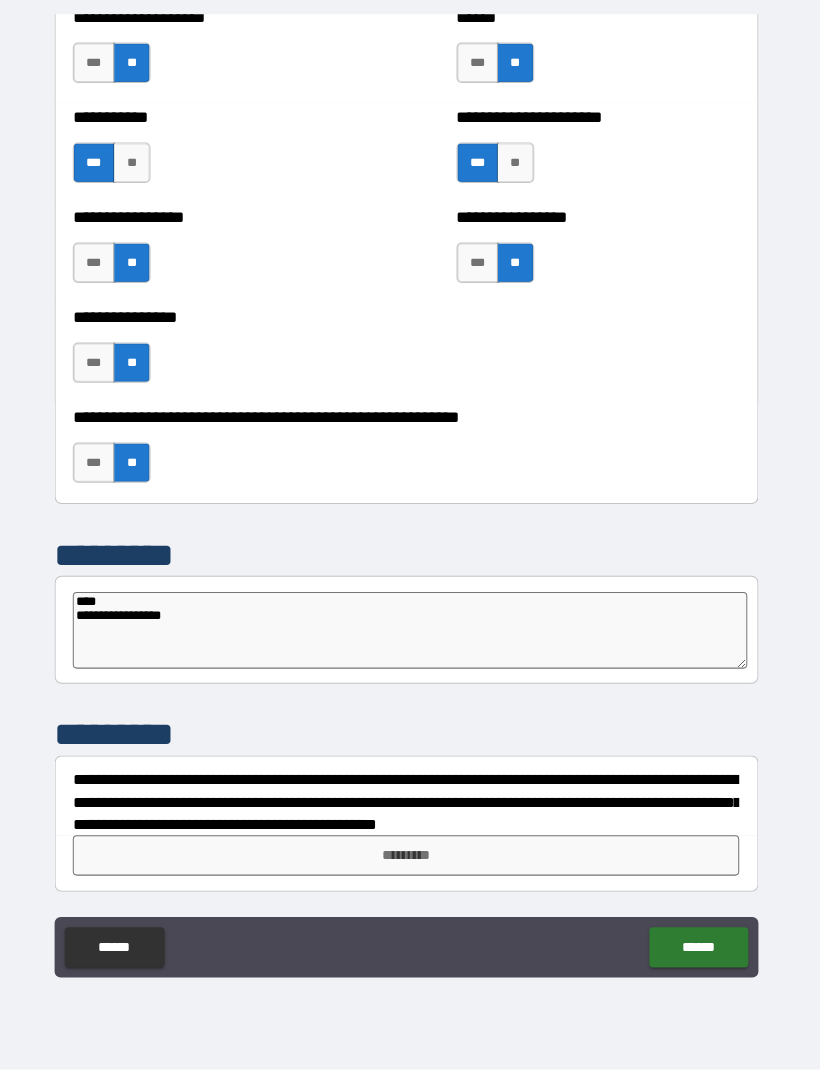 type on "**********" 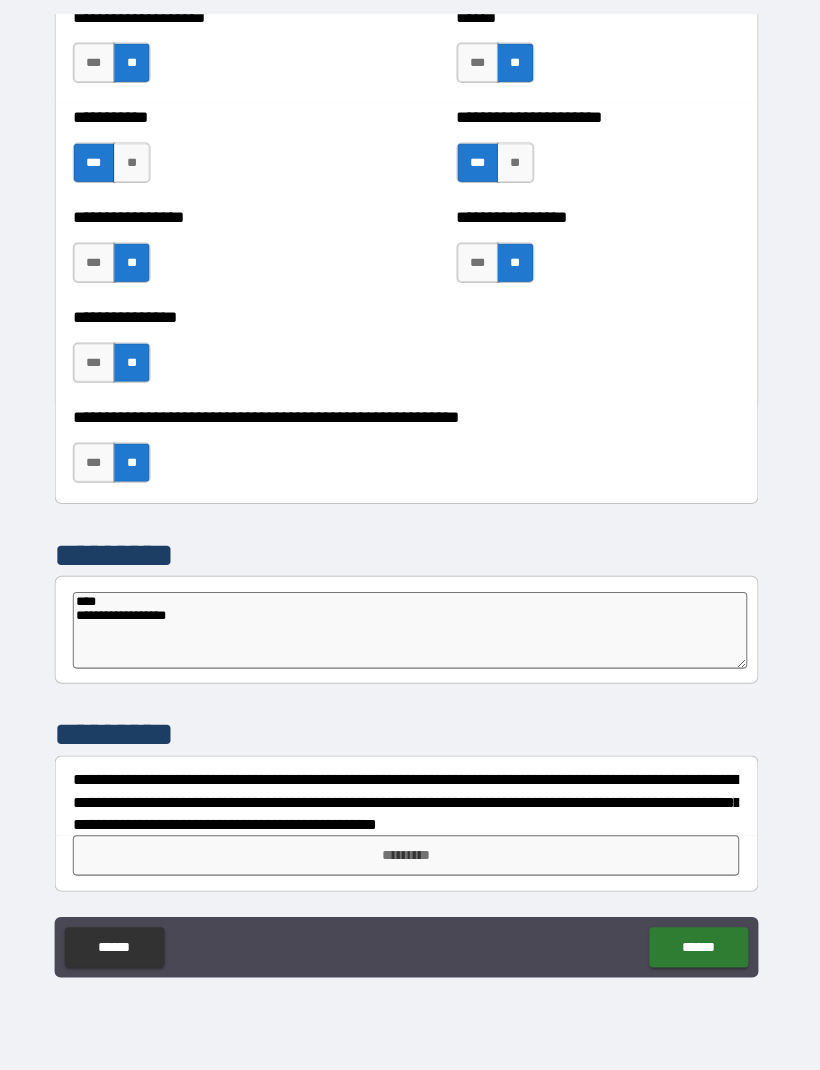 type on "*" 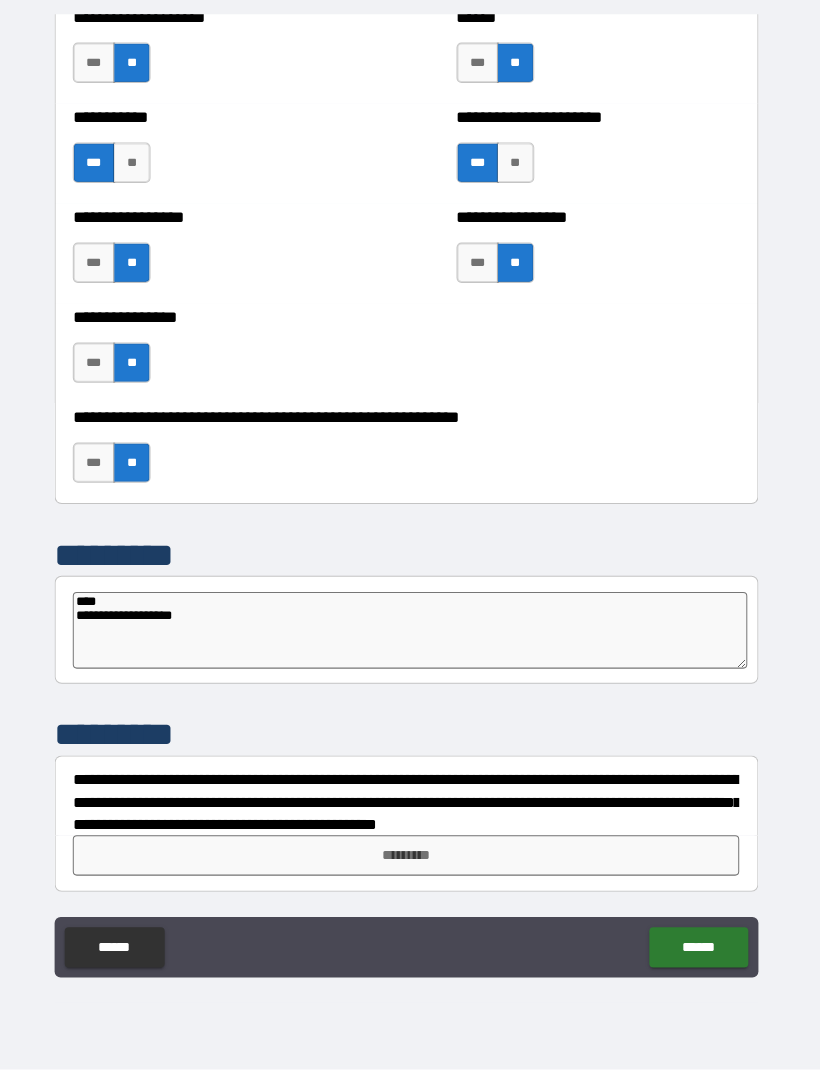 type on "*" 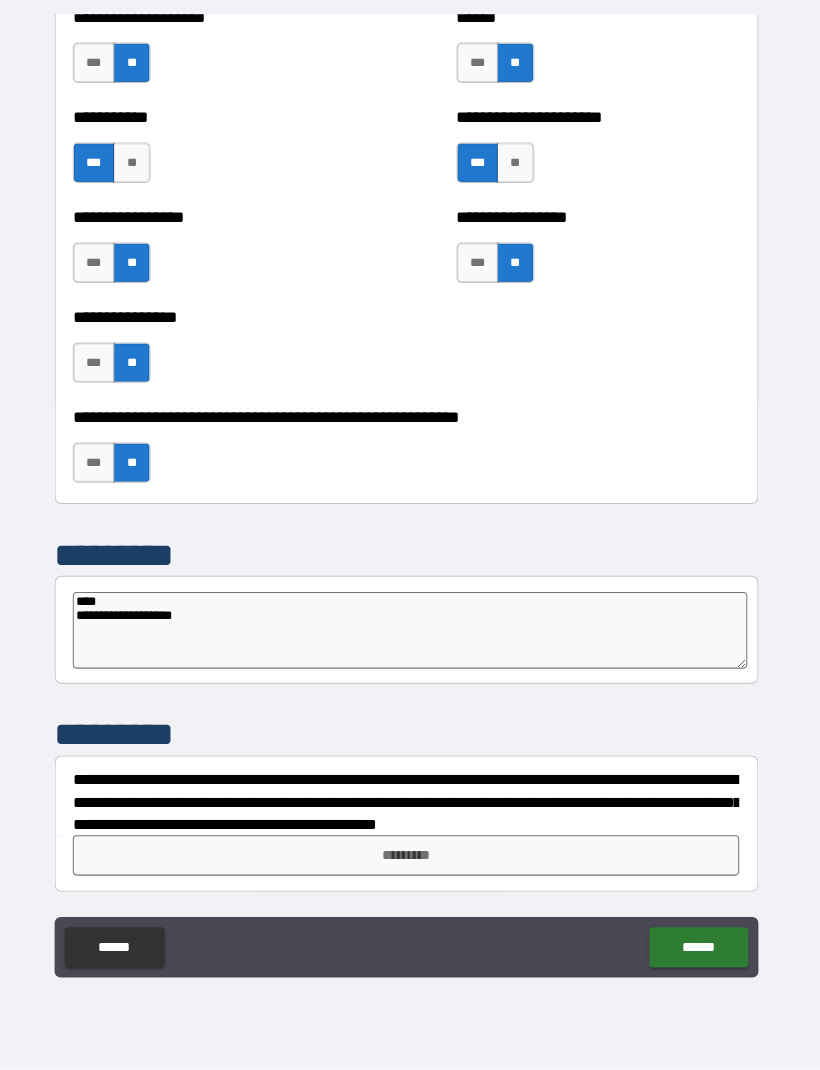 type on "**********" 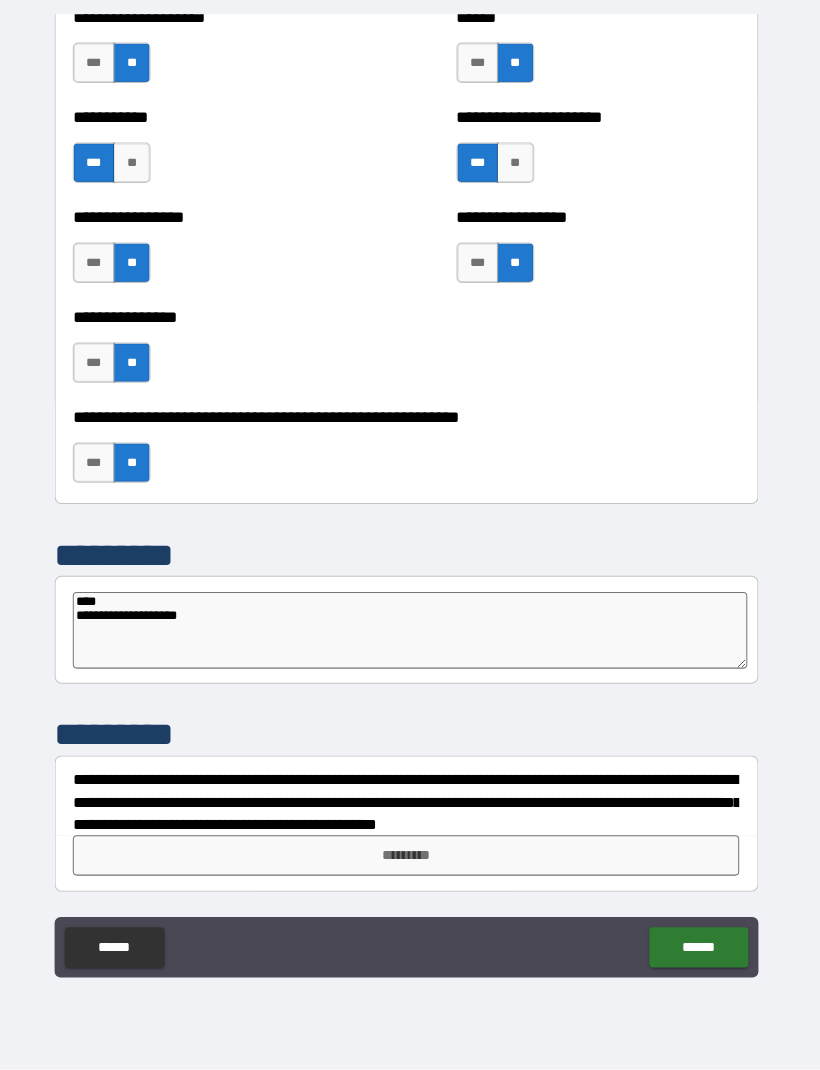 type on "*" 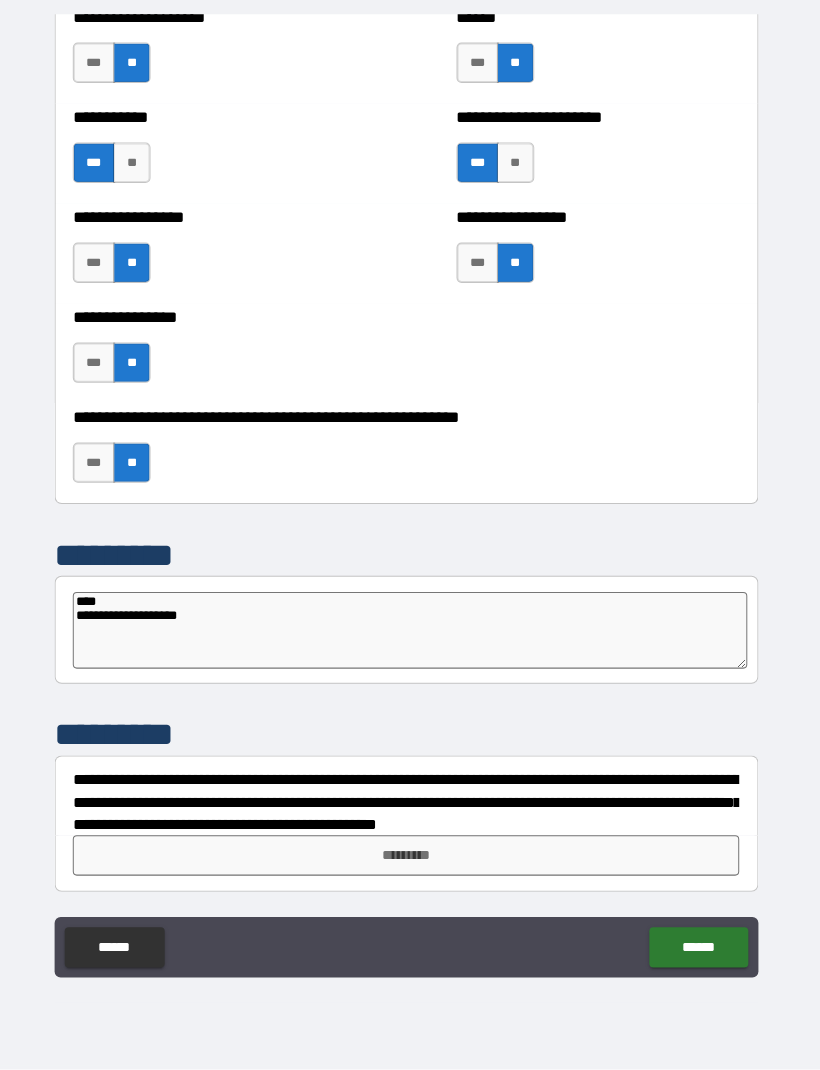 type on "**********" 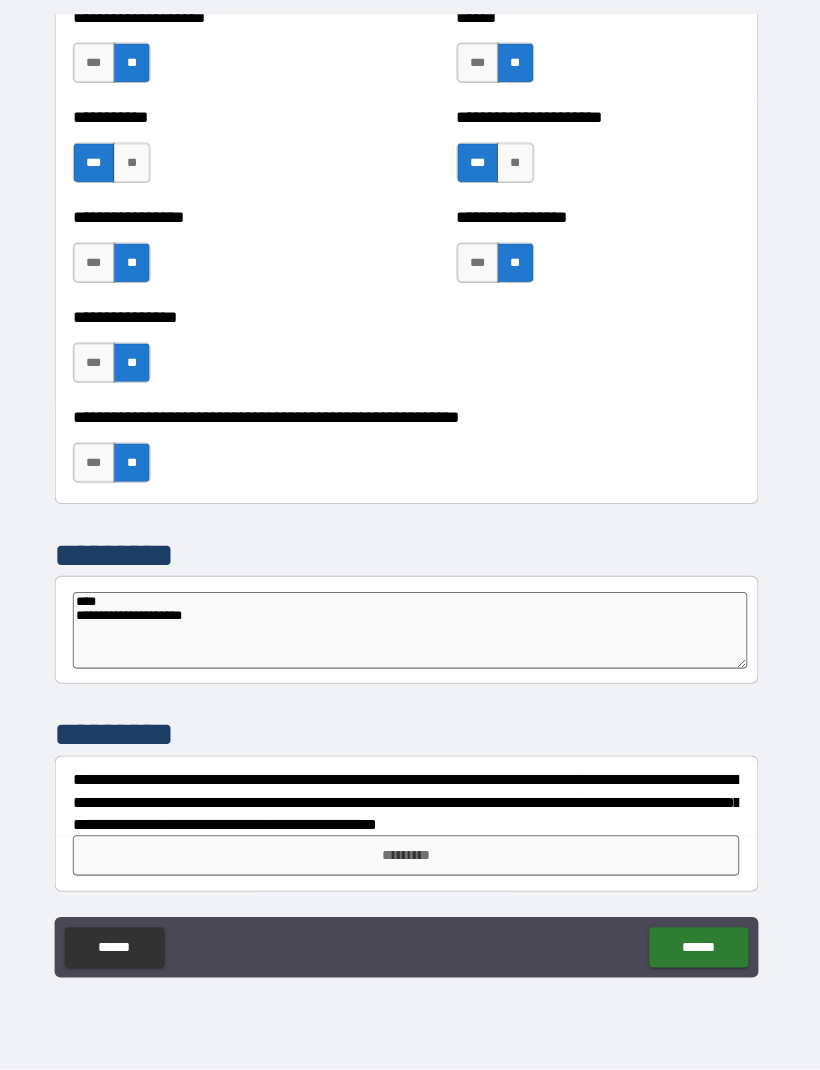 type on "*" 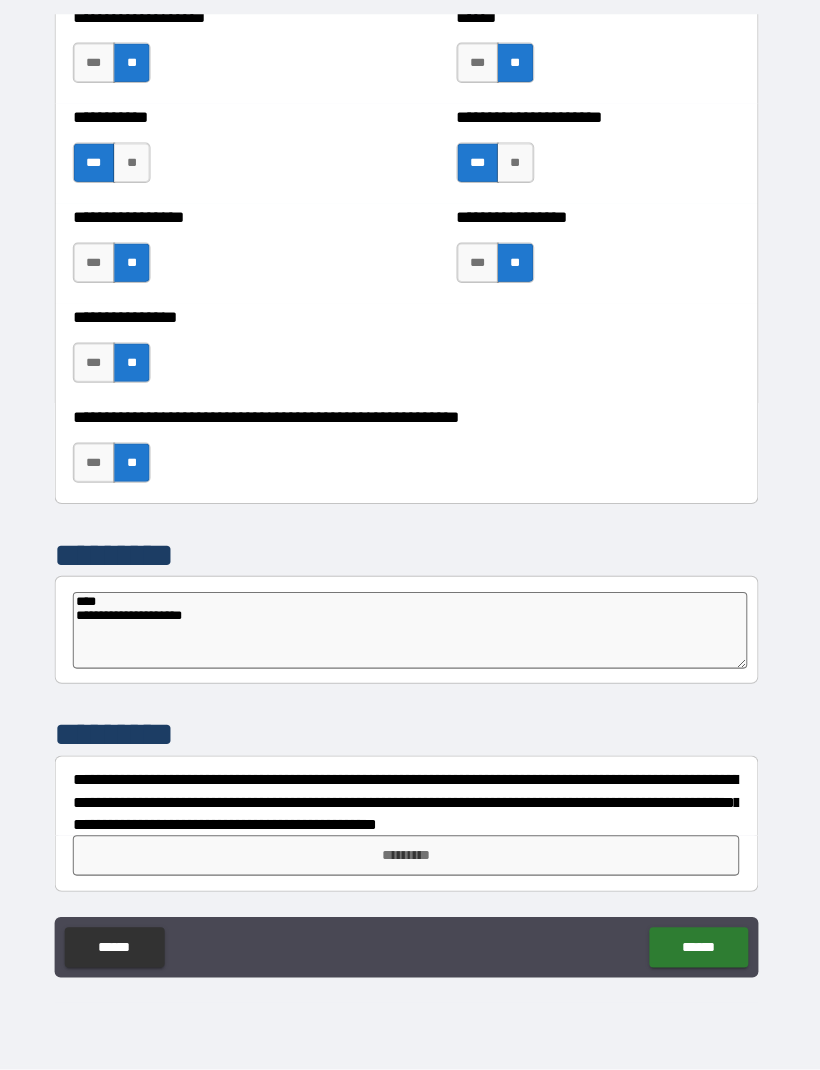 type on "**********" 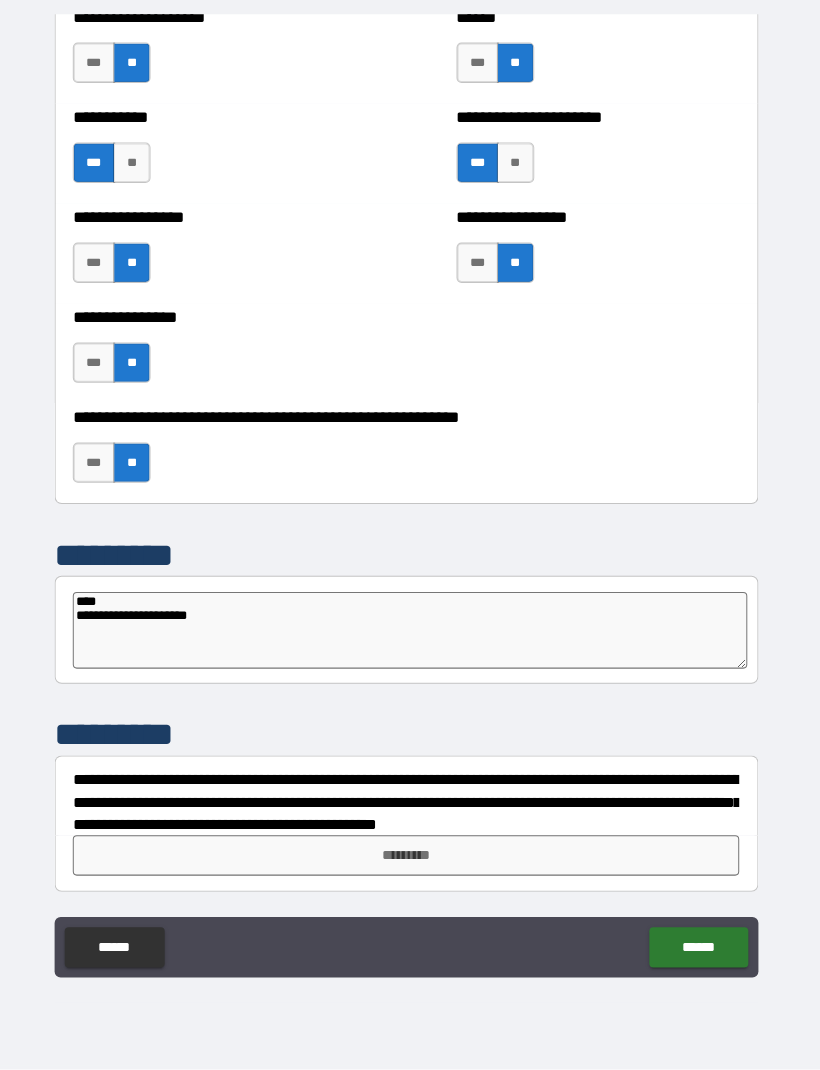 type on "*" 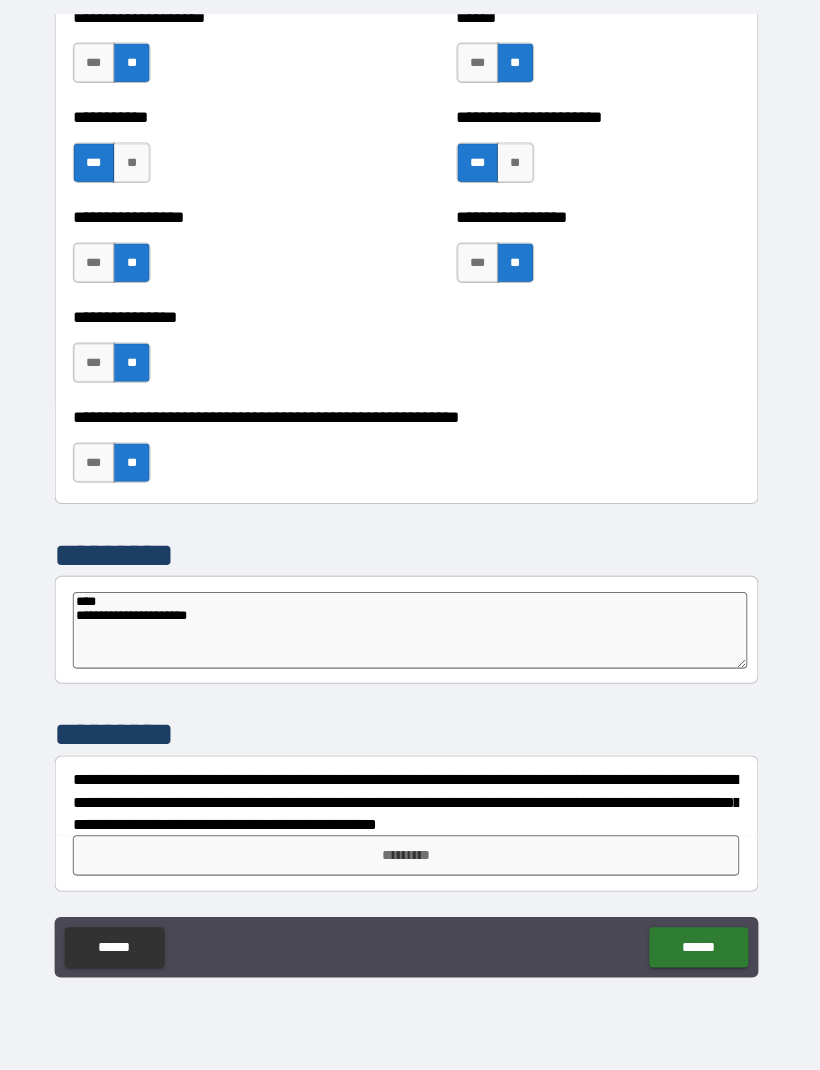 type on "**********" 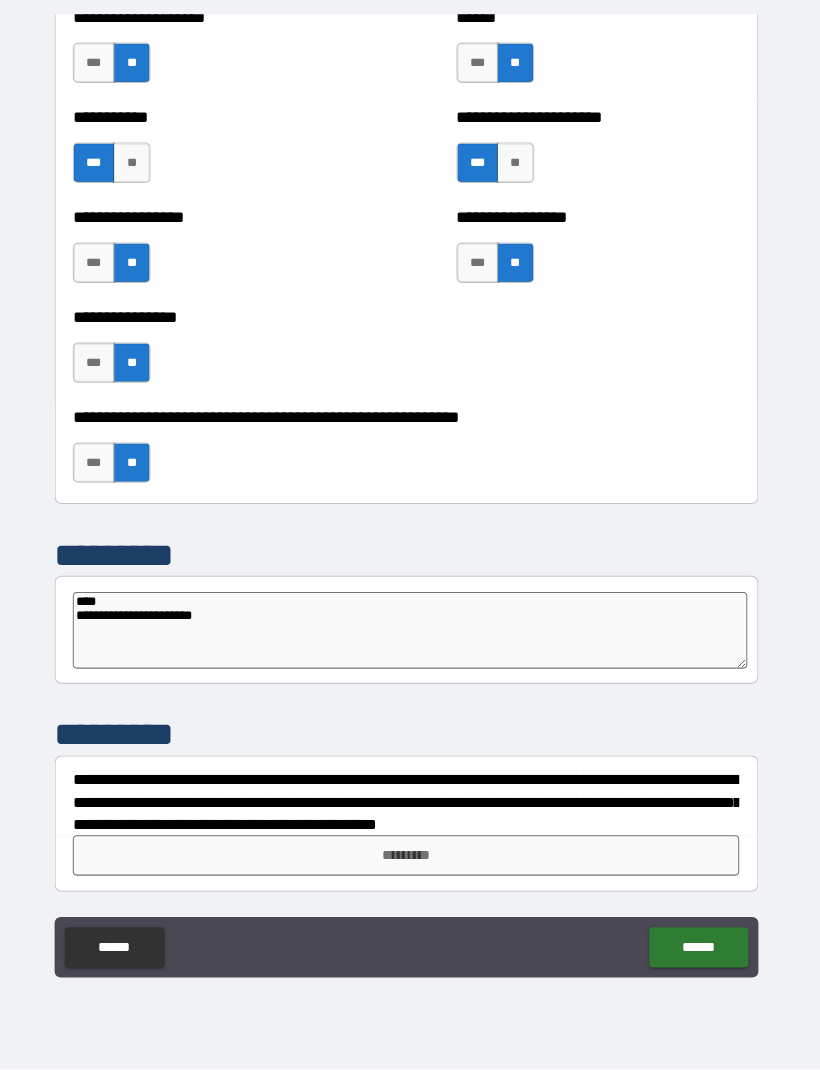 type on "*" 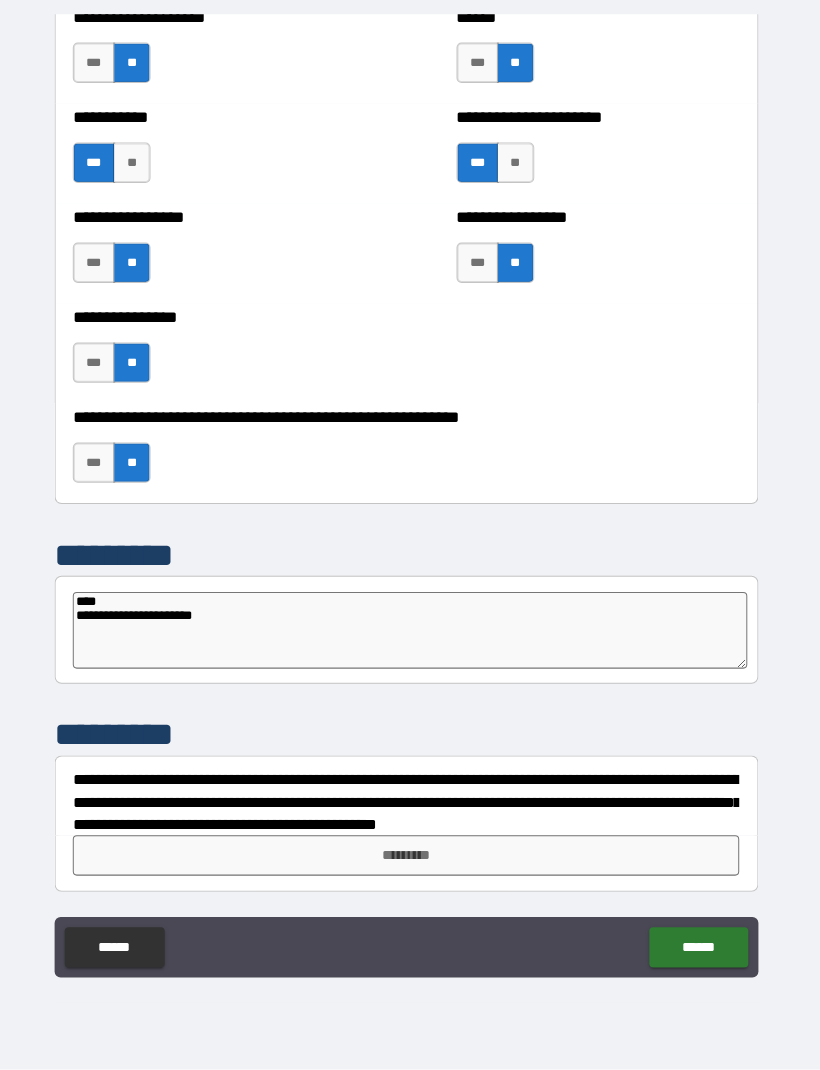 type on "**********" 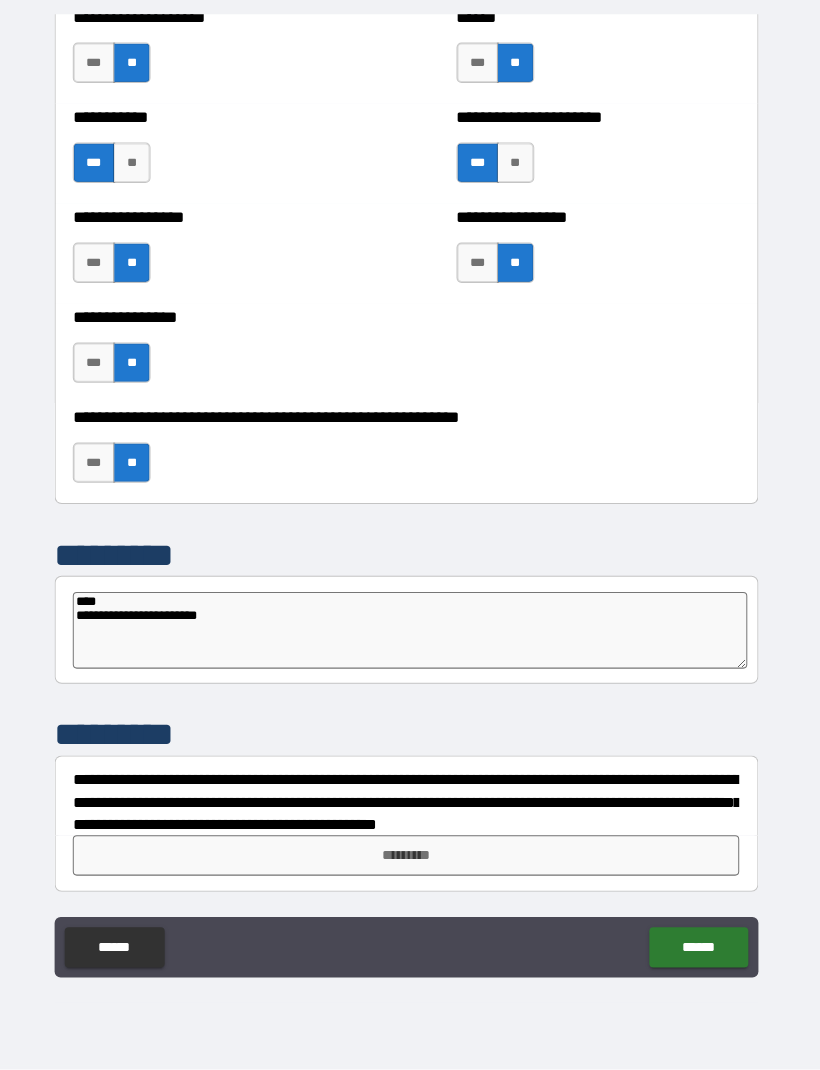 type on "*" 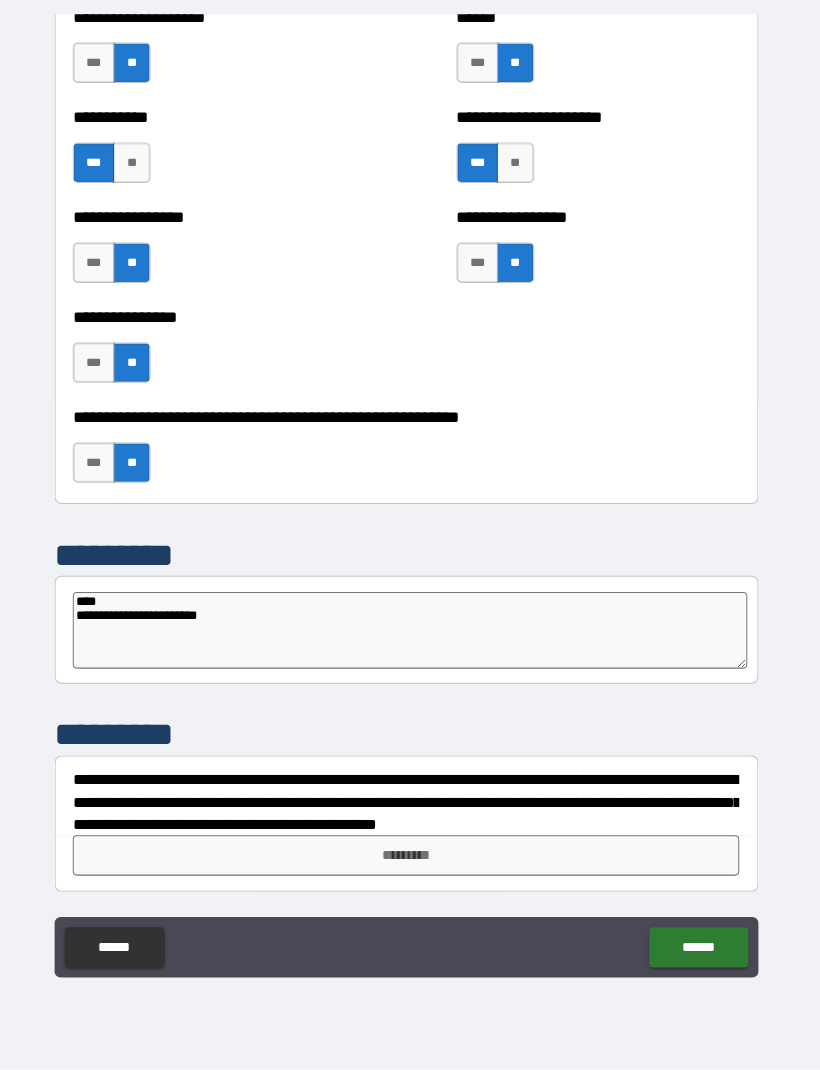 type on "**********" 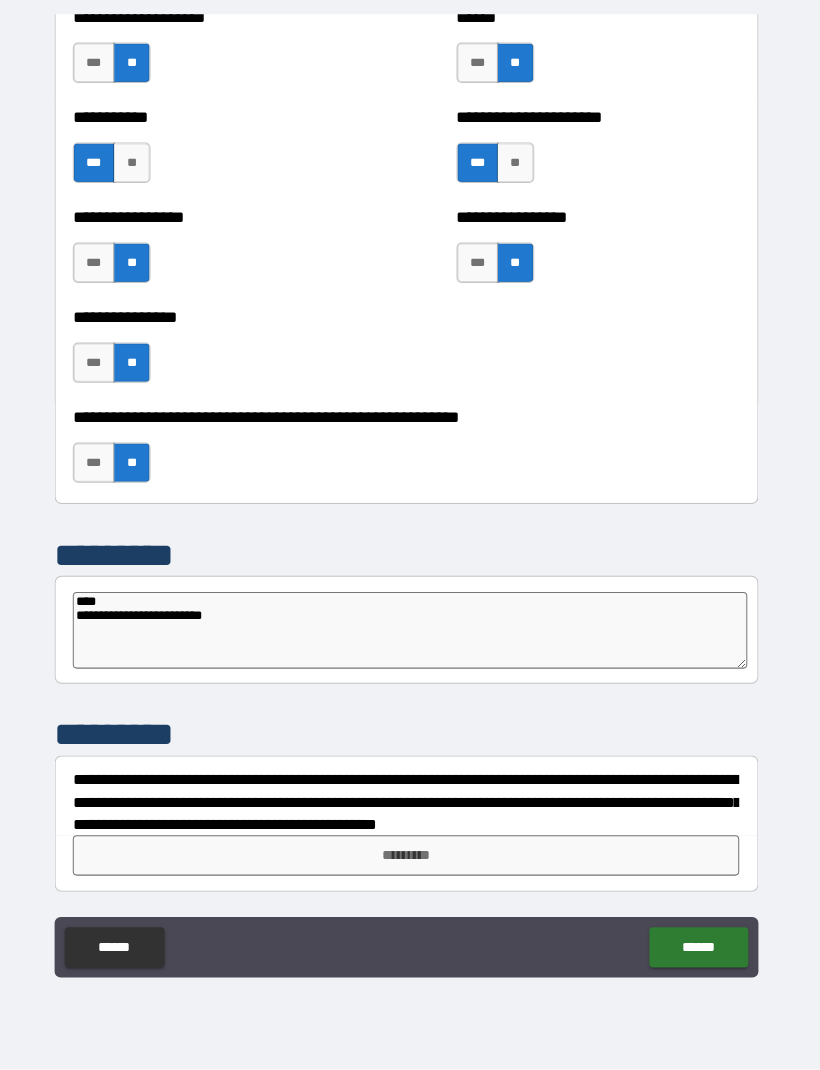 type on "*" 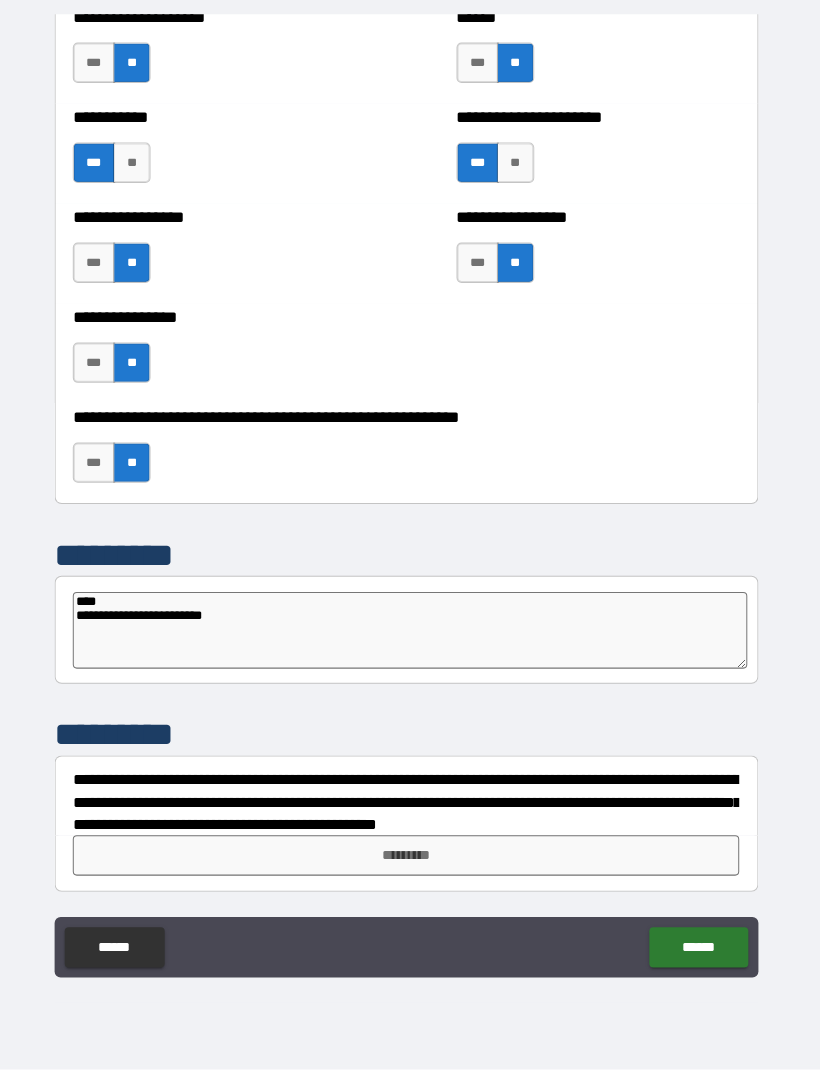 type on "**********" 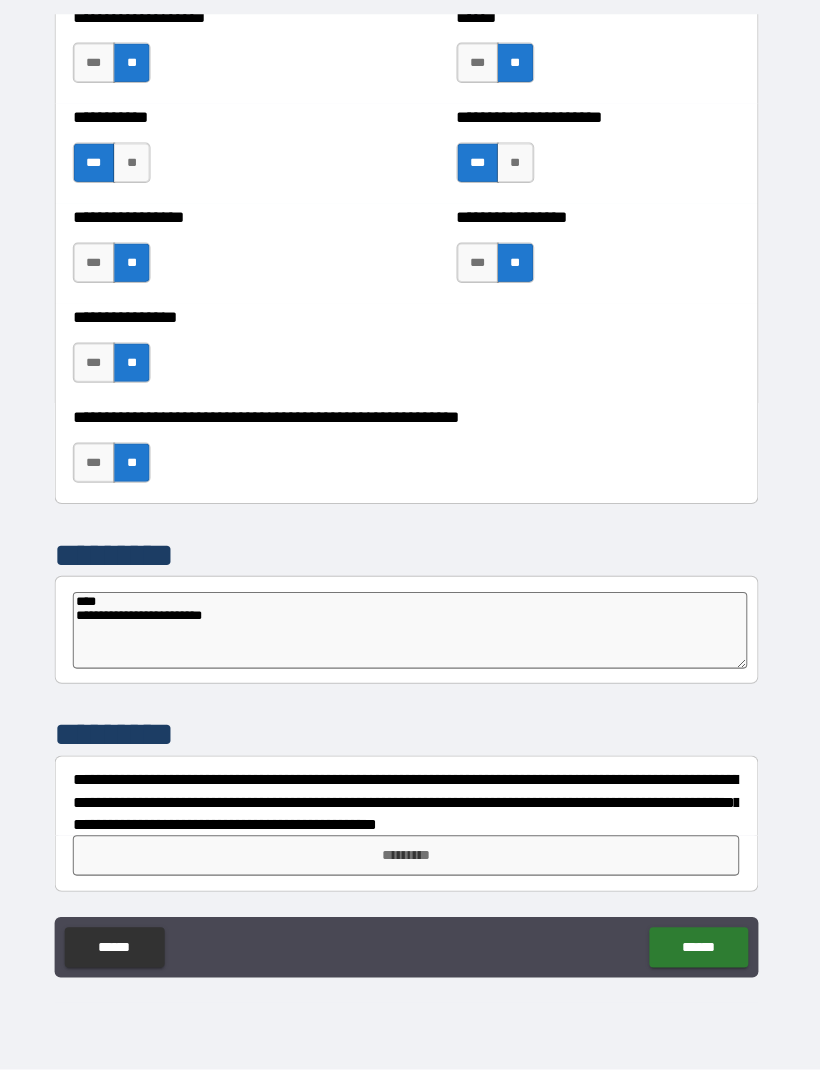 type on "*" 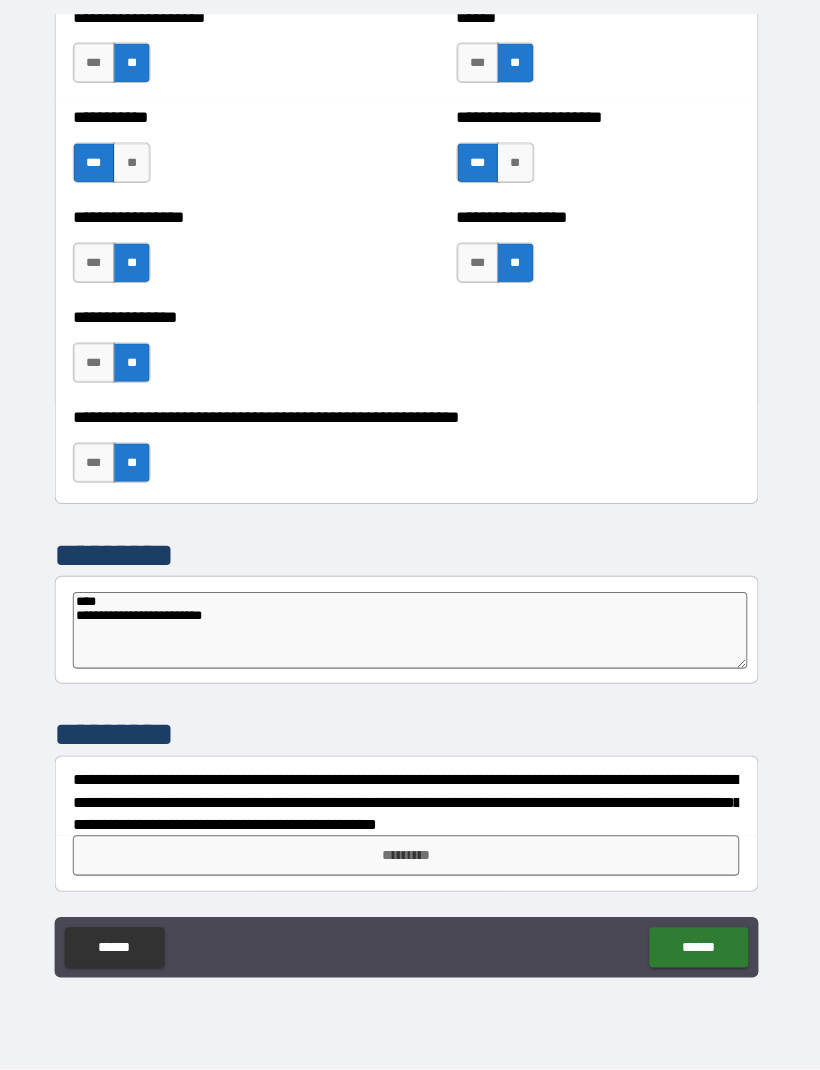 type on "**********" 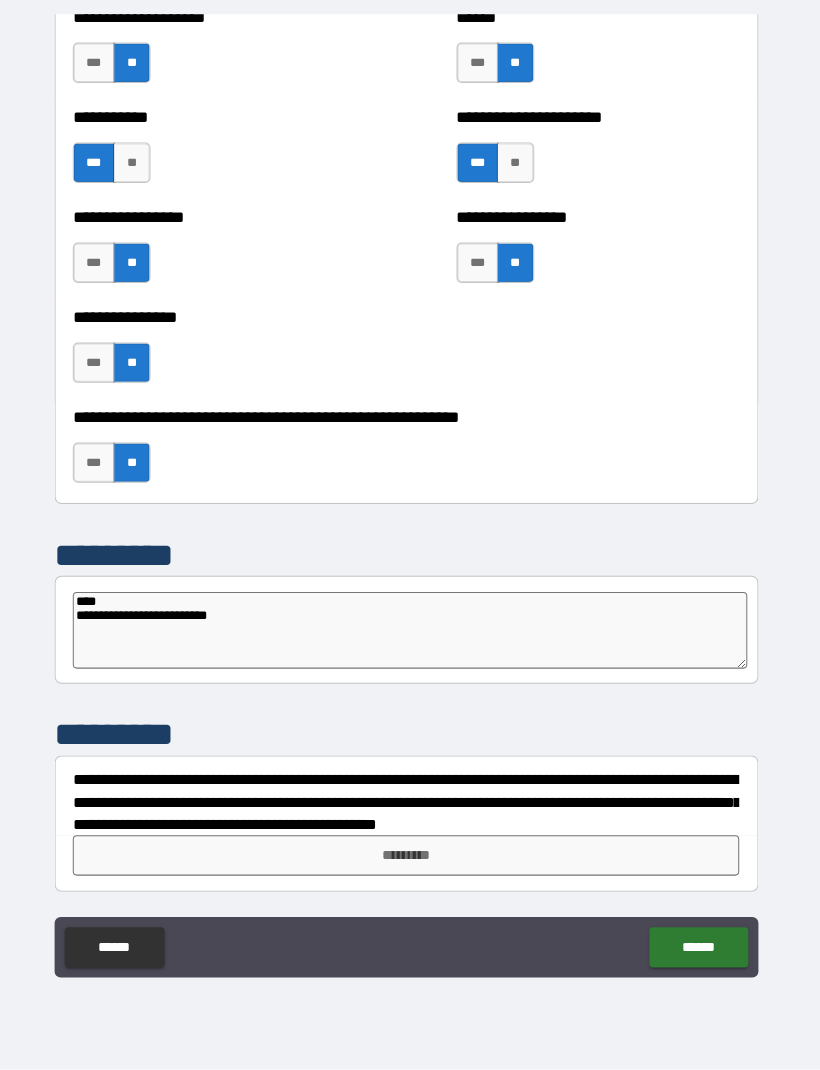 type on "*" 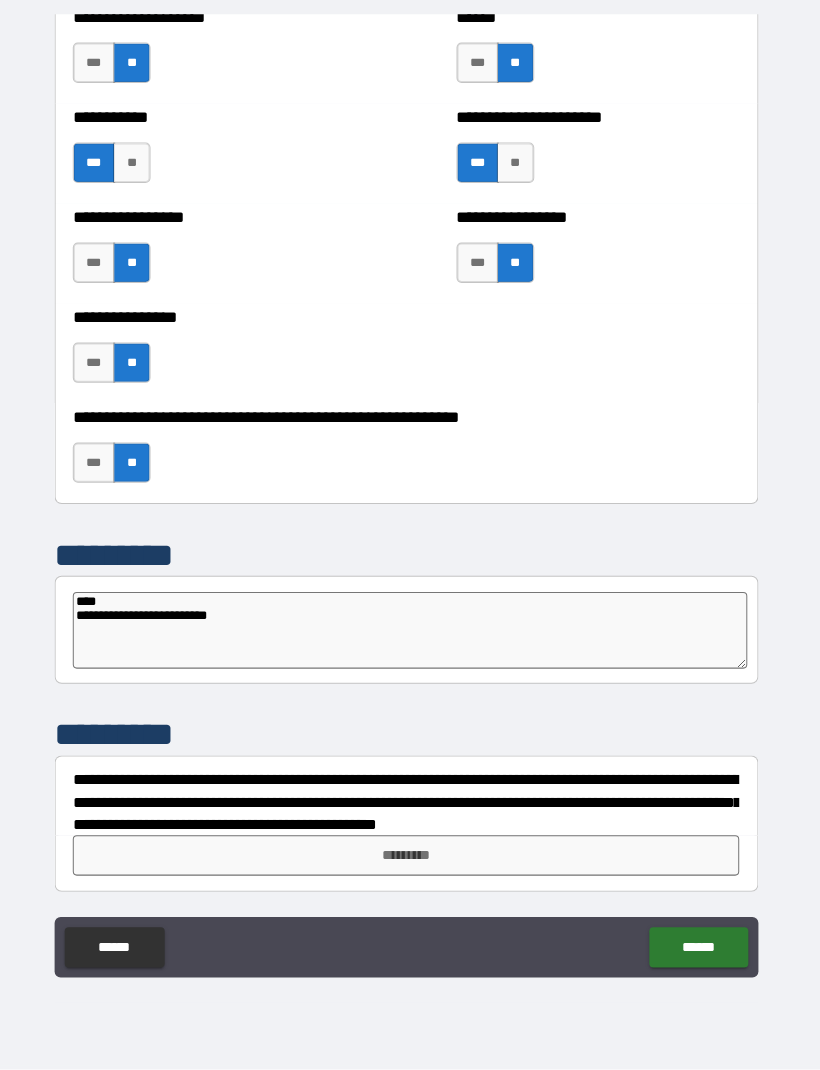 type on "**********" 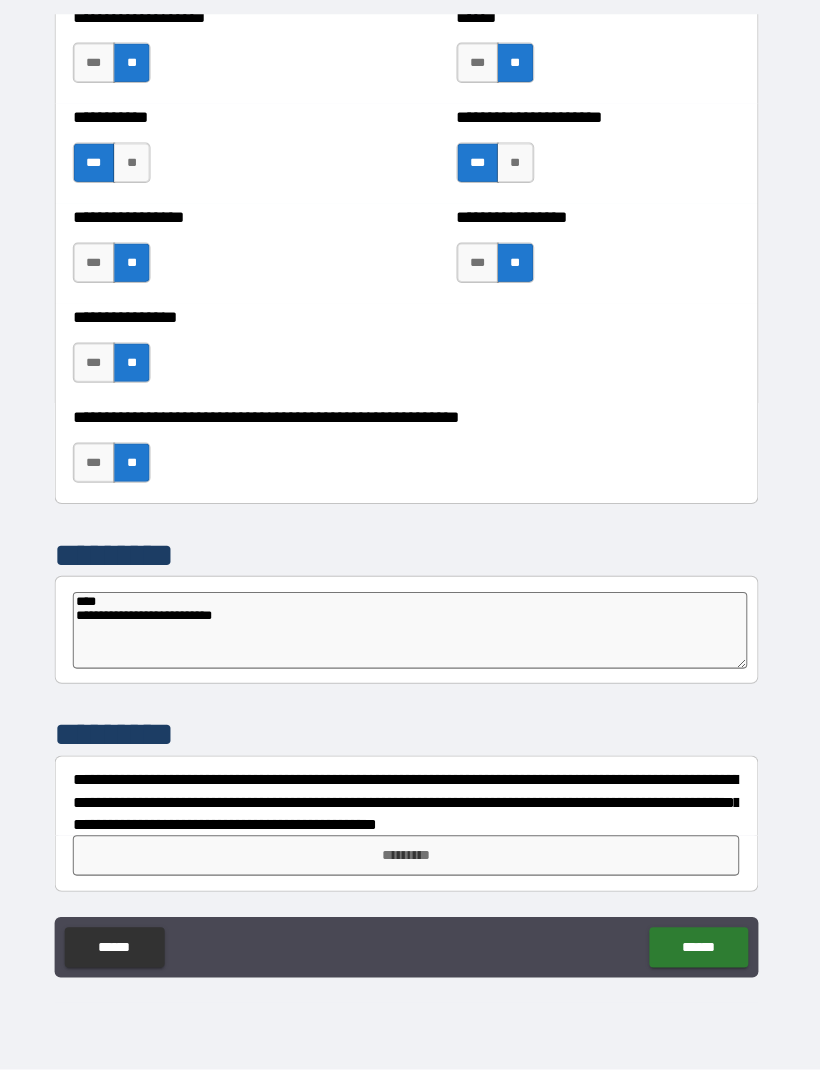 type on "*" 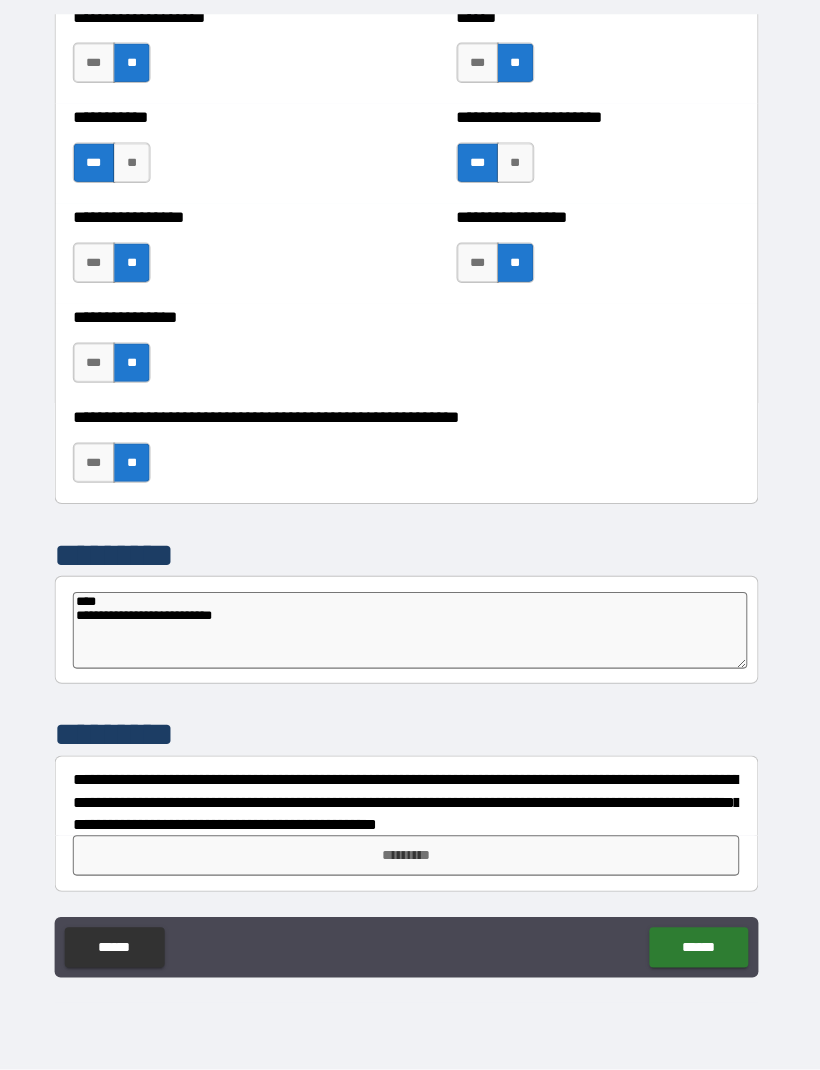 type on "**********" 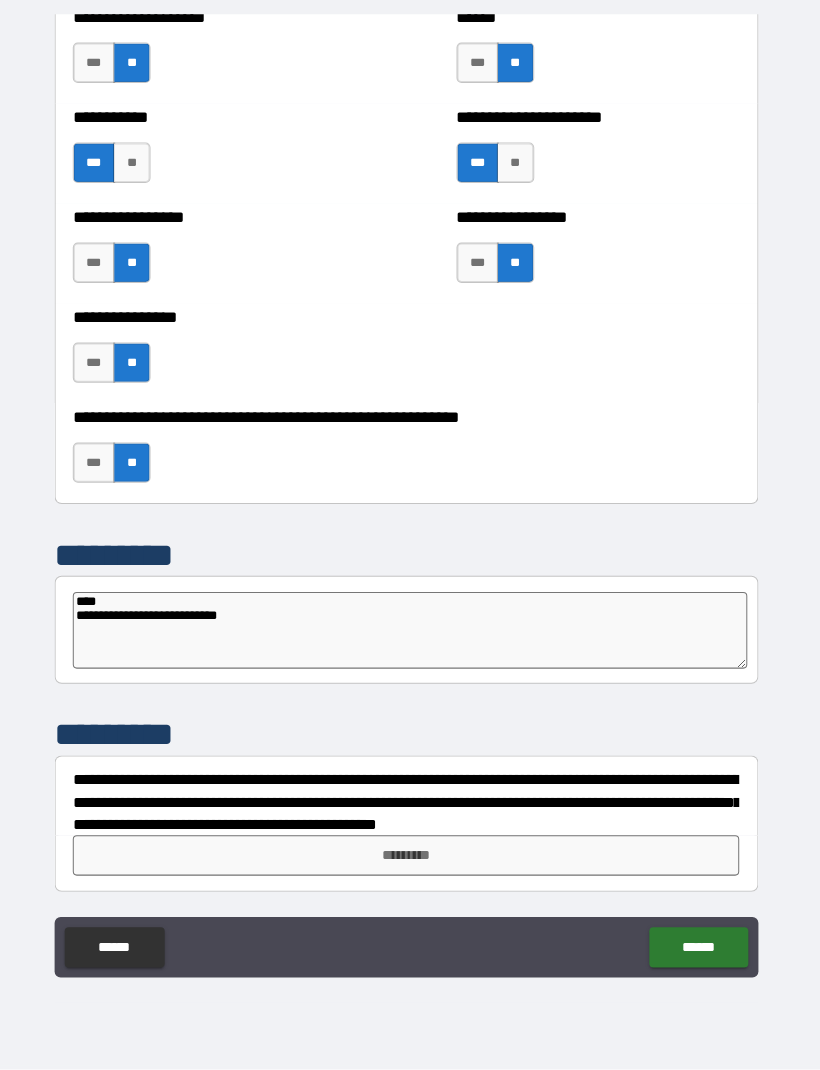type on "*" 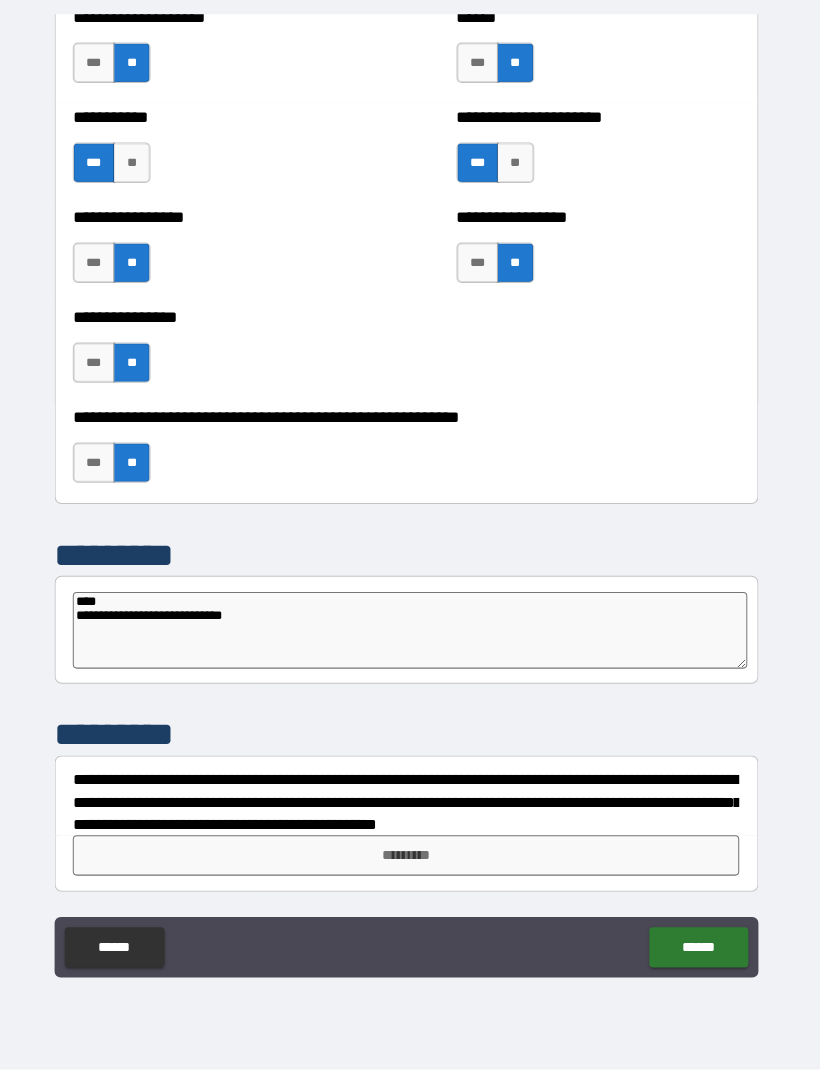 type on "*" 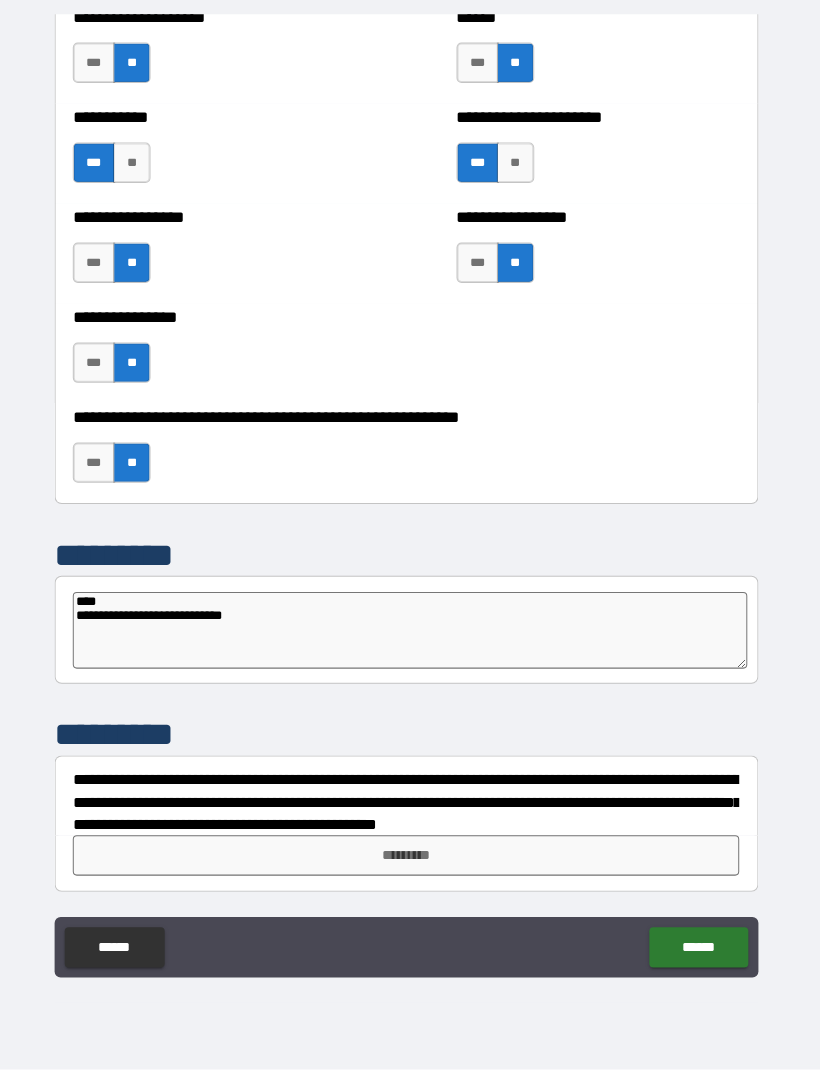 type on "**********" 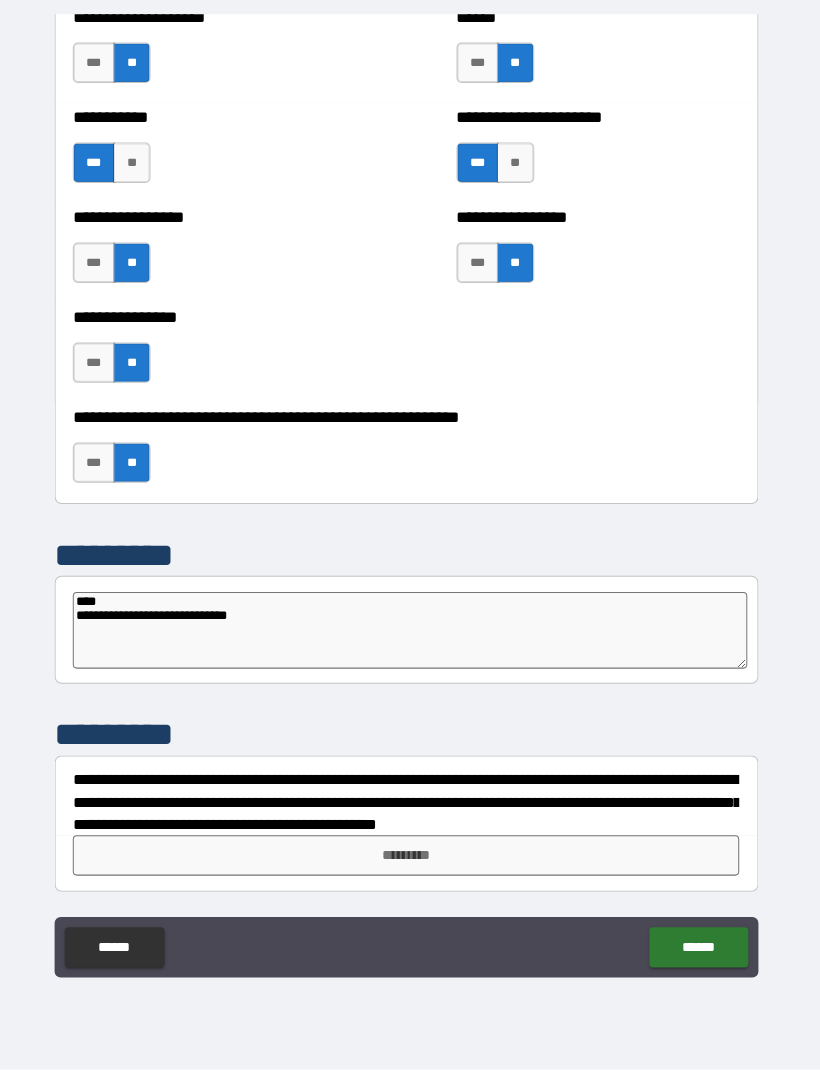 type on "*" 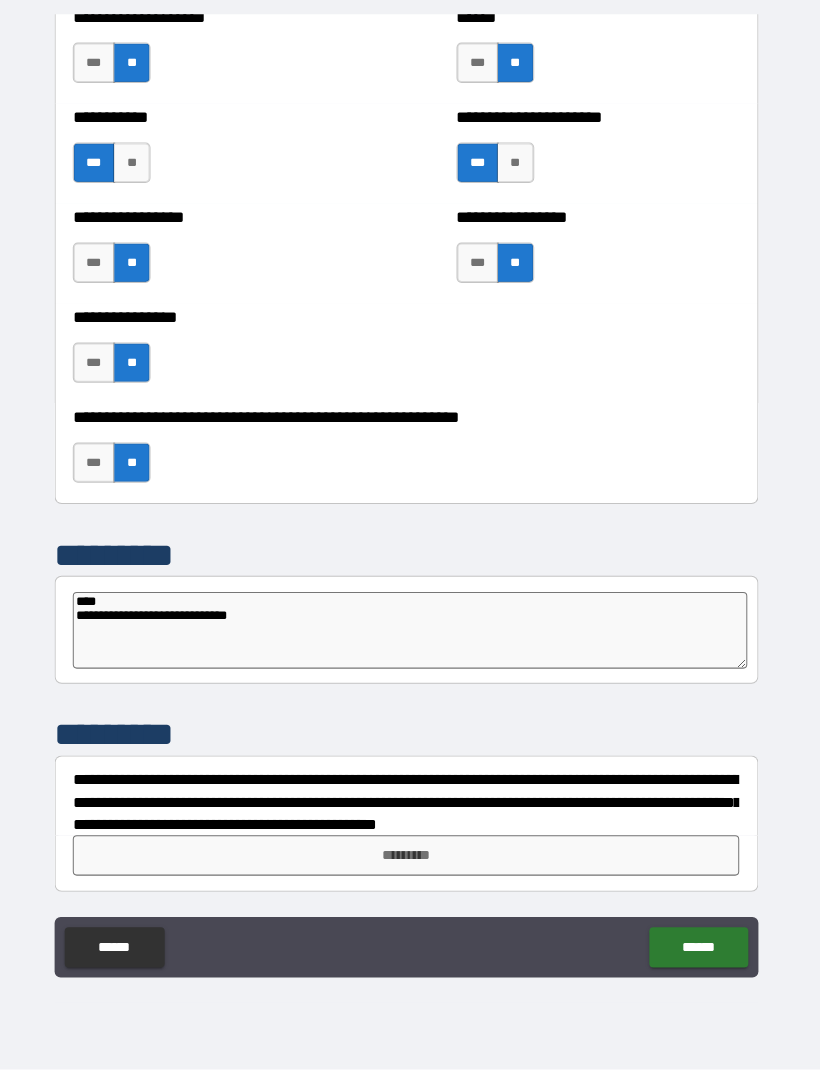 type on "**********" 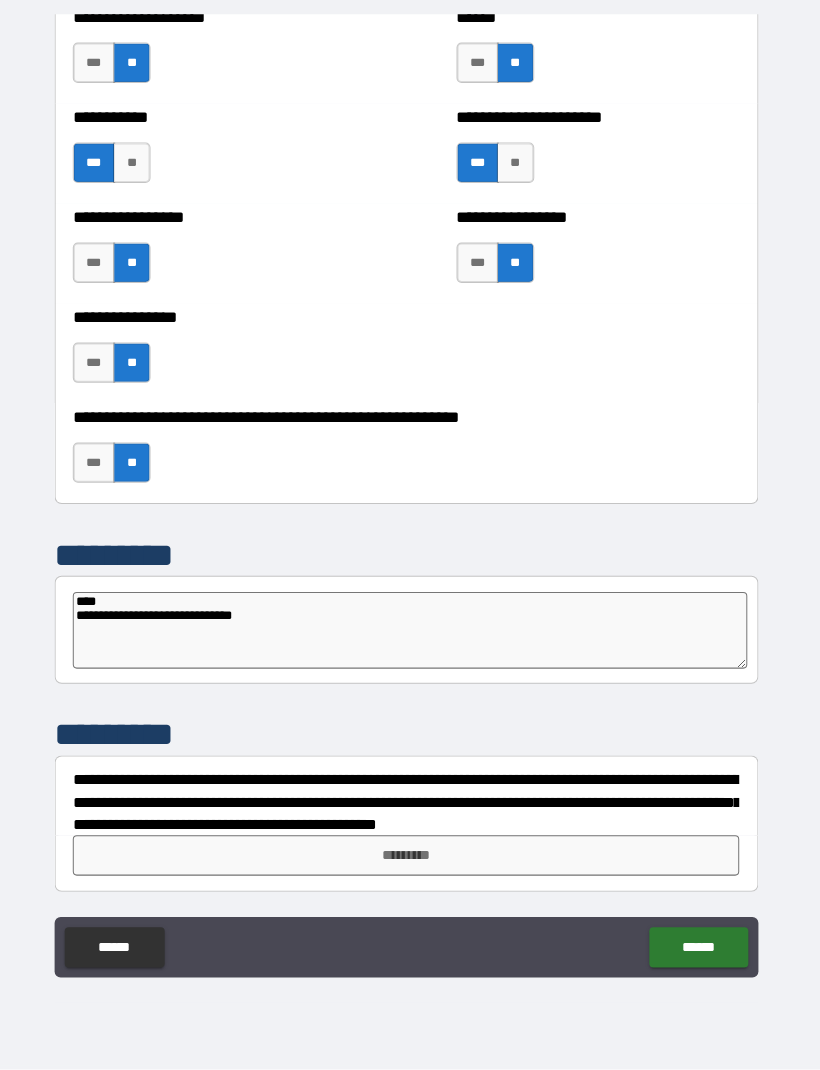 type on "*" 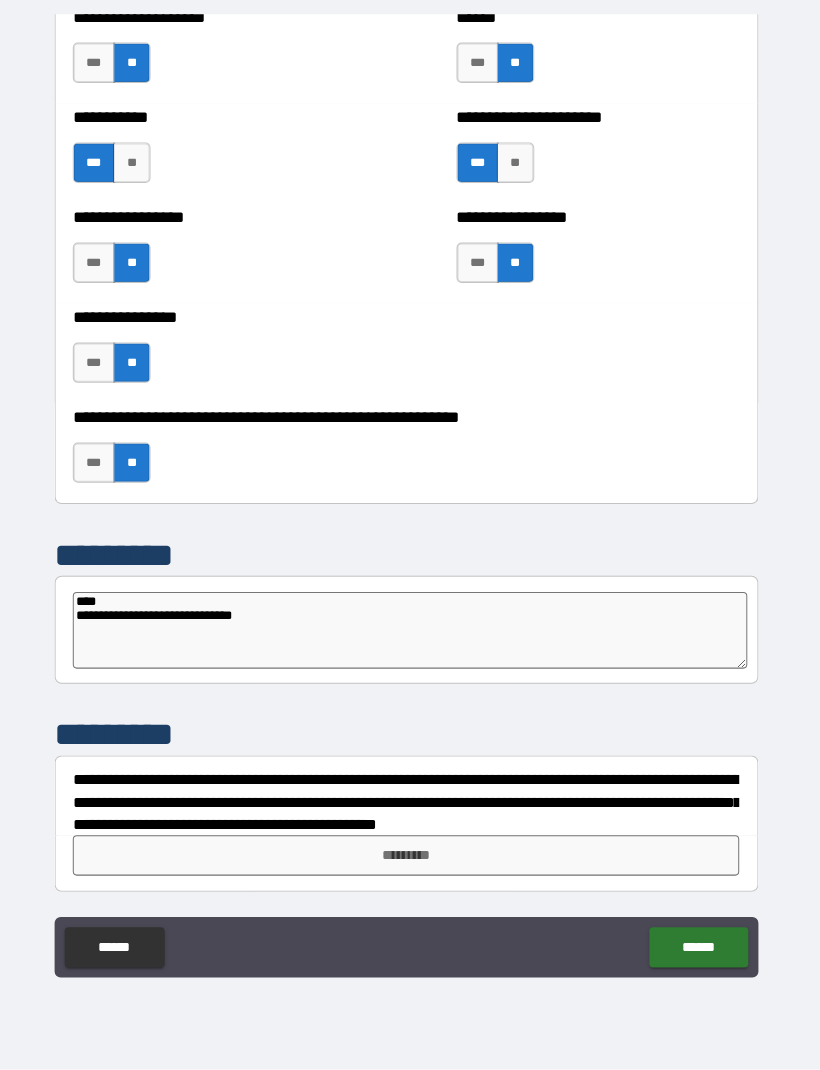 type on "**********" 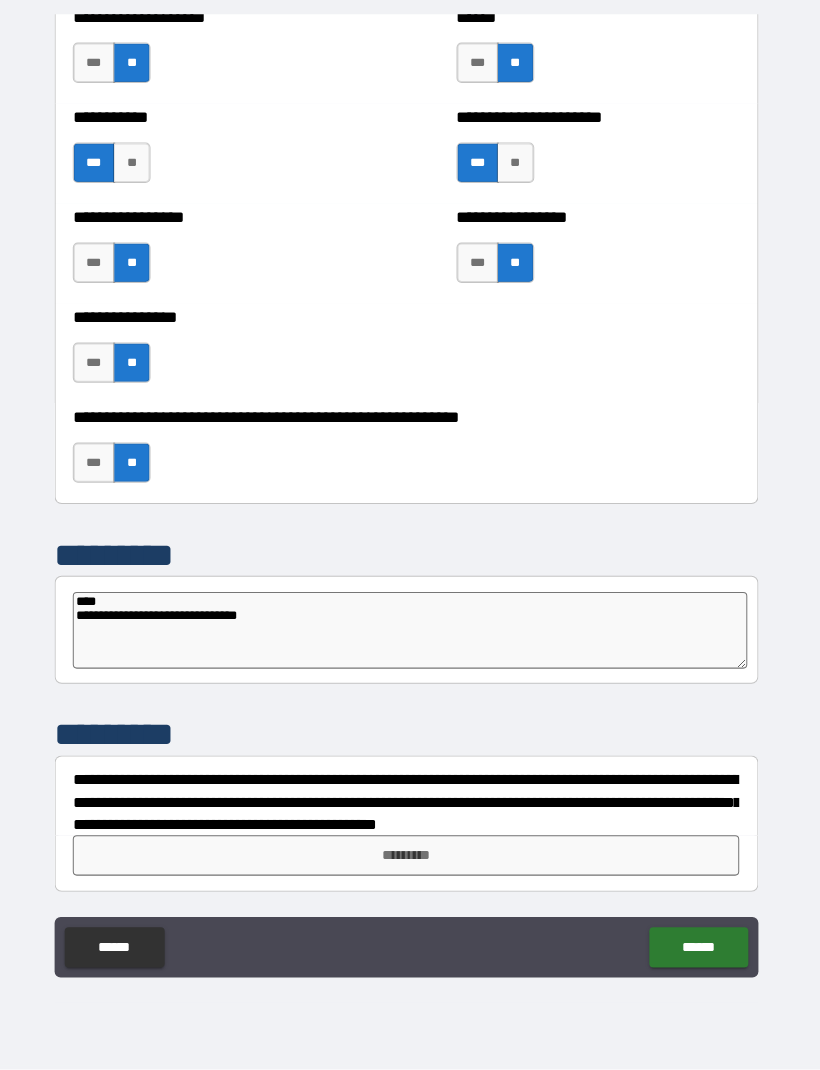type on "*" 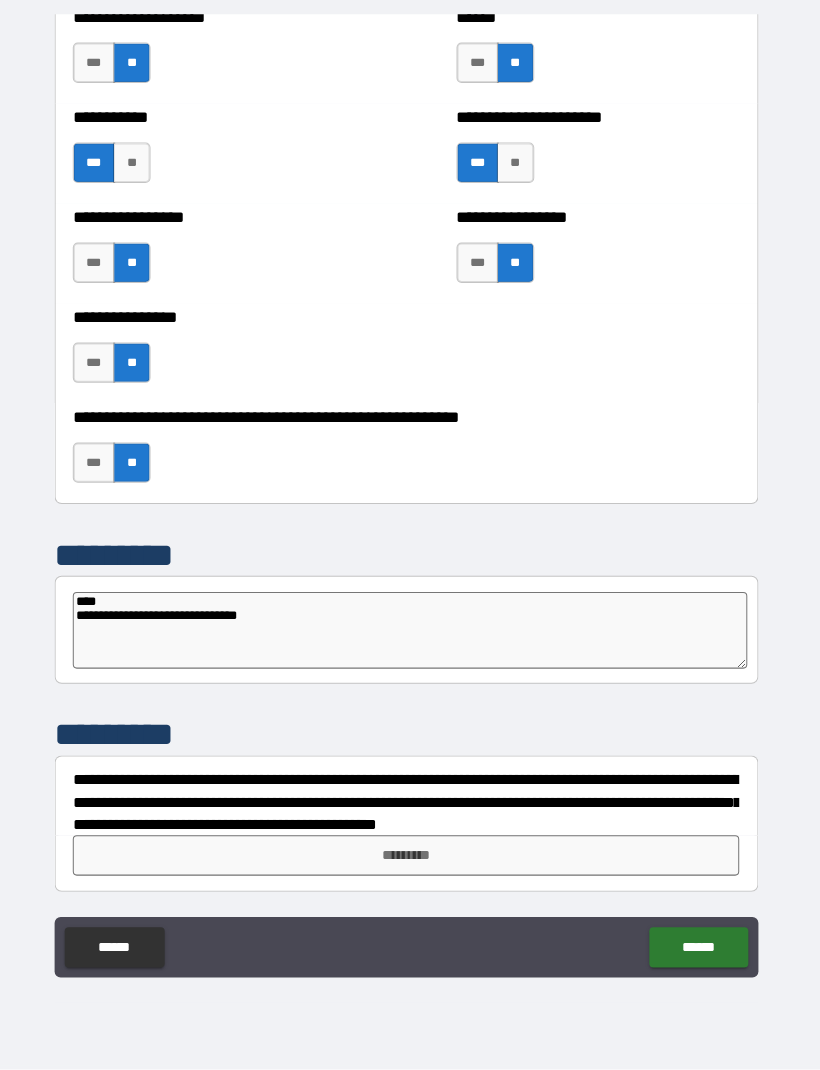 type on "**********" 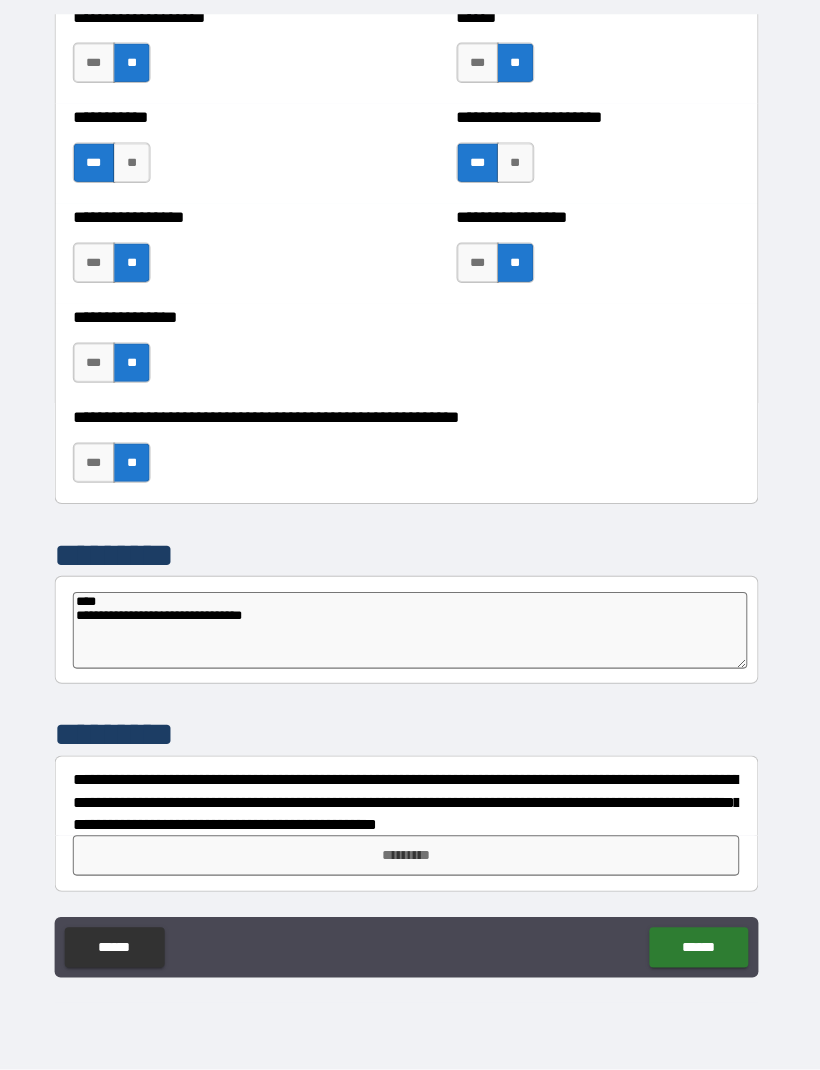 type on "*" 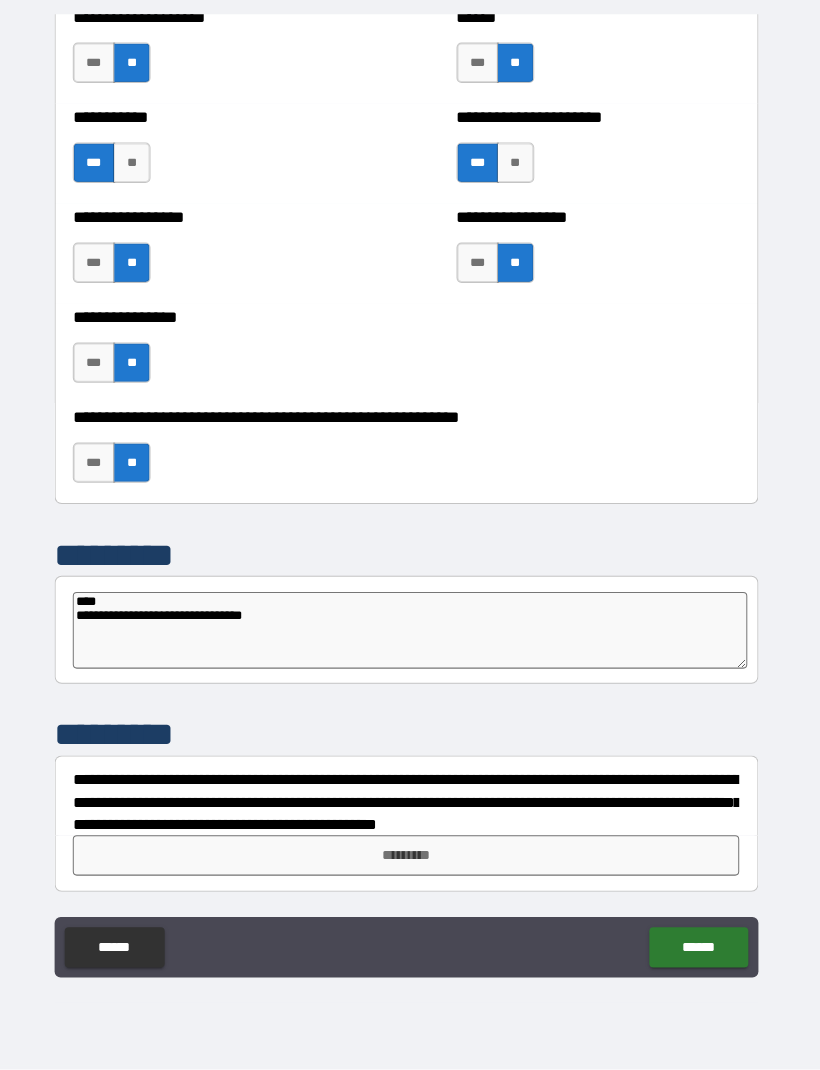 type on "**********" 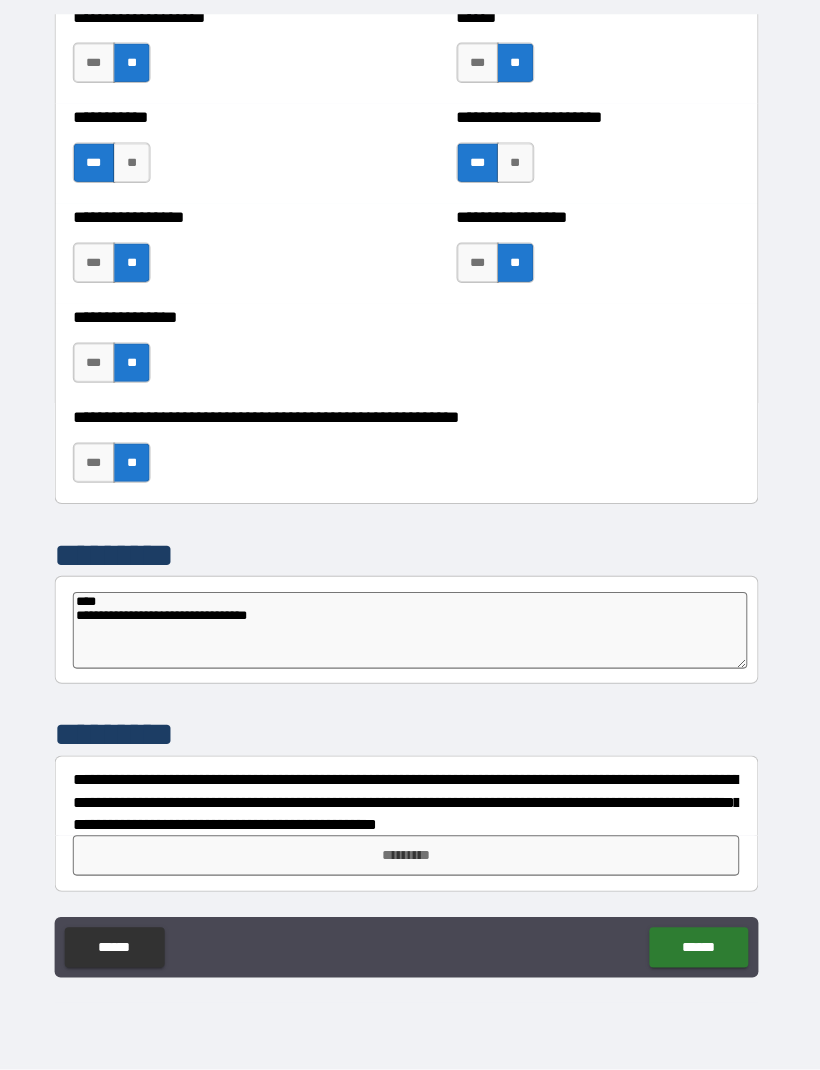 type on "*" 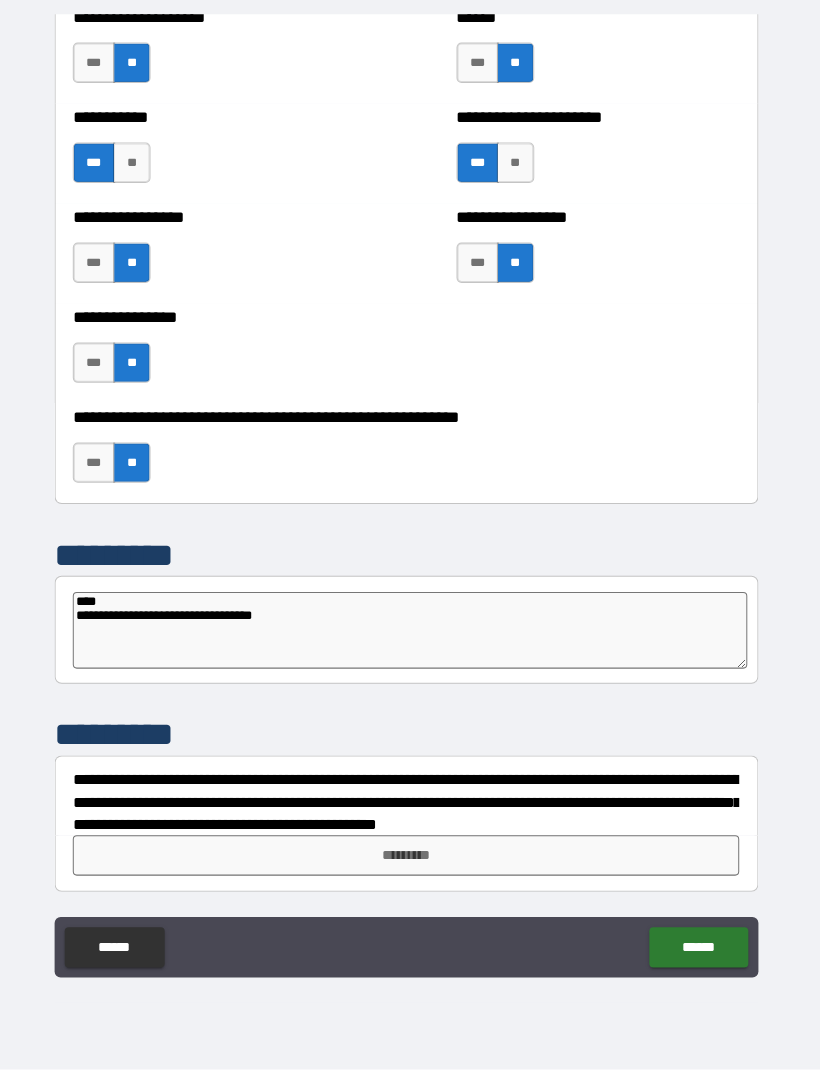 type on "*" 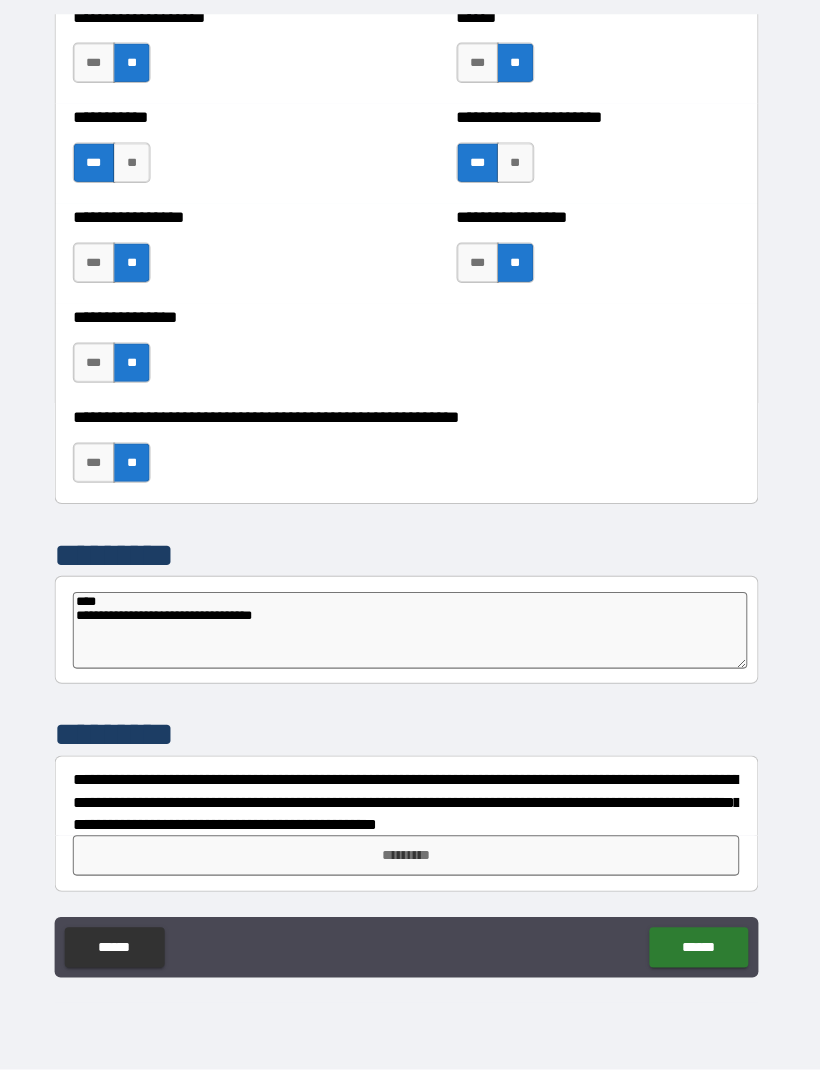 type on "**********" 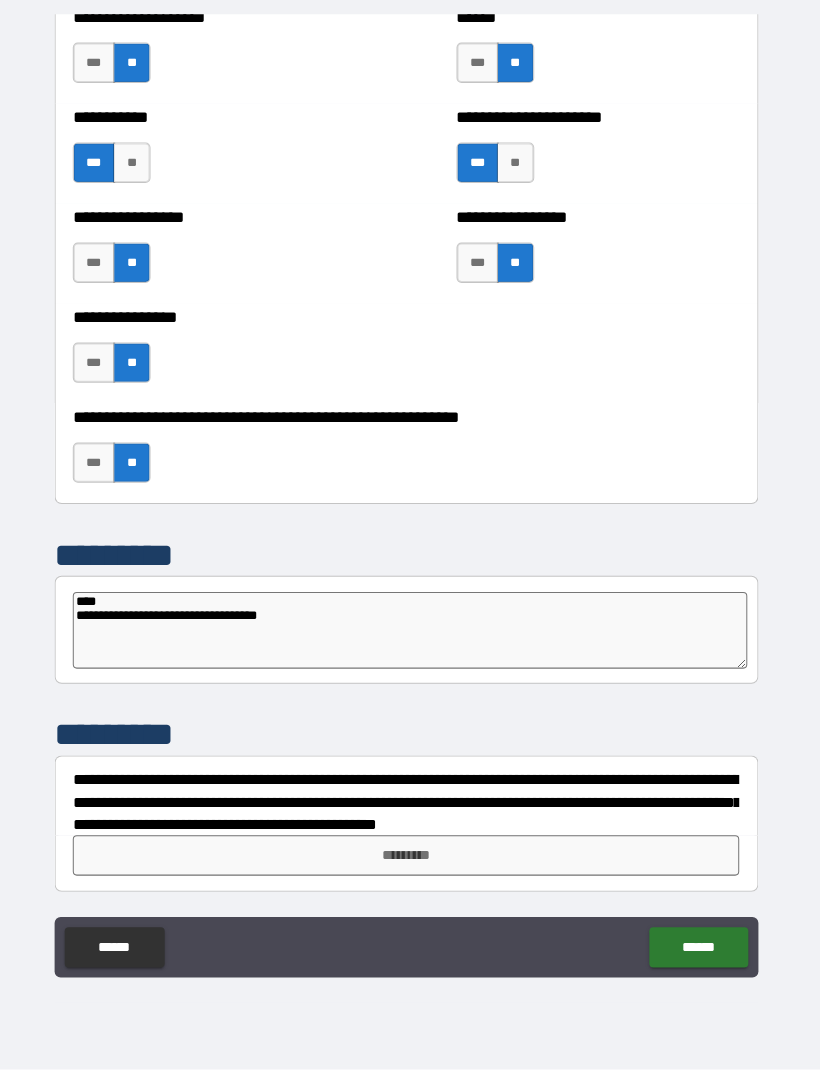 type on "*" 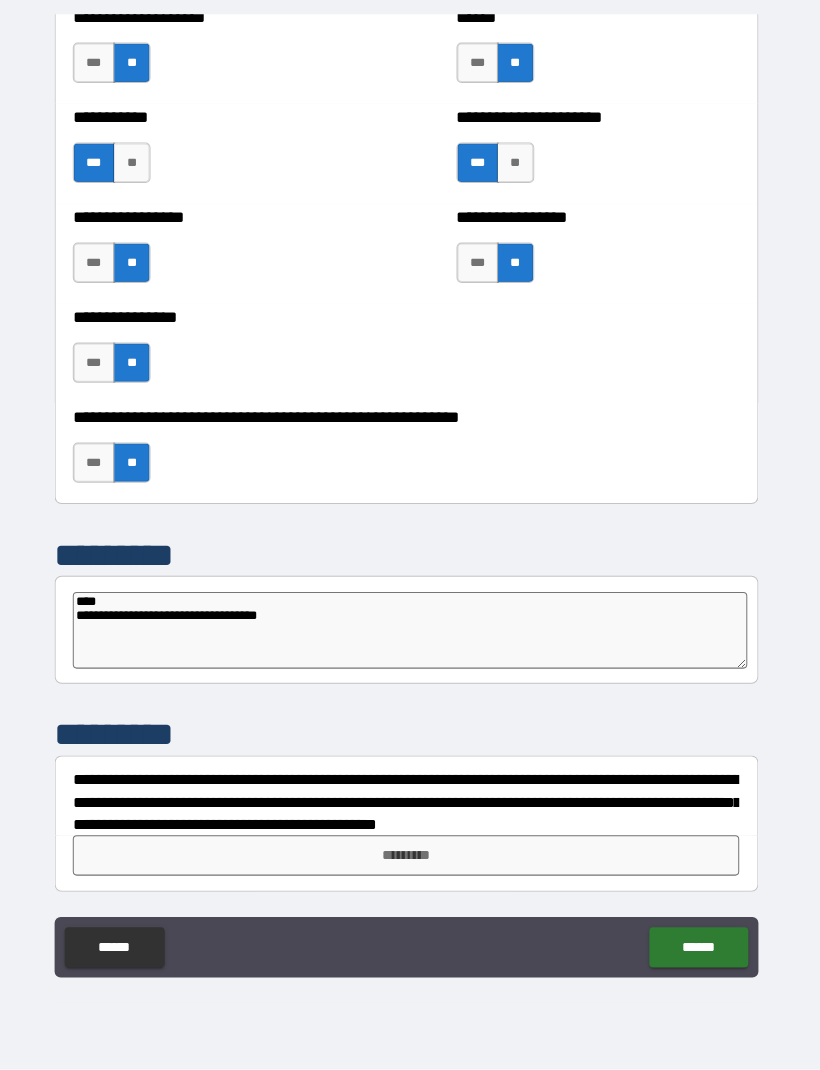 type on "*" 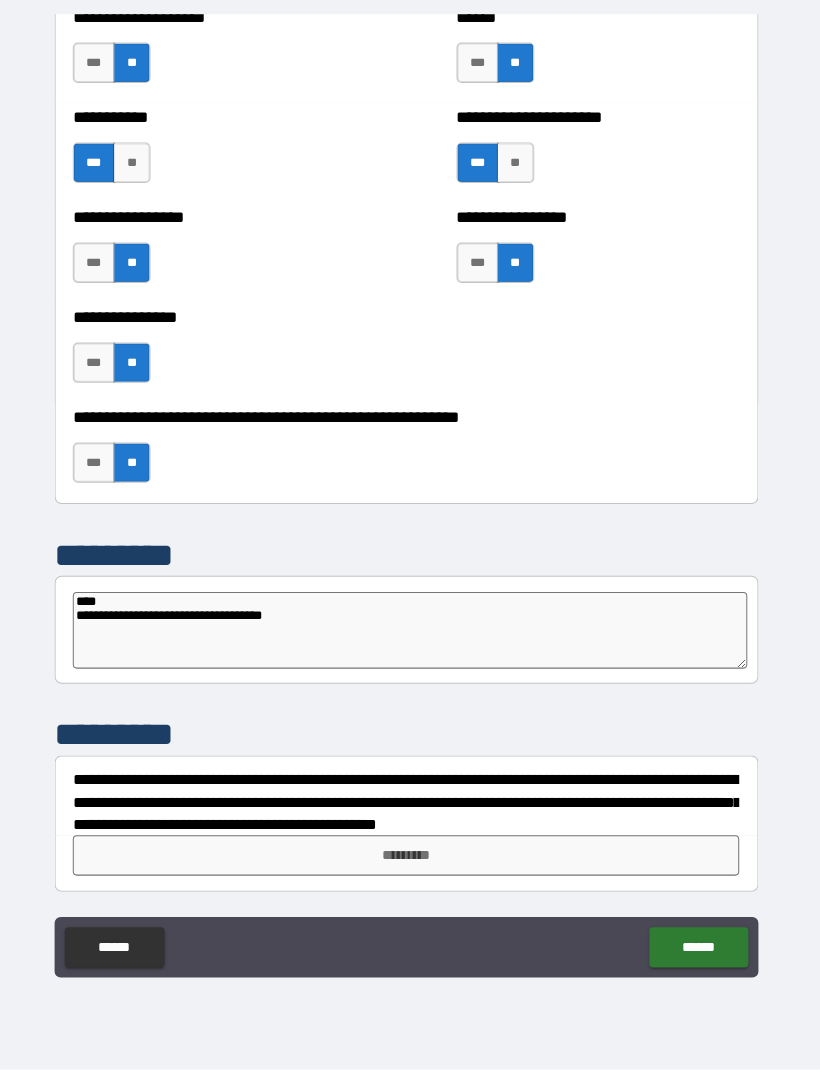 type on "**********" 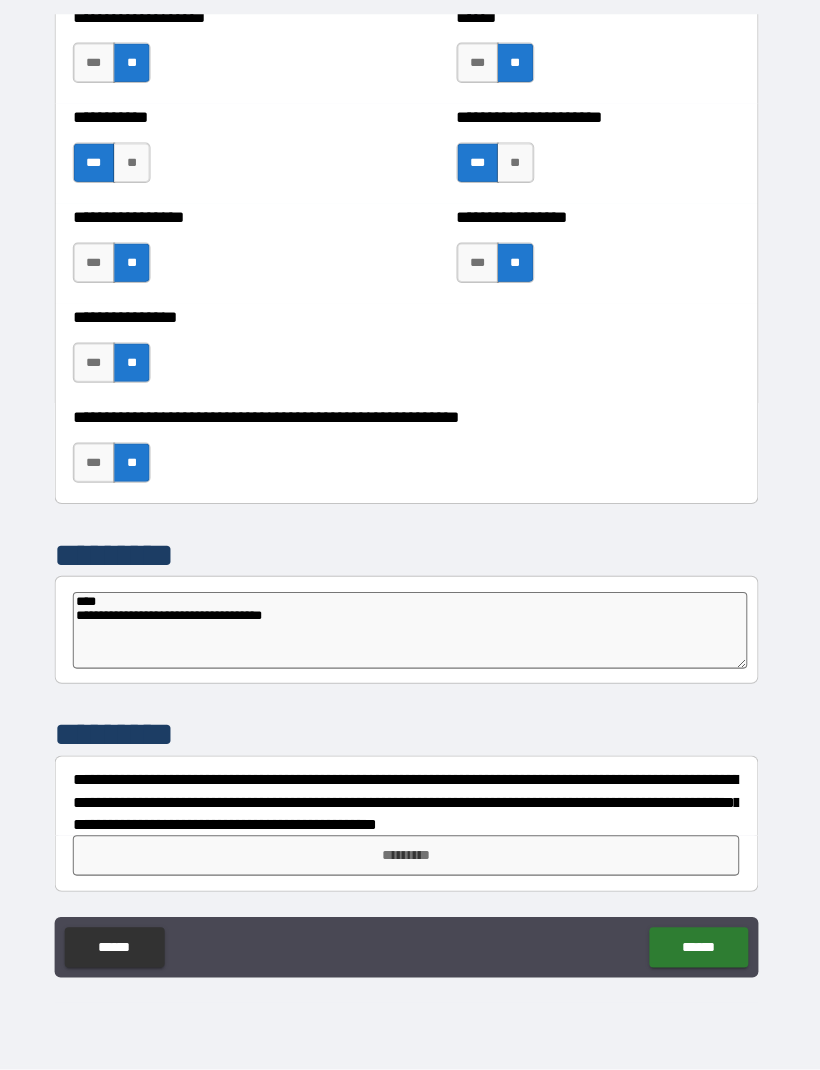 type on "**********" 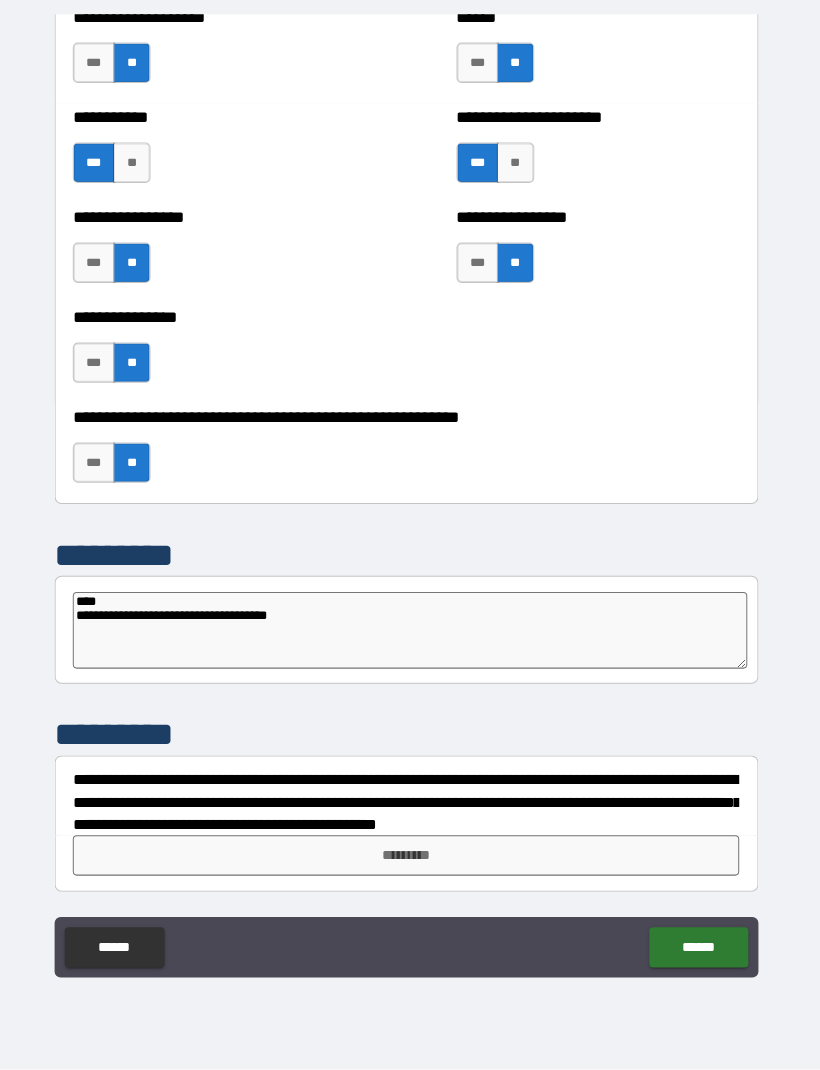 type on "*" 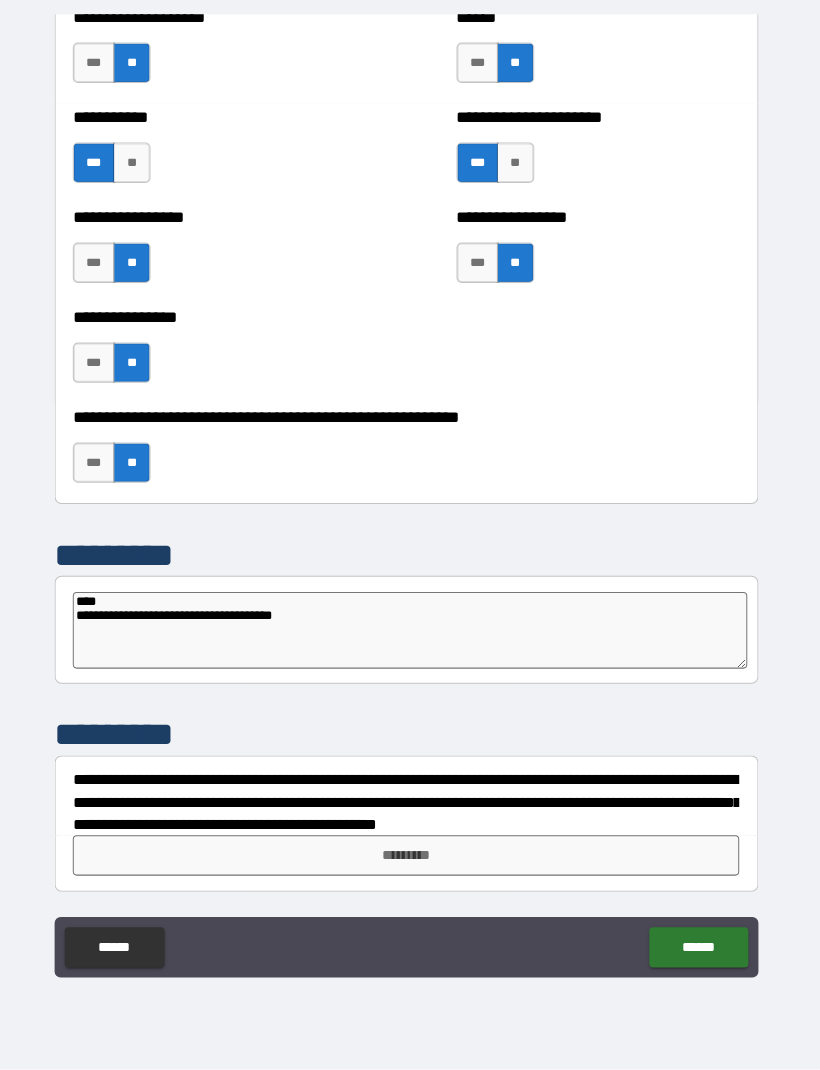 type on "*" 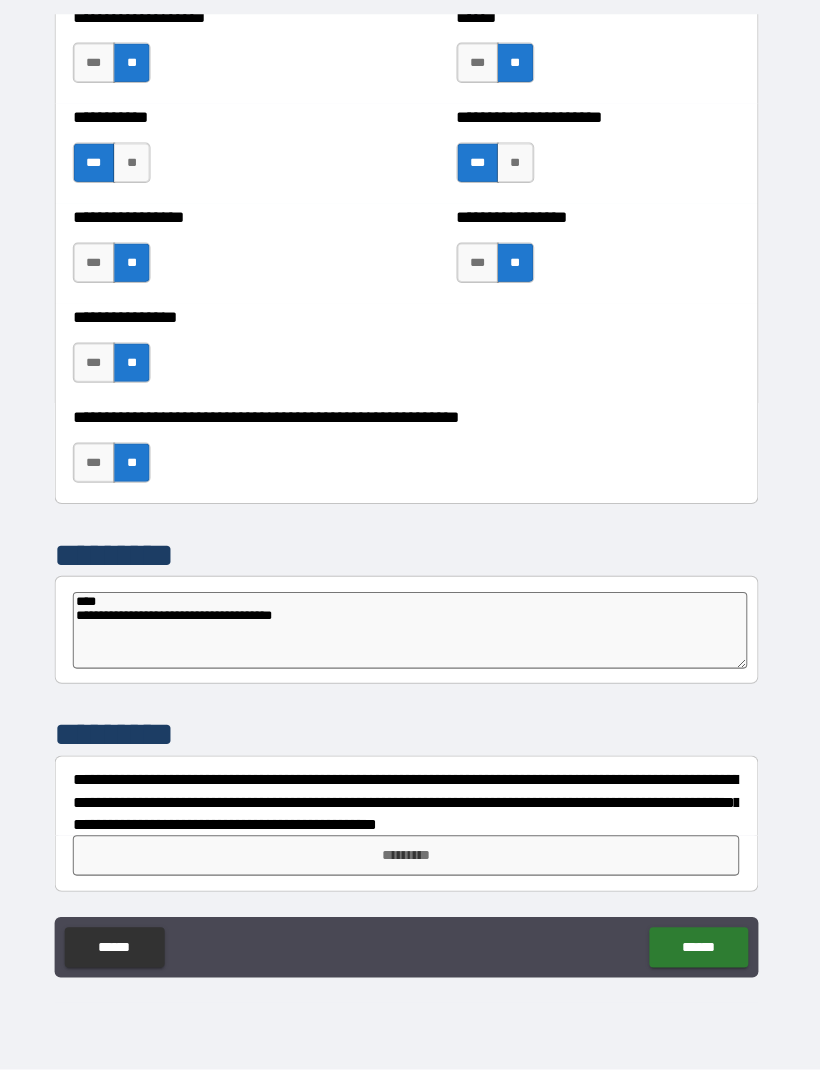 type on "**********" 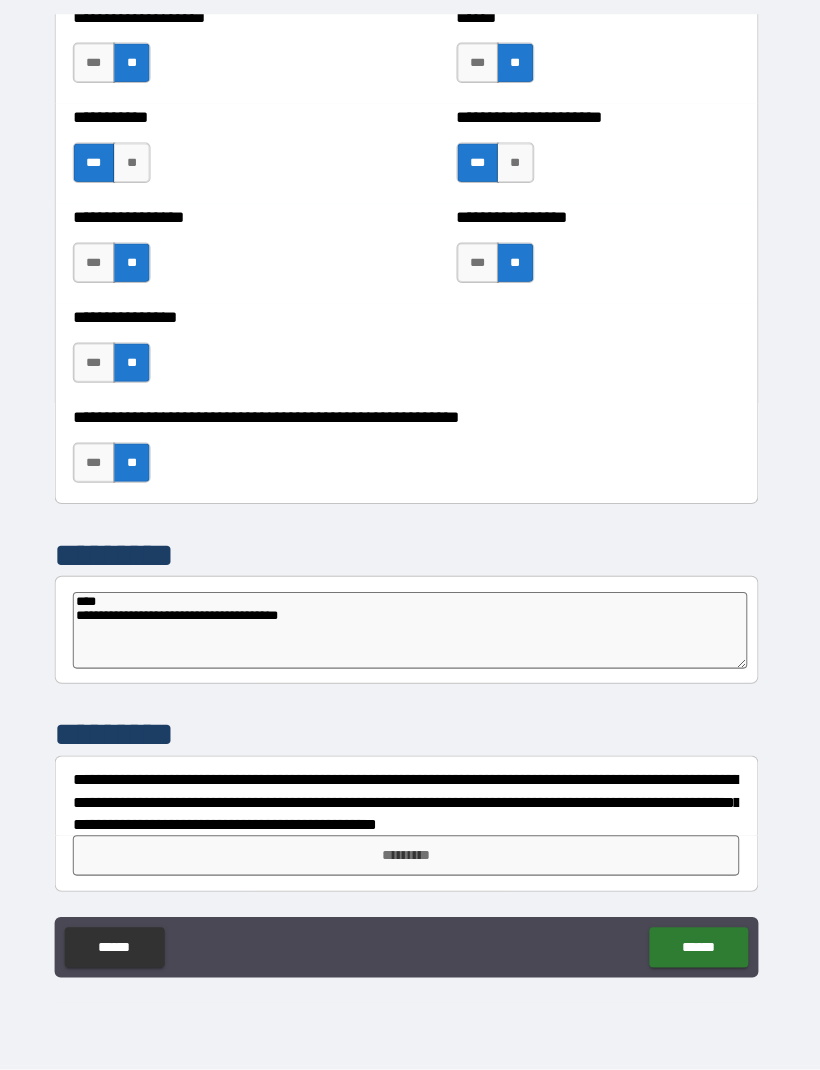 type on "*" 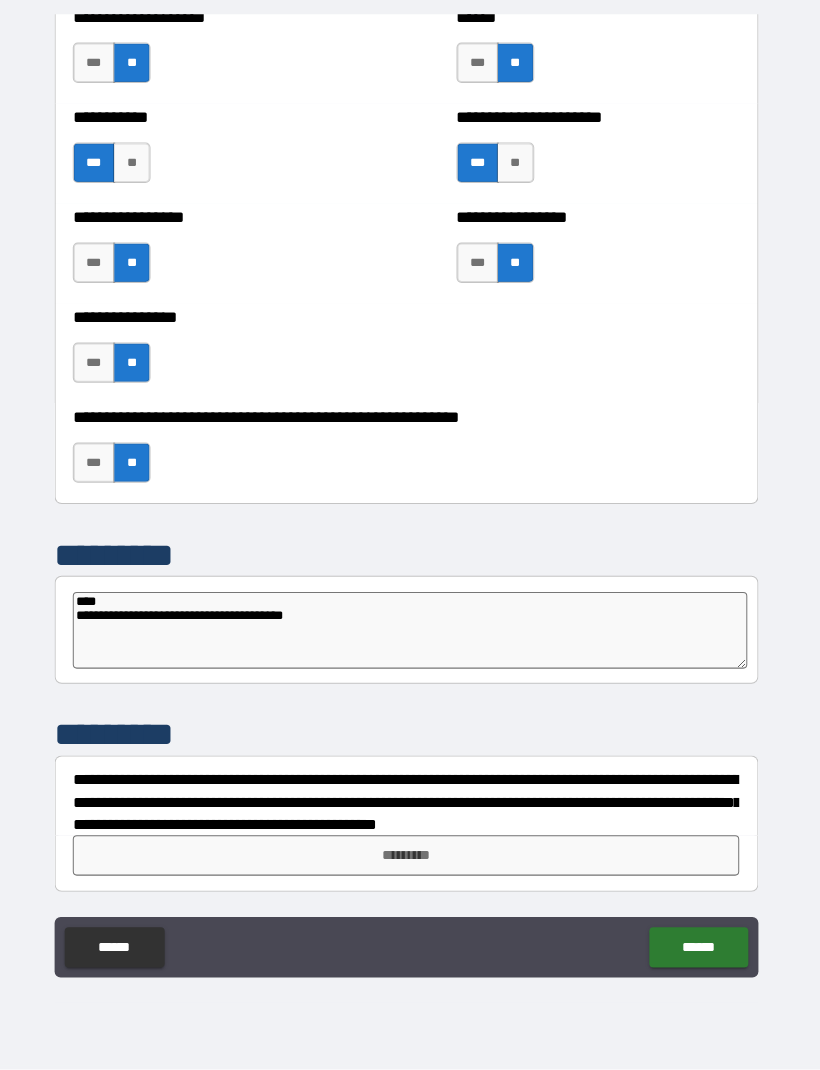 type on "*" 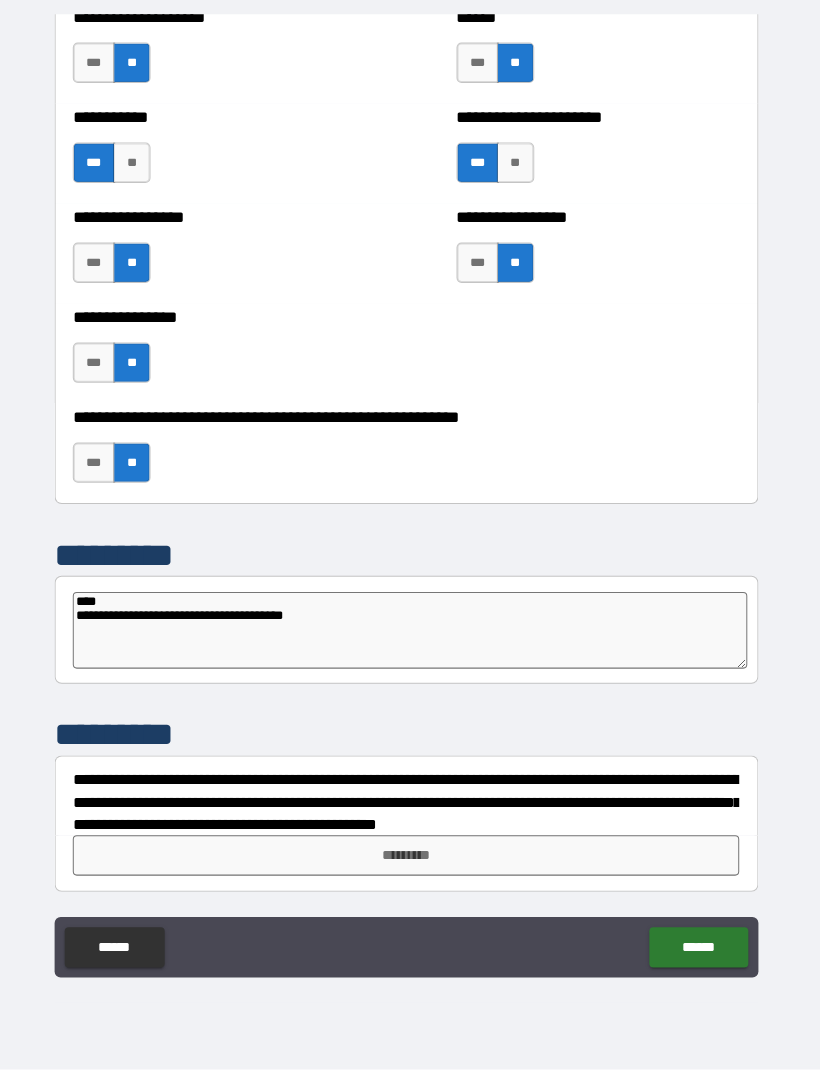type on "**********" 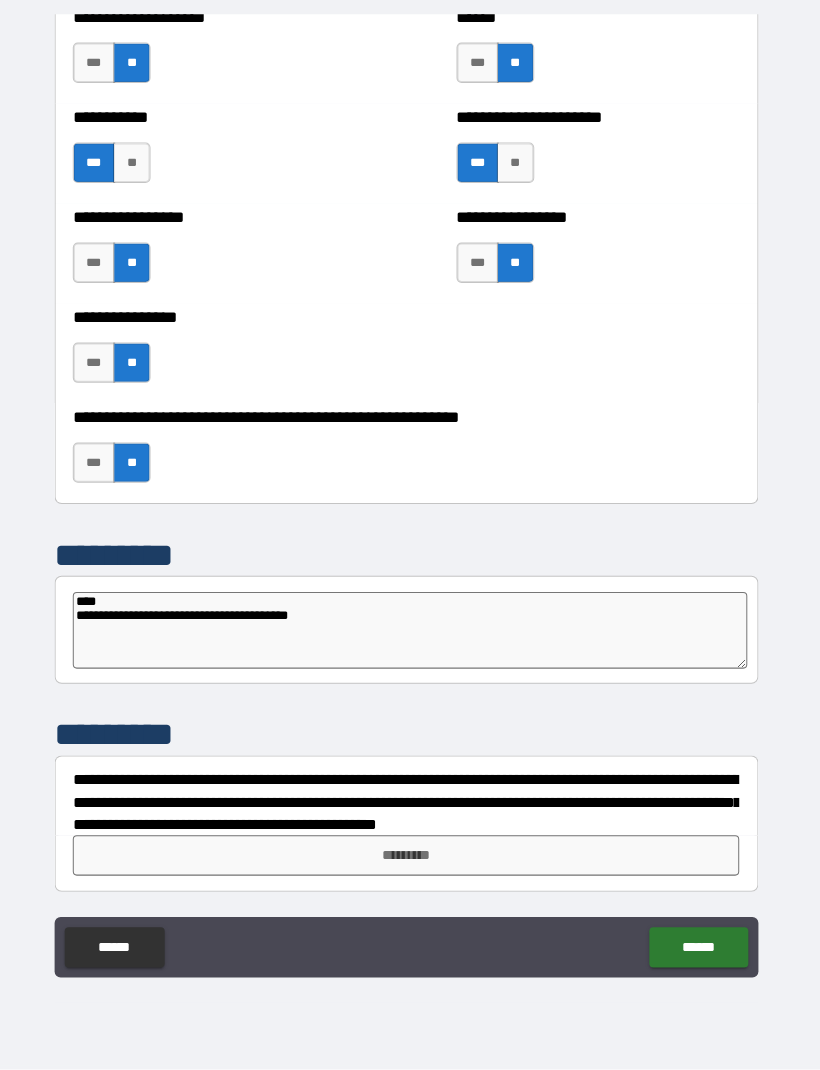 type on "*" 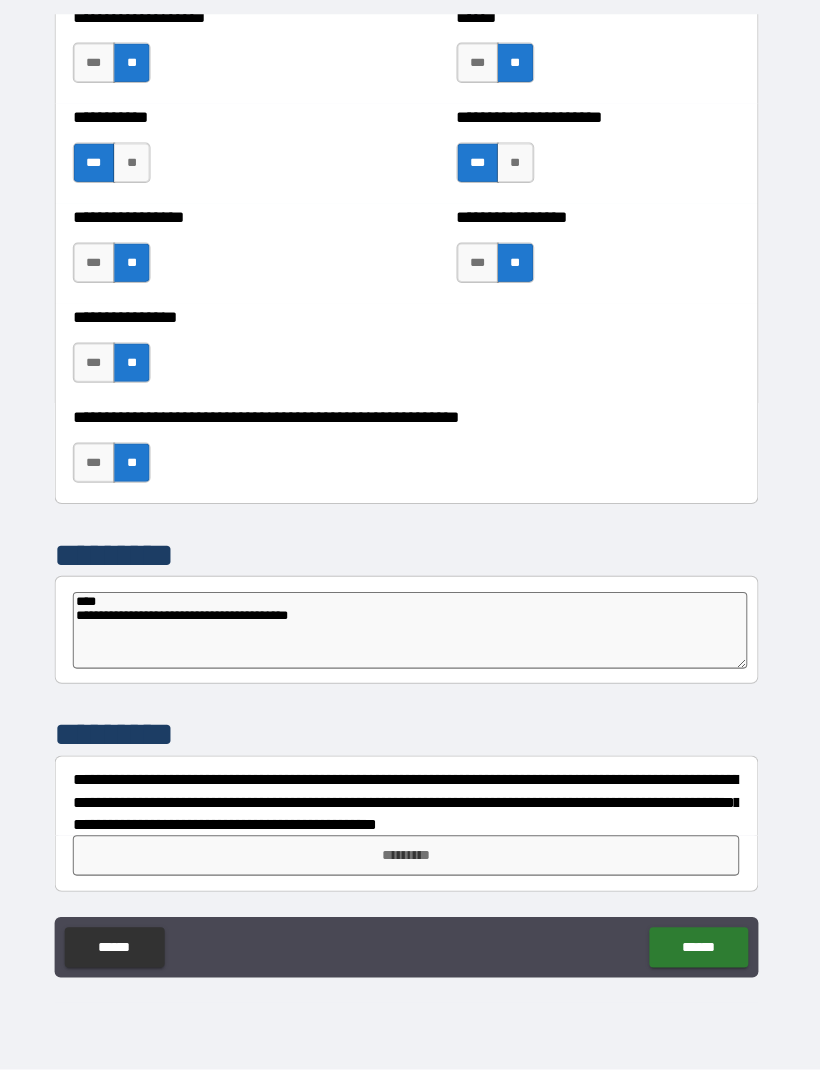 type on "**********" 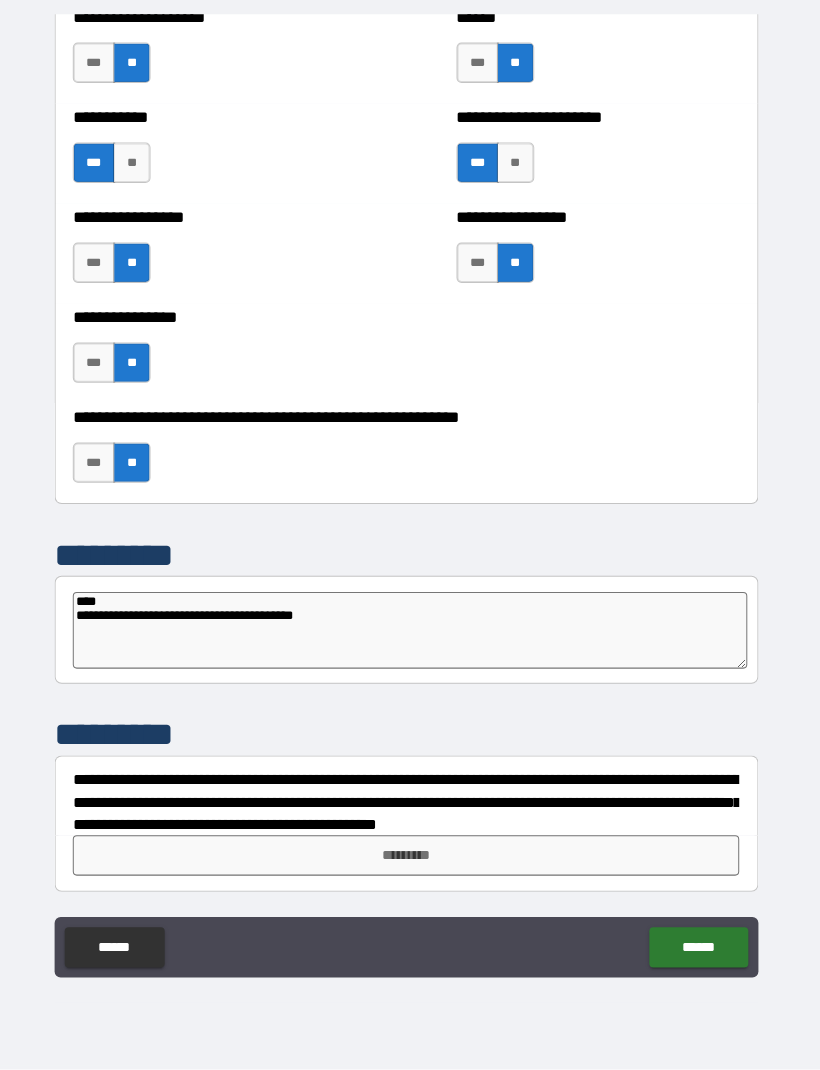 type on "*" 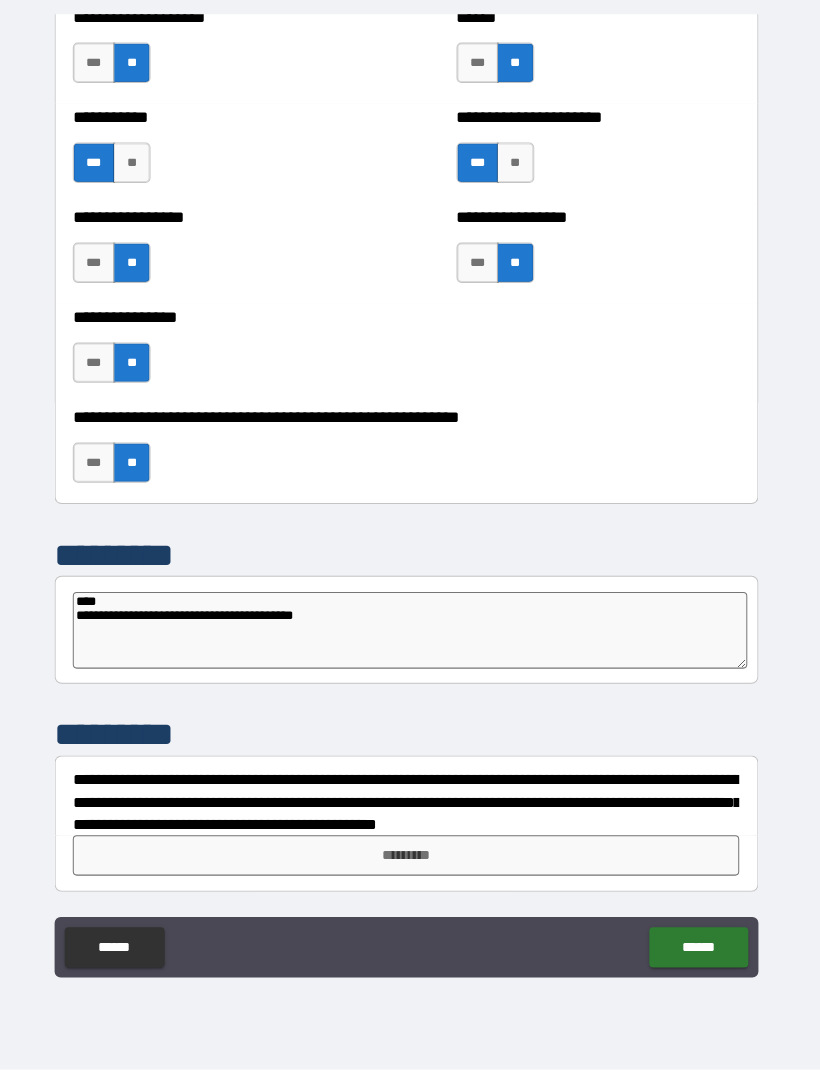 type on "**********" 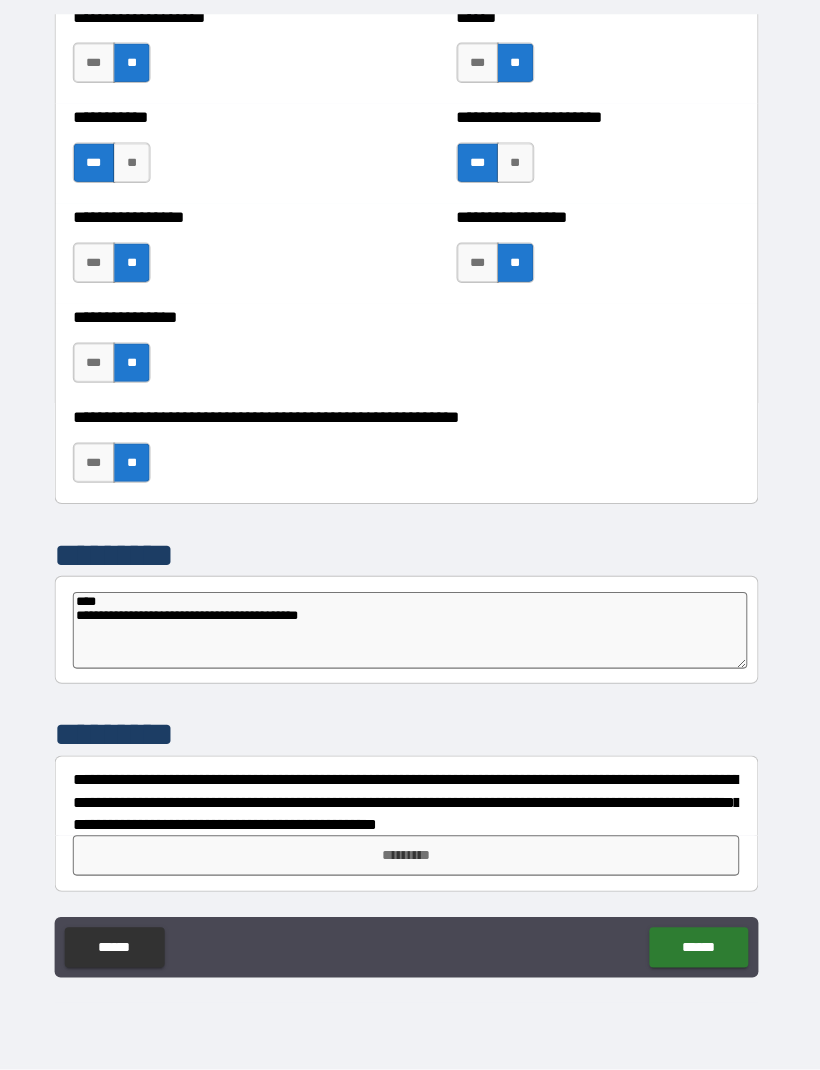 type on "*" 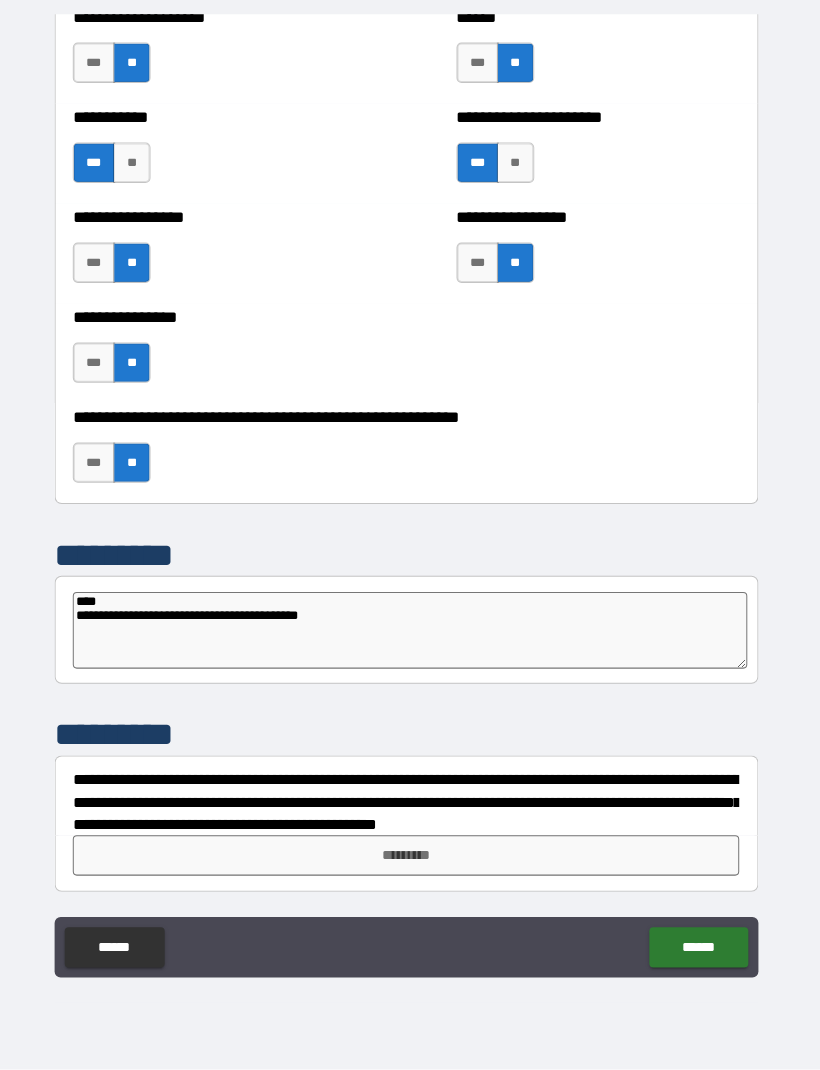 type on "**********" 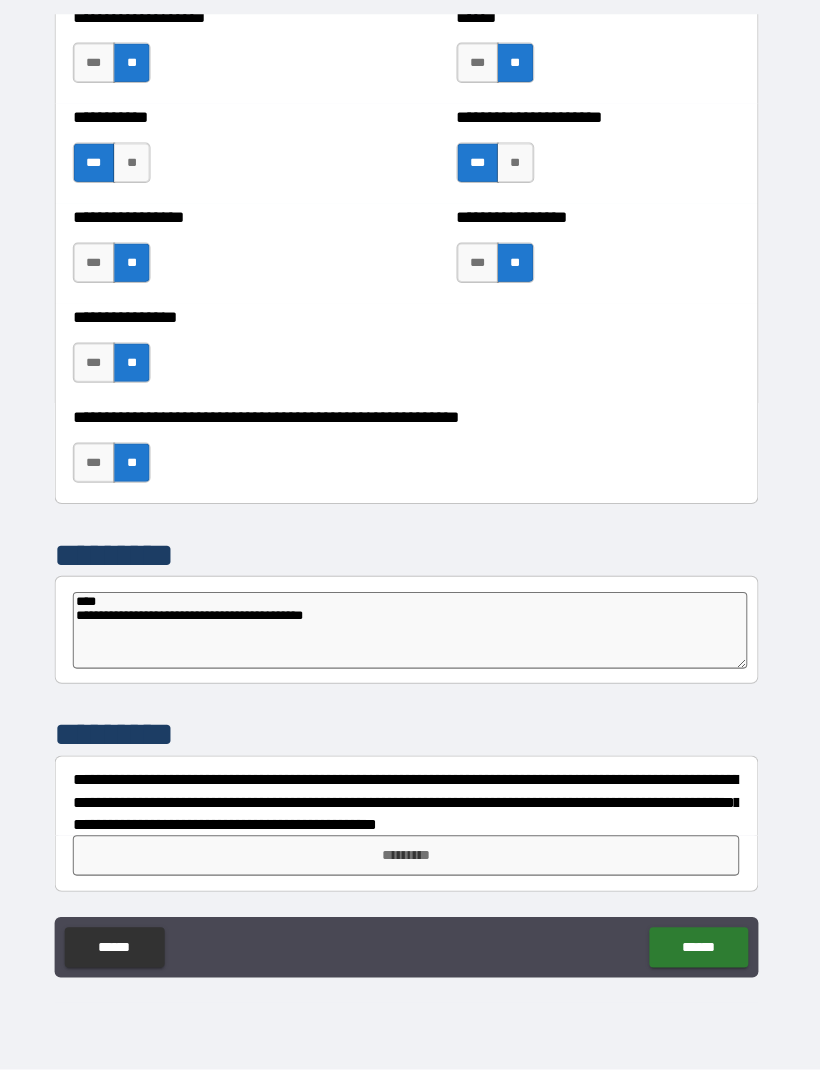 type on "*" 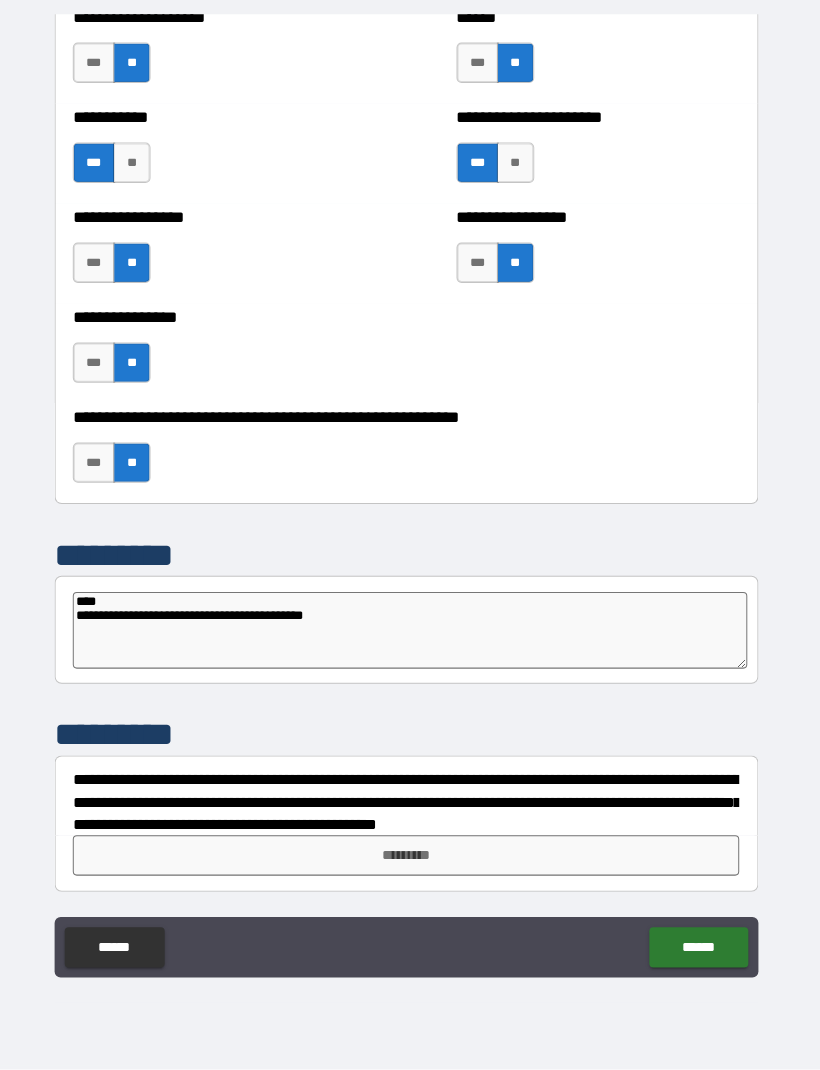 type on "**********" 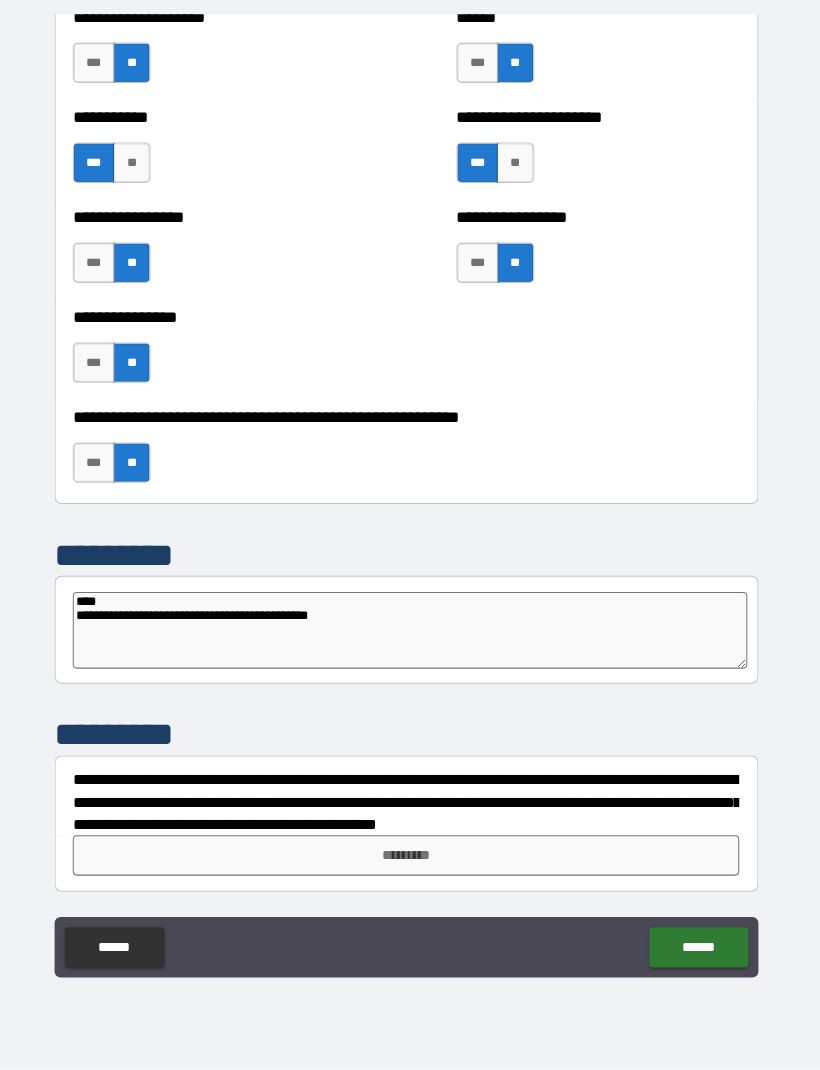 type on "*" 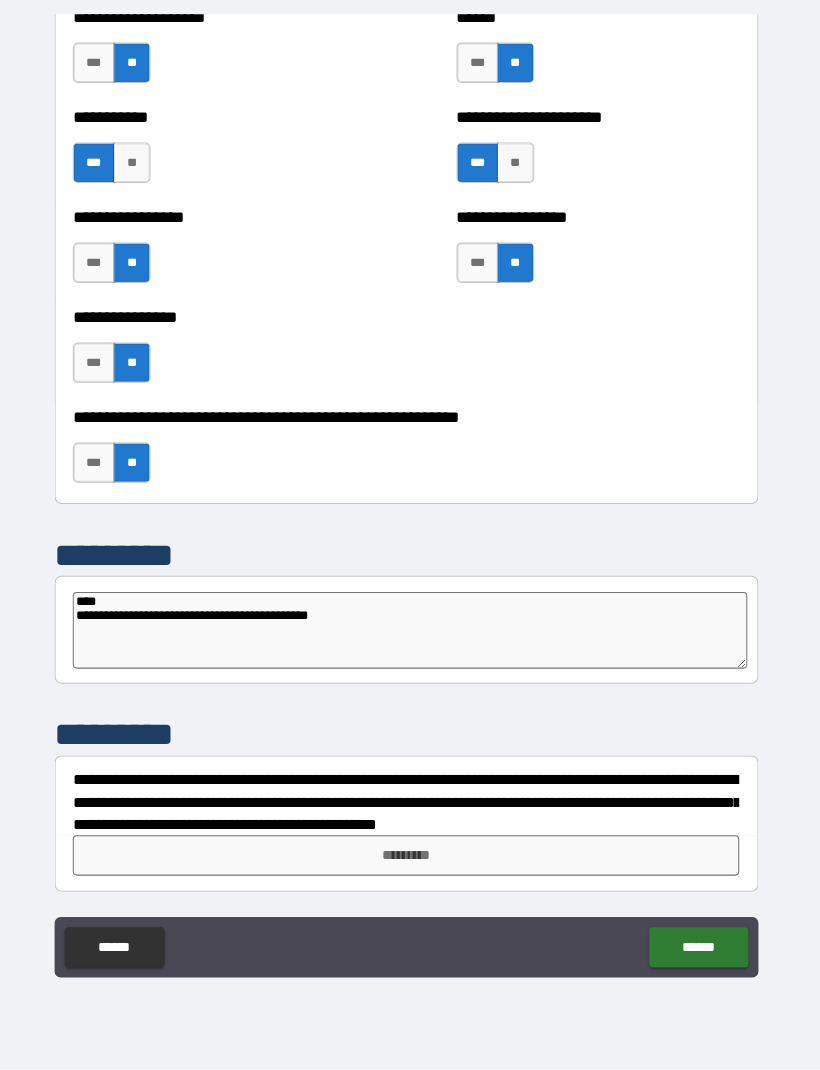 type on "**********" 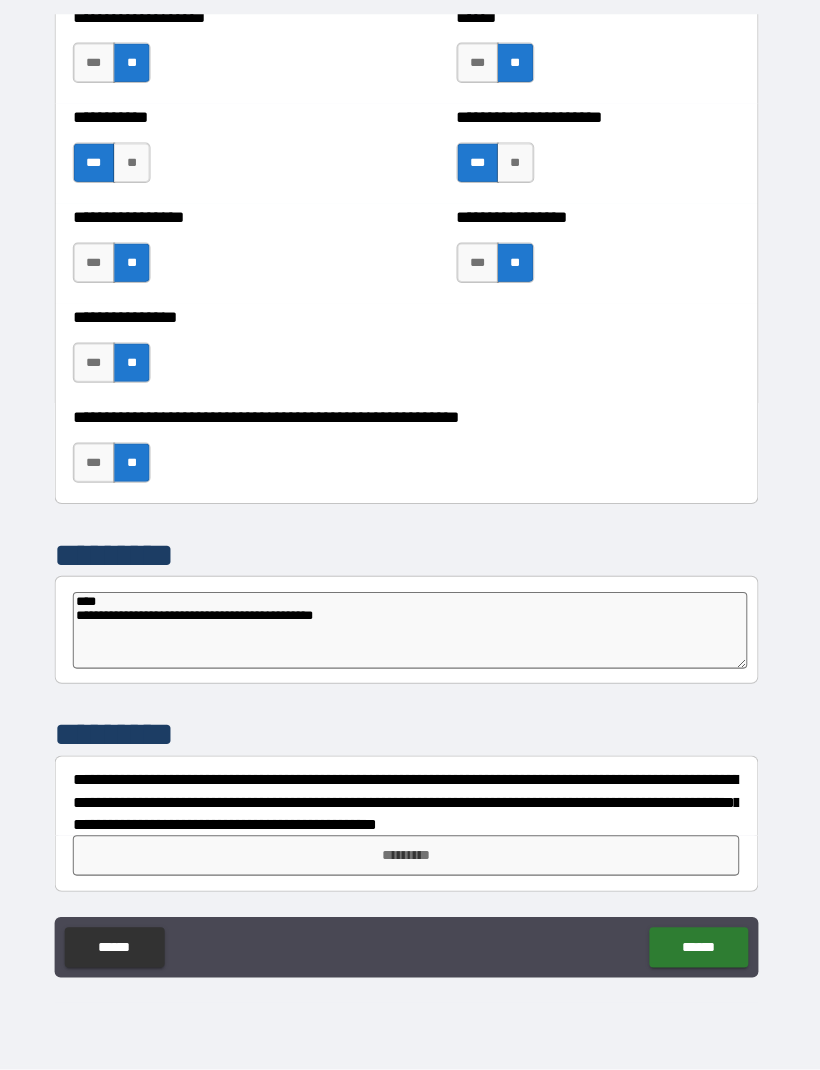 type on "*" 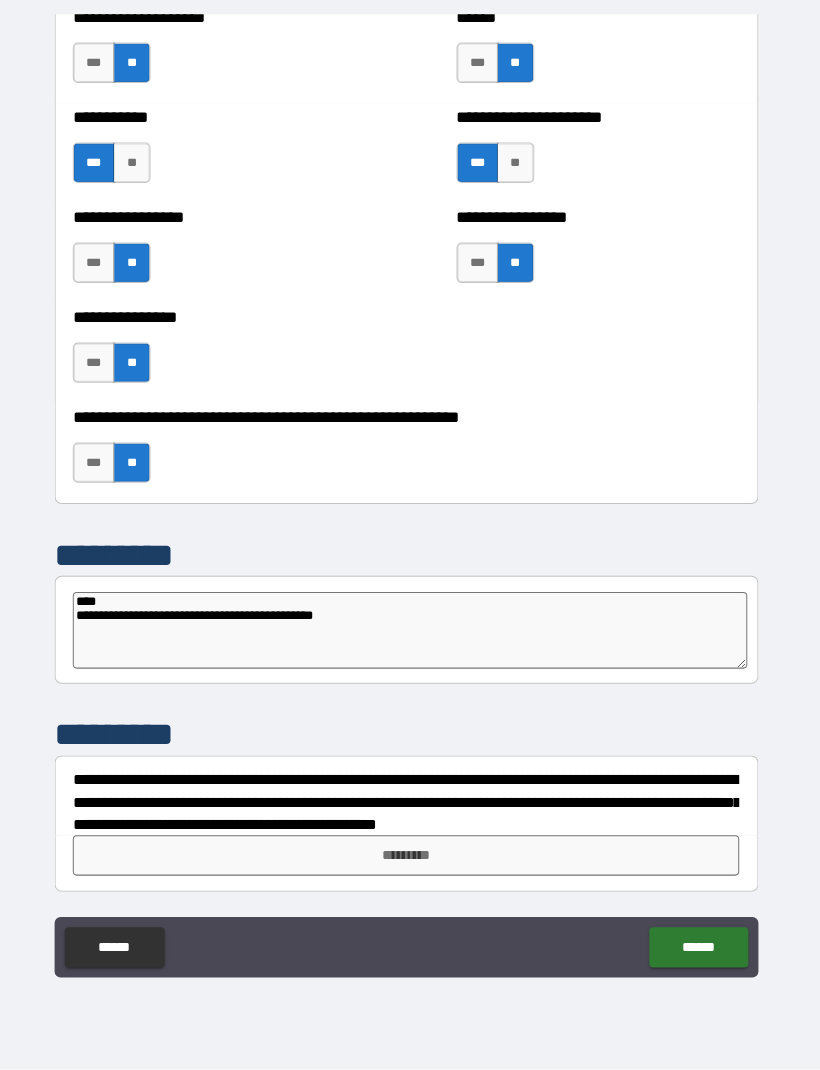 type on "**********" 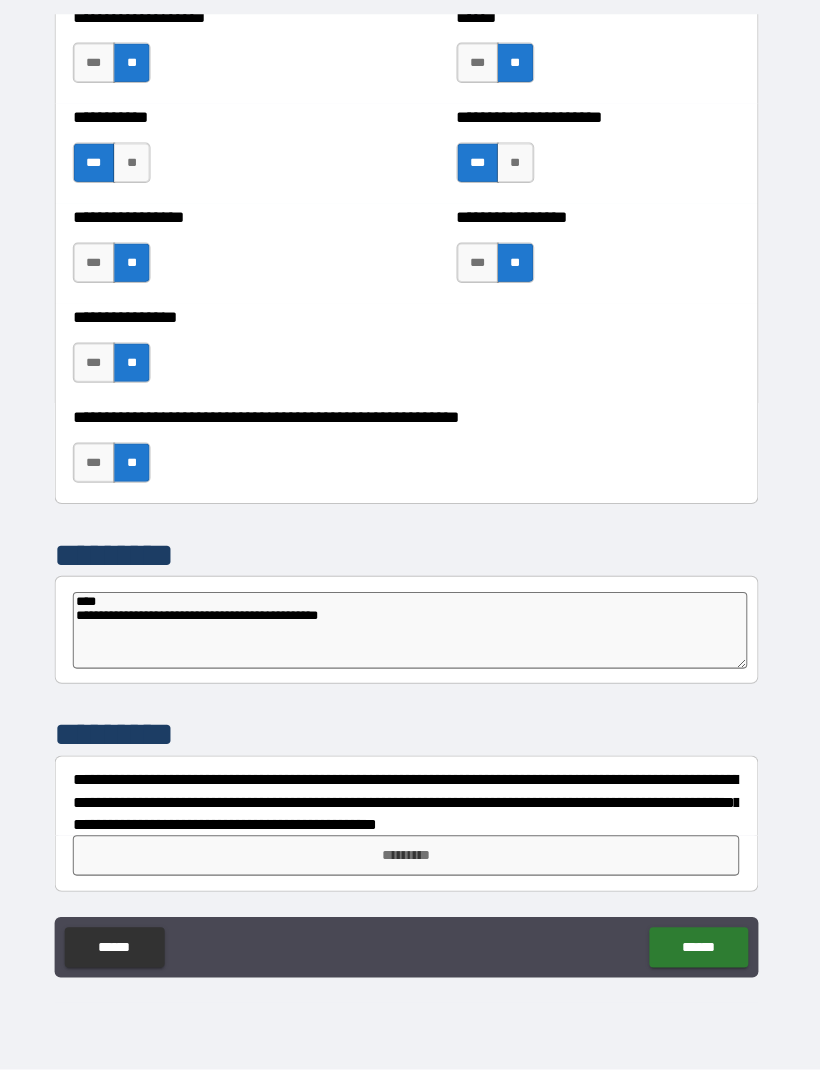 type on "*" 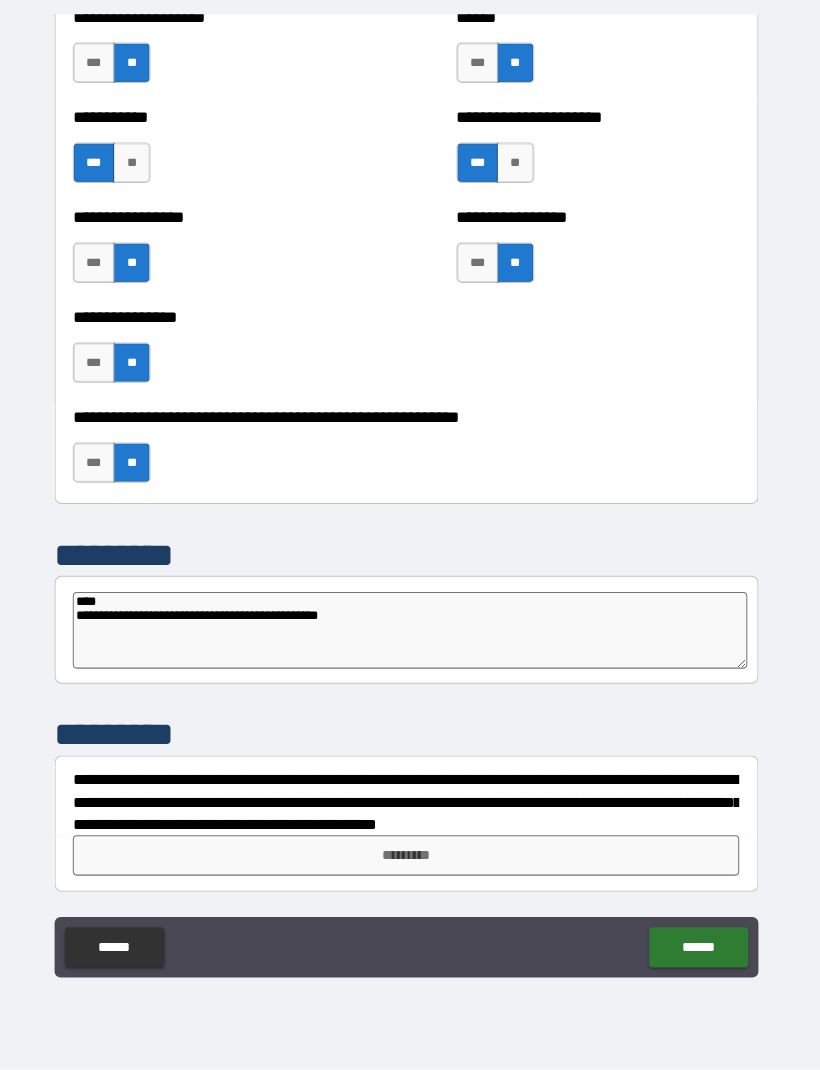 type on "**********" 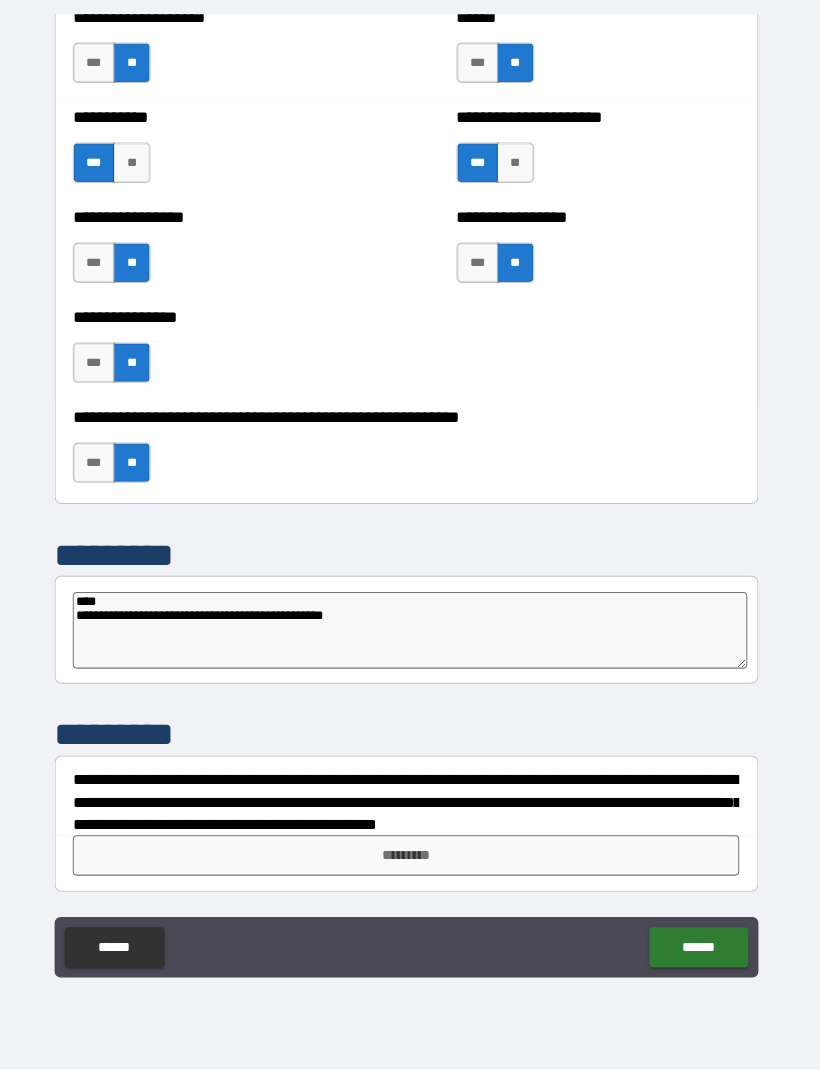type on "*" 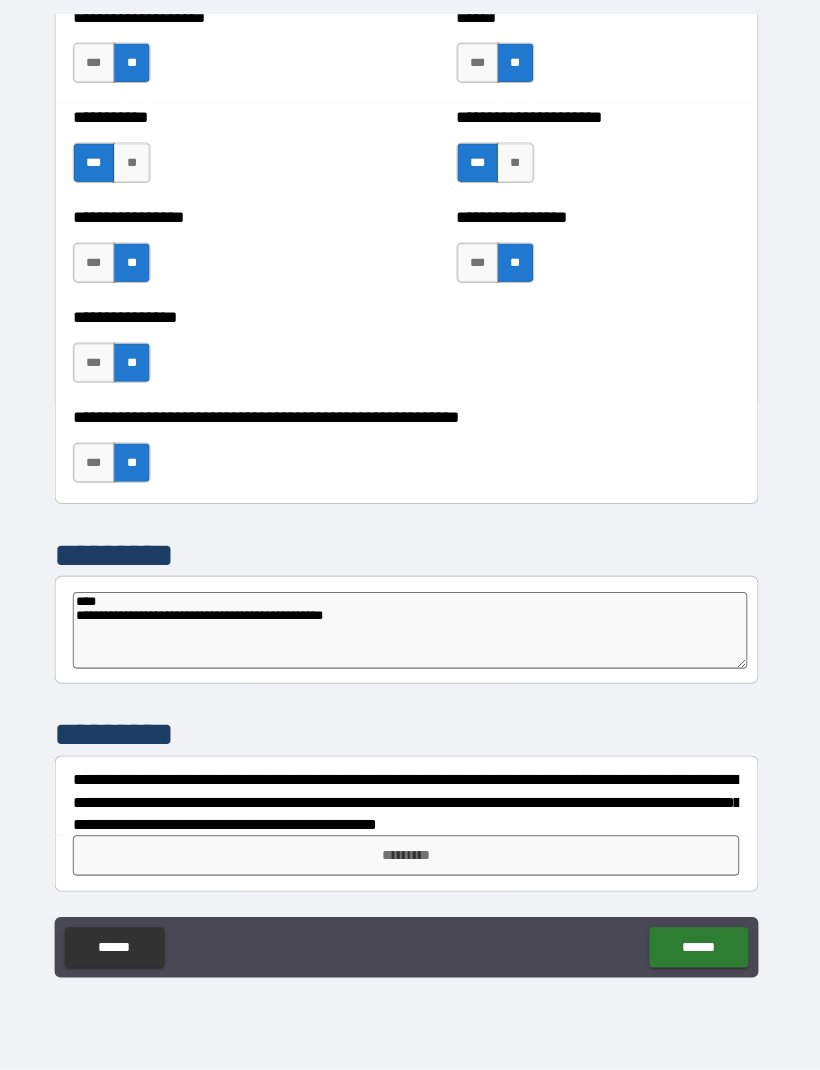 type on "**********" 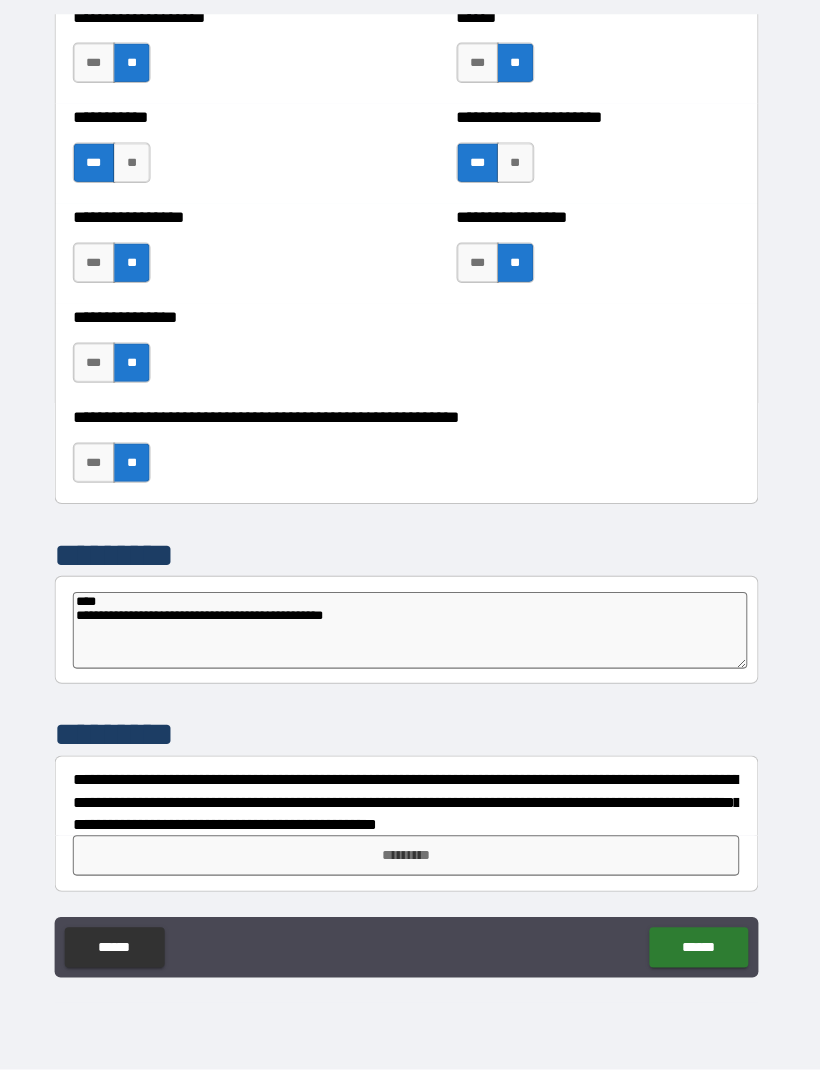 type on "*" 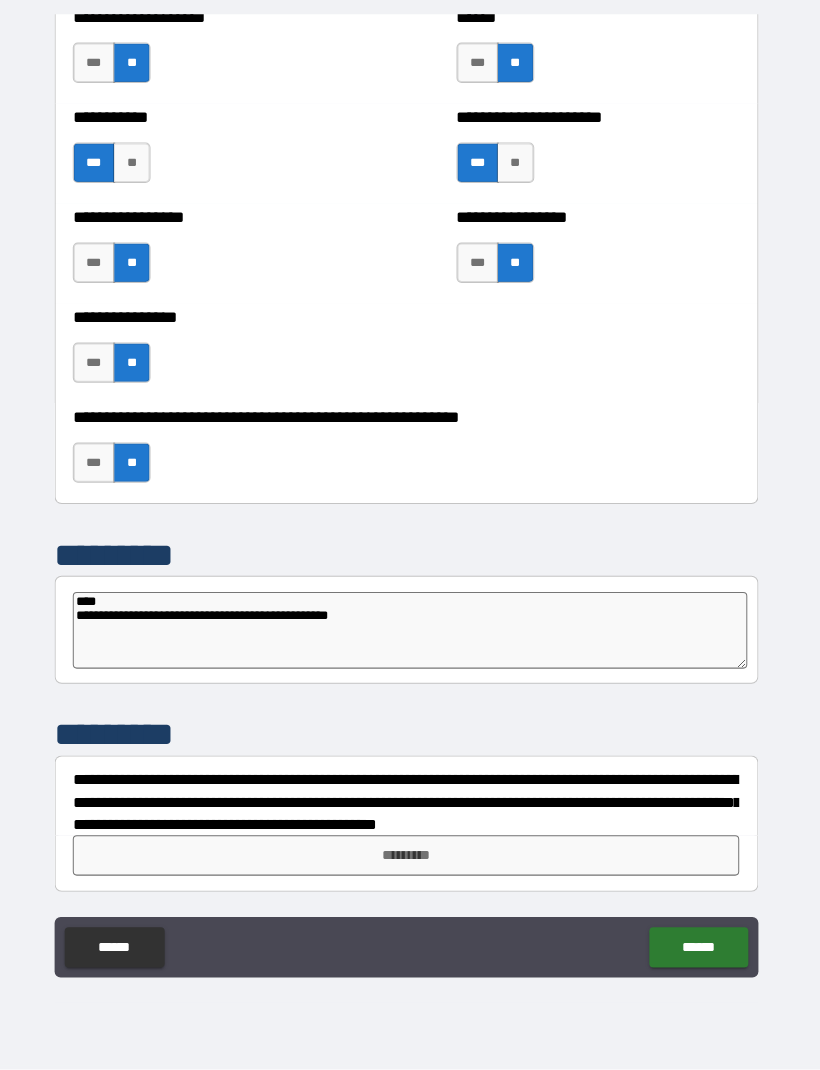 type on "*" 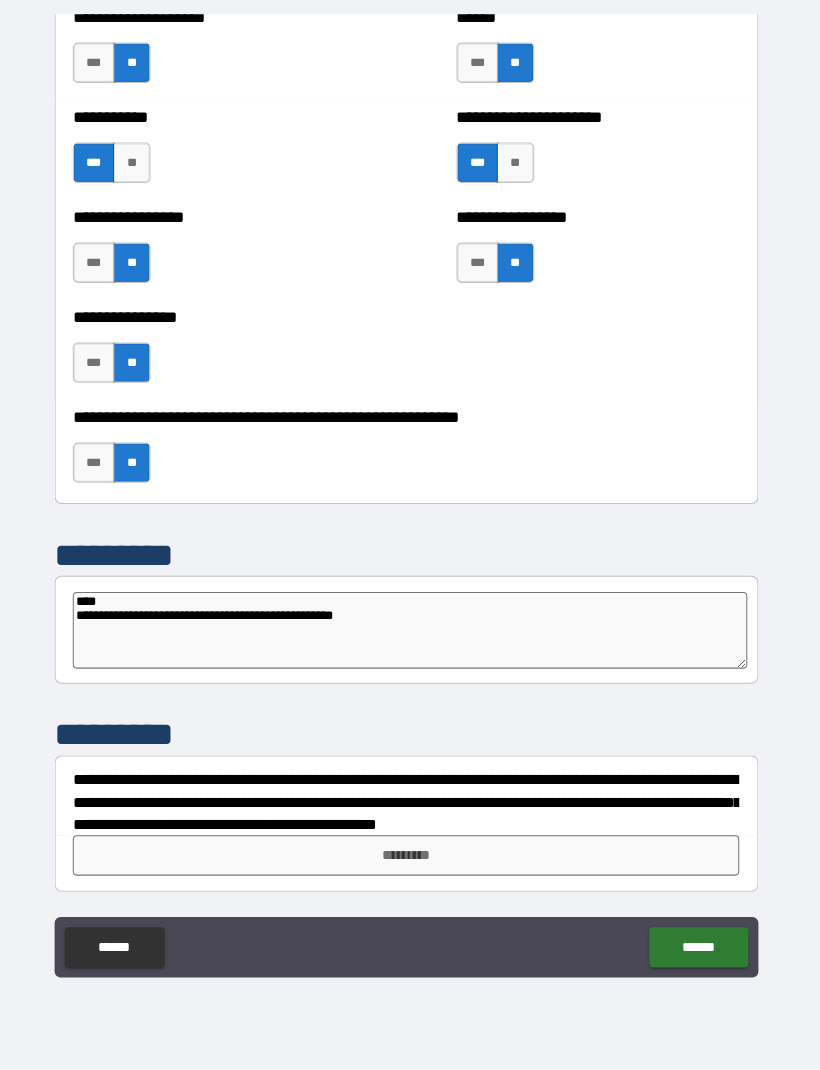 type on "*" 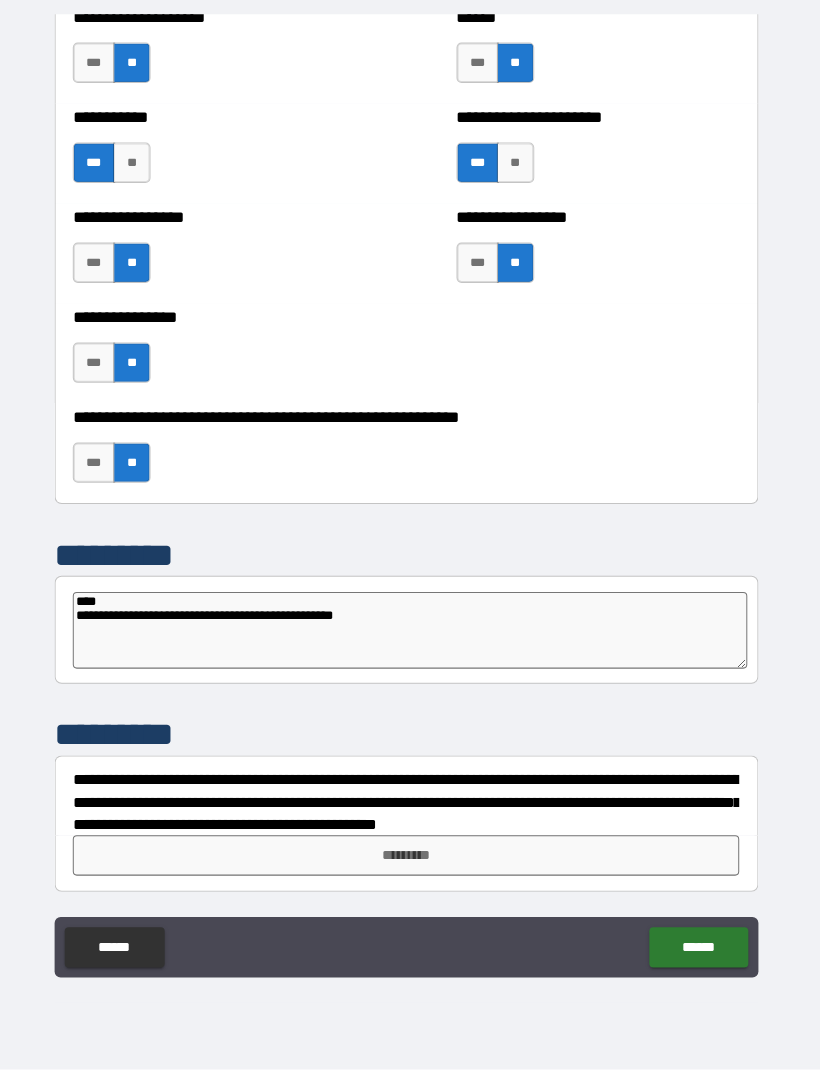 type on "**********" 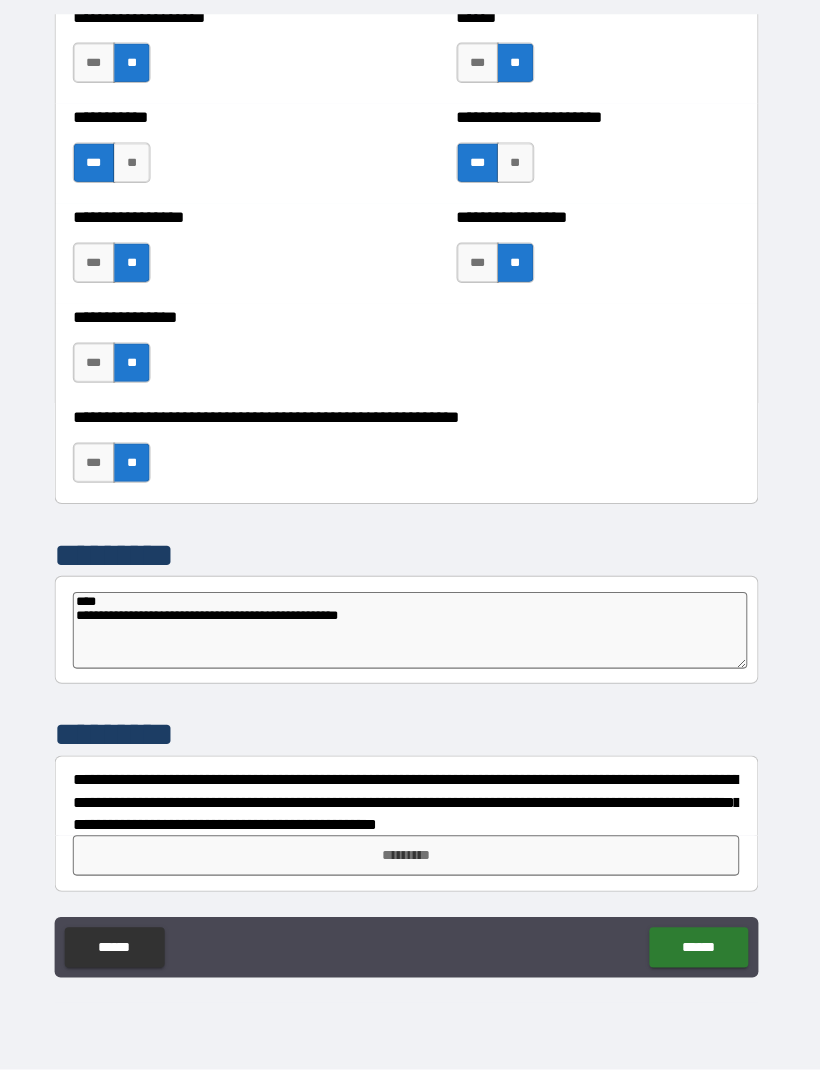 type on "*" 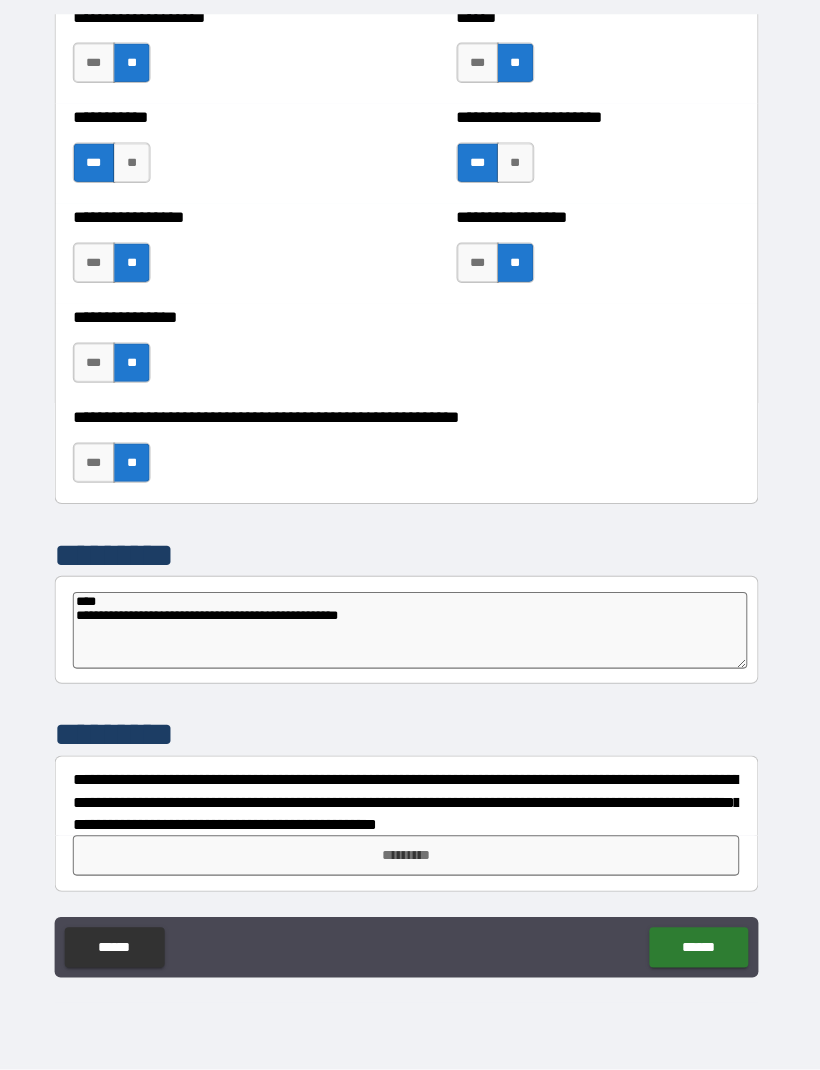 type on "**********" 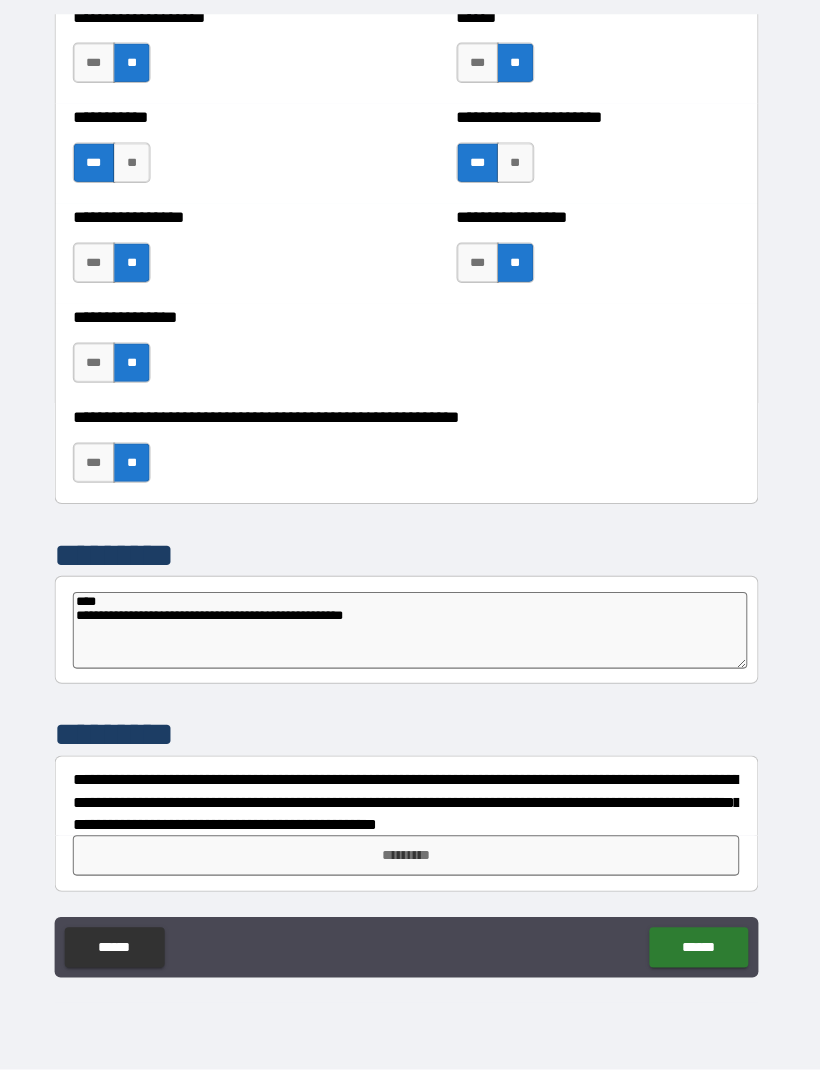 type on "*" 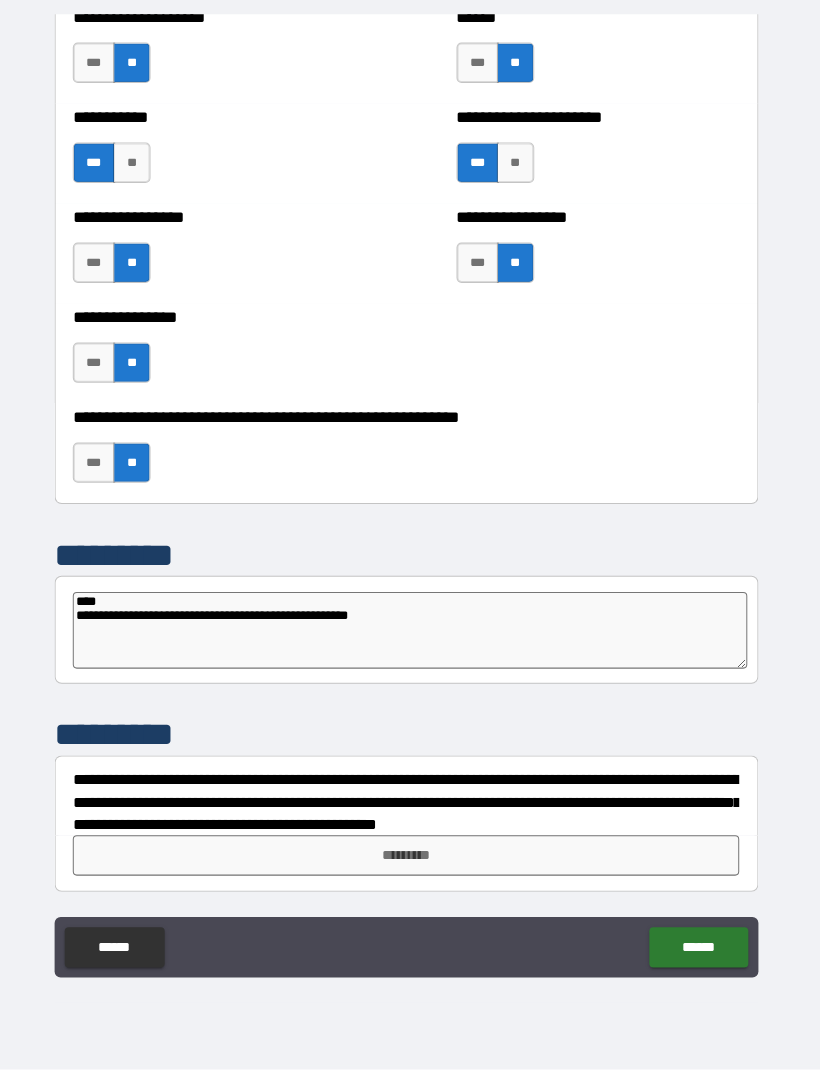 type on "*" 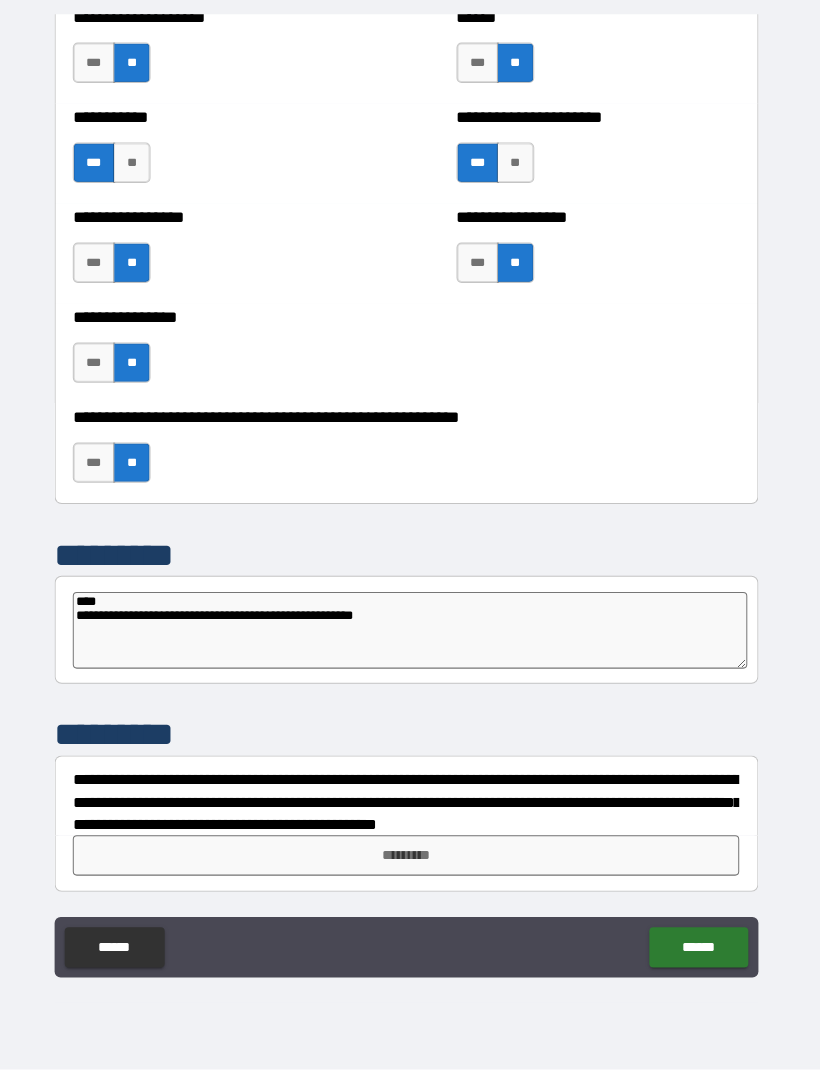 type on "*" 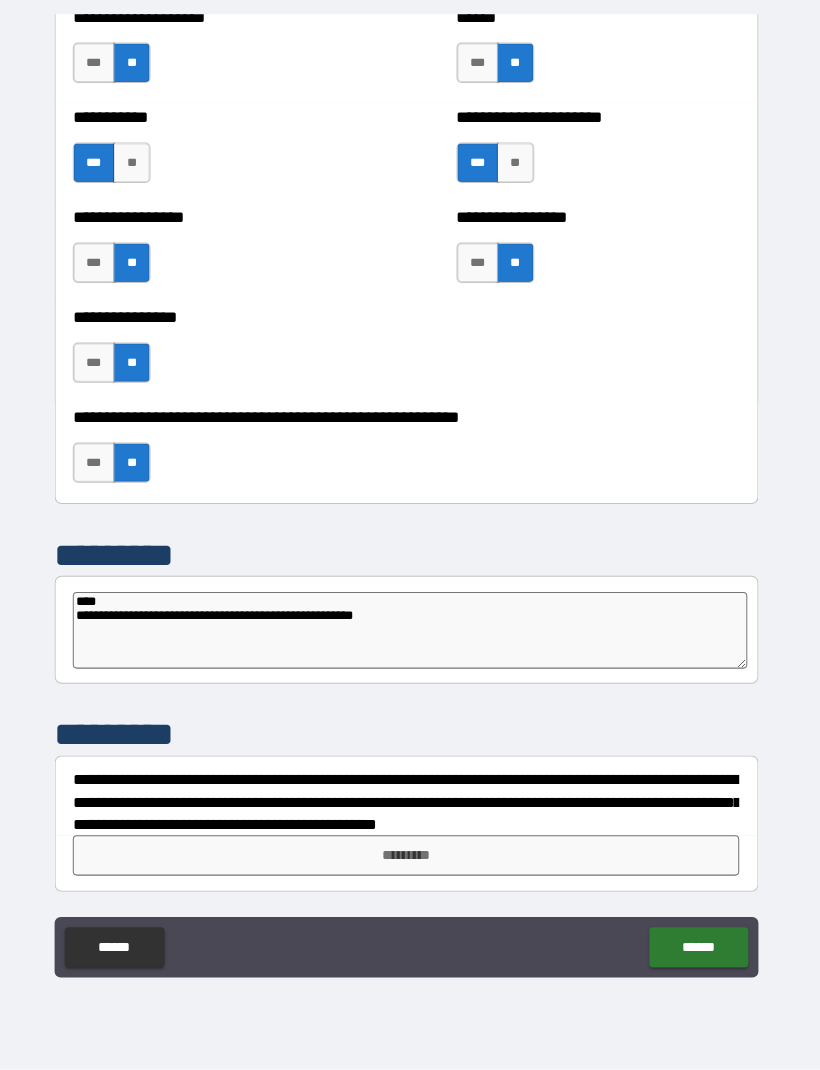 type on "**********" 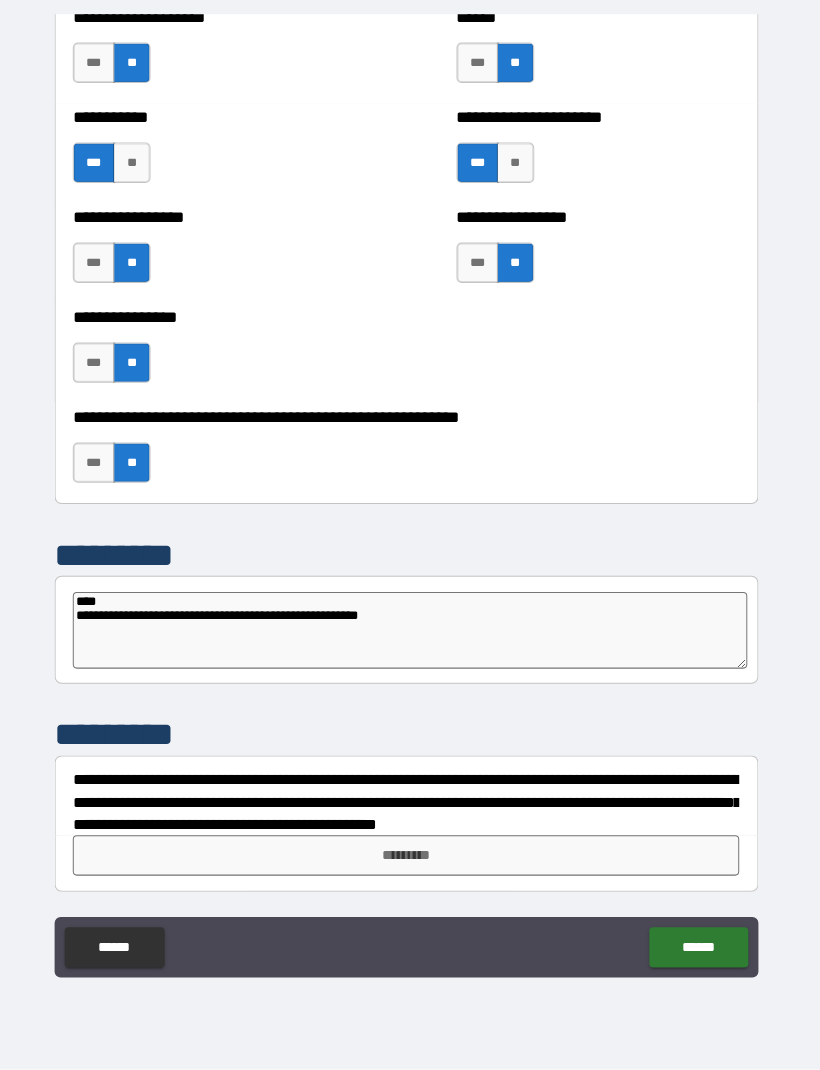 type on "*" 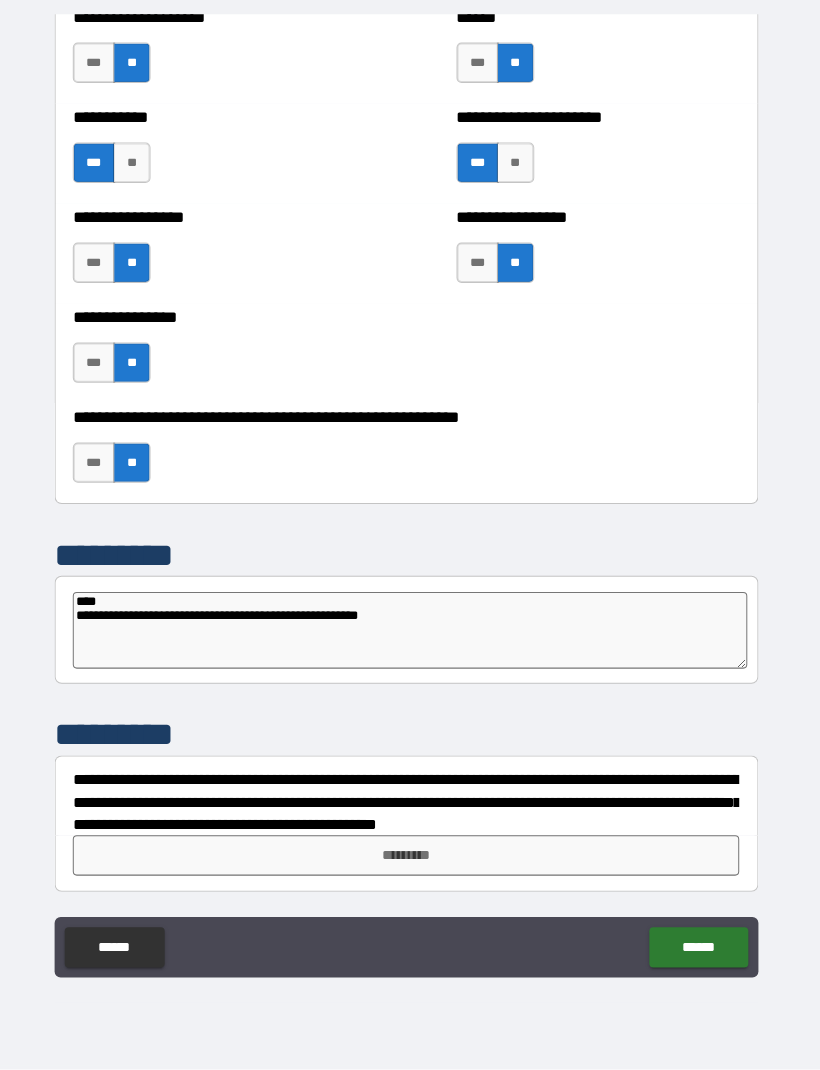 type on "**********" 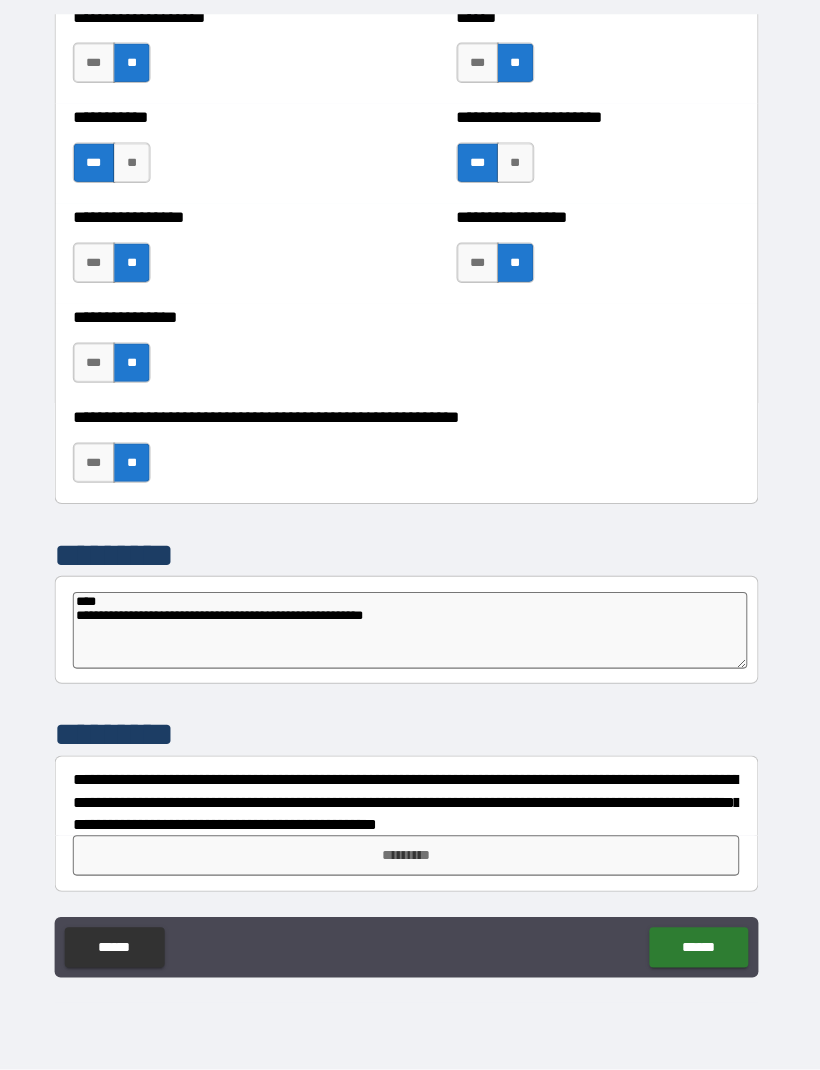 type on "*" 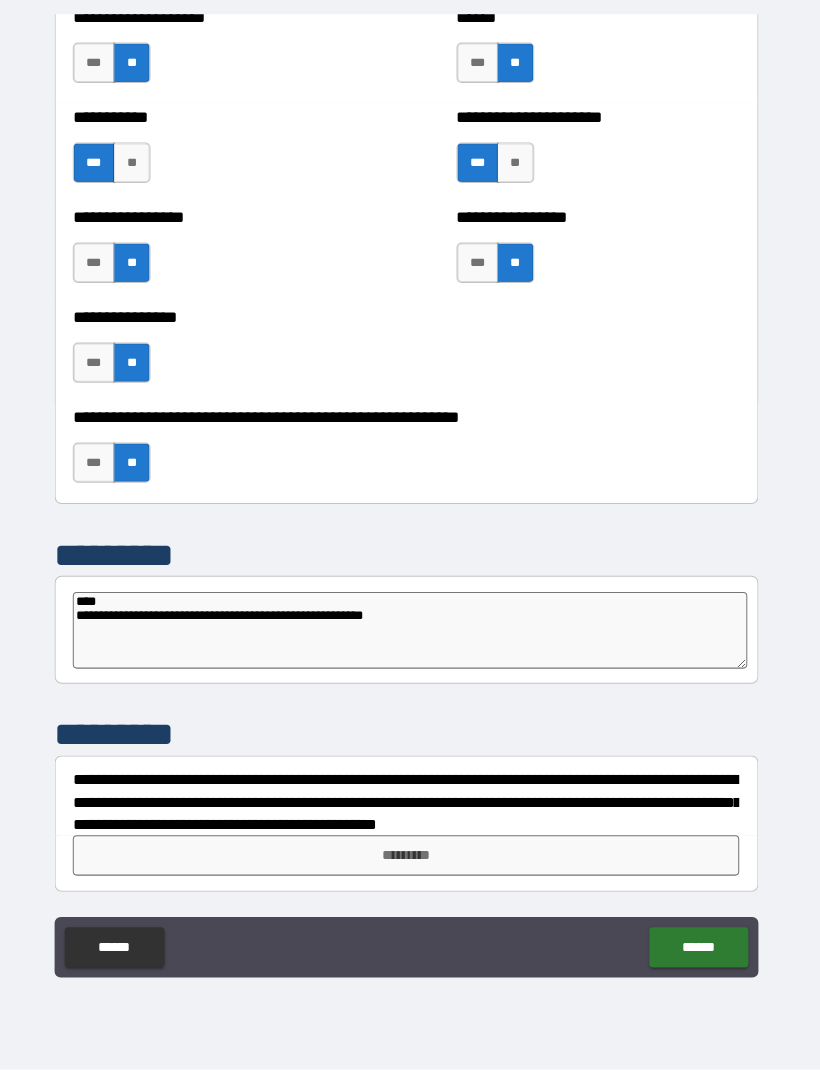 type on "**********" 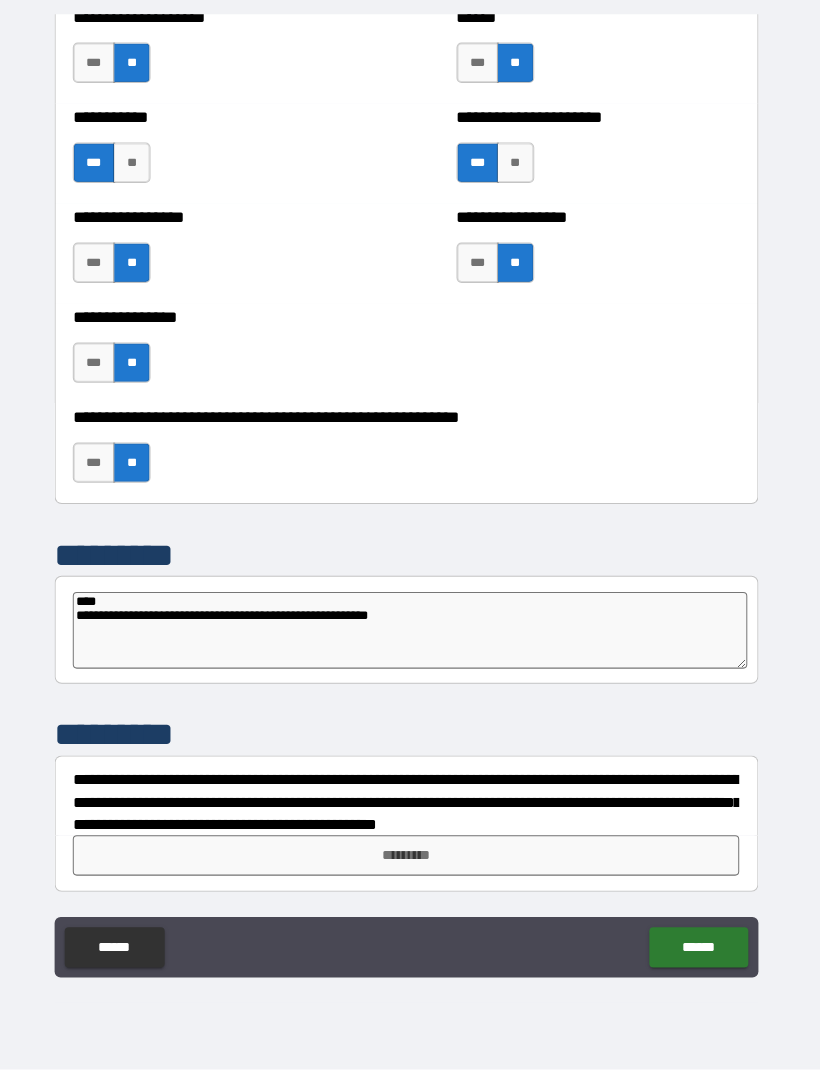 type on "*" 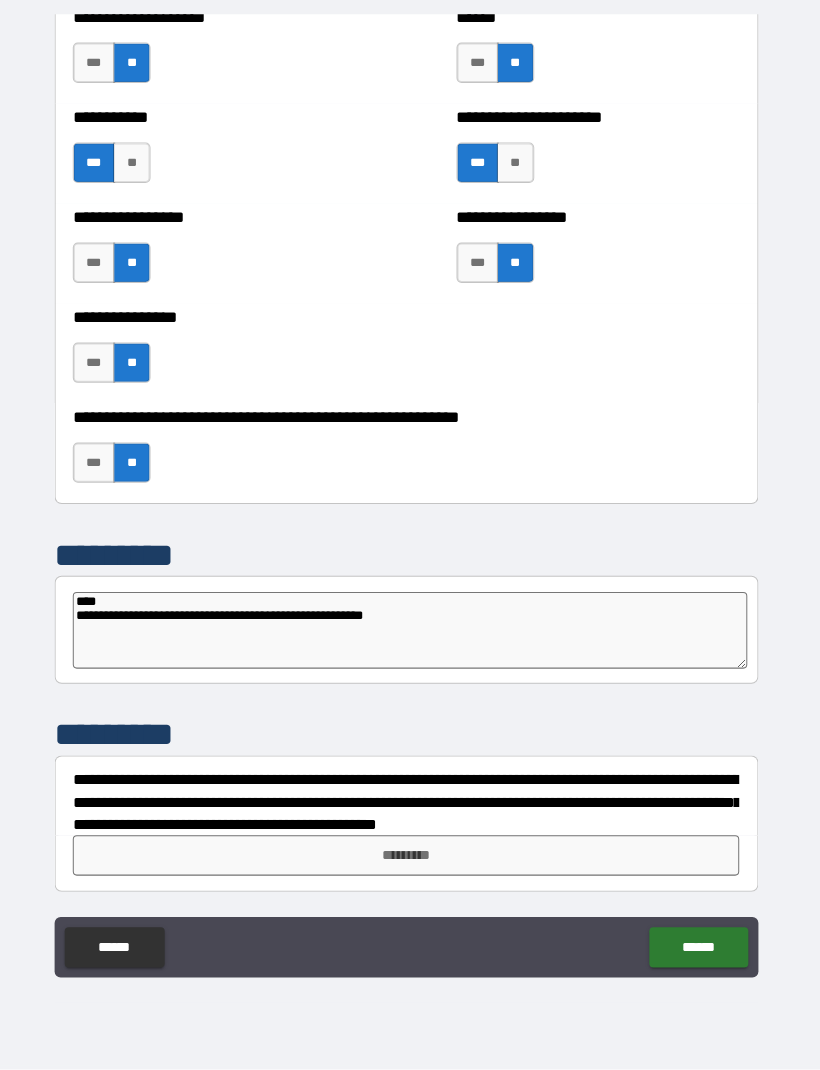 type on "*" 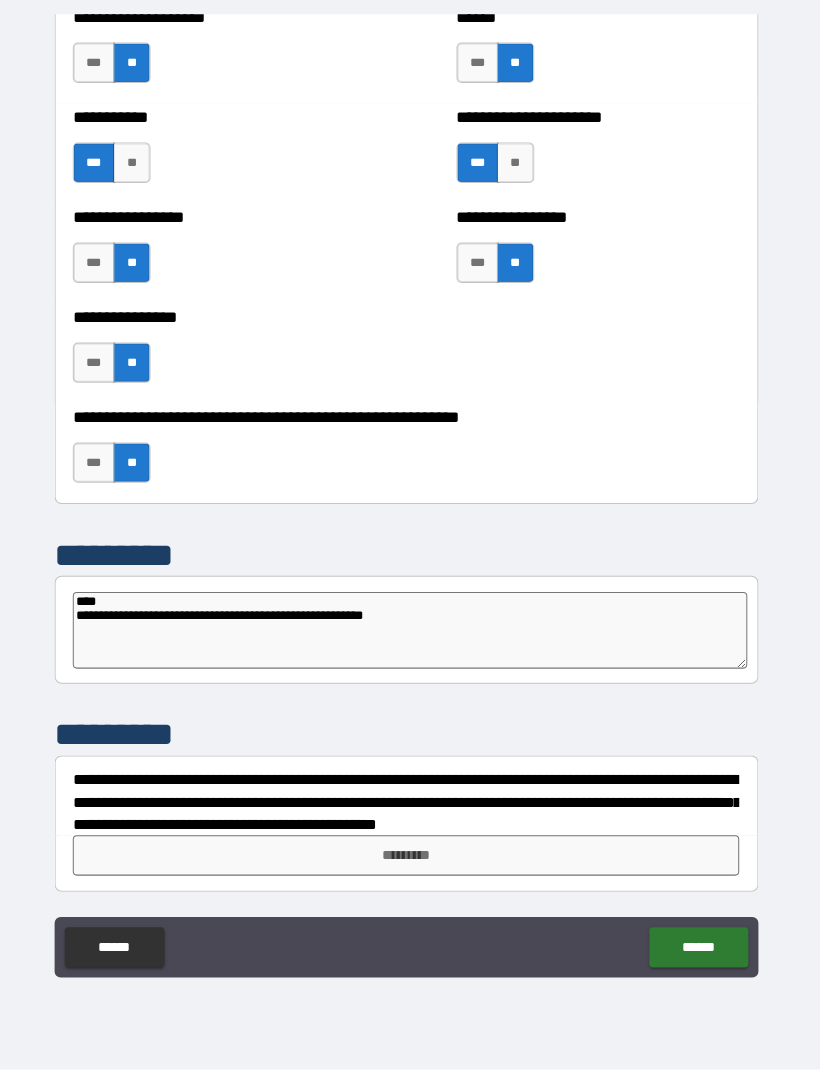 type on "**********" 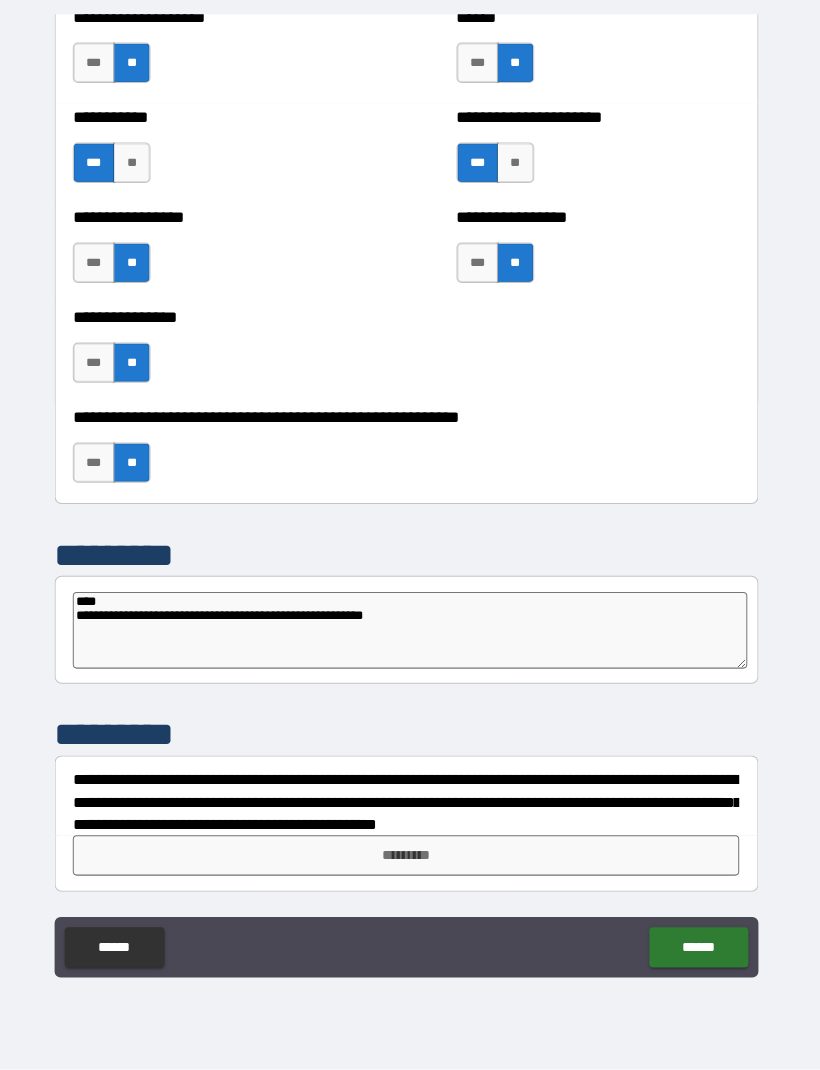 type on "*" 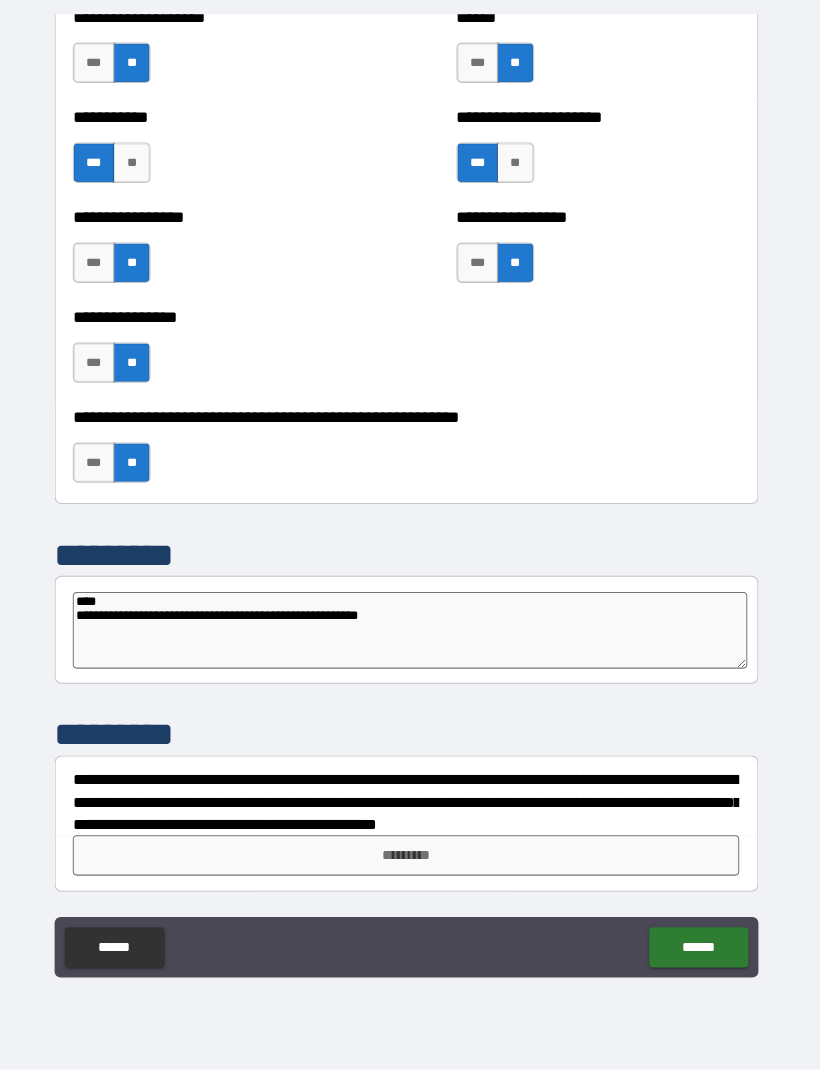 type on "**********" 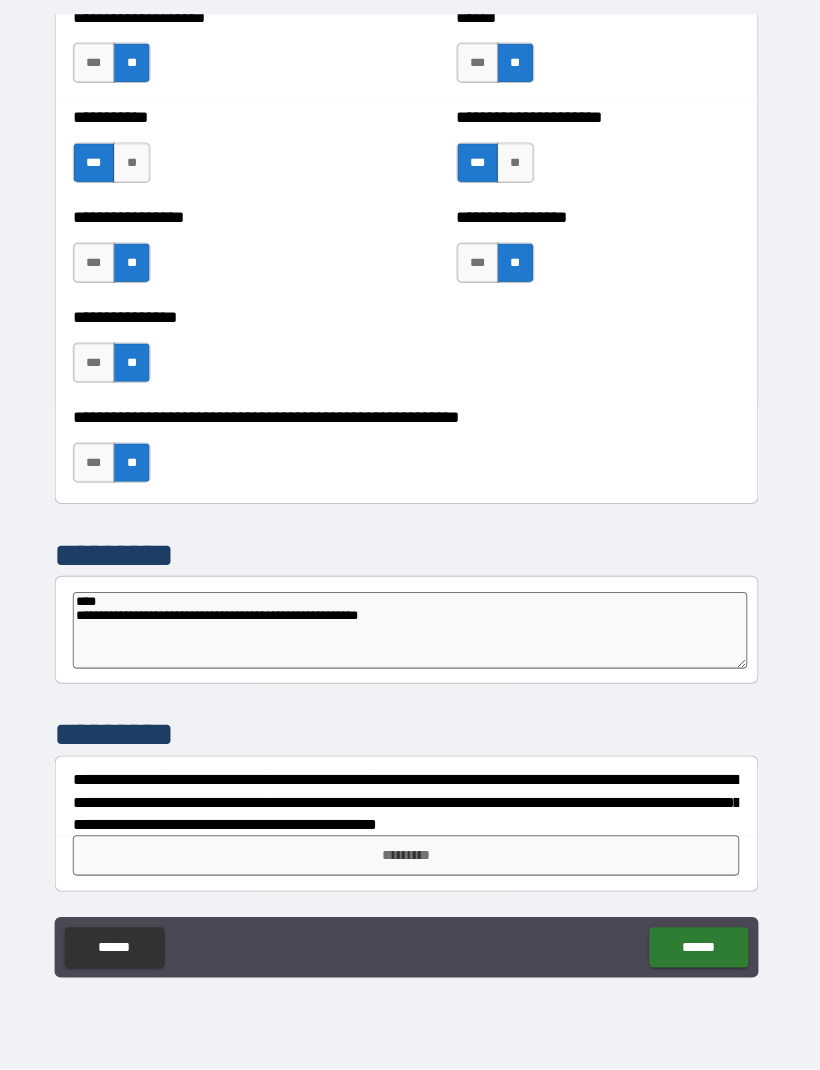 type on "*" 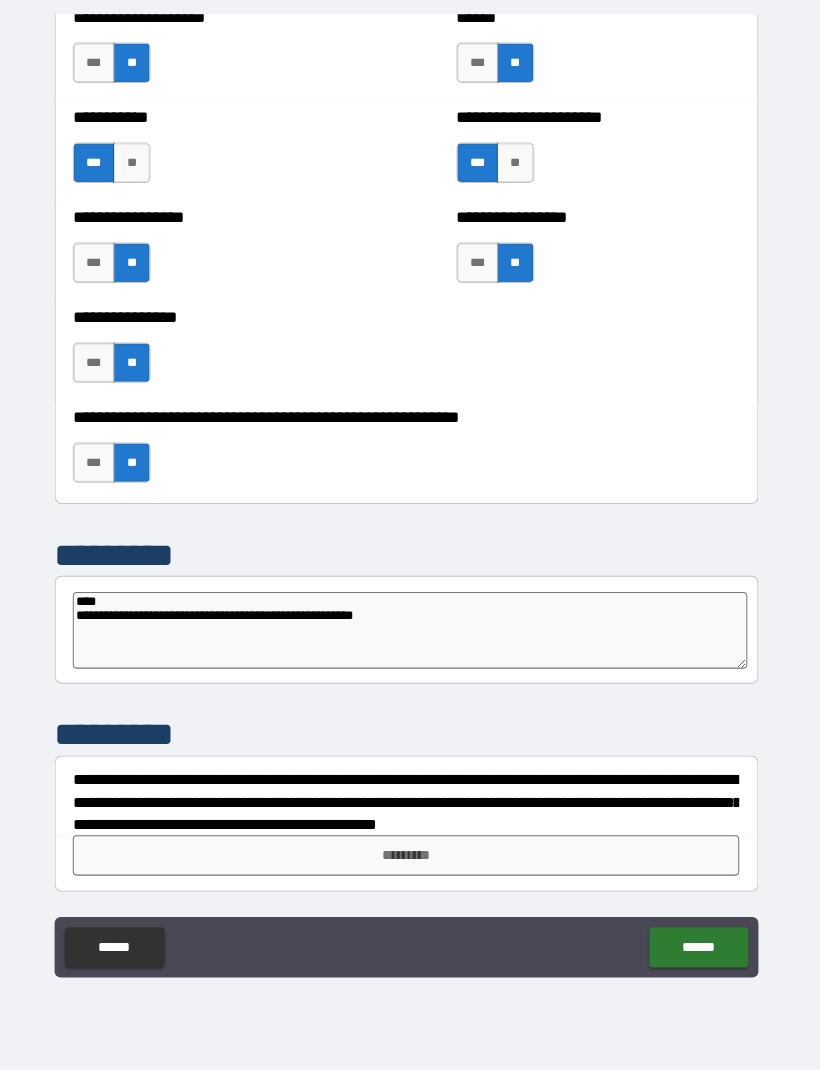 type on "**********" 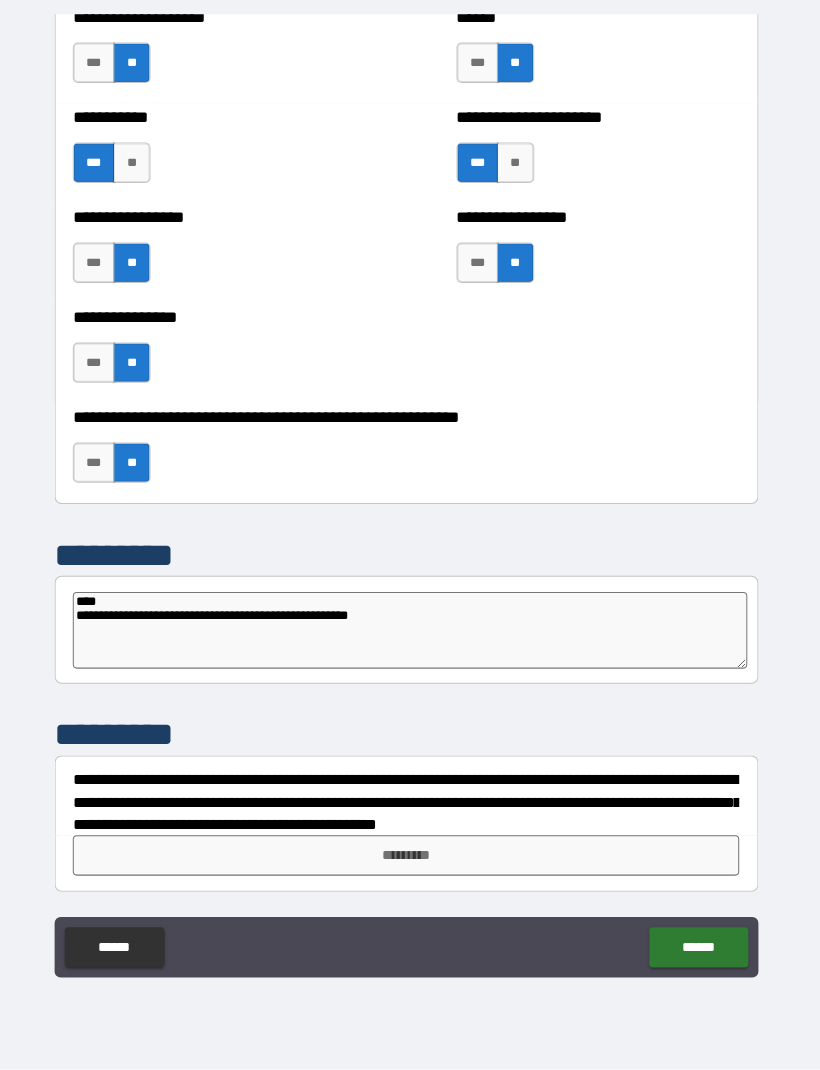 type on "*" 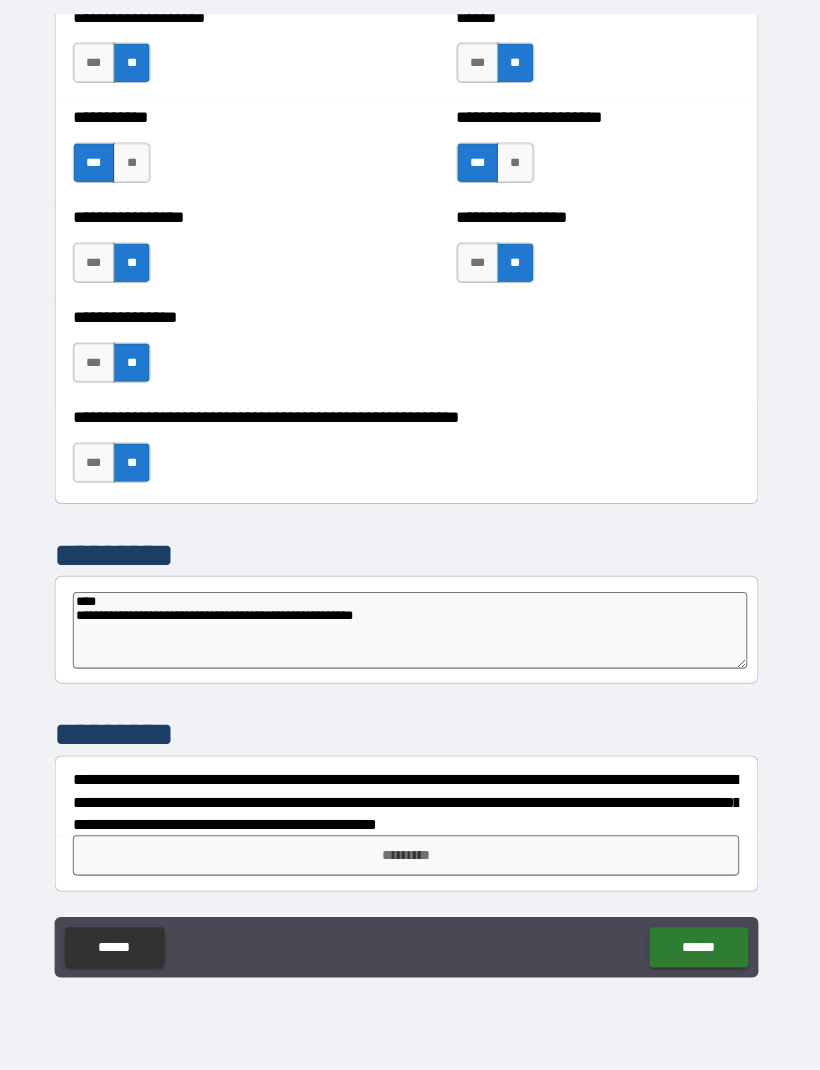 type on "*" 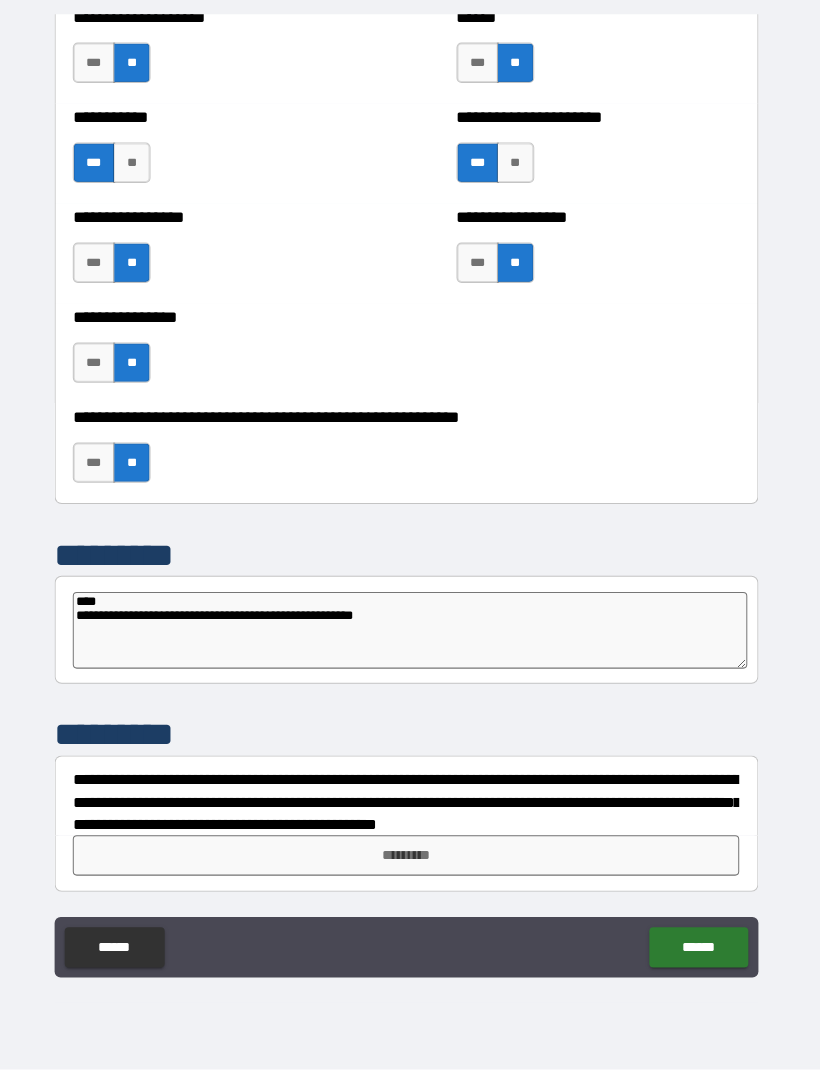 type on "**********" 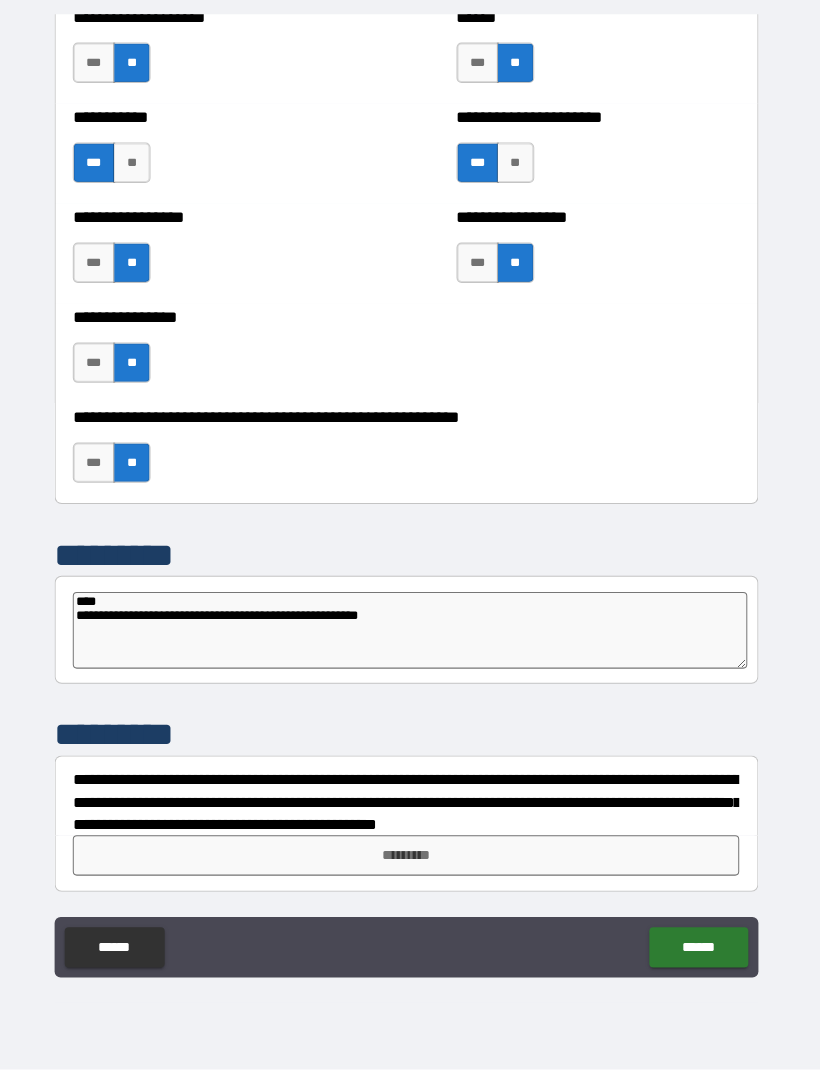 type on "*" 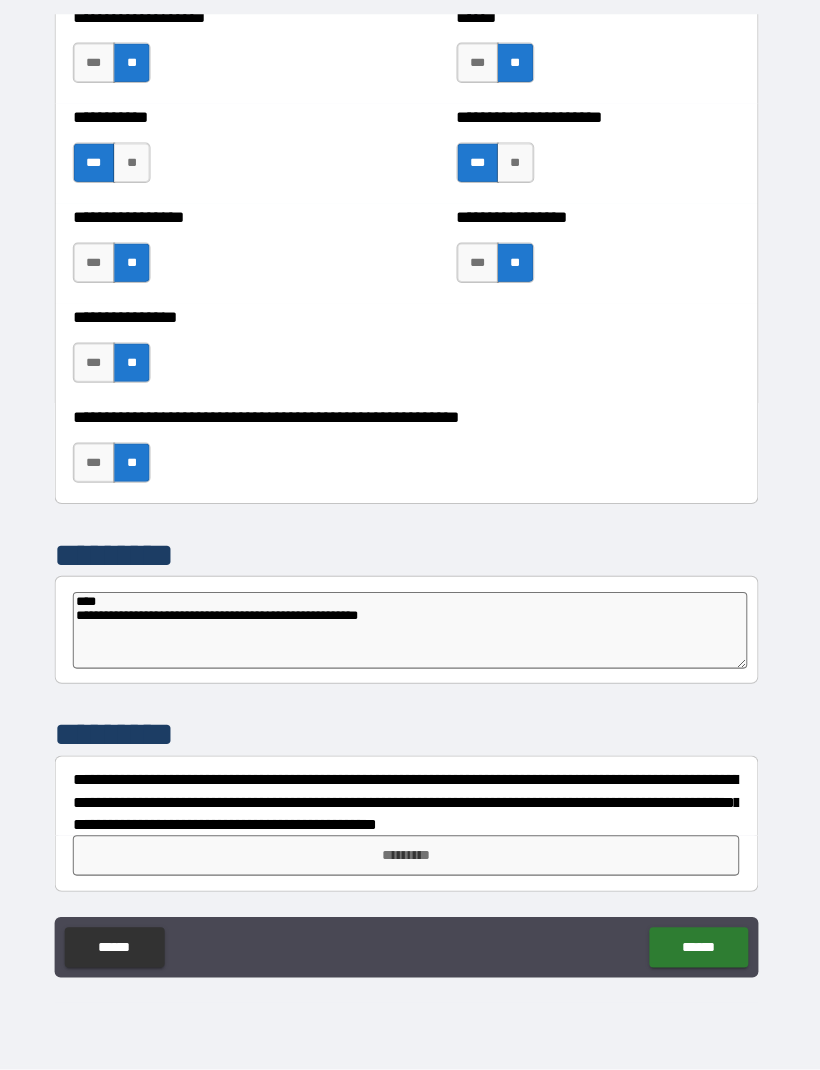 type on "**********" 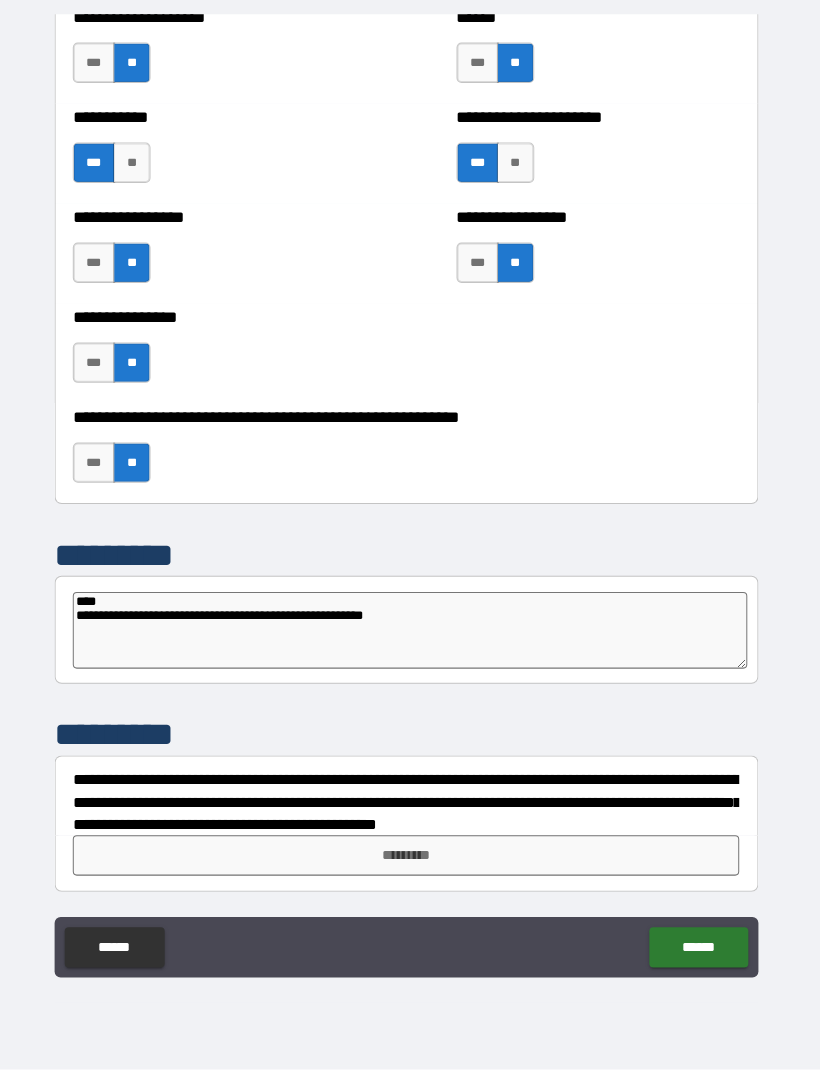 type on "*" 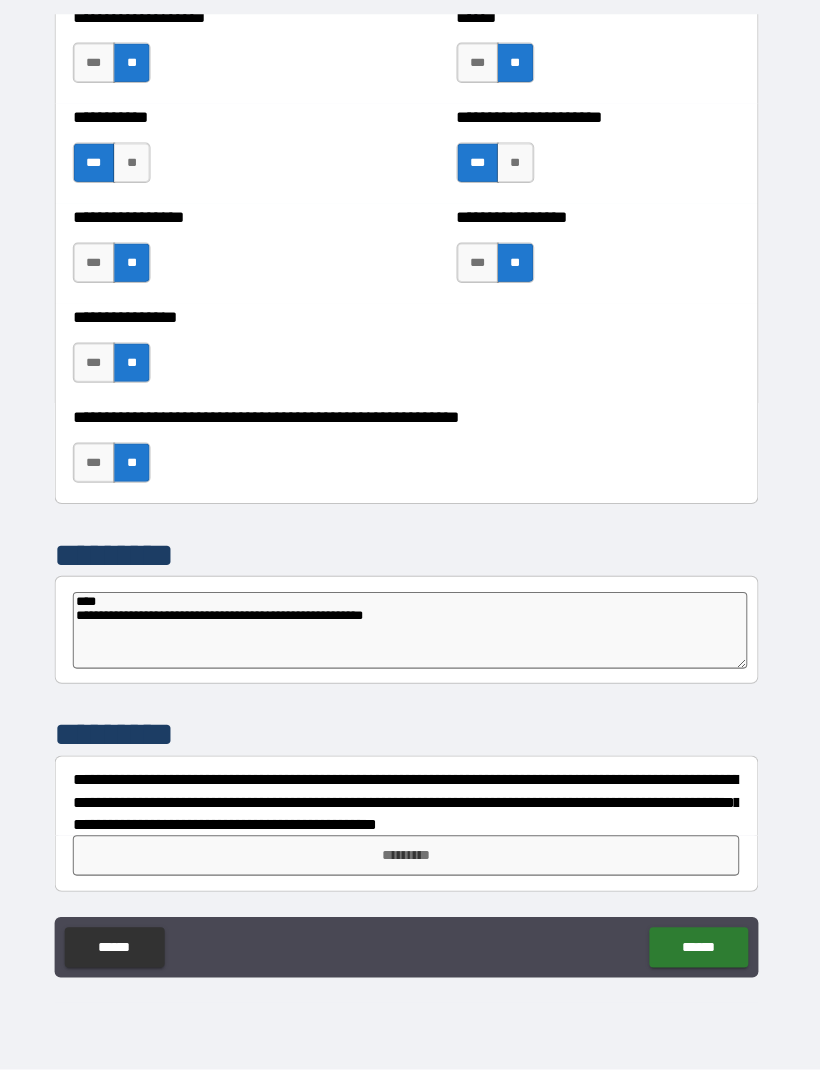 type on "**********" 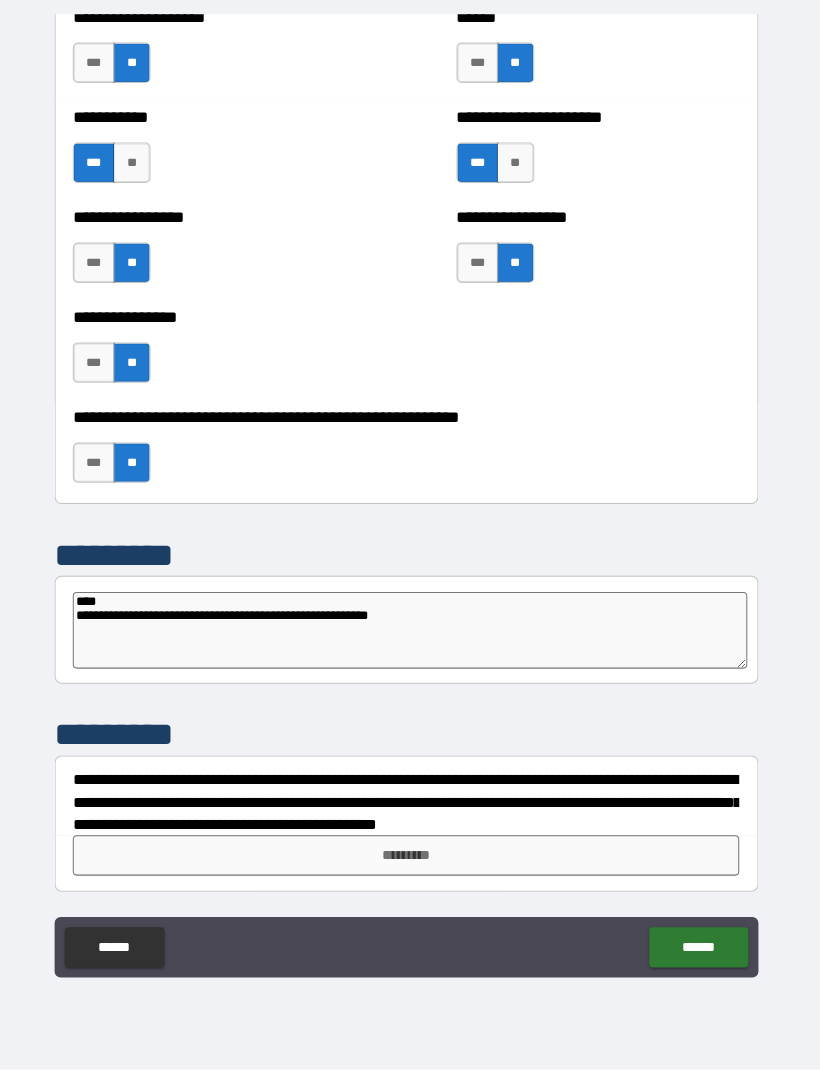type on "*" 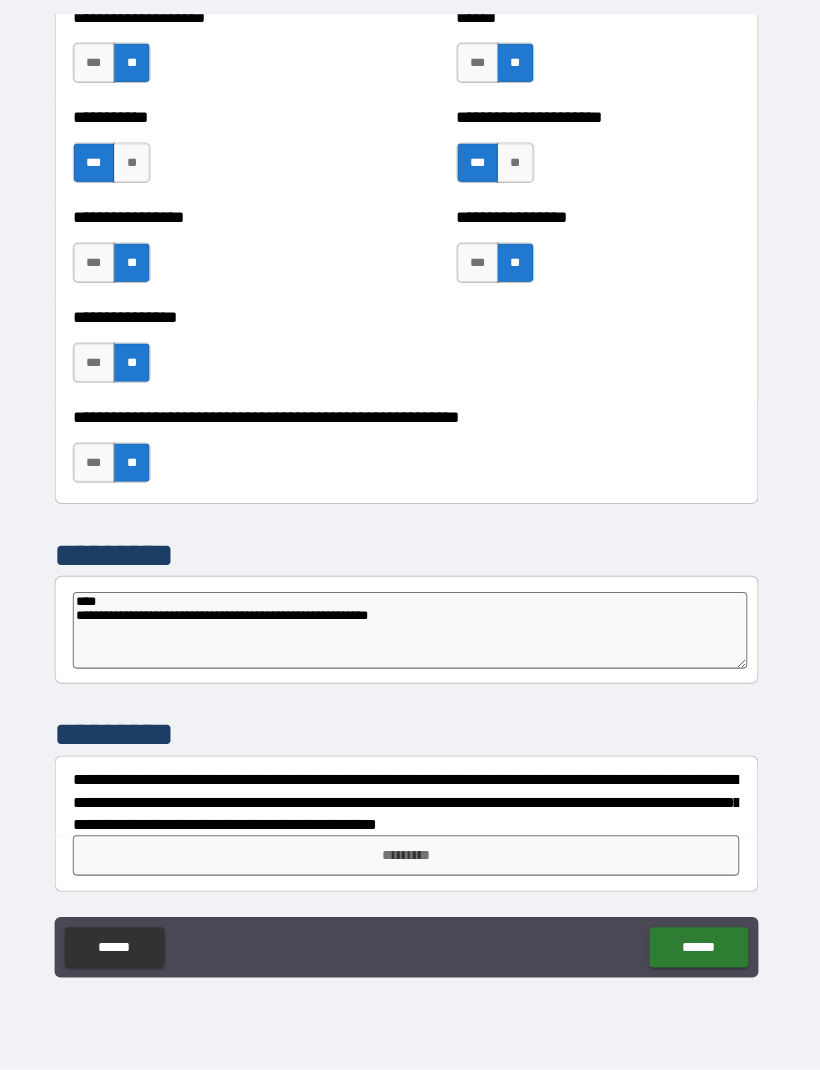 type on "**********" 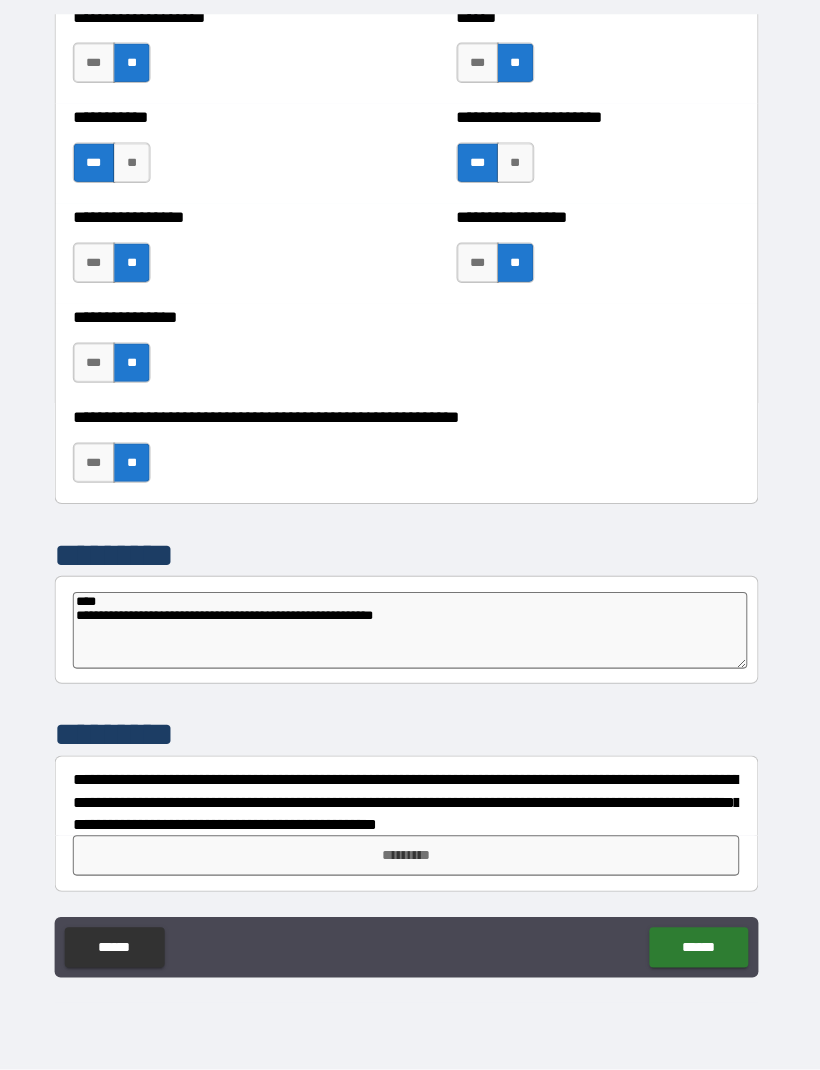 type on "*" 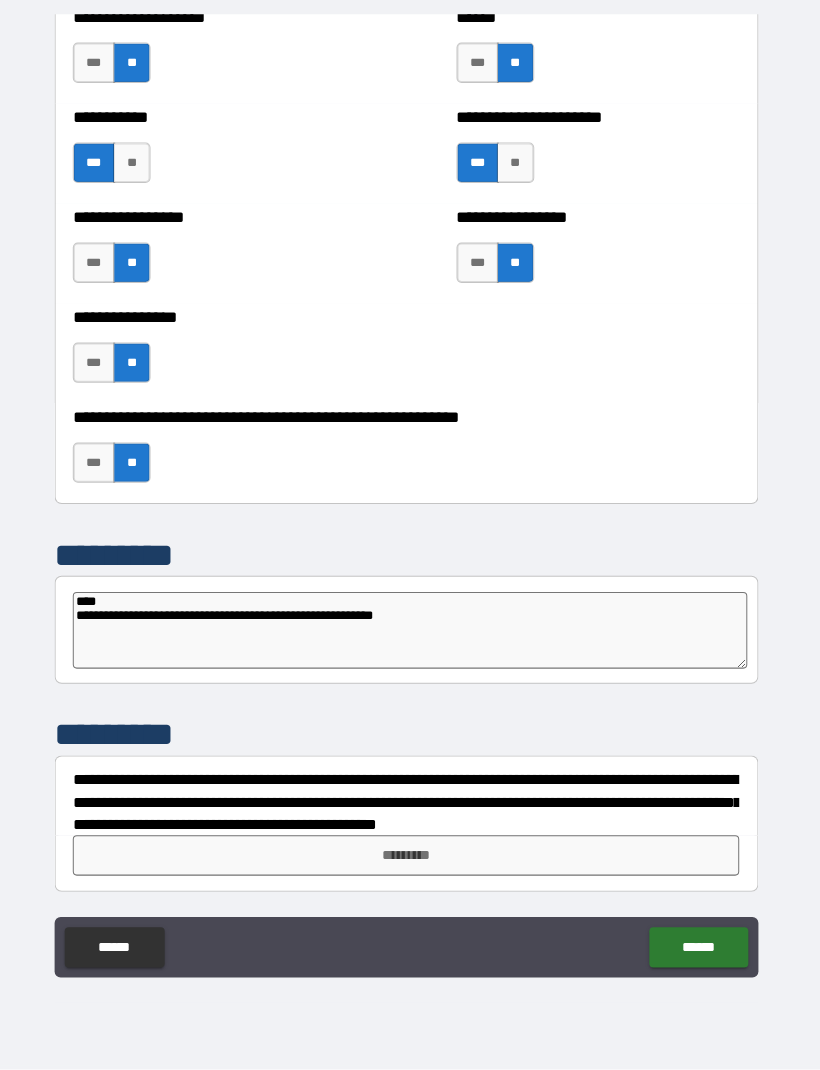 click on "**********" at bounding box center (414, 635) 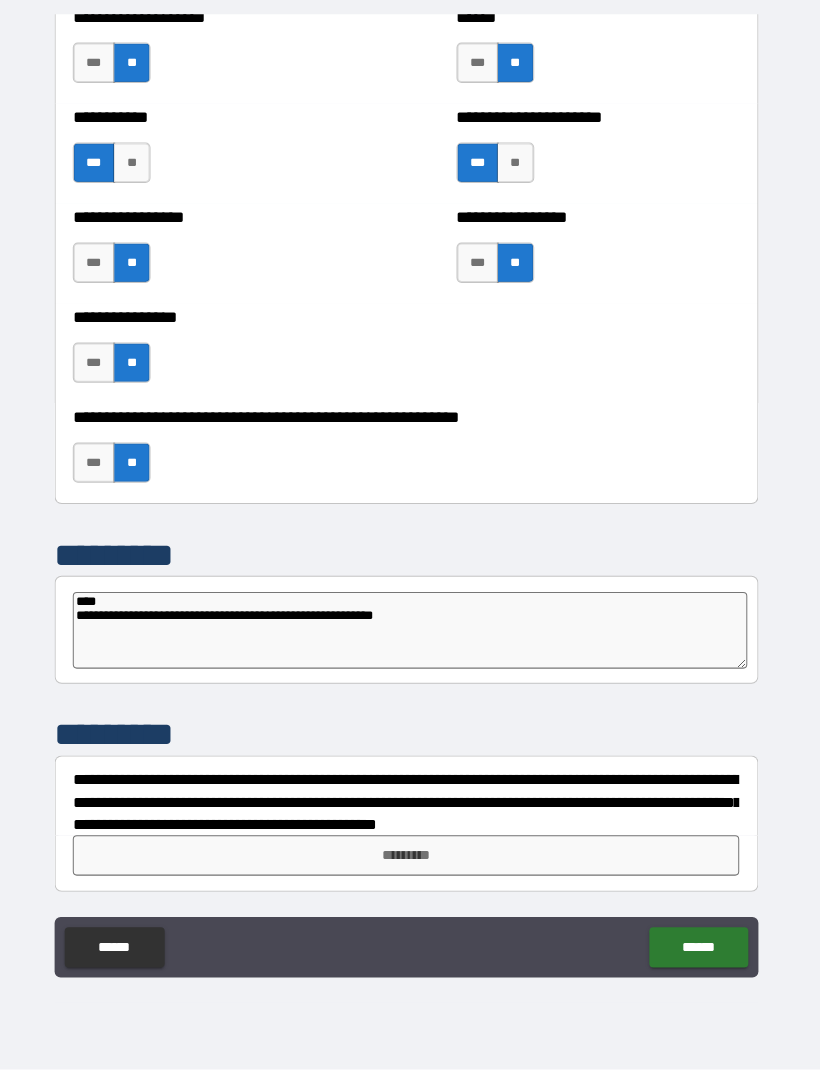 type on "**********" 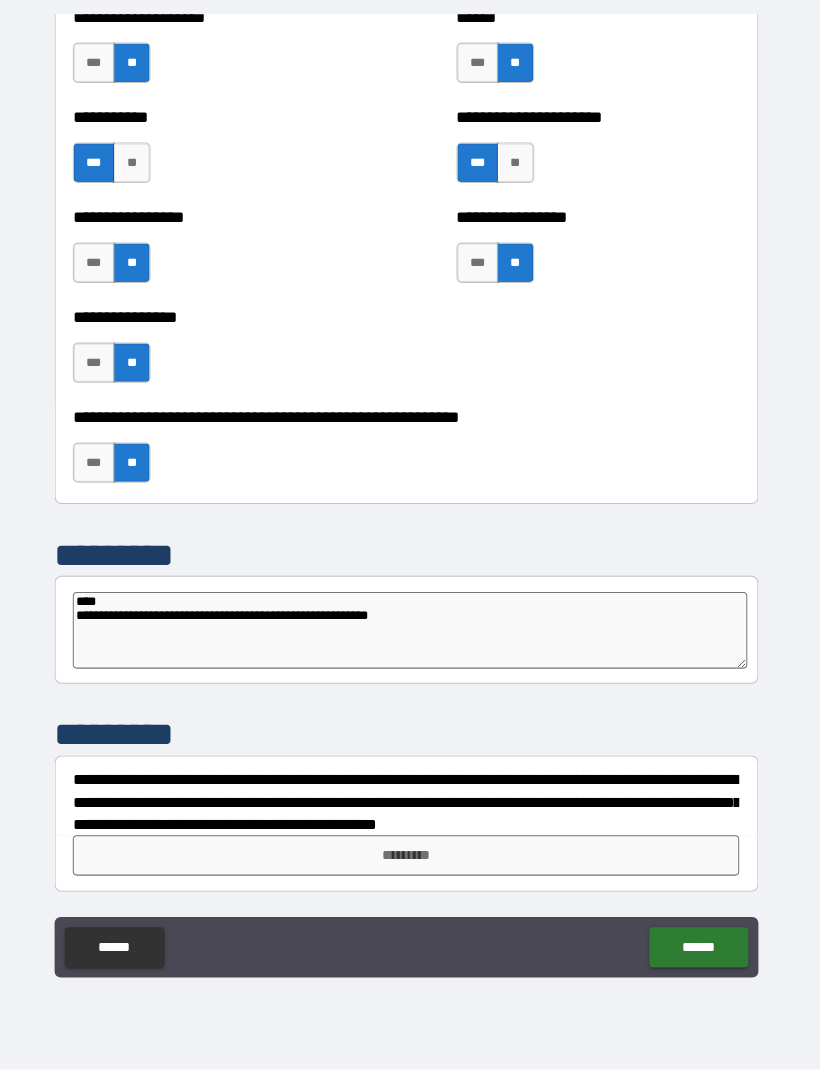 type on "*" 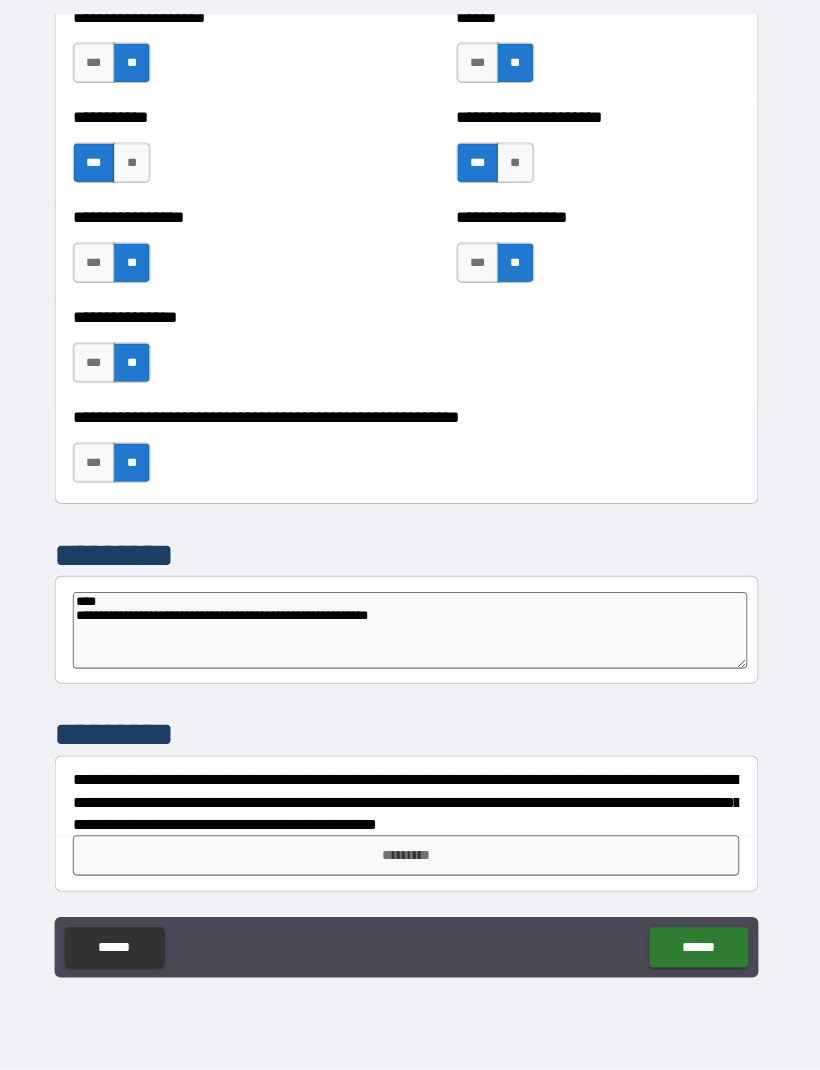 type on "**********" 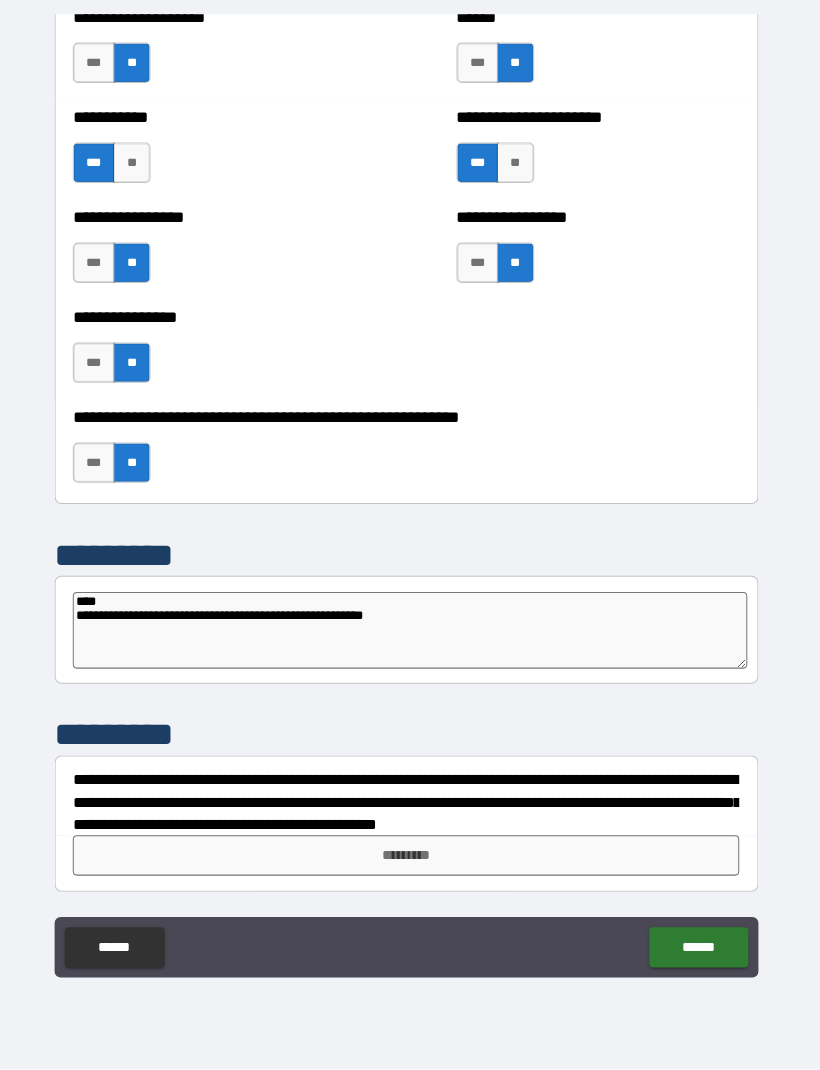 type on "*" 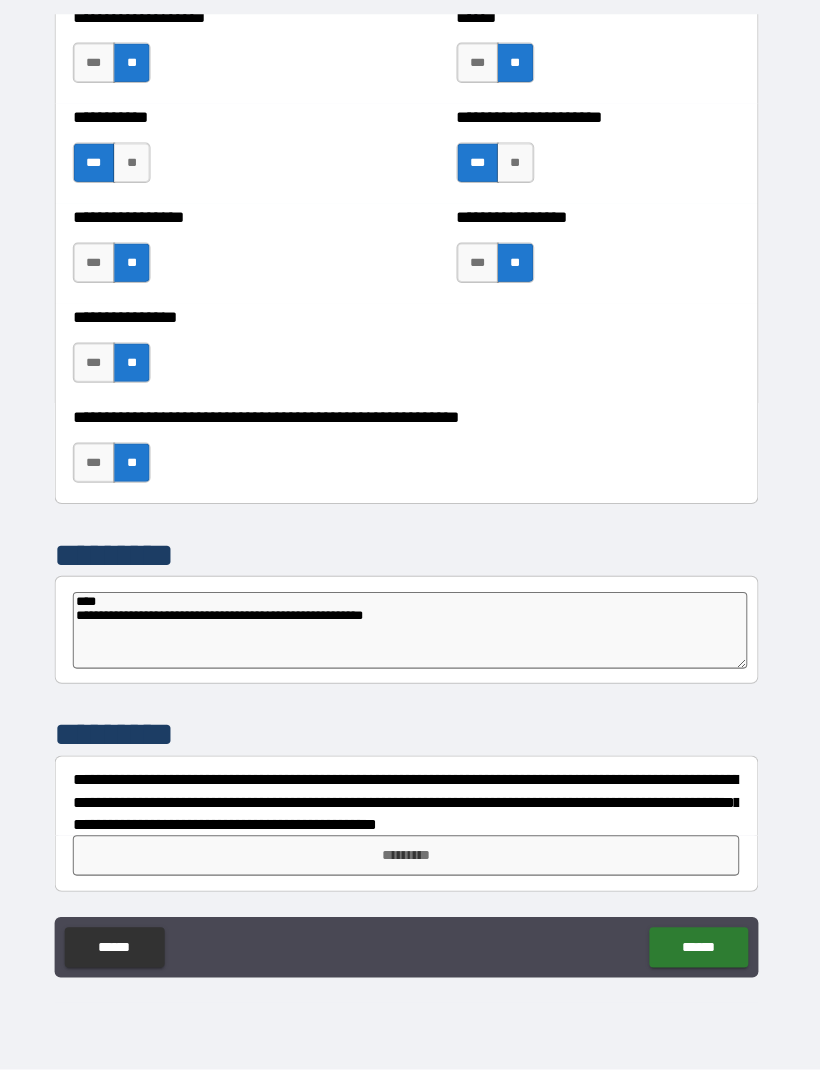 type on "**********" 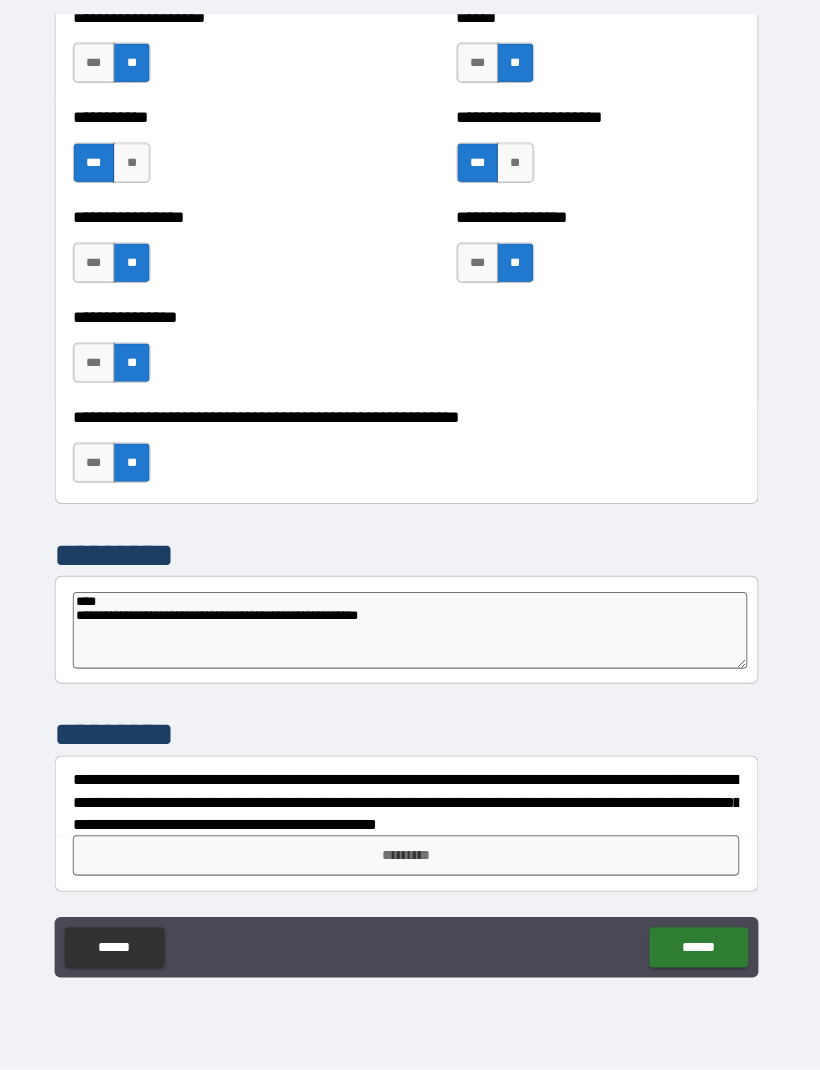 type on "*" 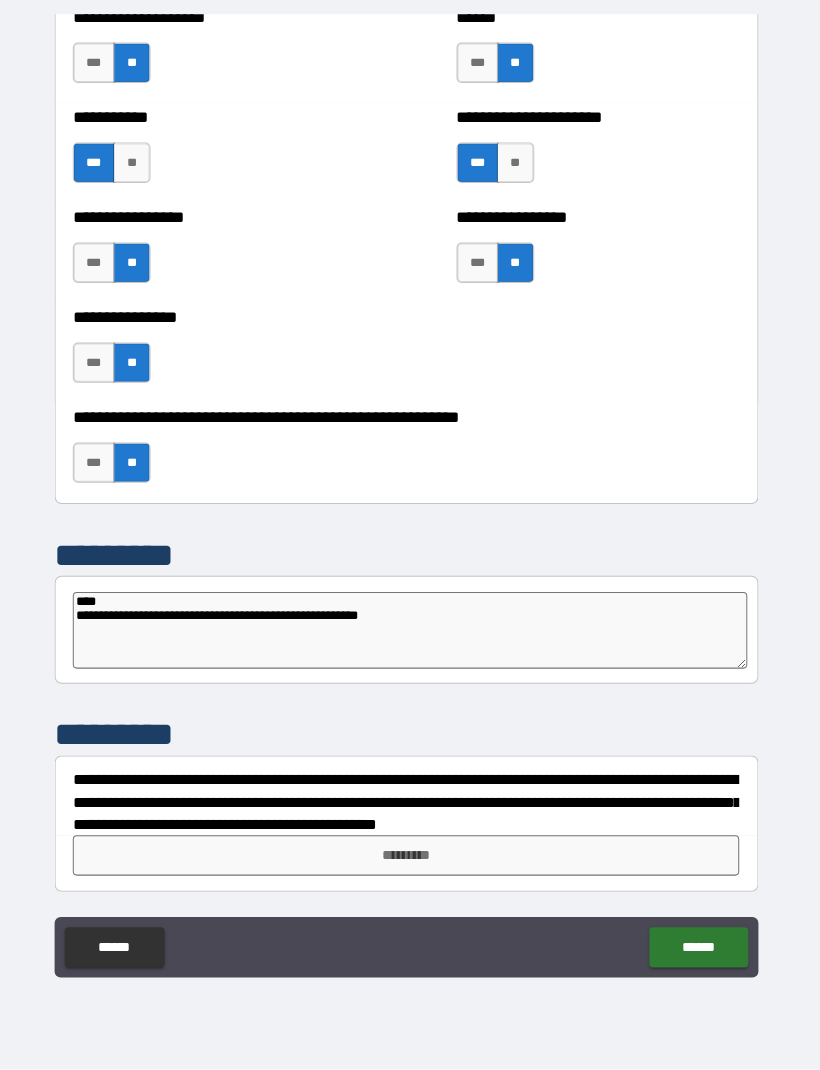 type on "**********" 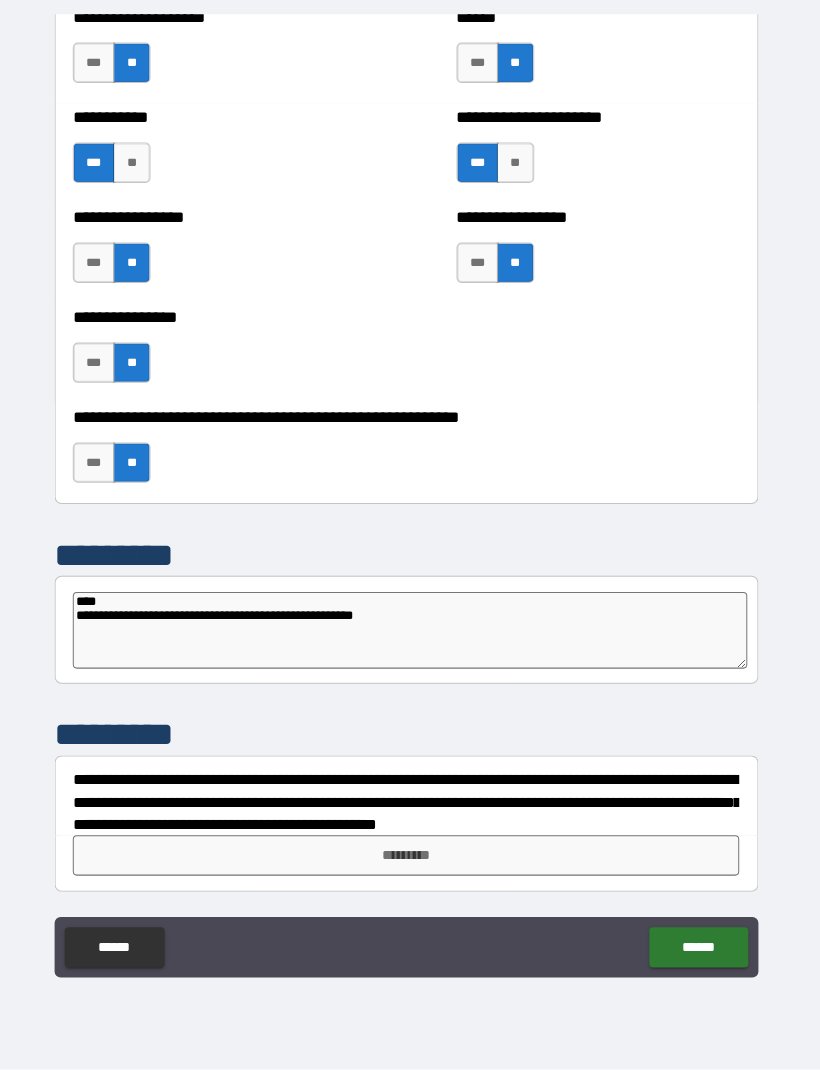 type on "*" 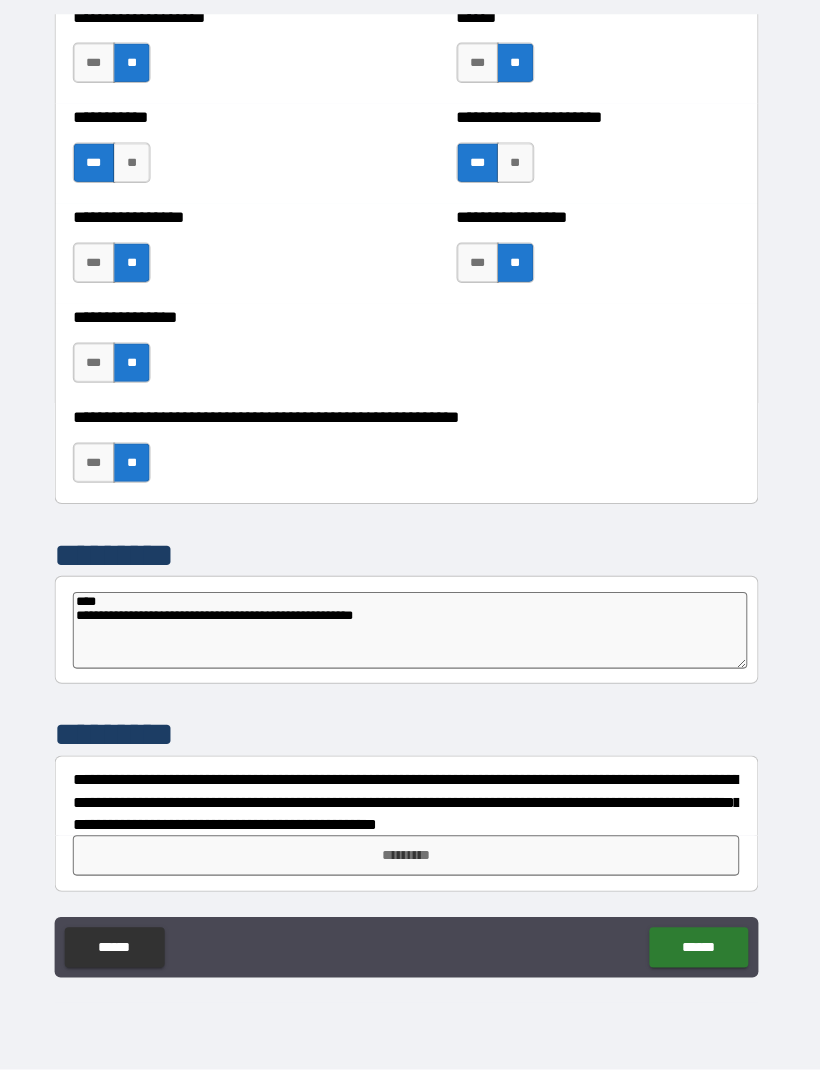 type on "**********" 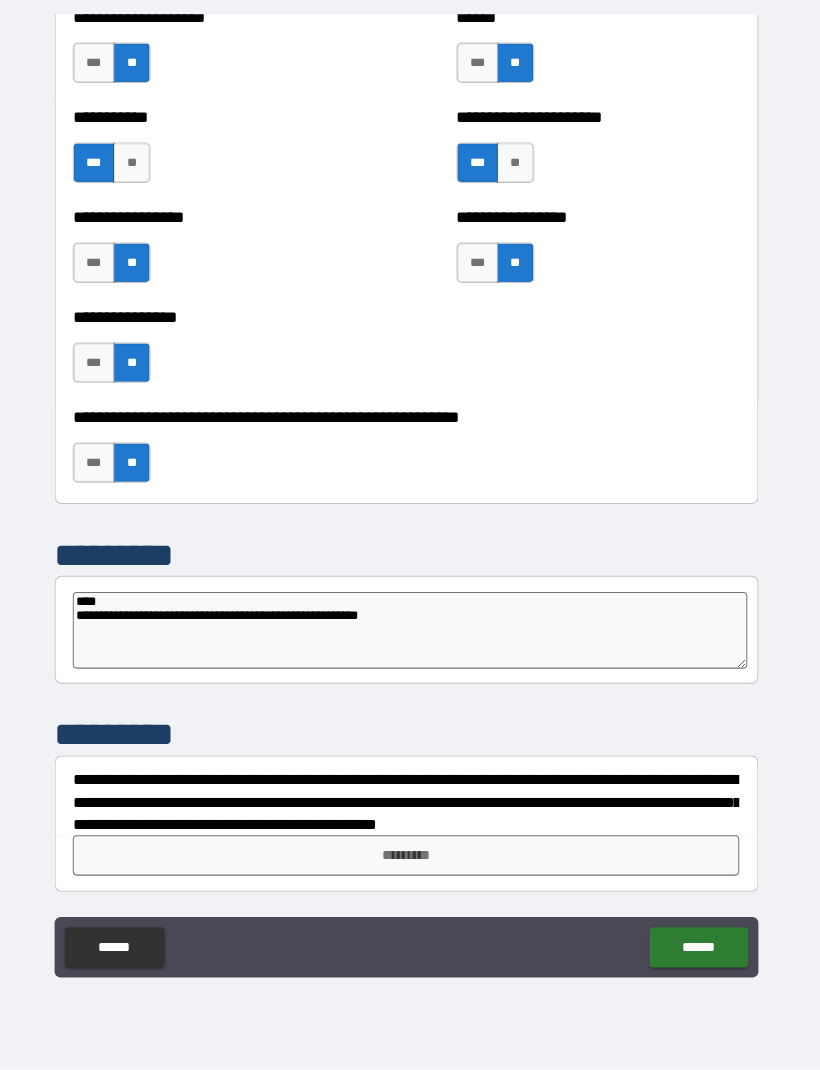 type on "*" 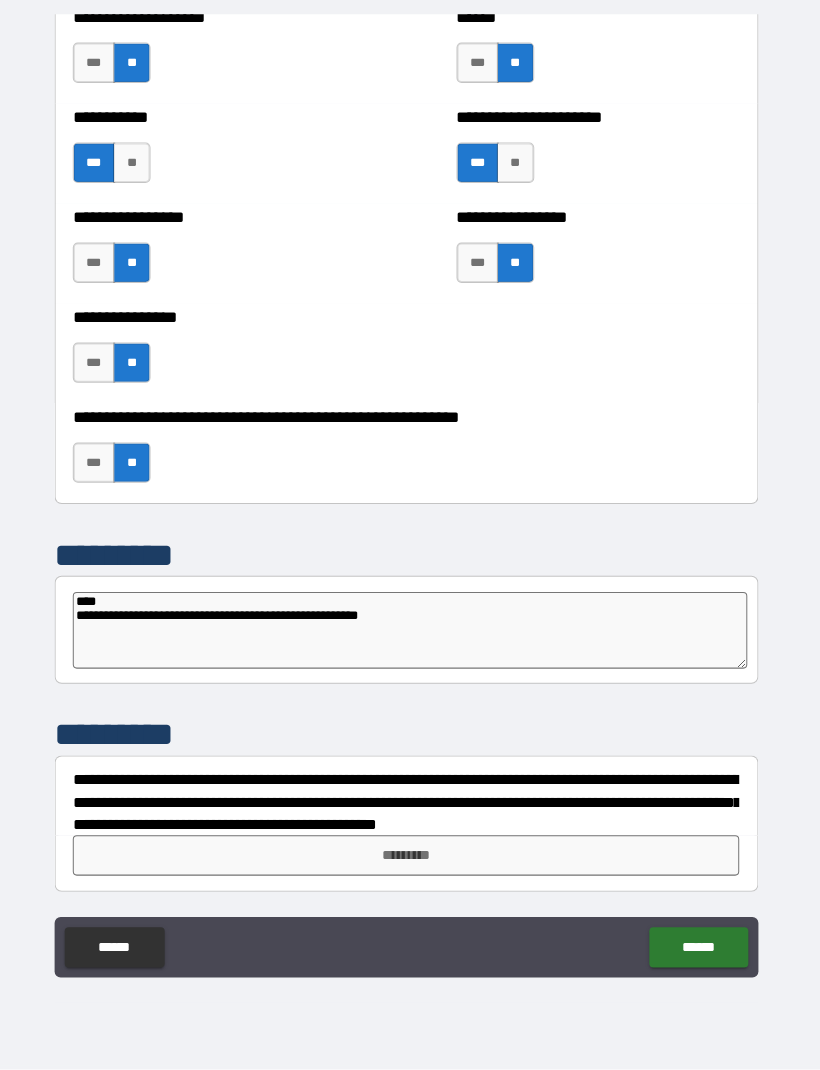 type on "**********" 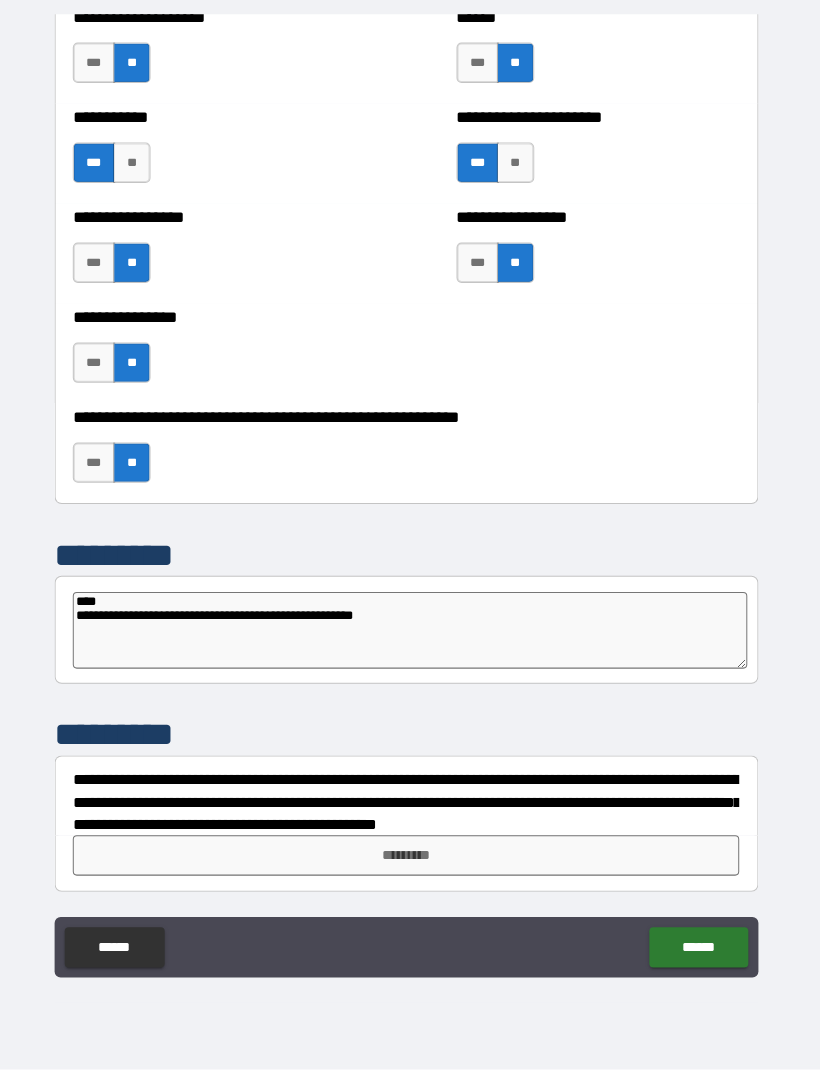 type on "*" 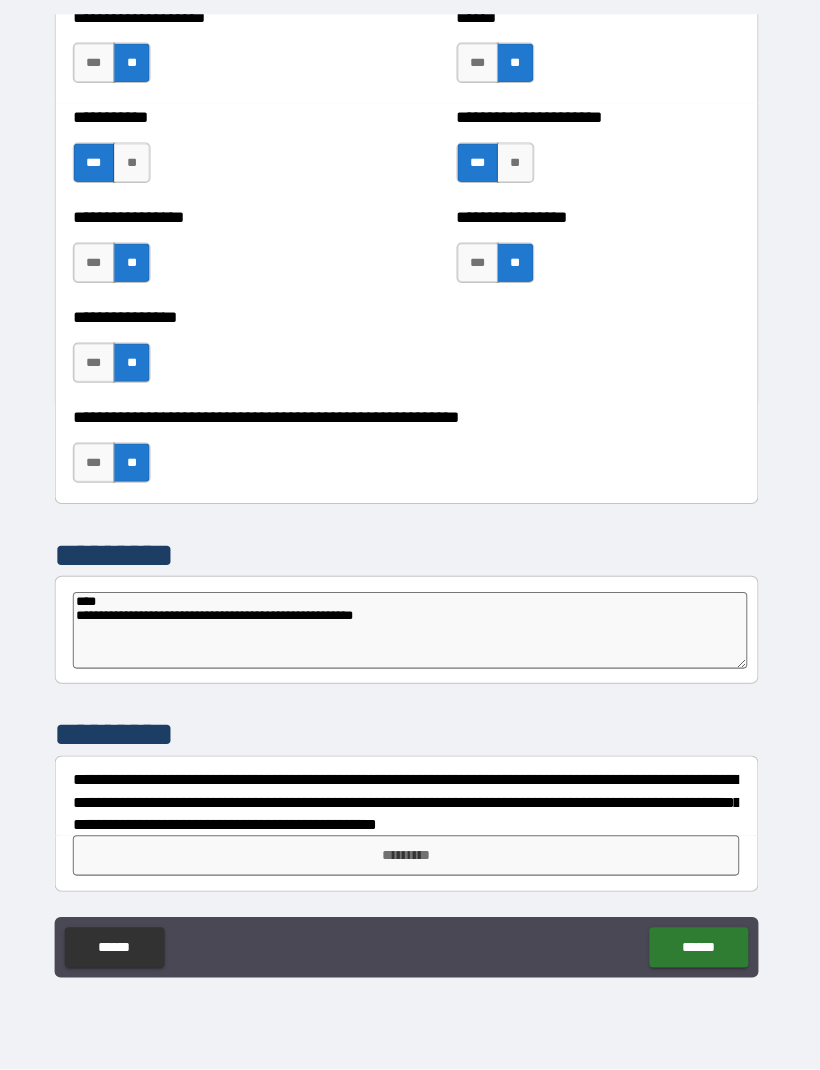 type on "**********" 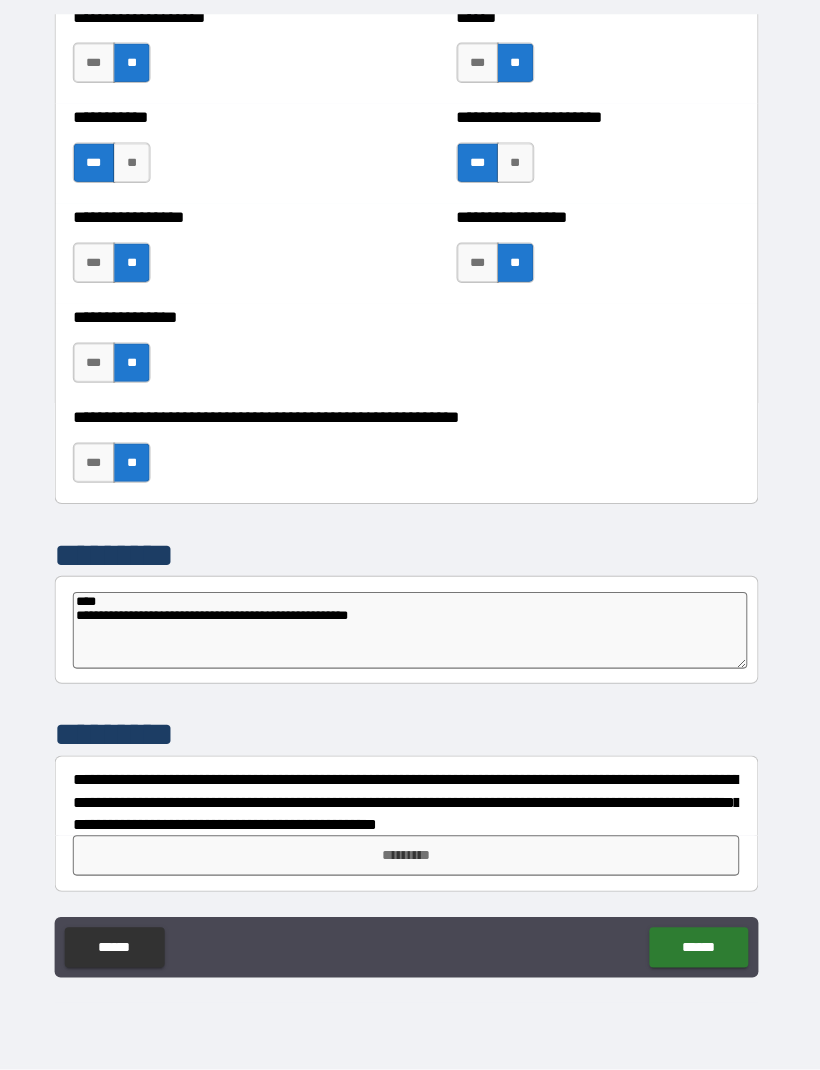 type on "*" 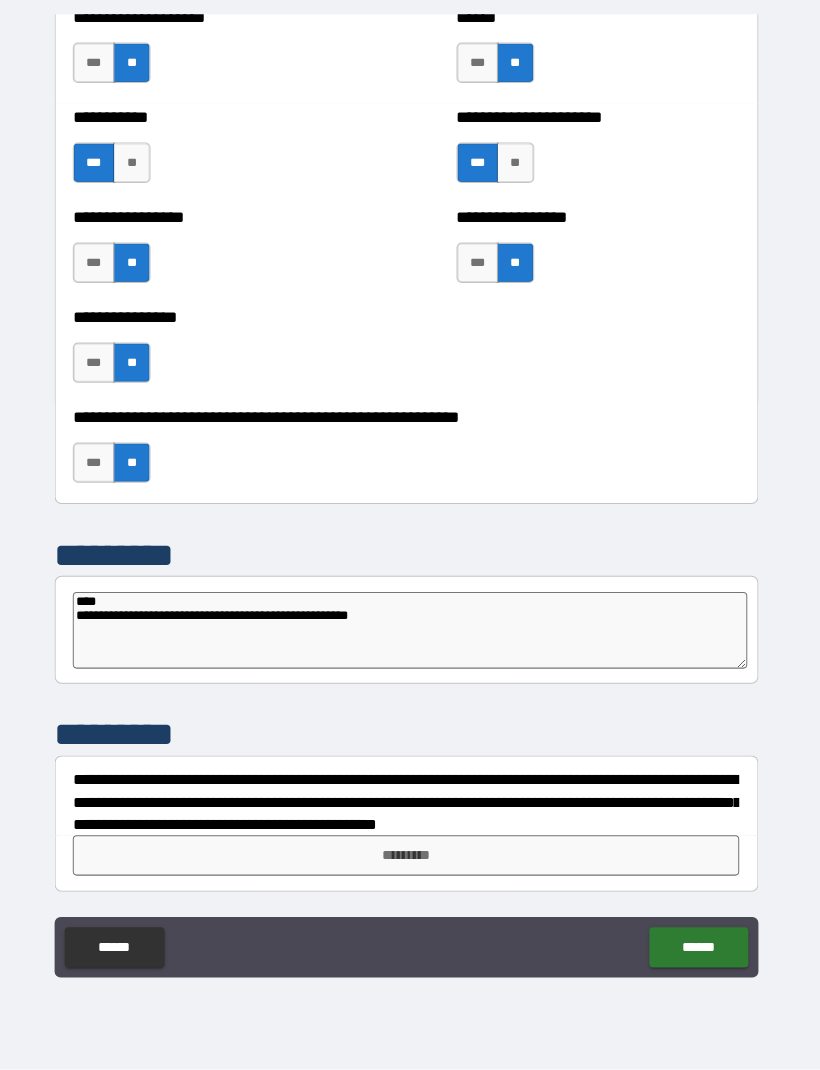 type on "**********" 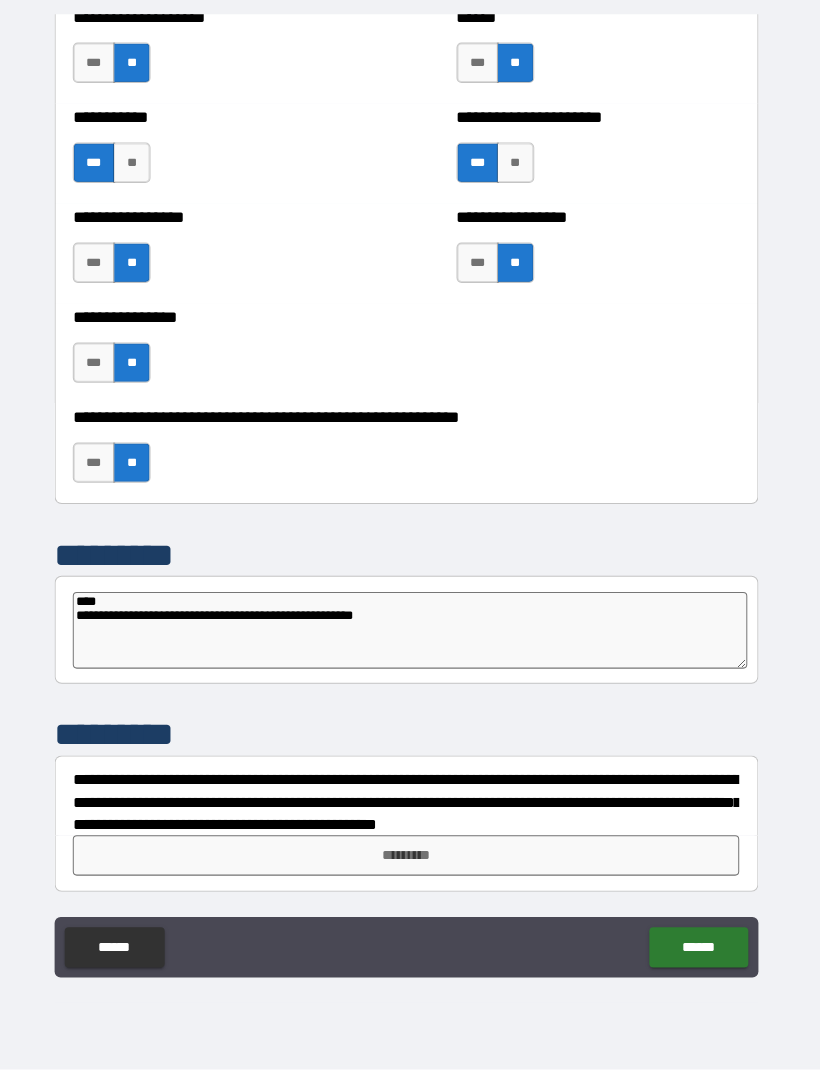 type on "*" 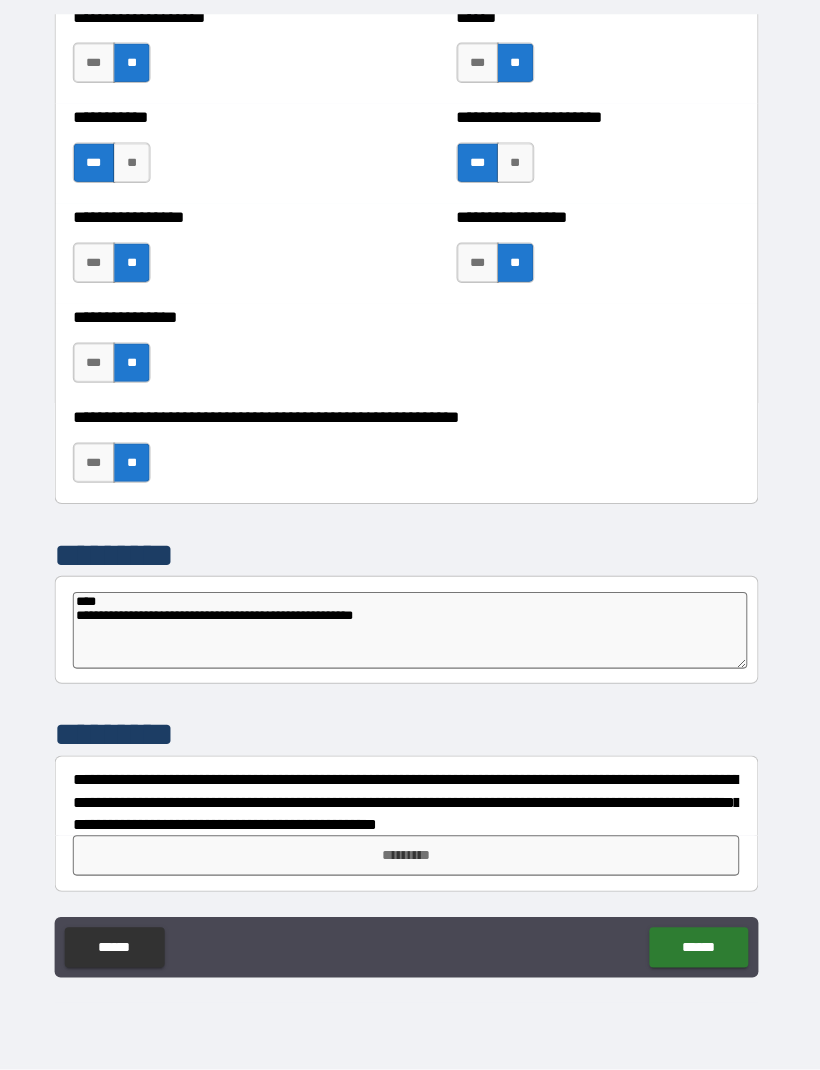type on "**********" 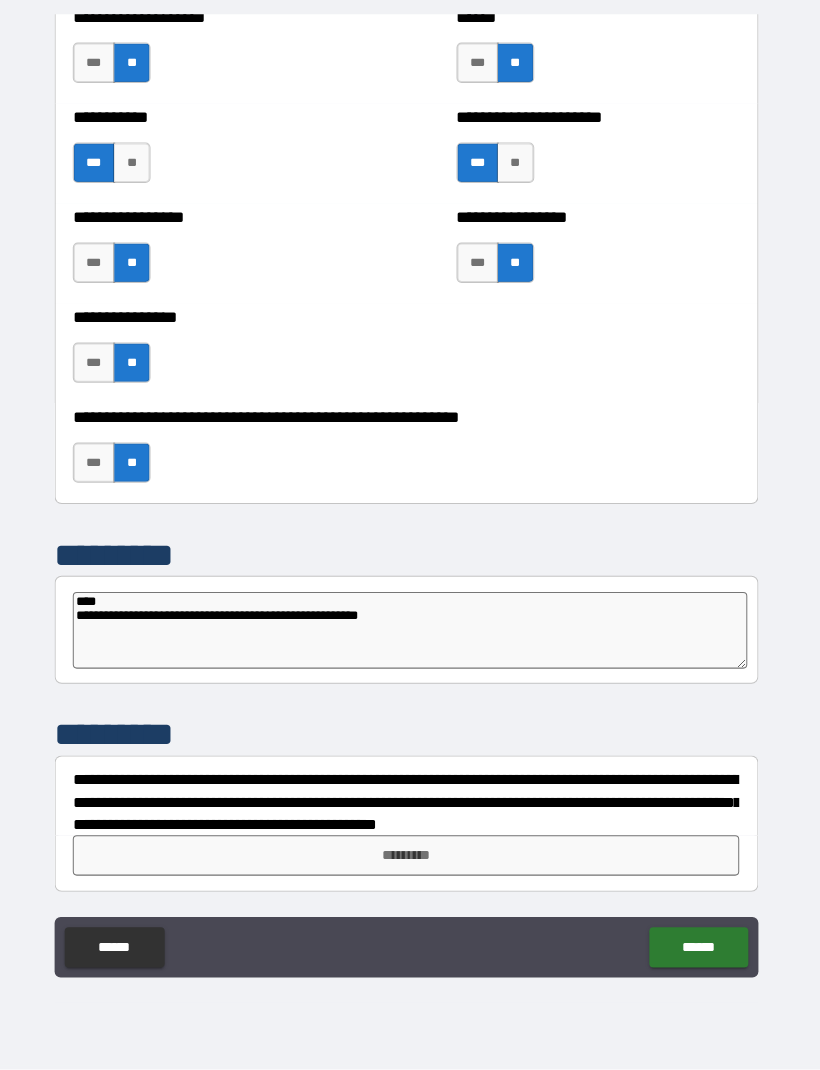 type on "*" 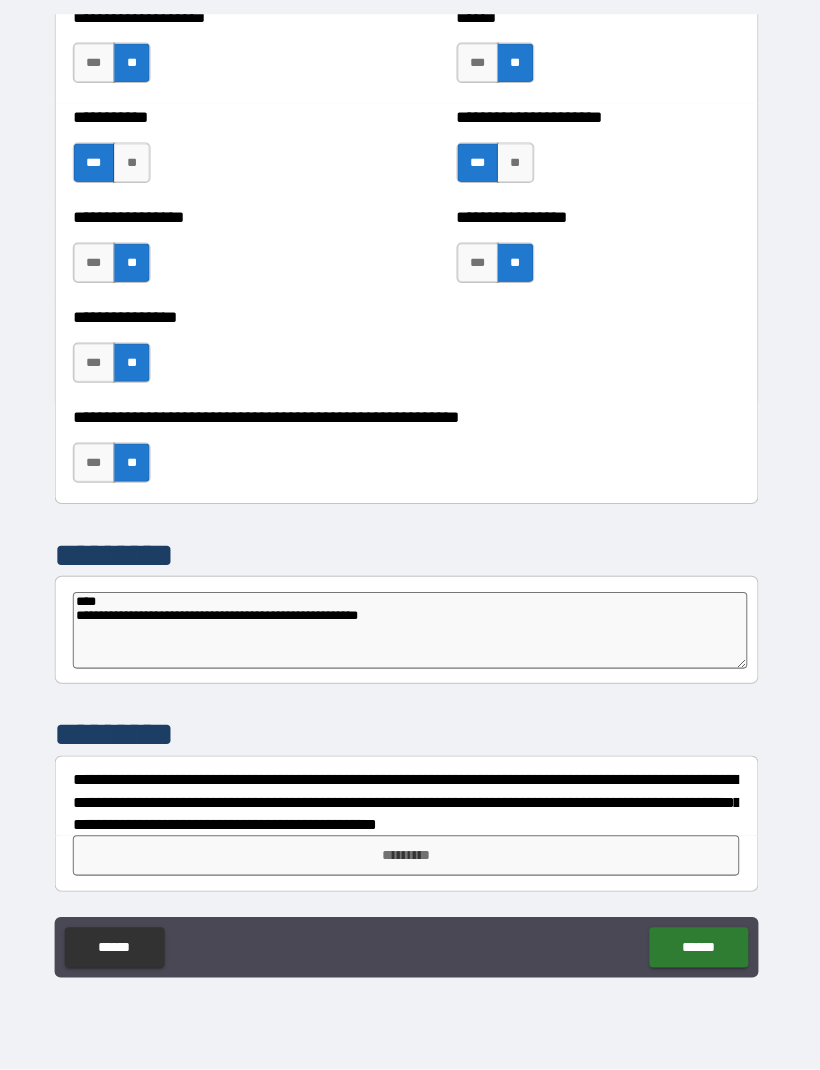 type on "**********" 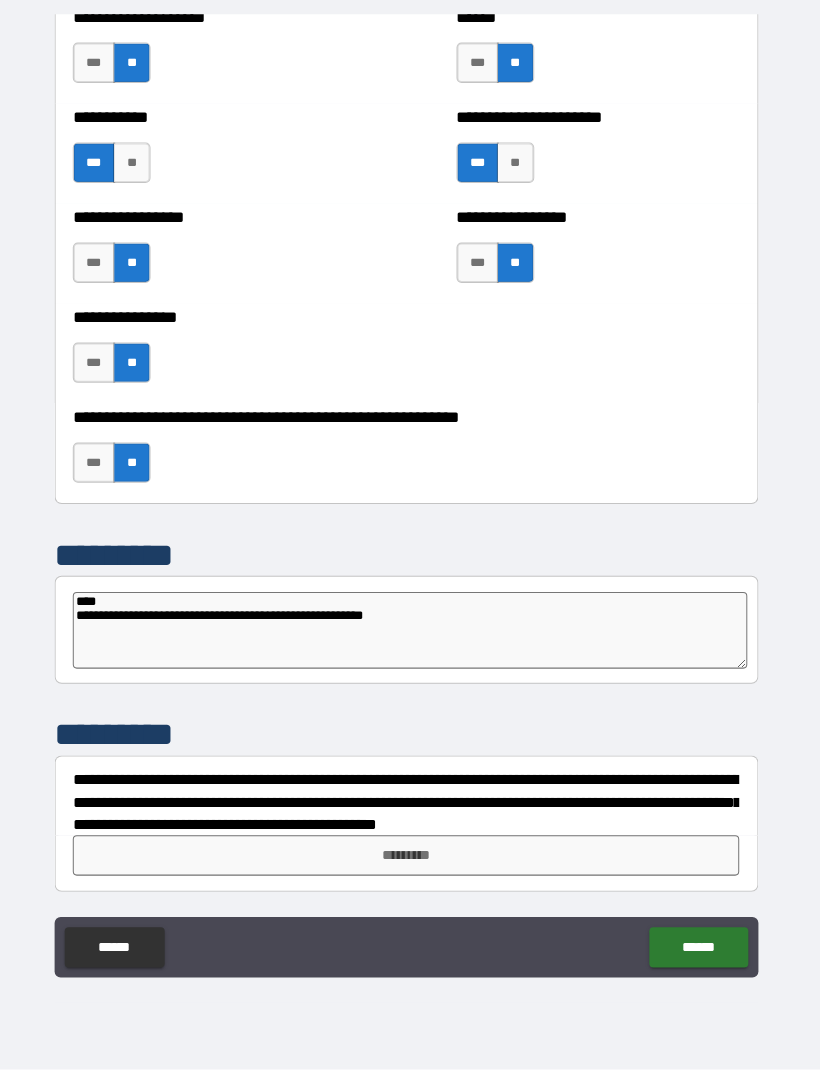 type on "*" 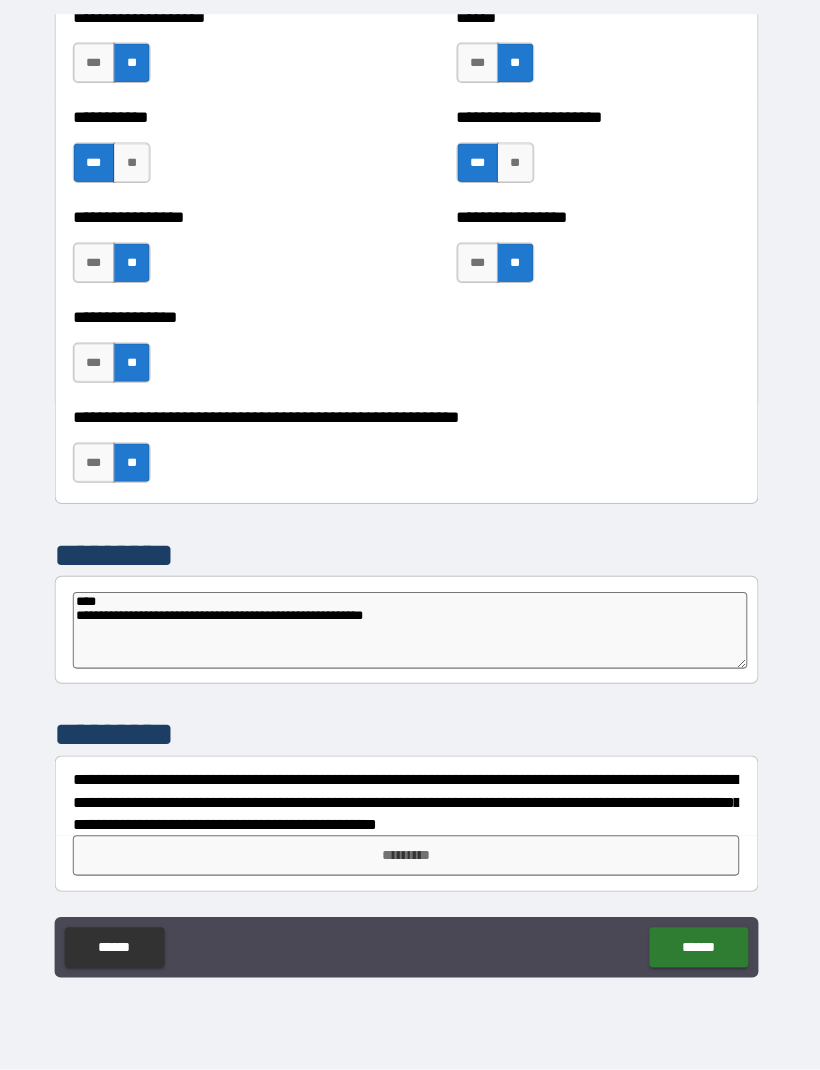 type on "**********" 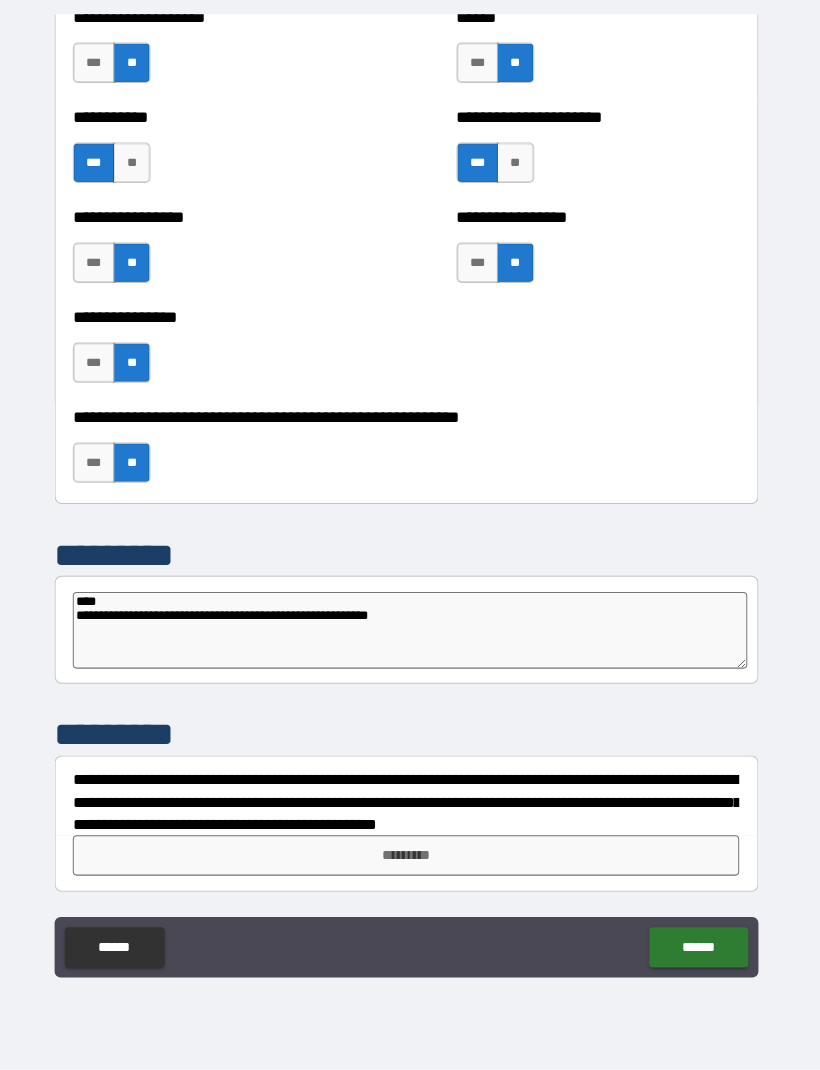 type on "*" 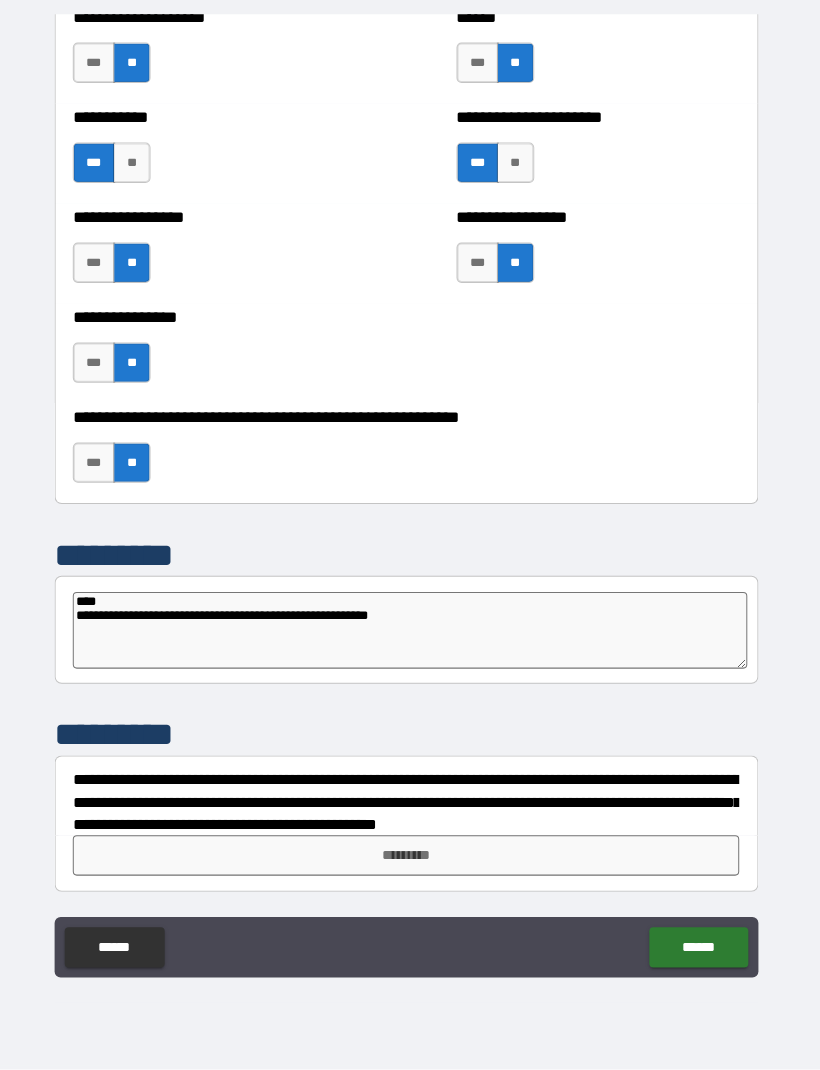 type on "**********" 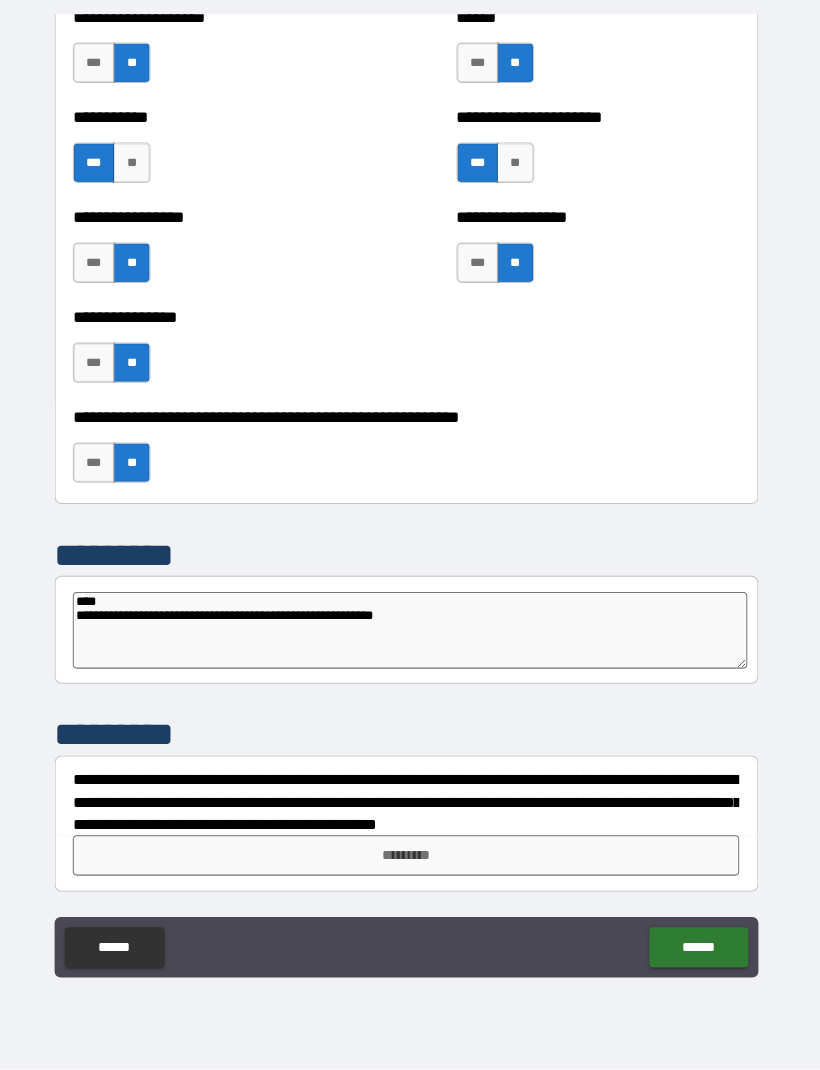 type on "*" 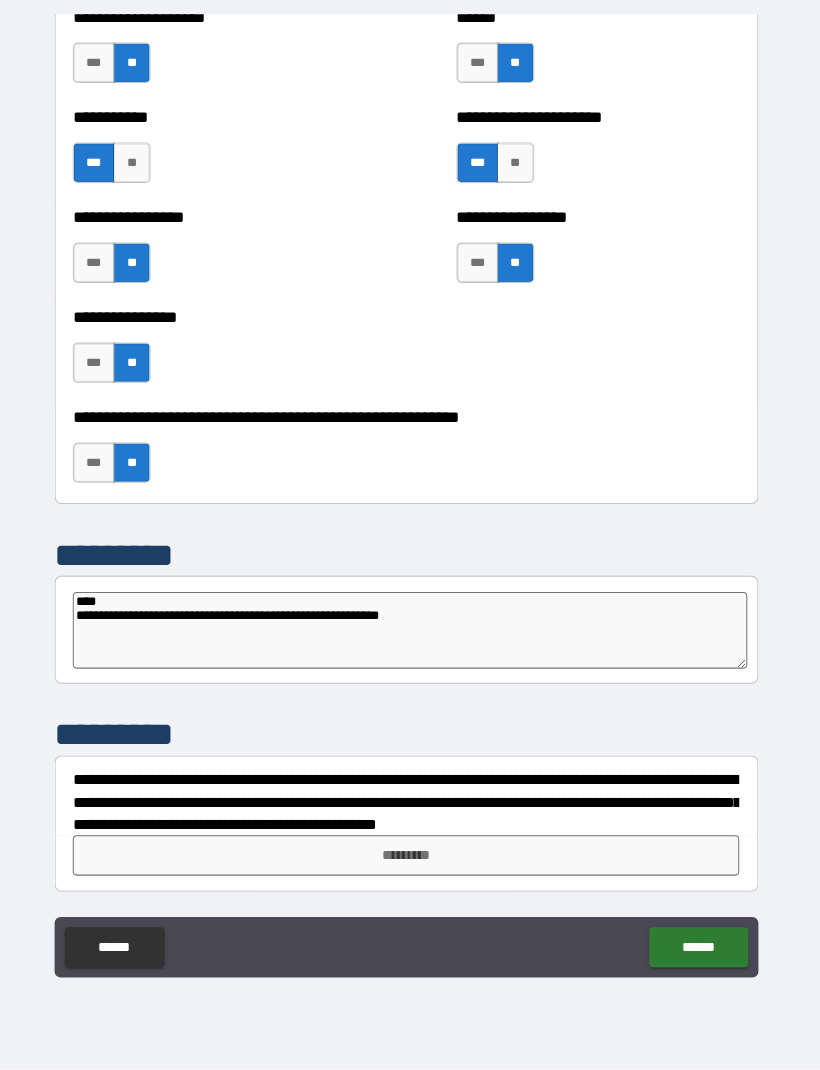 type on "*" 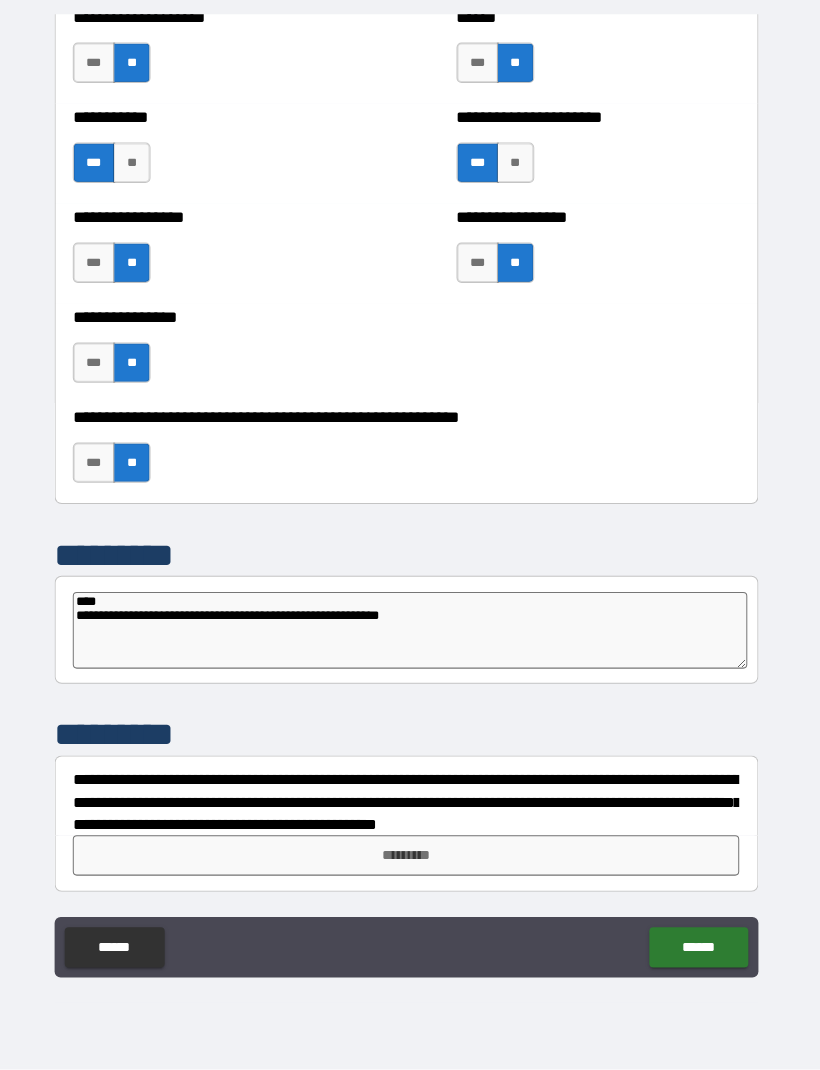 type on "**********" 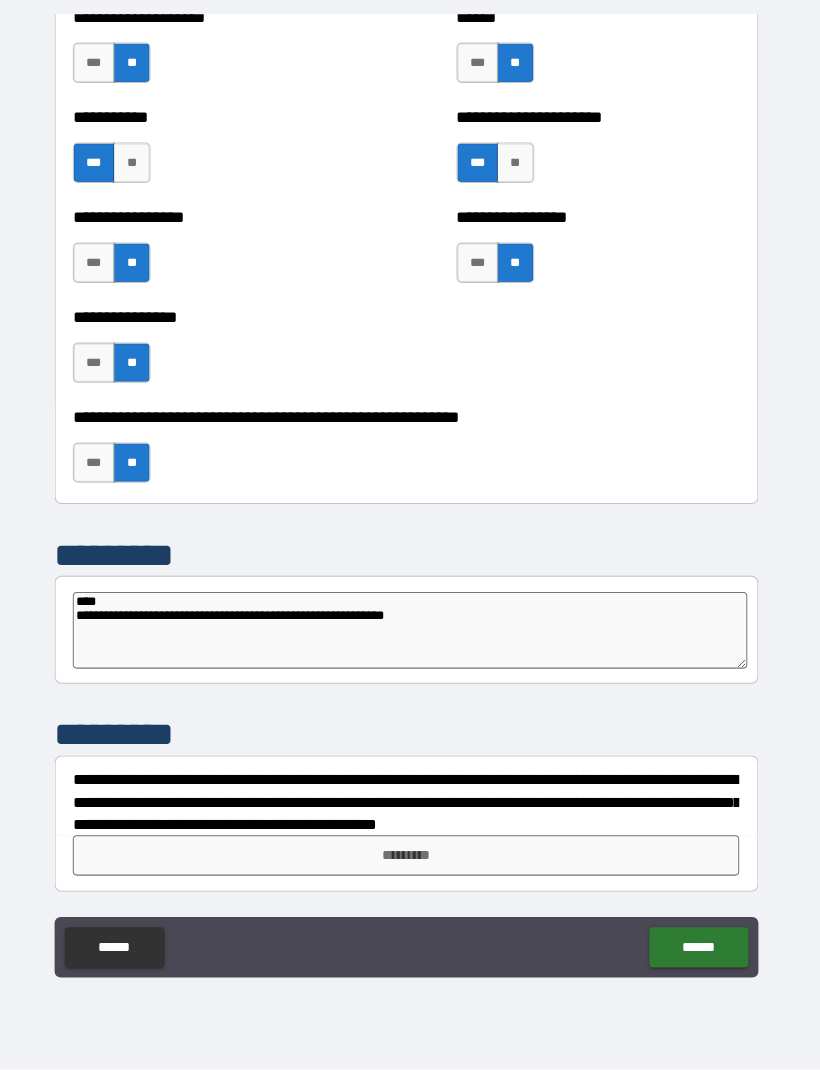 type on "*" 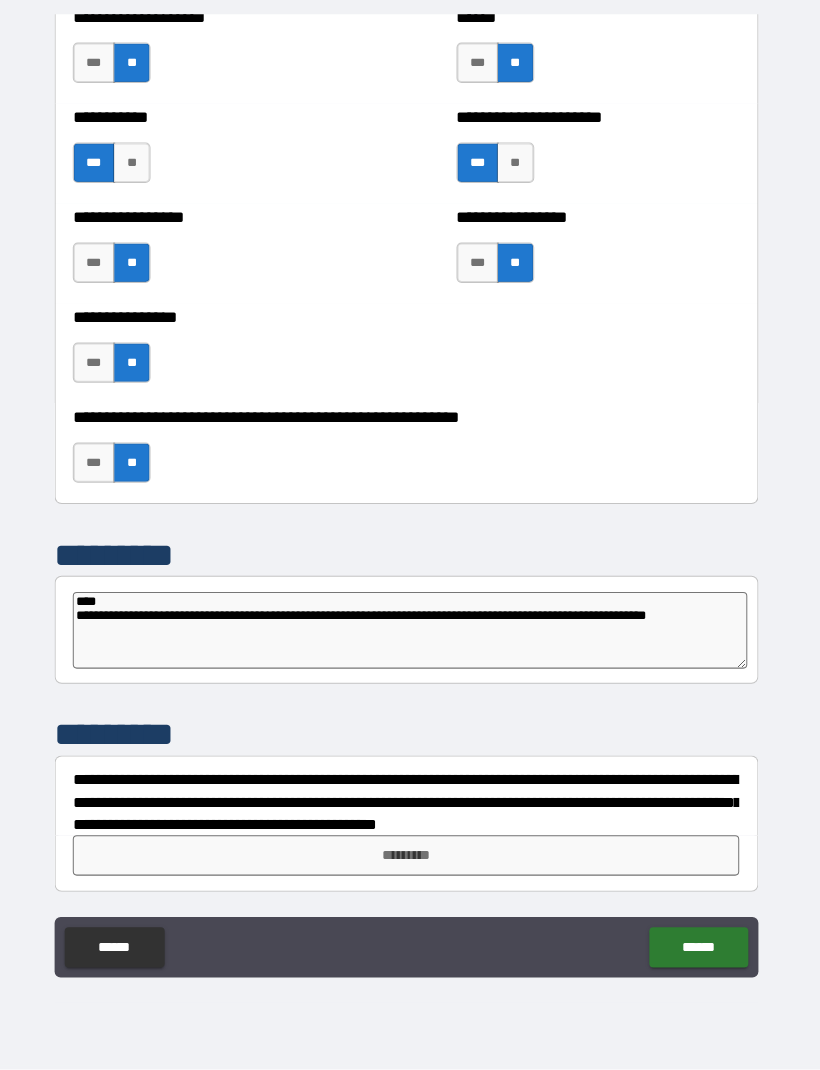 click on "**********" at bounding box center [414, 635] 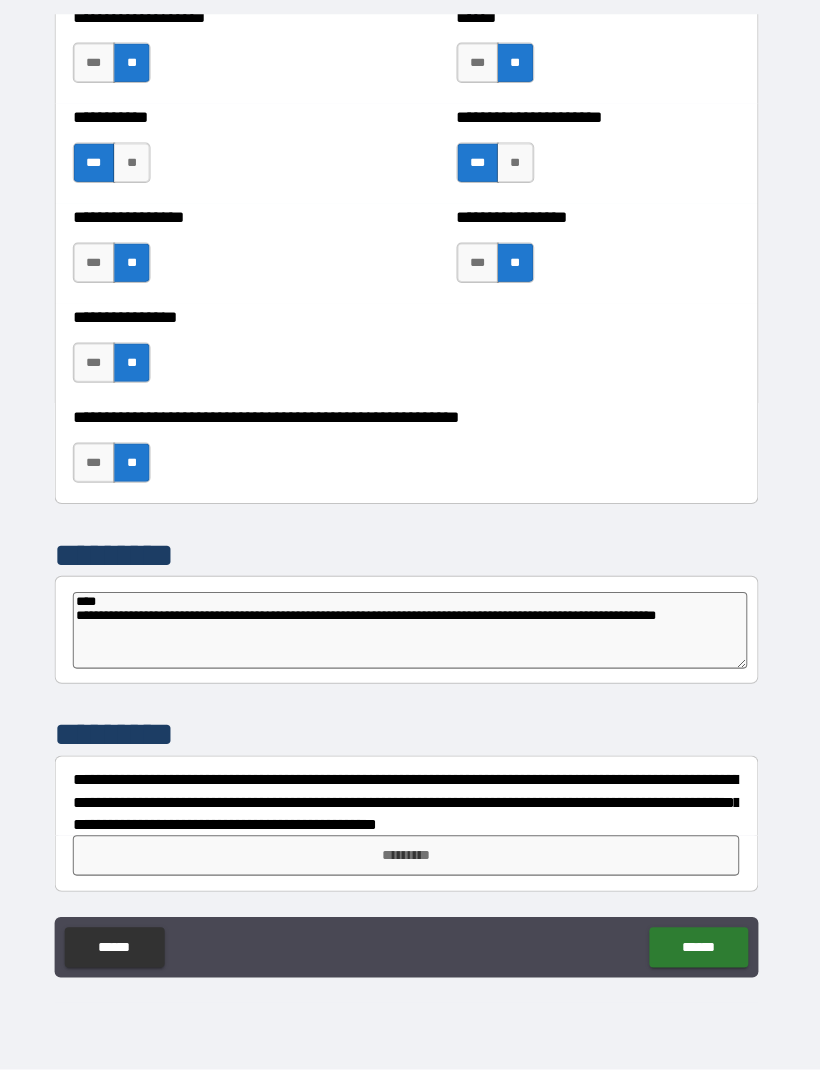 click on "**********" at bounding box center (414, 635) 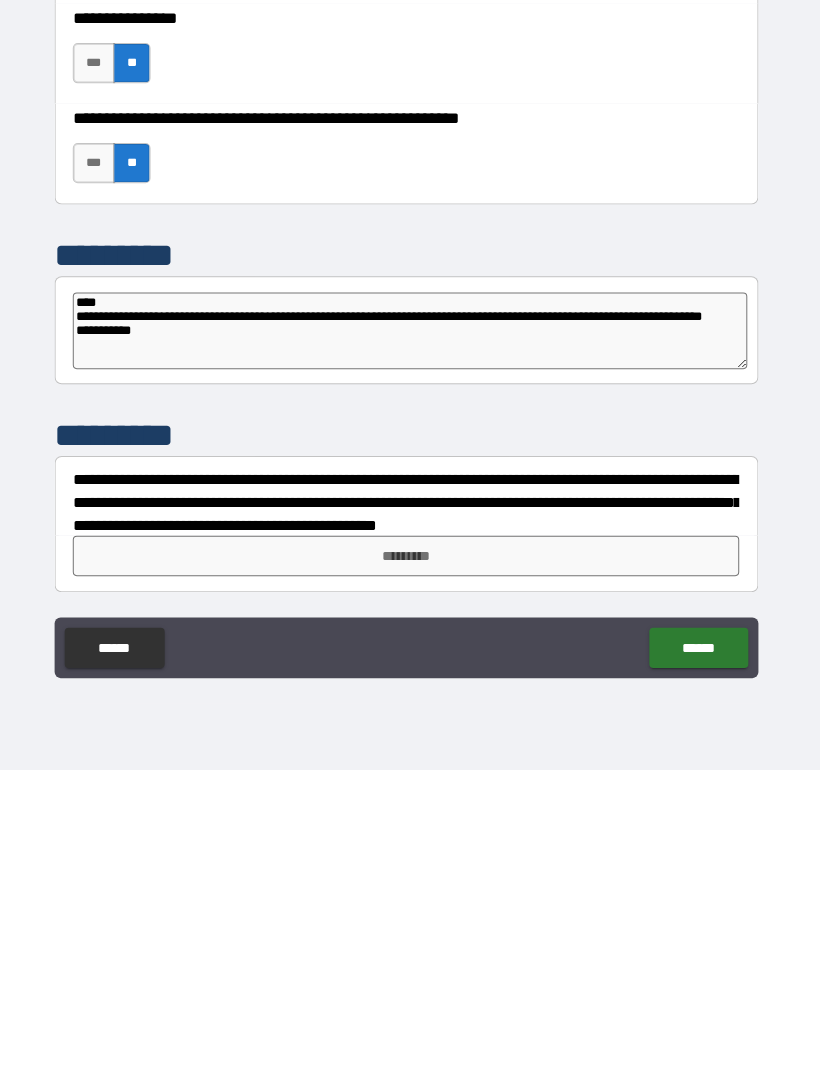 click on "*********" at bounding box center [410, 858] 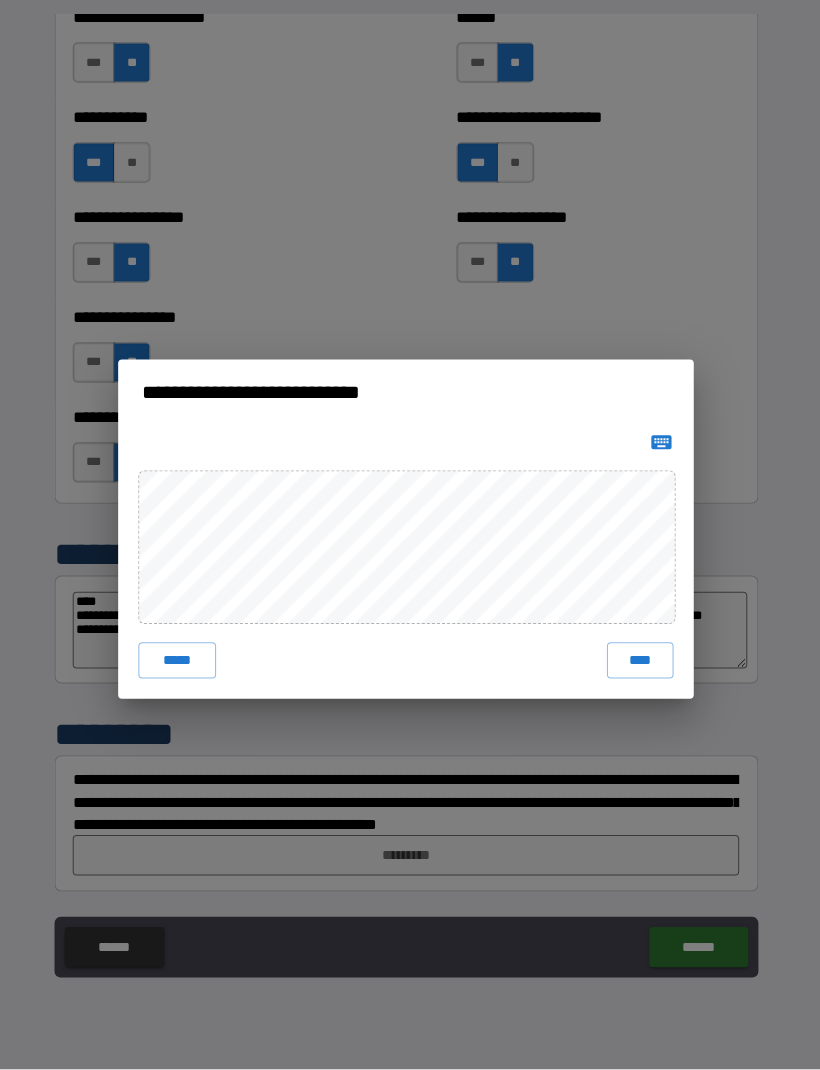 scroll, scrollTop: 66, scrollLeft: 0, axis: vertical 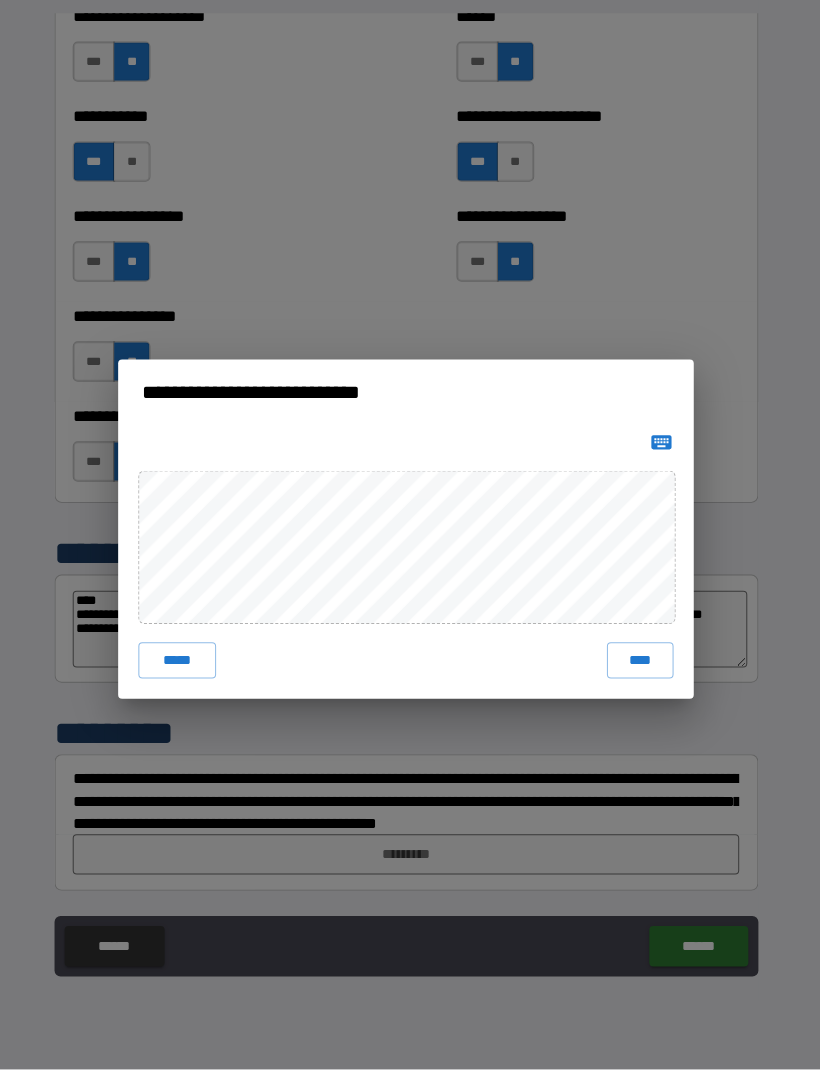 click on "****" at bounding box center (642, 665) 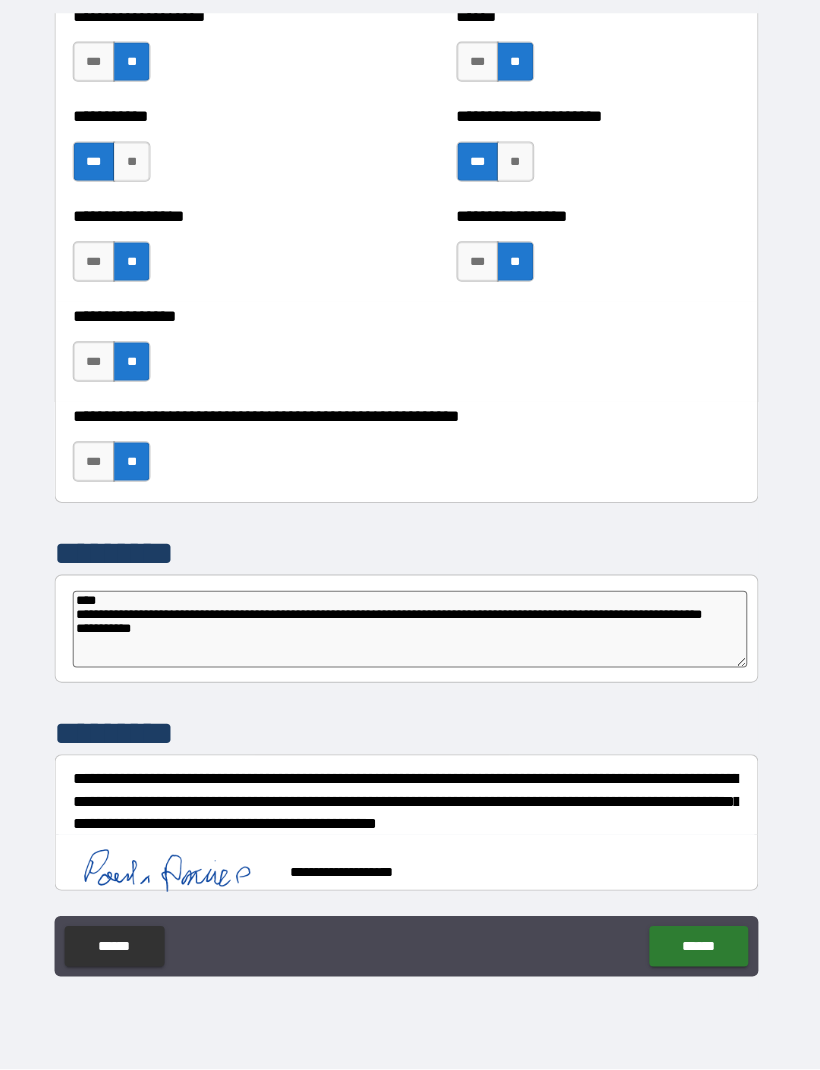 scroll, scrollTop: 5935, scrollLeft: 0, axis: vertical 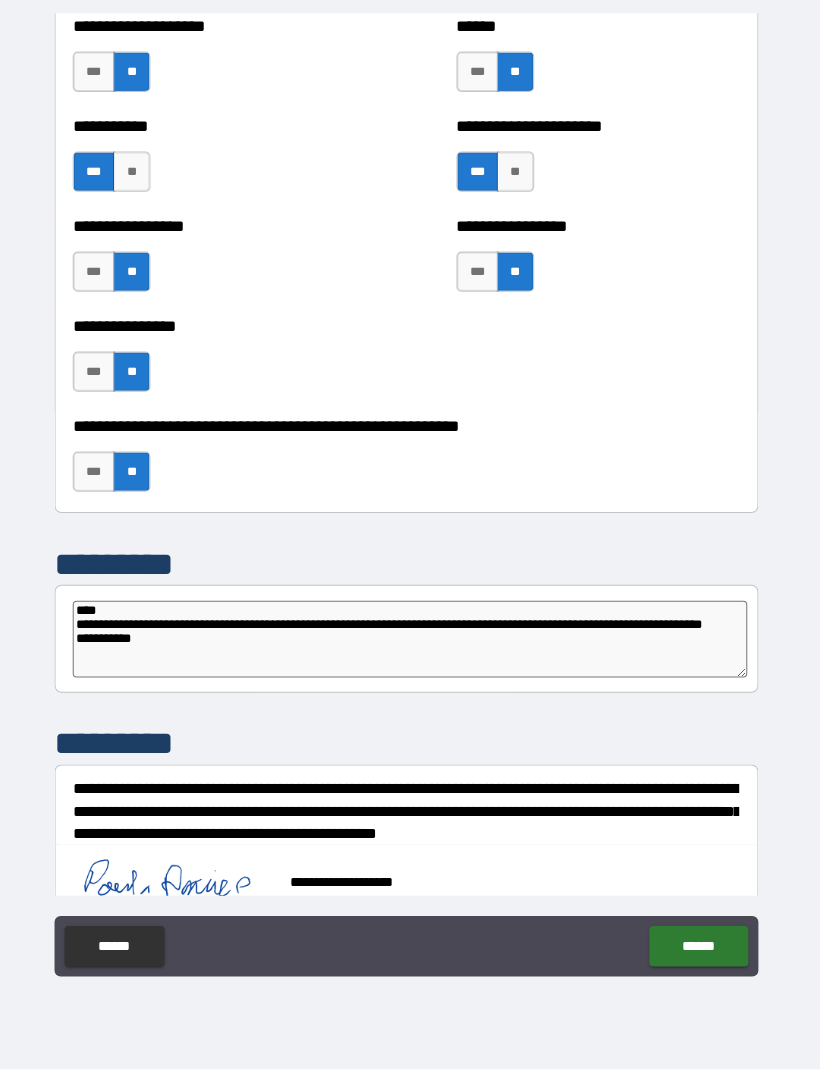 click on "******" at bounding box center (699, 948) 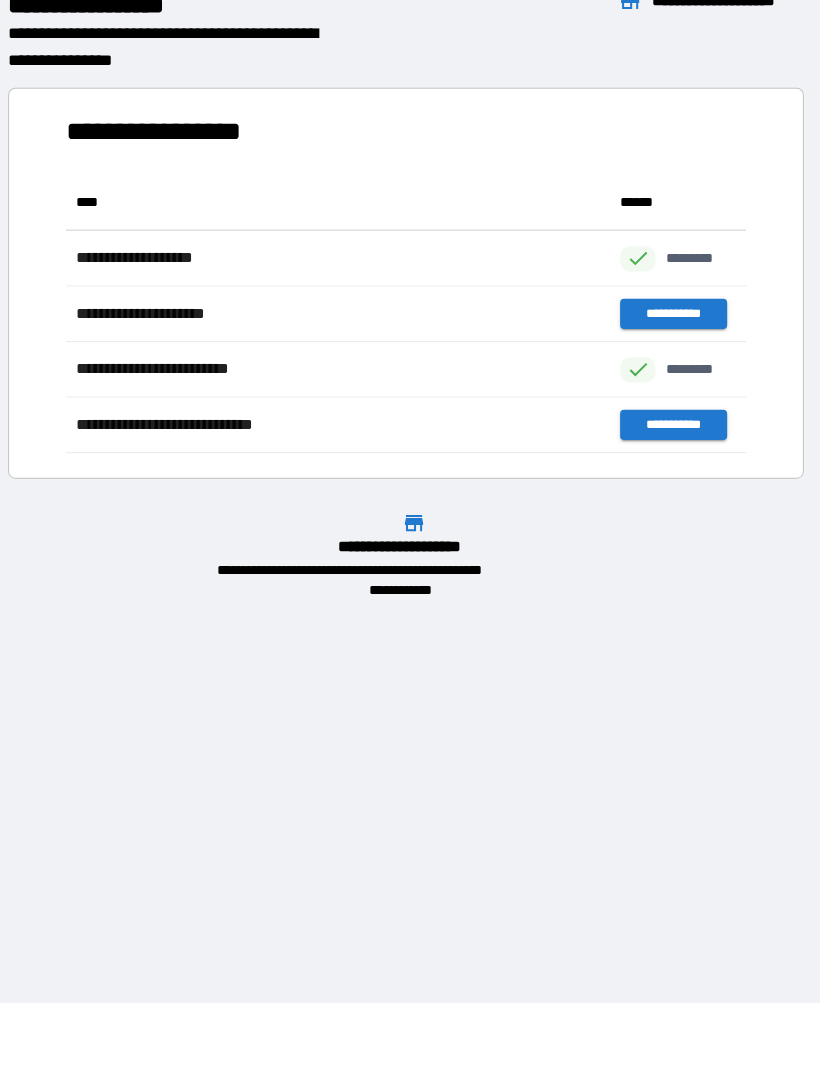 scroll, scrollTop: 1, scrollLeft: 1, axis: both 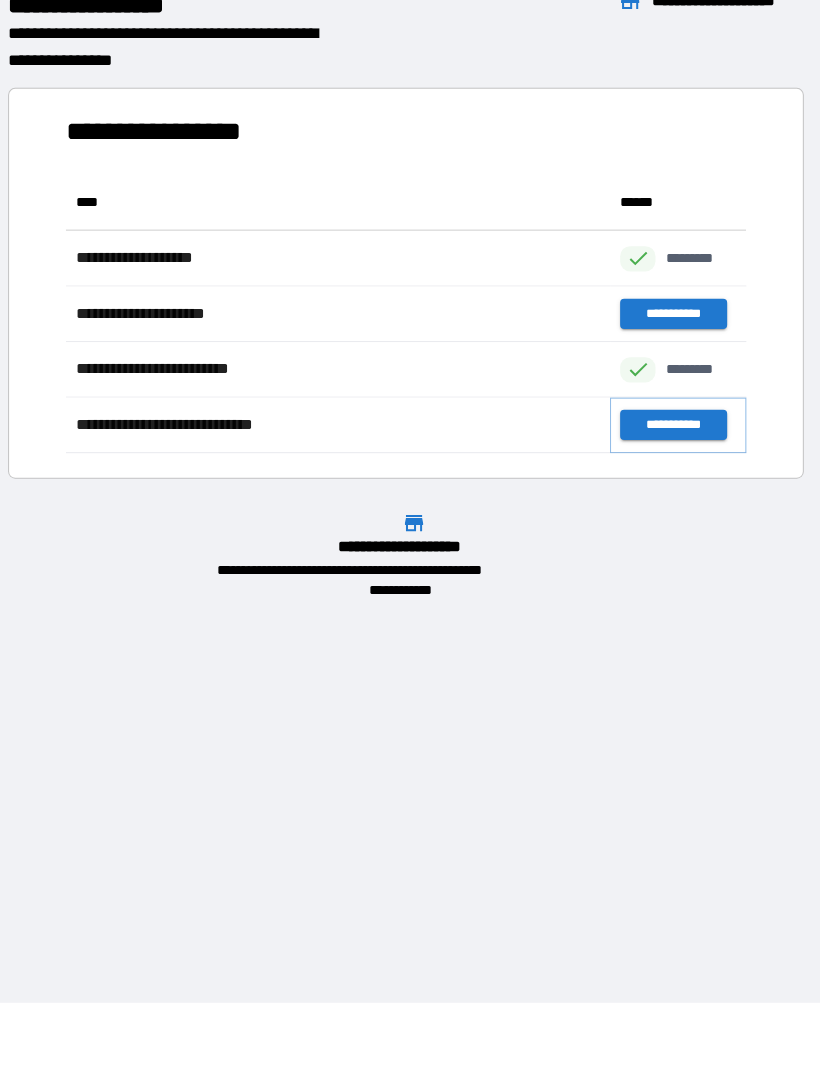 click on "**********" at bounding box center (674, 432) 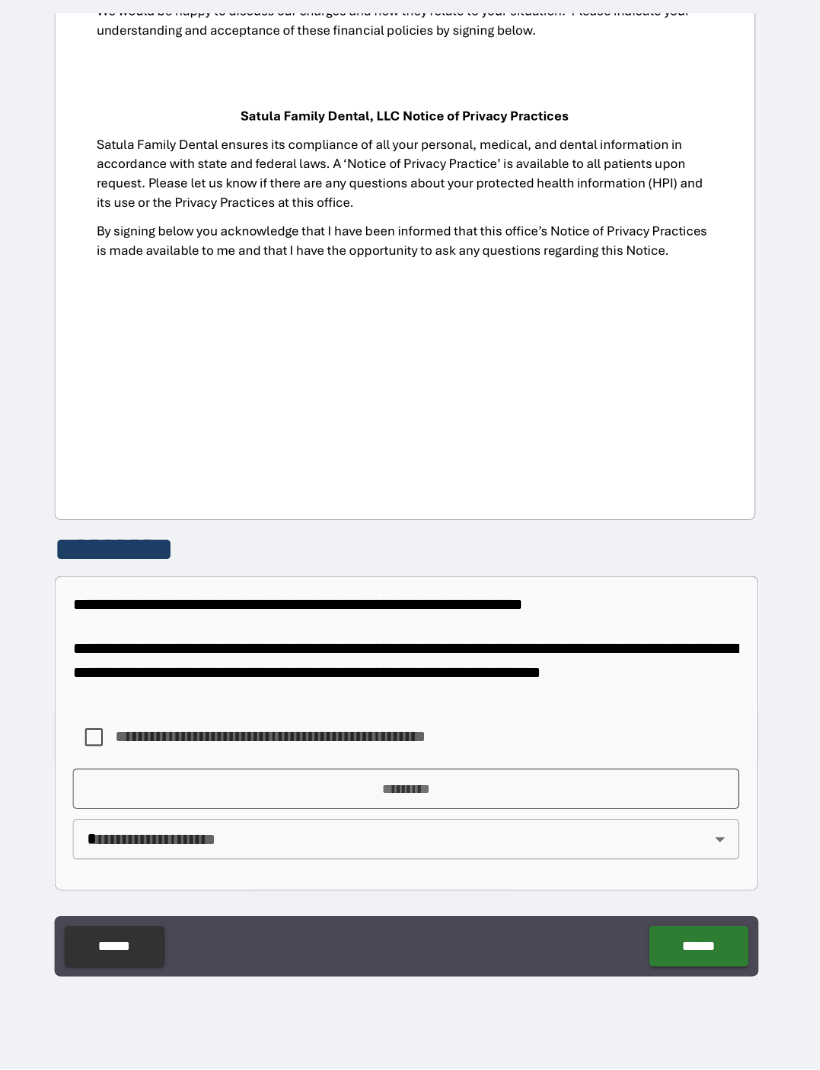 scroll, scrollTop: 425, scrollLeft: 0, axis: vertical 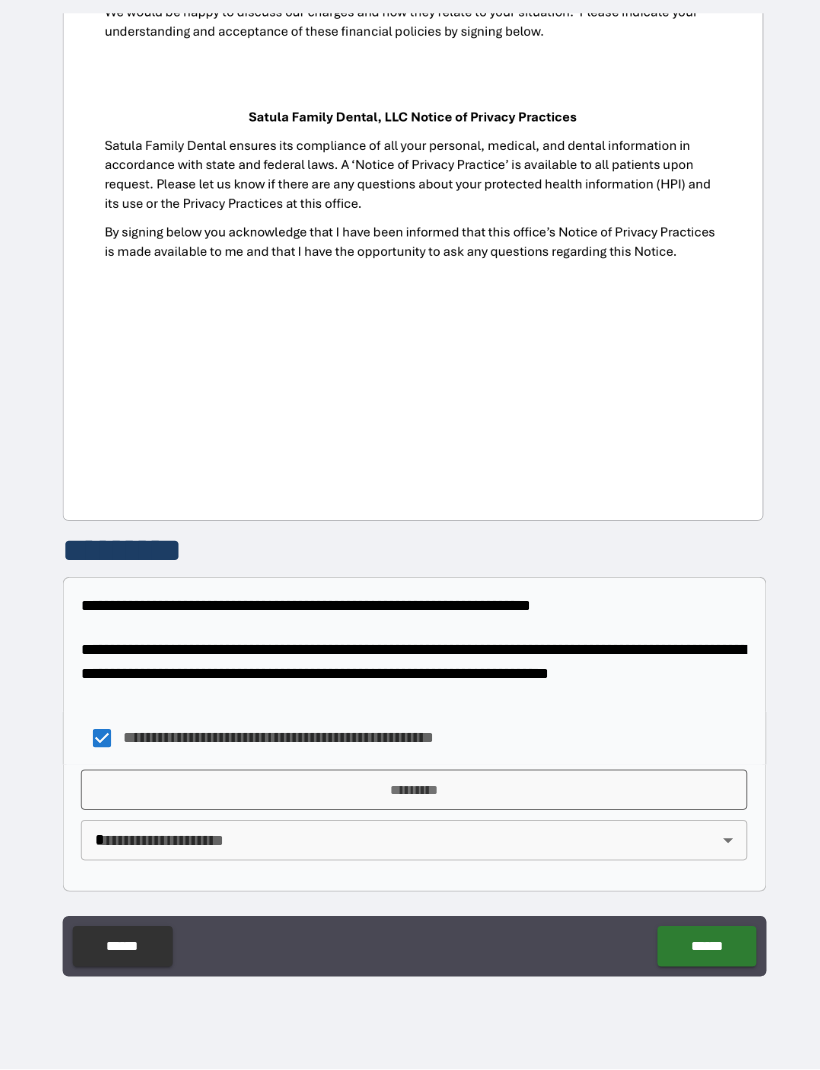 click on "*********" at bounding box center [410, 793] 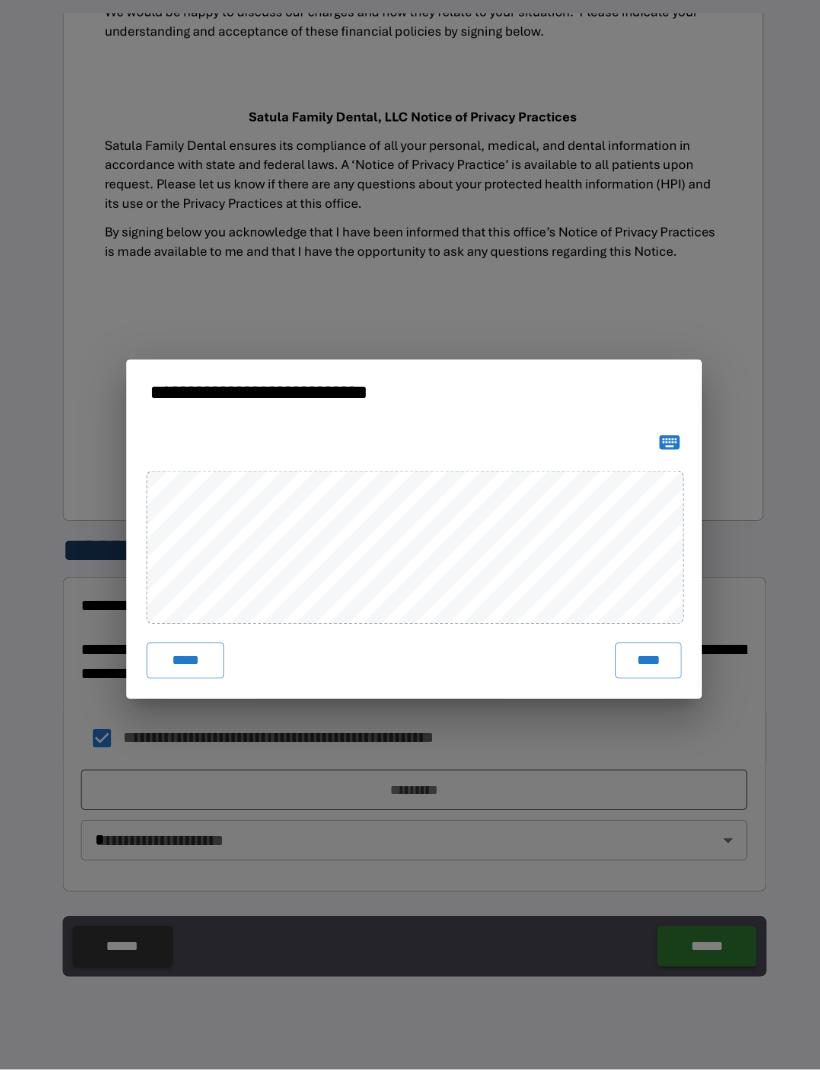 click on "****" at bounding box center [642, 665] 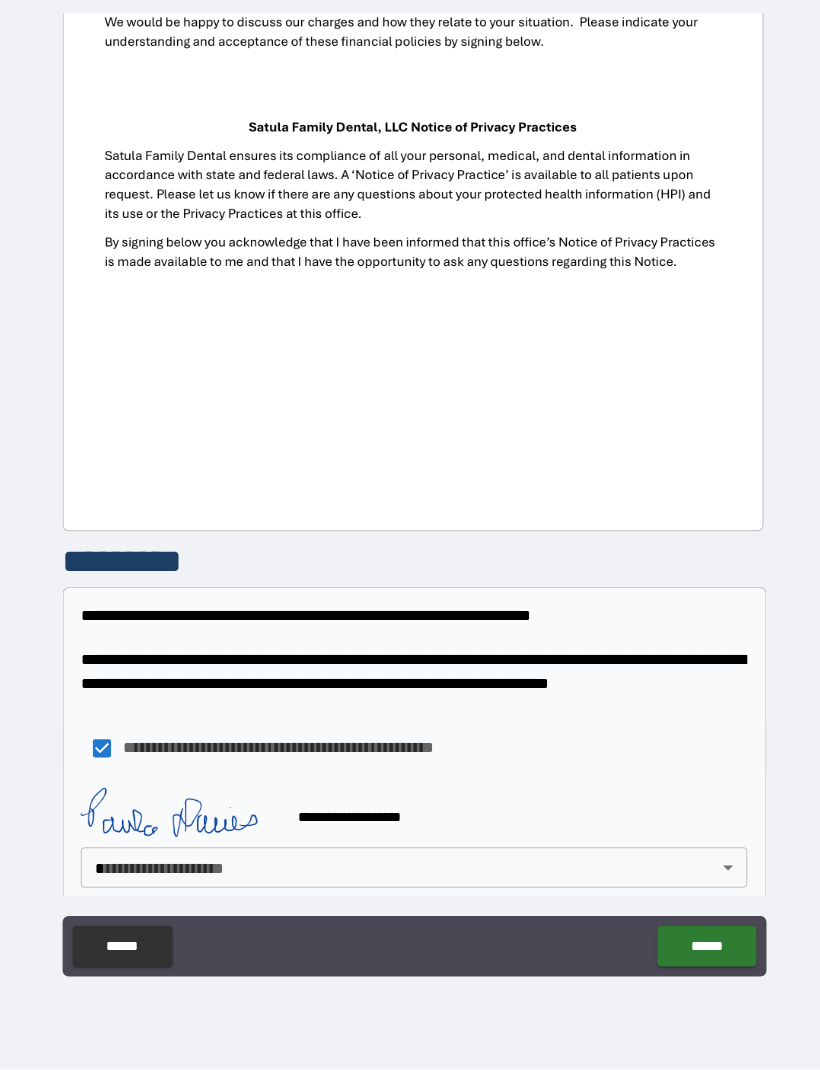 click on "**********" at bounding box center [410, 502] 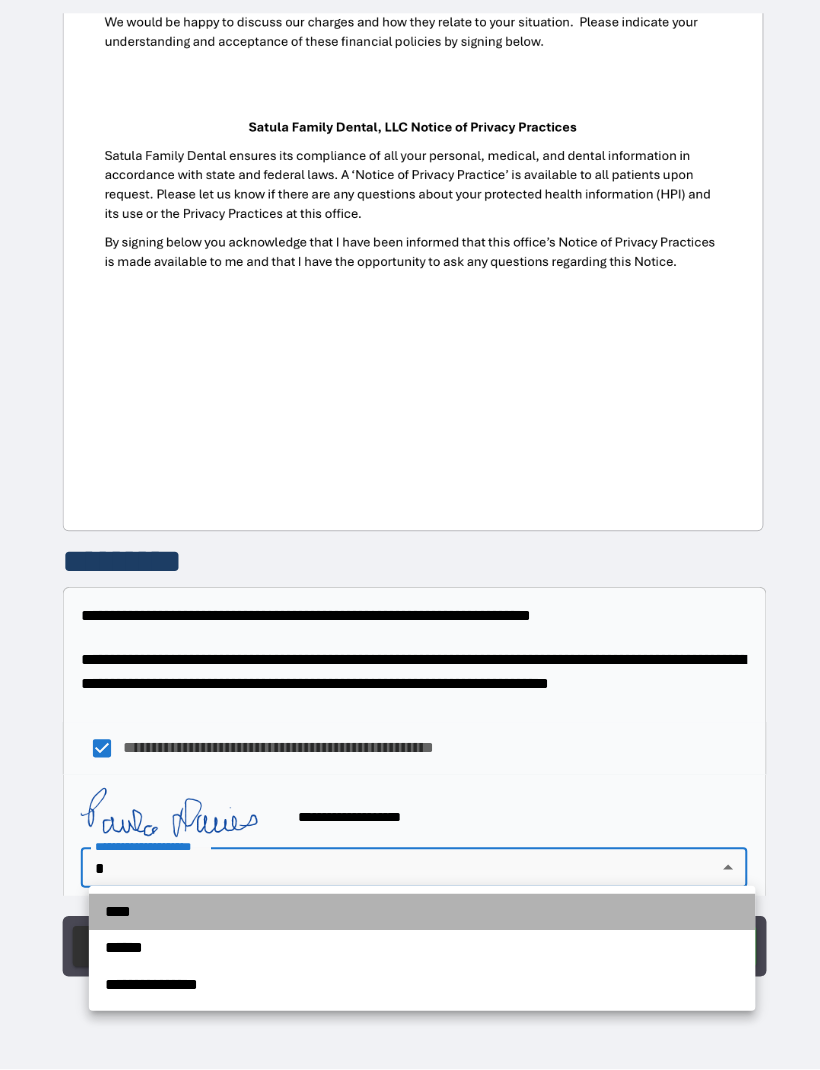 click on "****" at bounding box center (418, 914) 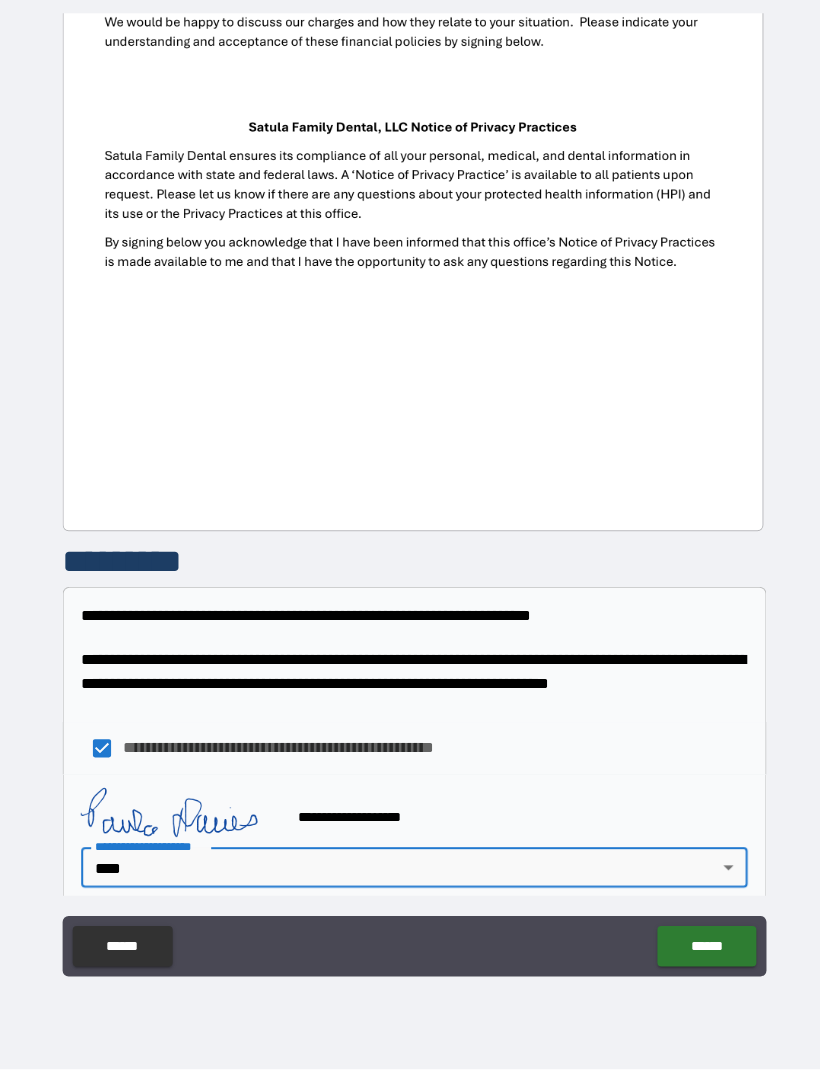 click on "******" at bounding box center (699, 948) 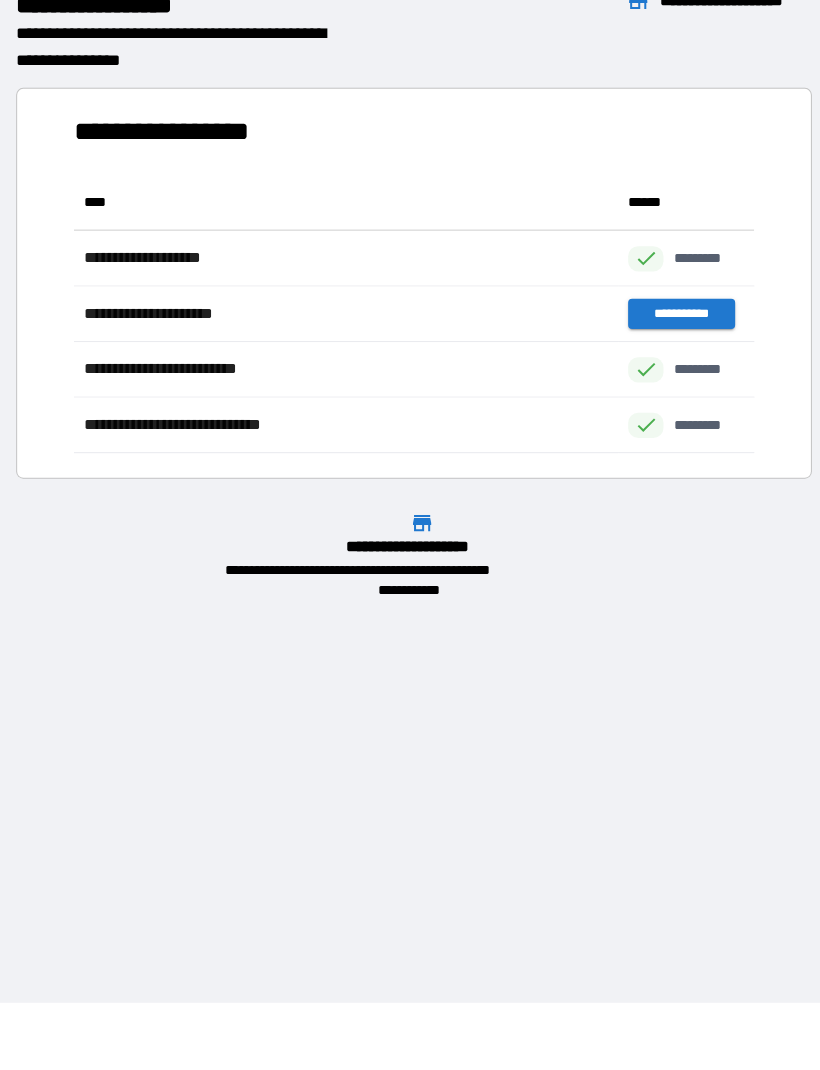 scroll, scrollTop: 1, scrollLeft: 1, axis: both 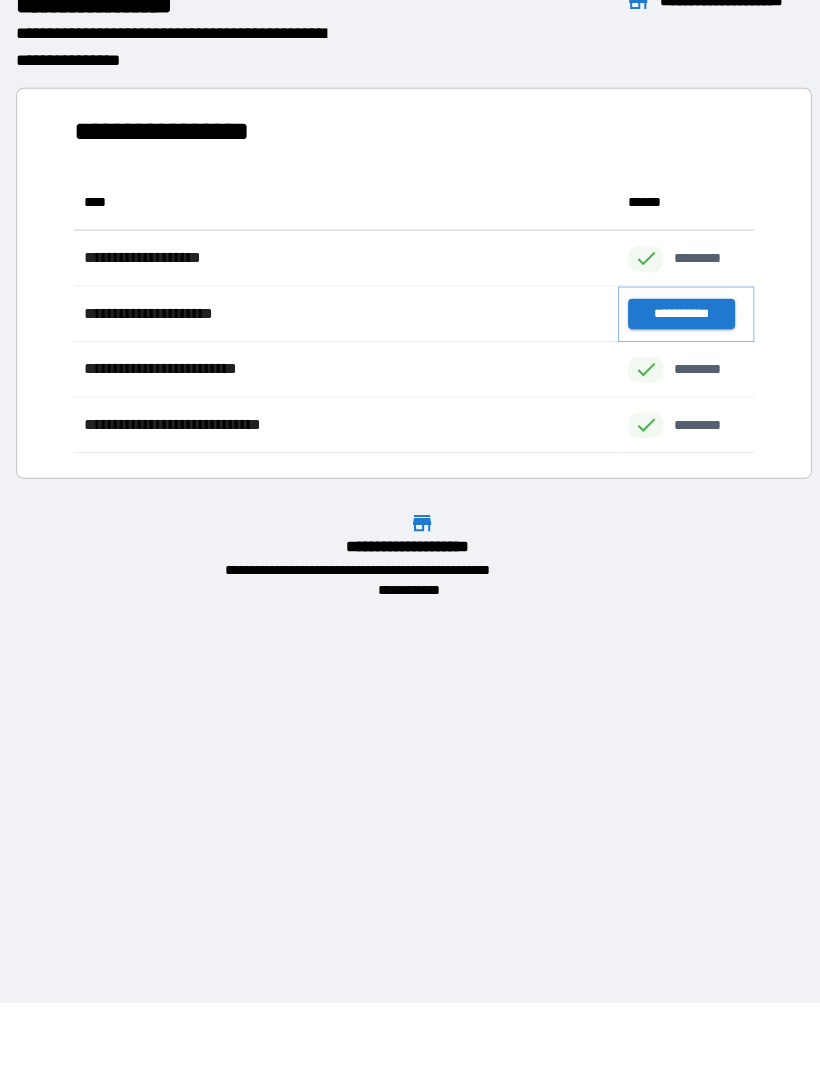click on "**********" at bounding box center (674, 322) 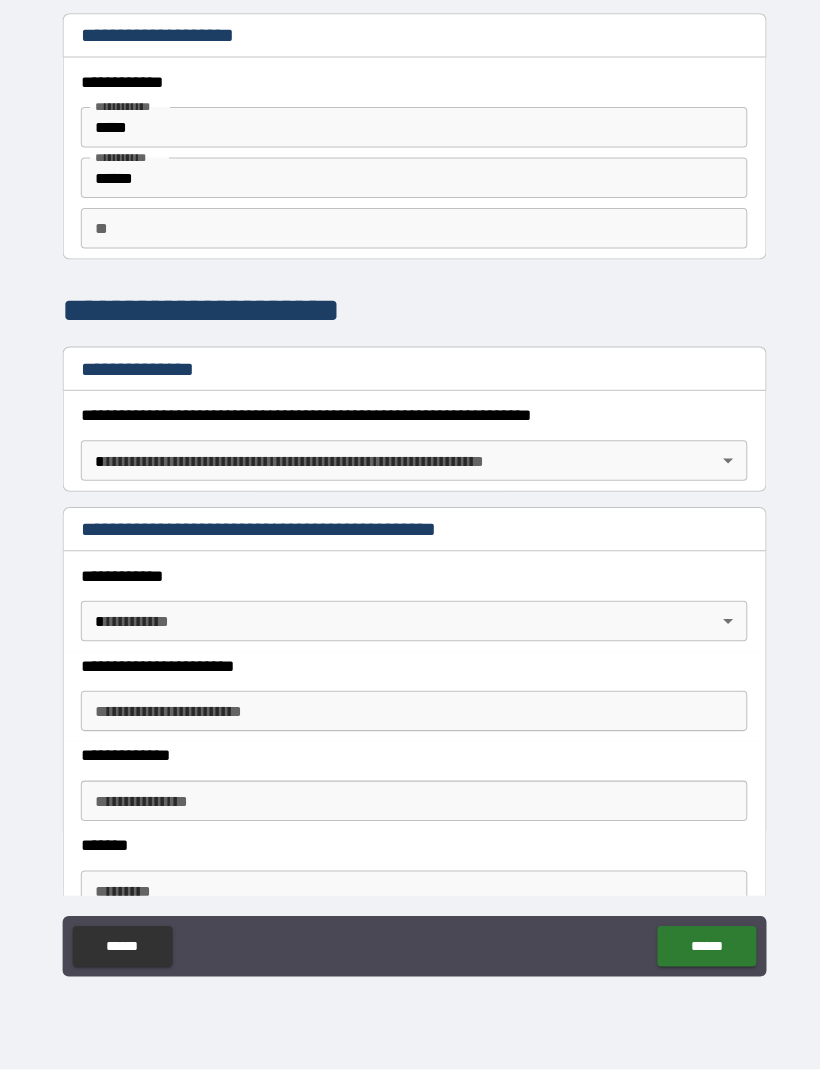 click on "**********" at bounding box center (410, 502) 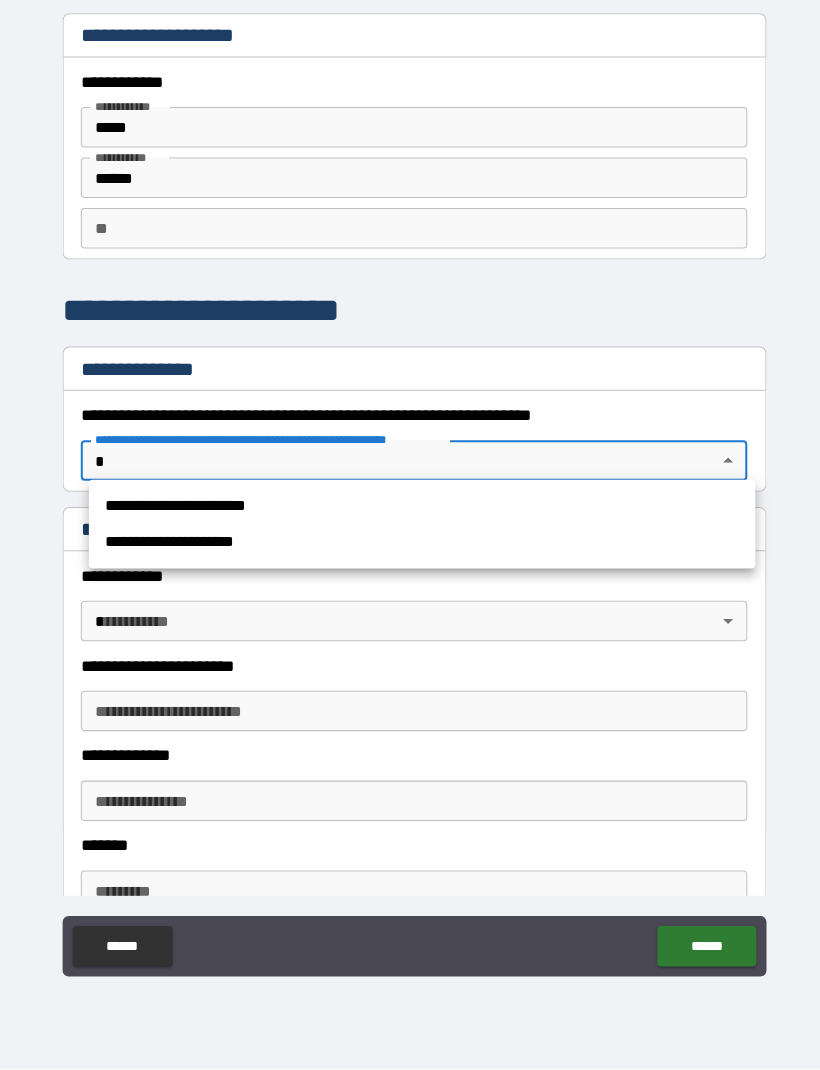 click at bounding box center [410, 535] 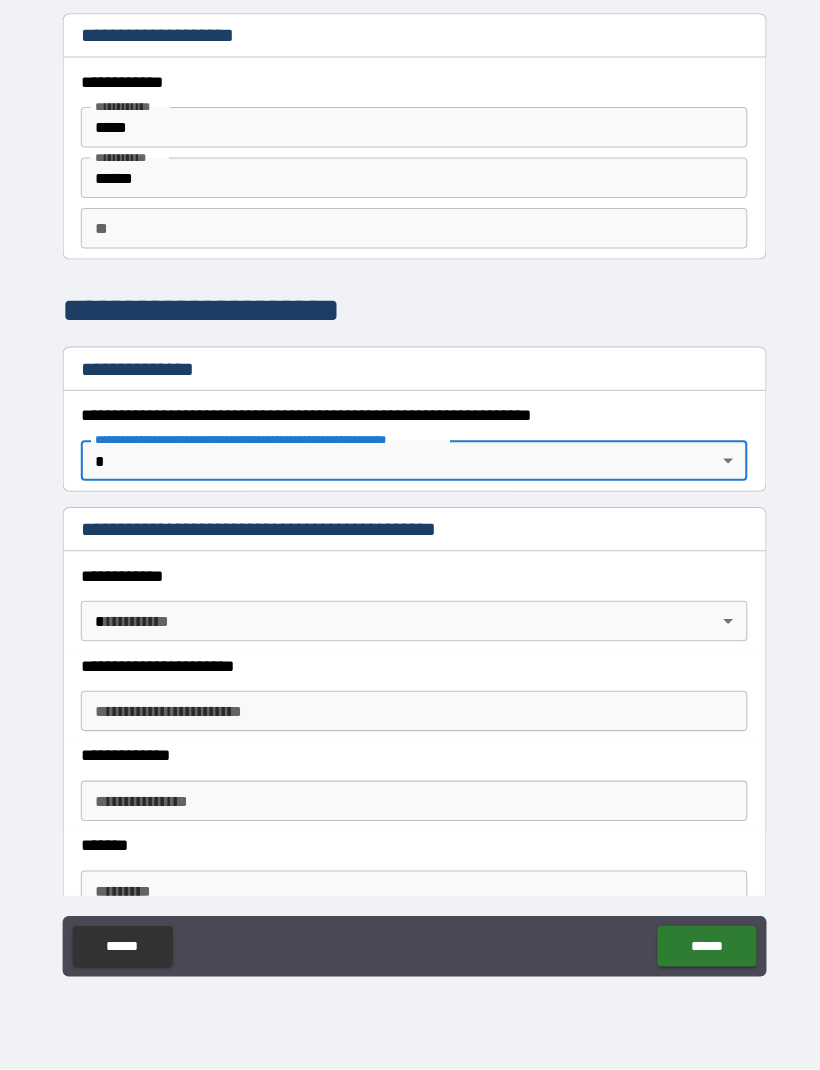 click on "**********" at bounding box center (410, 318) 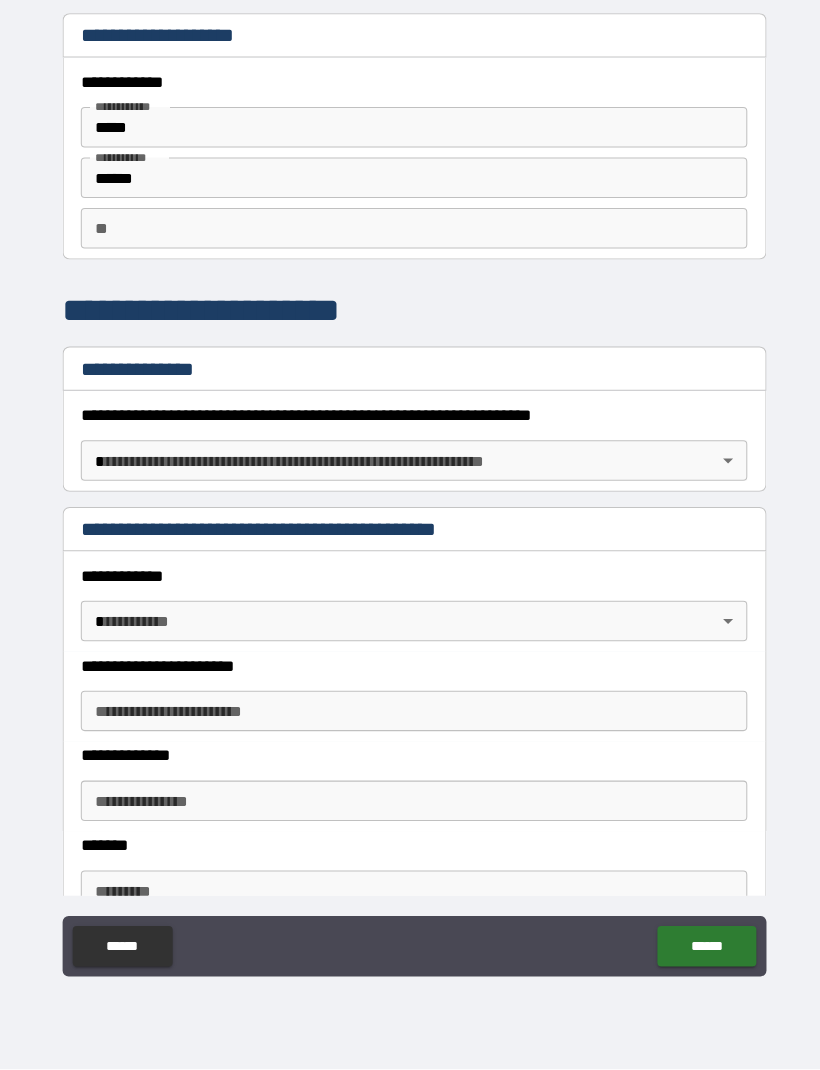 scroll, scrollTop: 0, scrollLeft: 0, axis: both 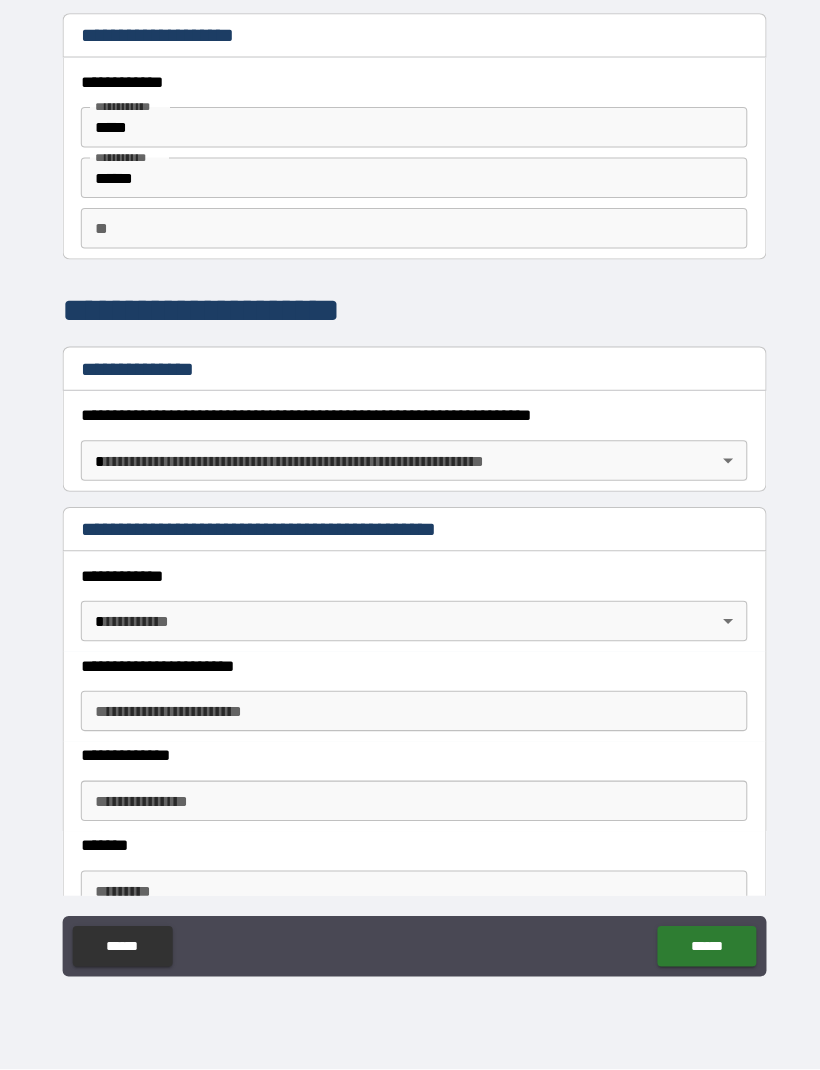 click on "******" at bounding box center (121, 948) 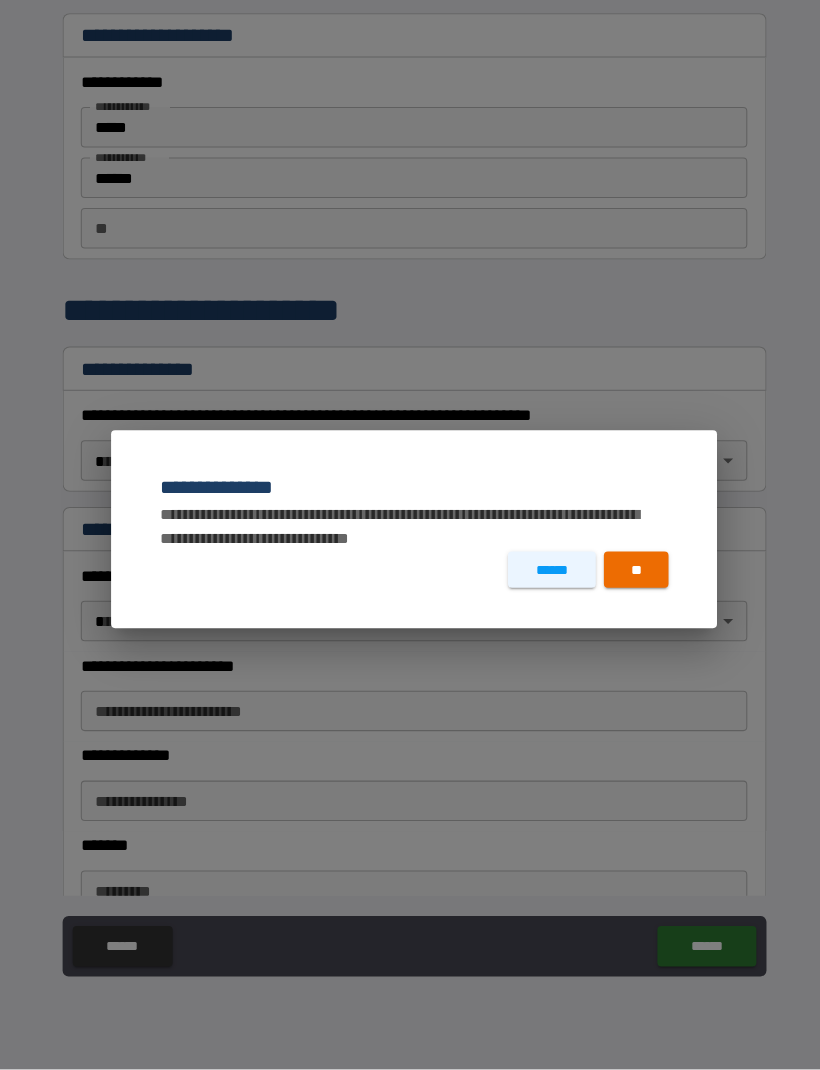 click on "******" at bounding box center (546, 575) 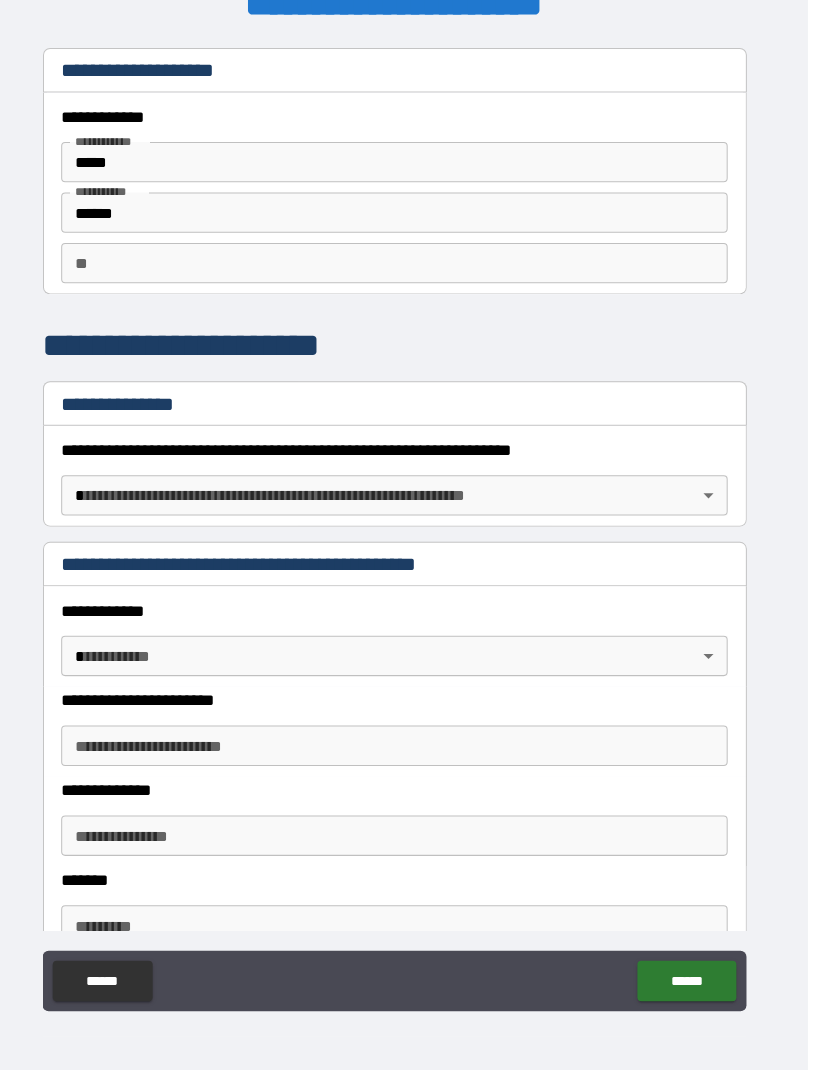 scroll, scrollTop: 0, scrollLeft: 0, axis: both 